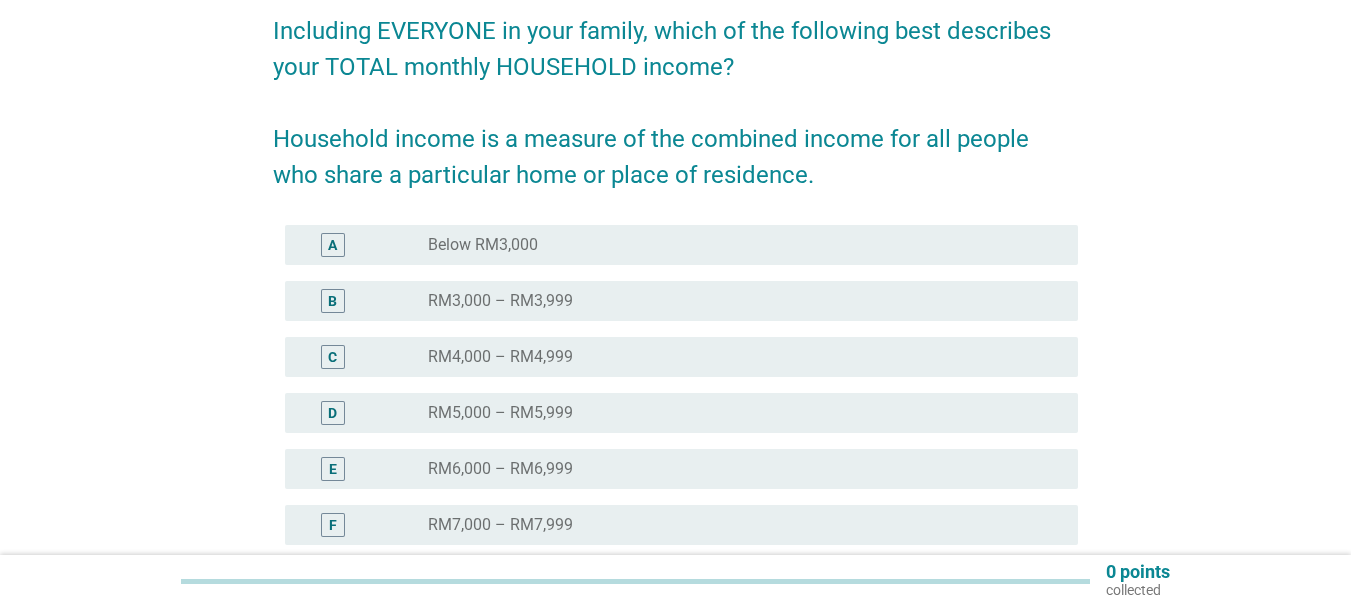 scroll, scrollTop: 200, scrollLeft: 0, axis: vertical 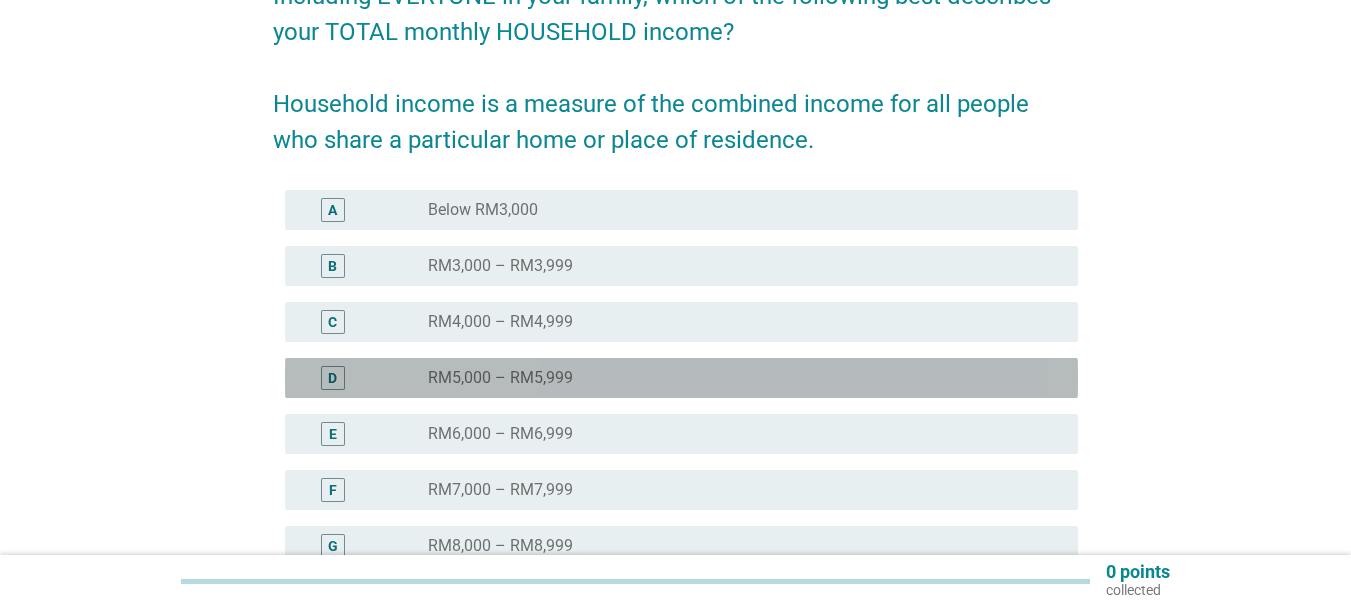 click on "RM5,000 – RM5,999" at bounding box center [500, 378] 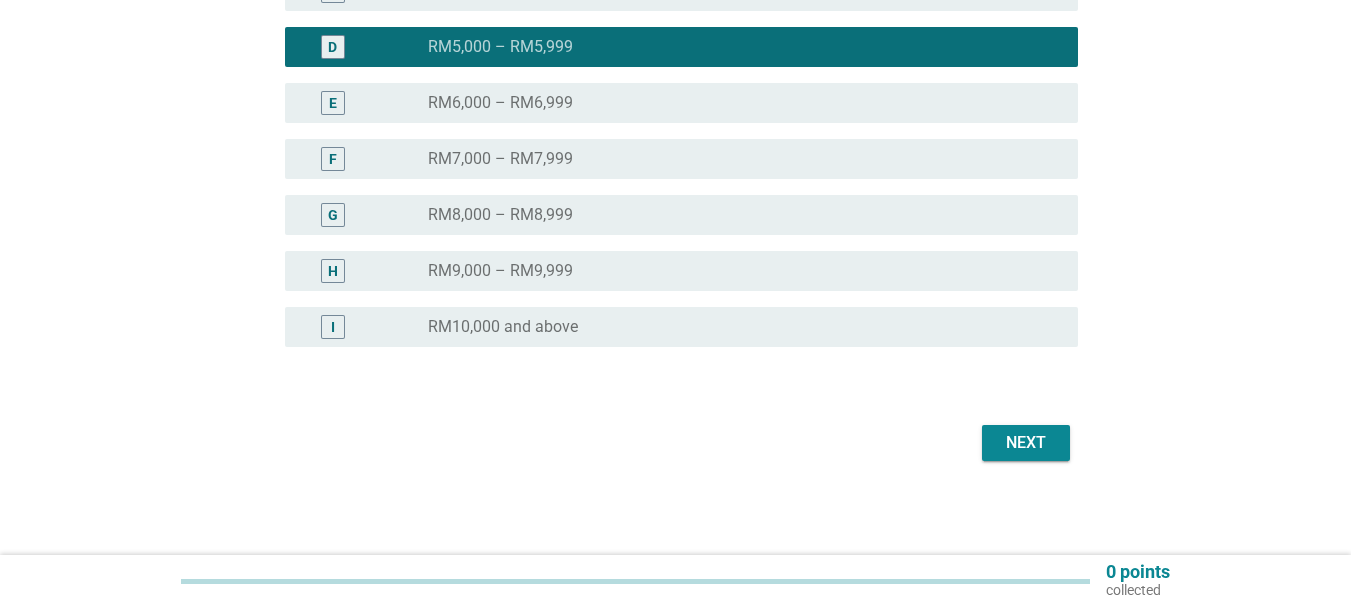 scroll, scrollTop: 533, scrollLeft: 0, axis: vertical 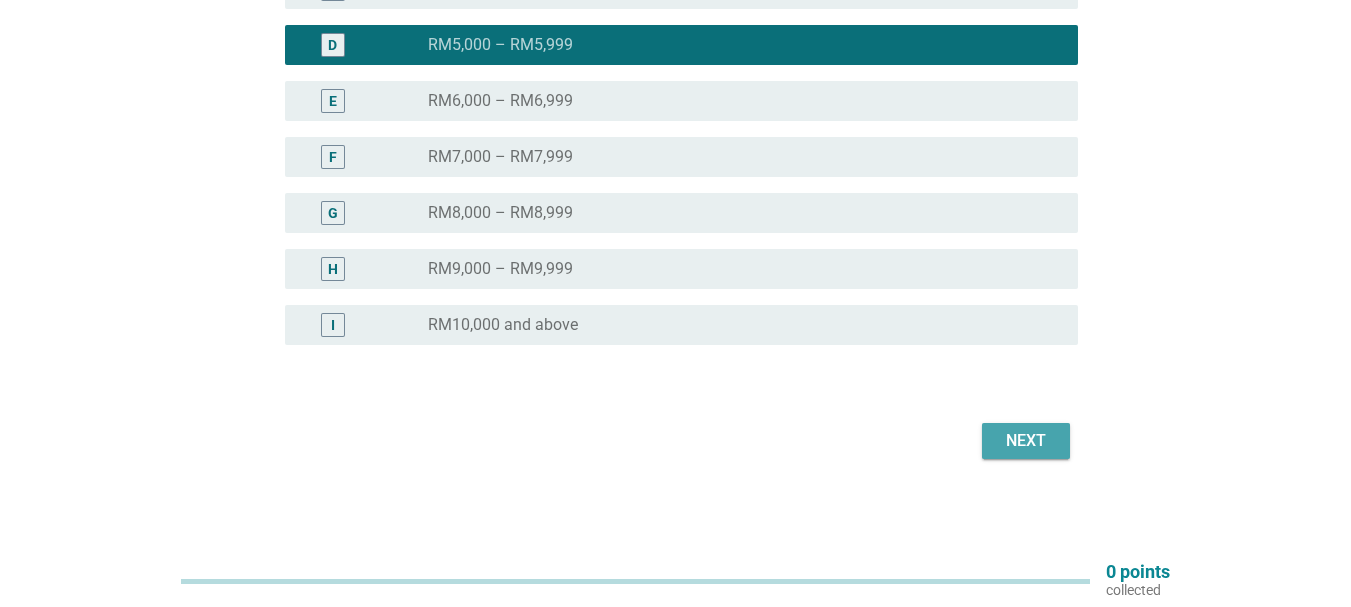 click on "Next" at bounding box center (1026, 441) 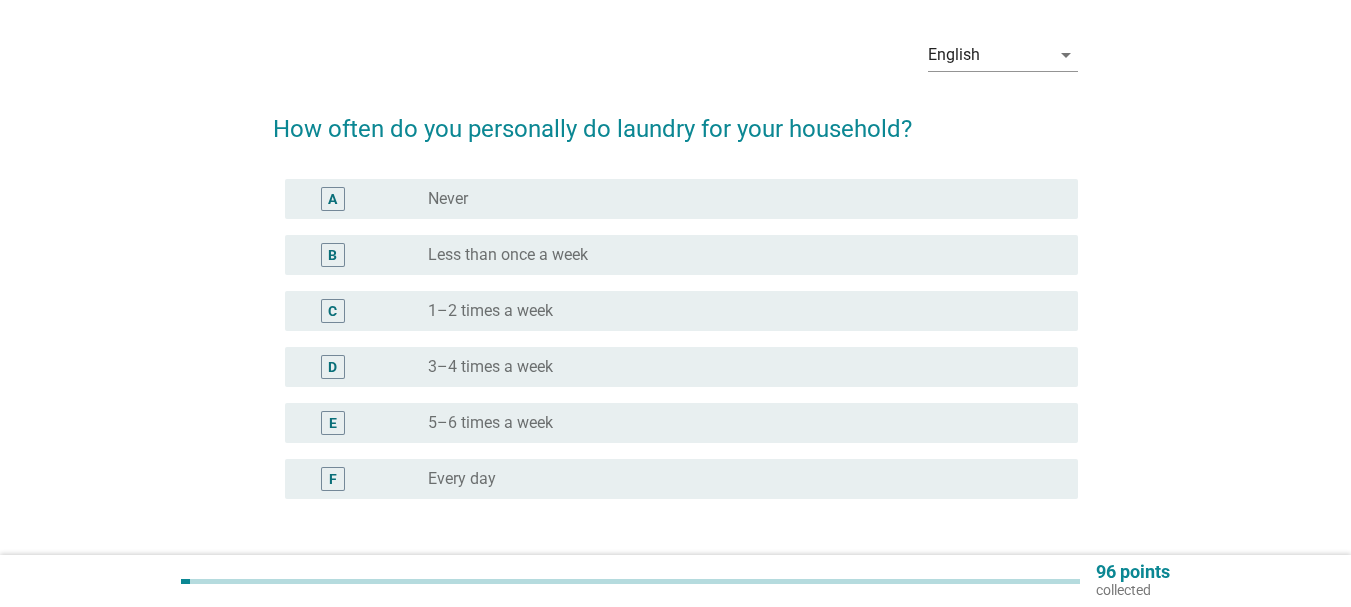 scroll, scrollTop: 200, scrollLeft: 0, axis: vertical 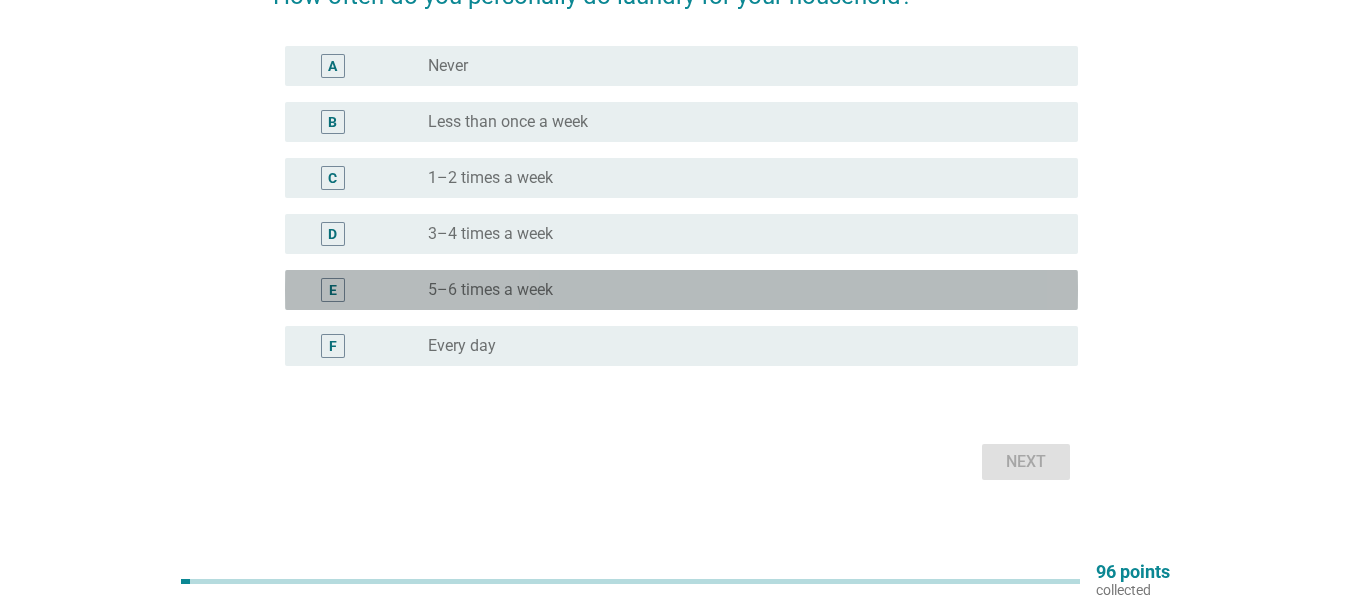 click on "5–6 times a week" at bounding box center [490, 290] 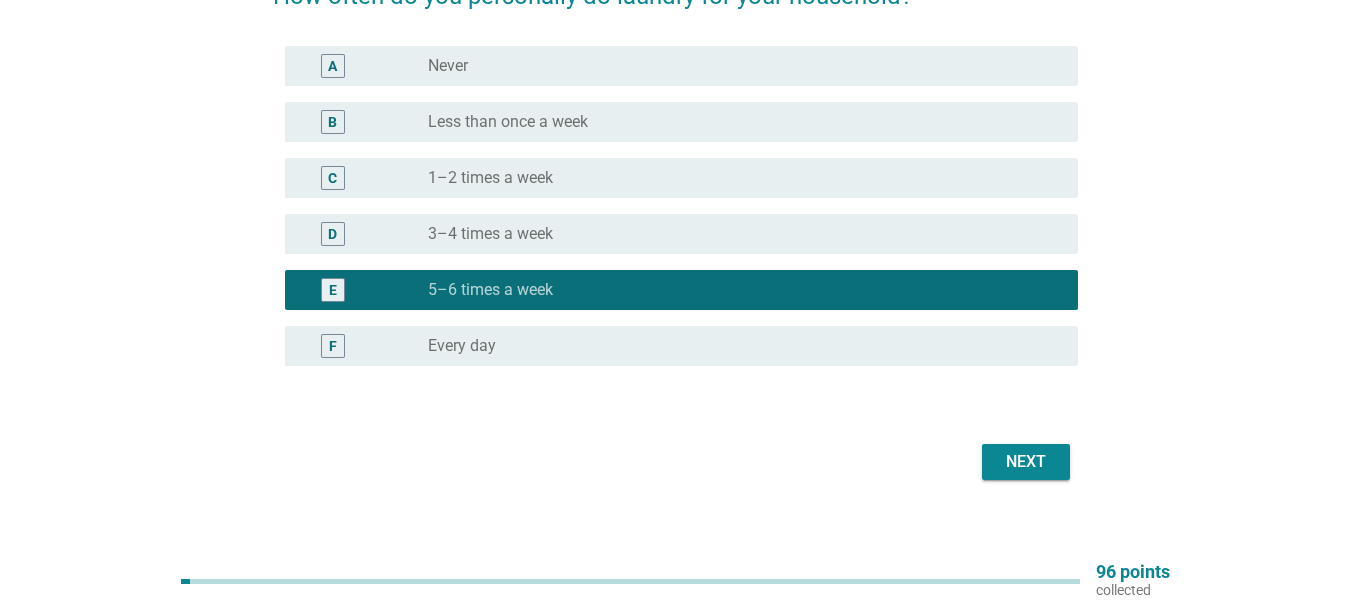 click on "Next" at bounding box center [1026, 462] 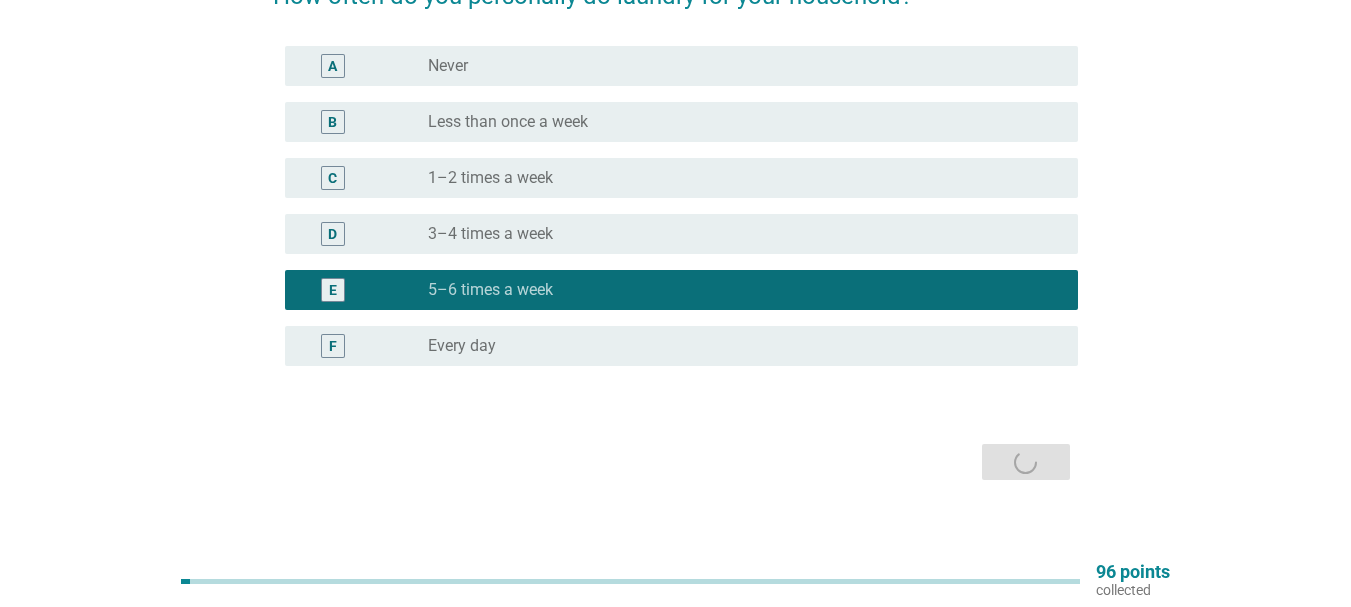 scroll, scrollTop: 0, scrollLeft: 0, axis: both 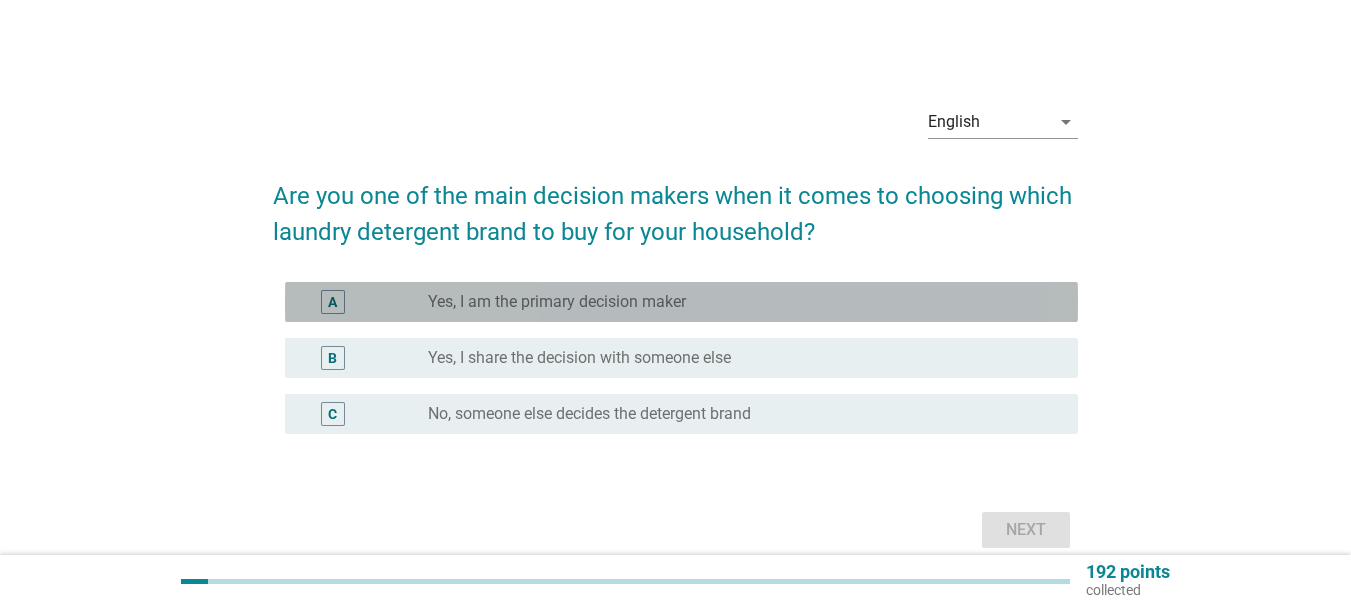 click on "Yes, I am the primary decision maker" at bounding box center (557, 302) 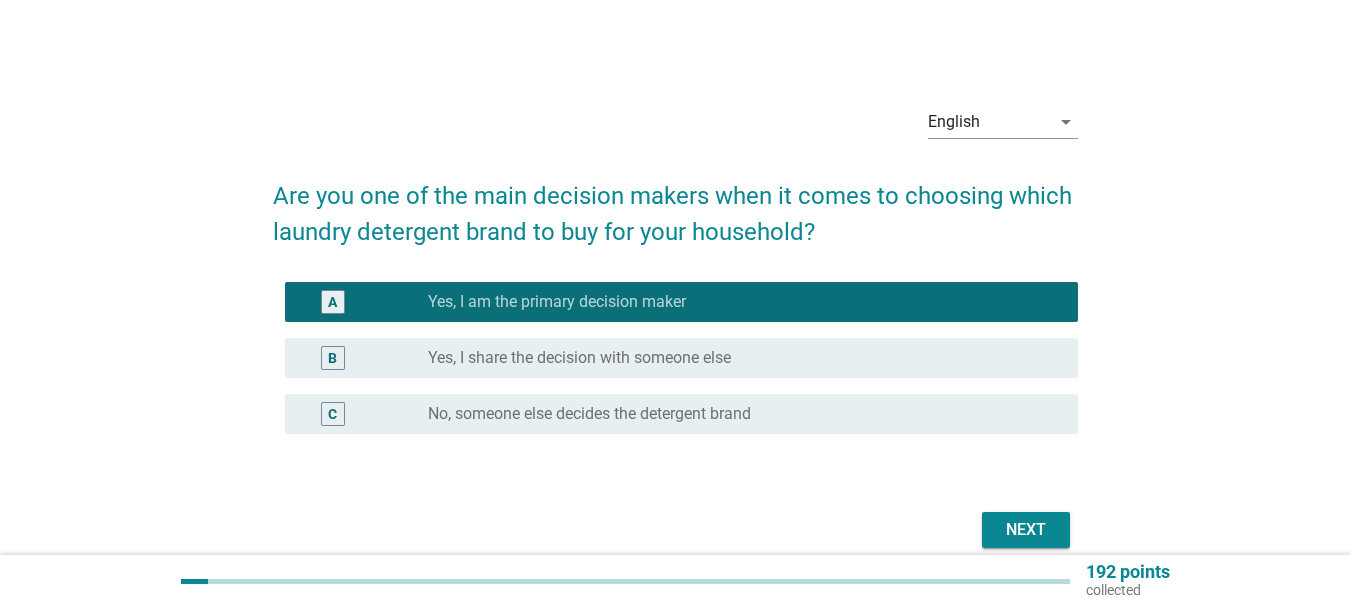 click on "Next" at bounding box center [675, 530] 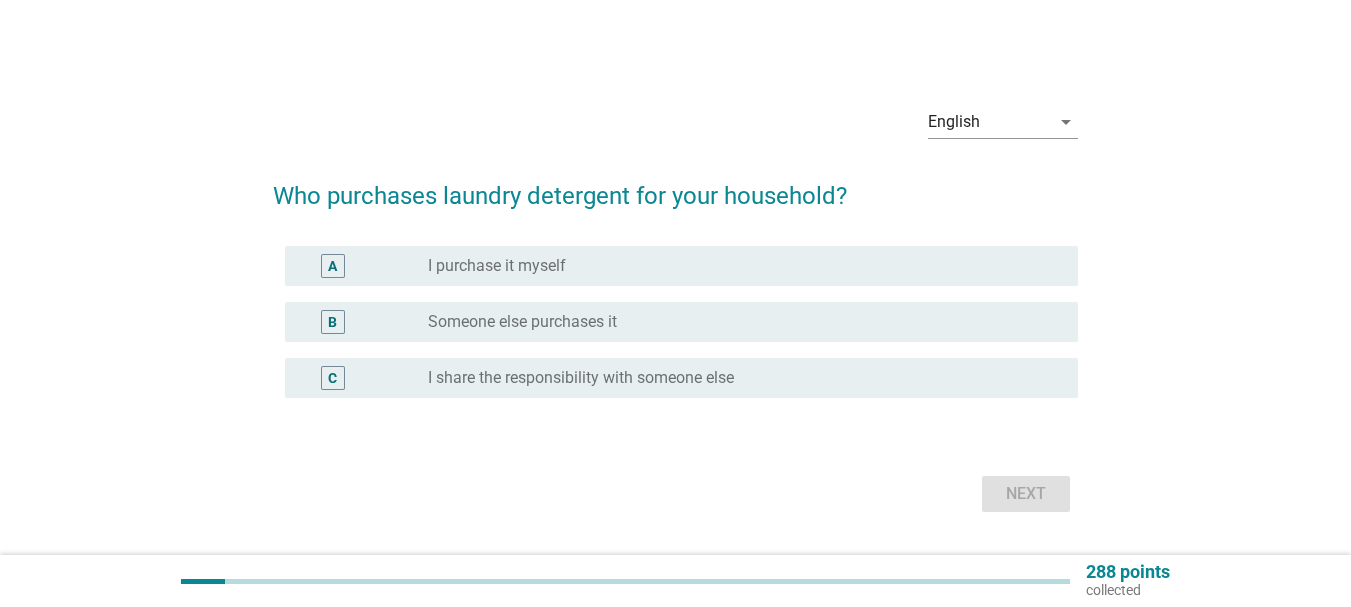 click on "I purchase it myself" at bounding box center [497, 266] 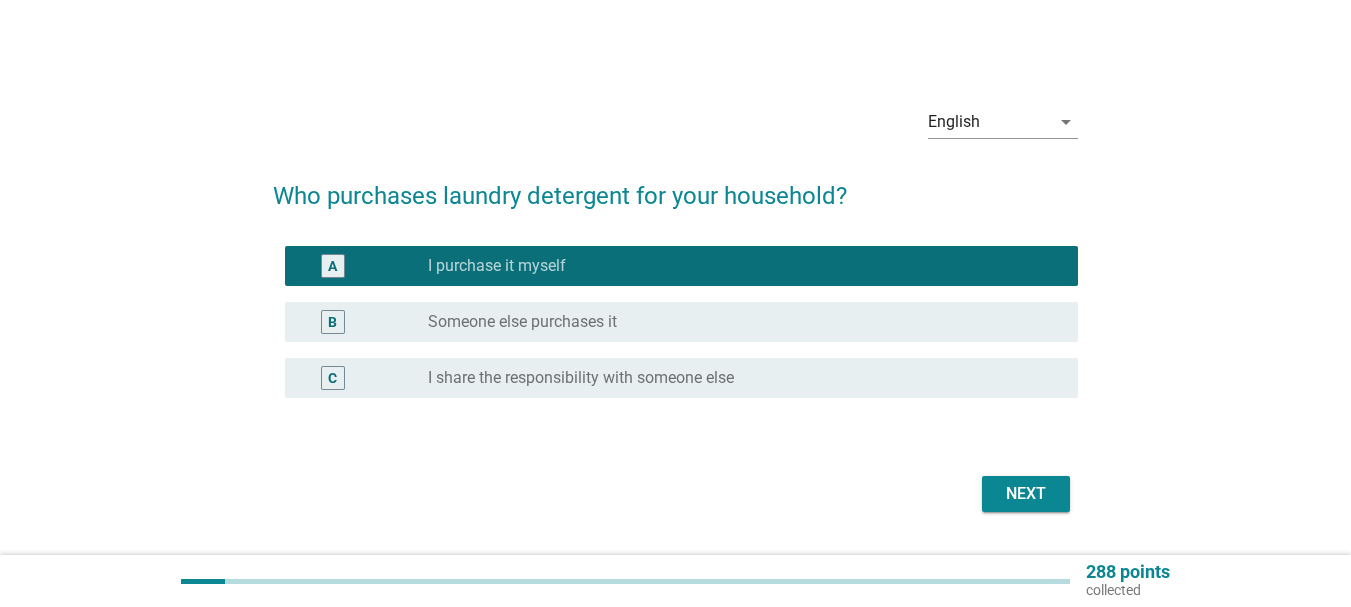 click on "Next" at bounding box center (675, 494) 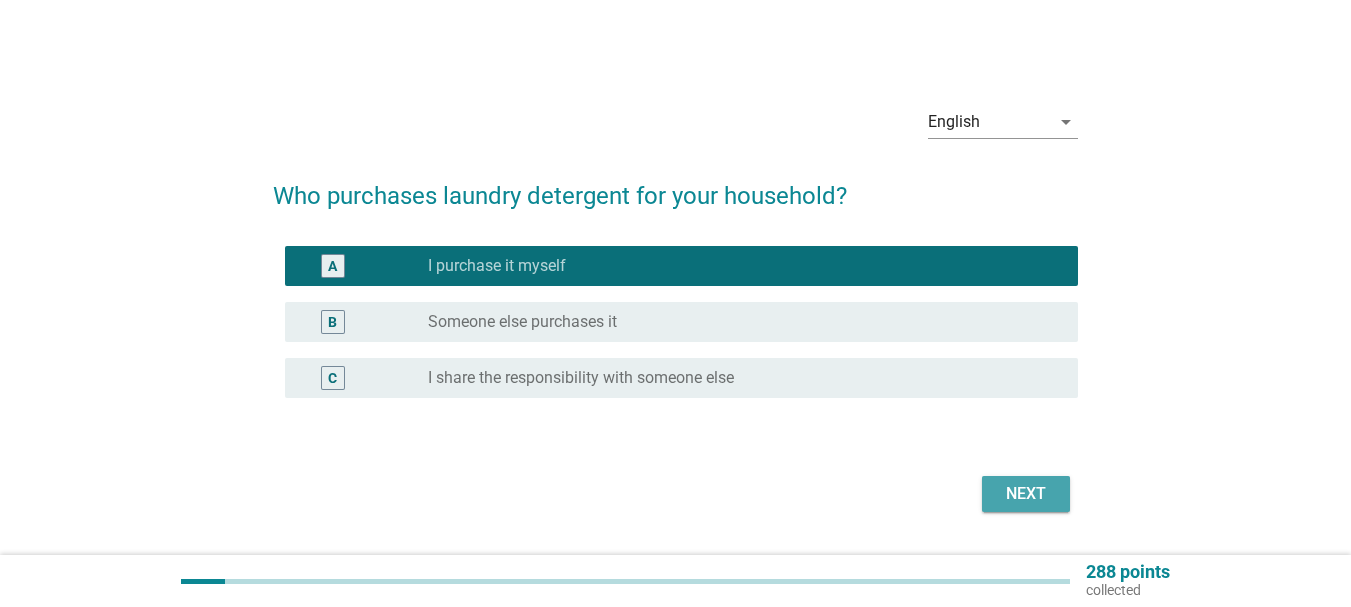 click on "Next" at bounding box center [1026, 494] 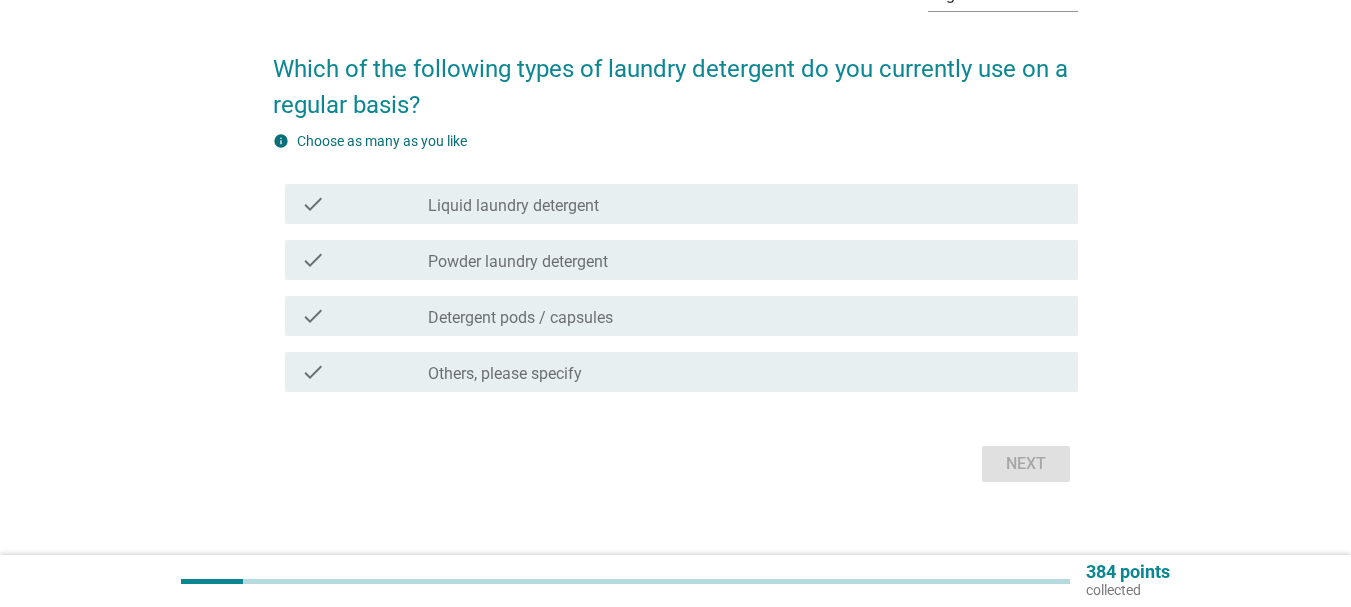 scroll, scrollTop: 150, scrollLeft: 0, axis: vertical 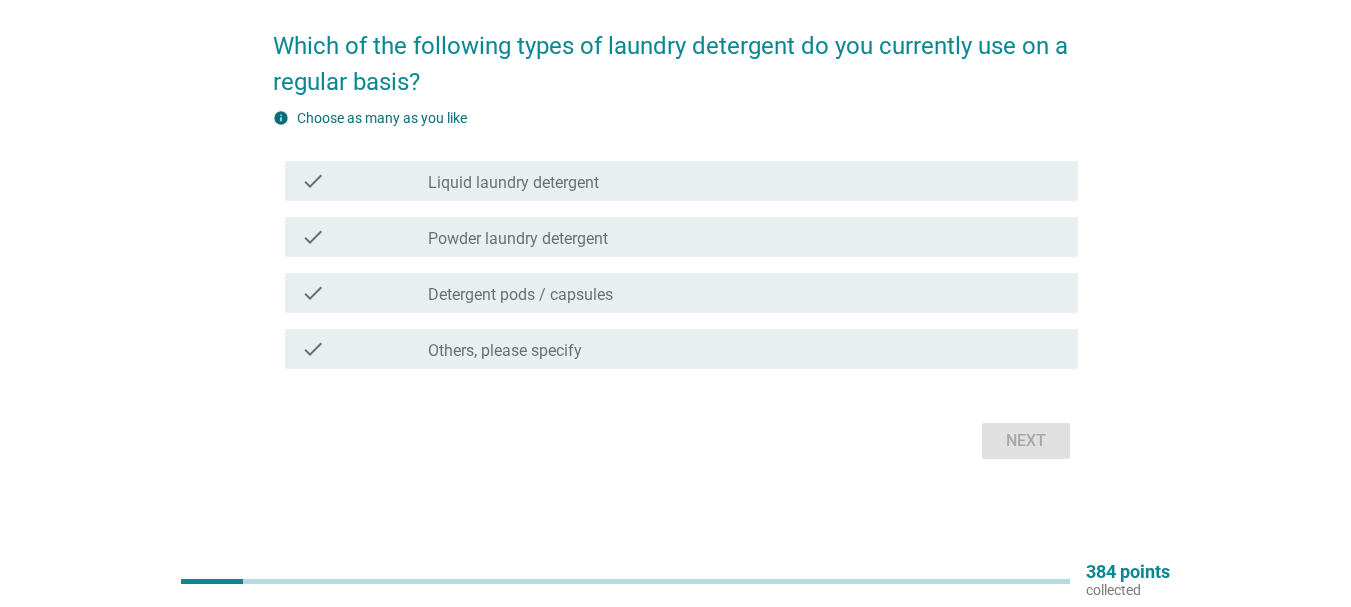 click on "check     check_box_outline_blank Liquid laundry detergent" at bounding box center [681, 181] 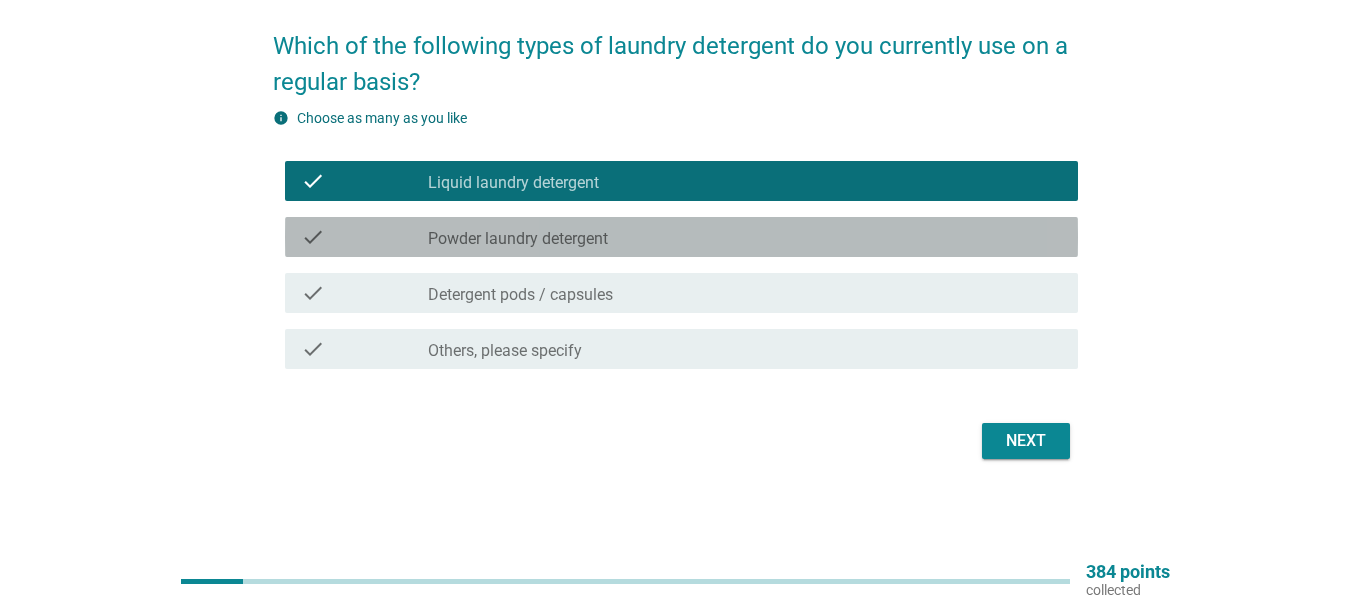 click on "Powder laundry detergent" at bounding box center (518, 239) 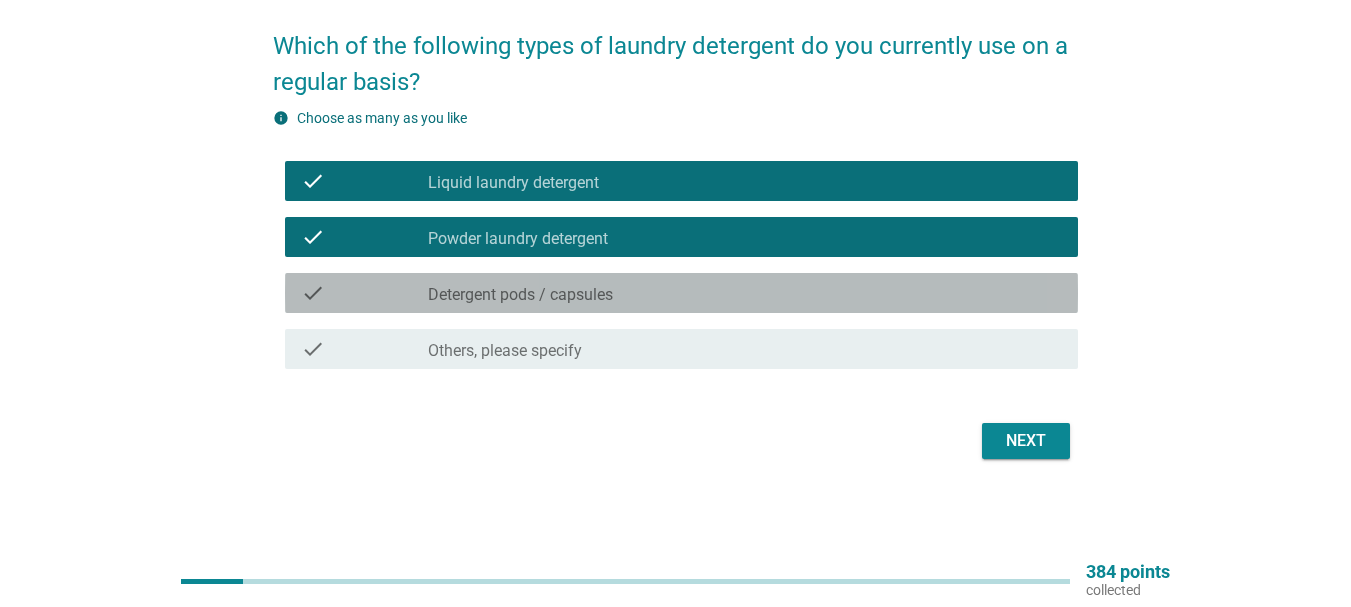 click on "Detergent pods / capsules" at bounding box center [520, 295] 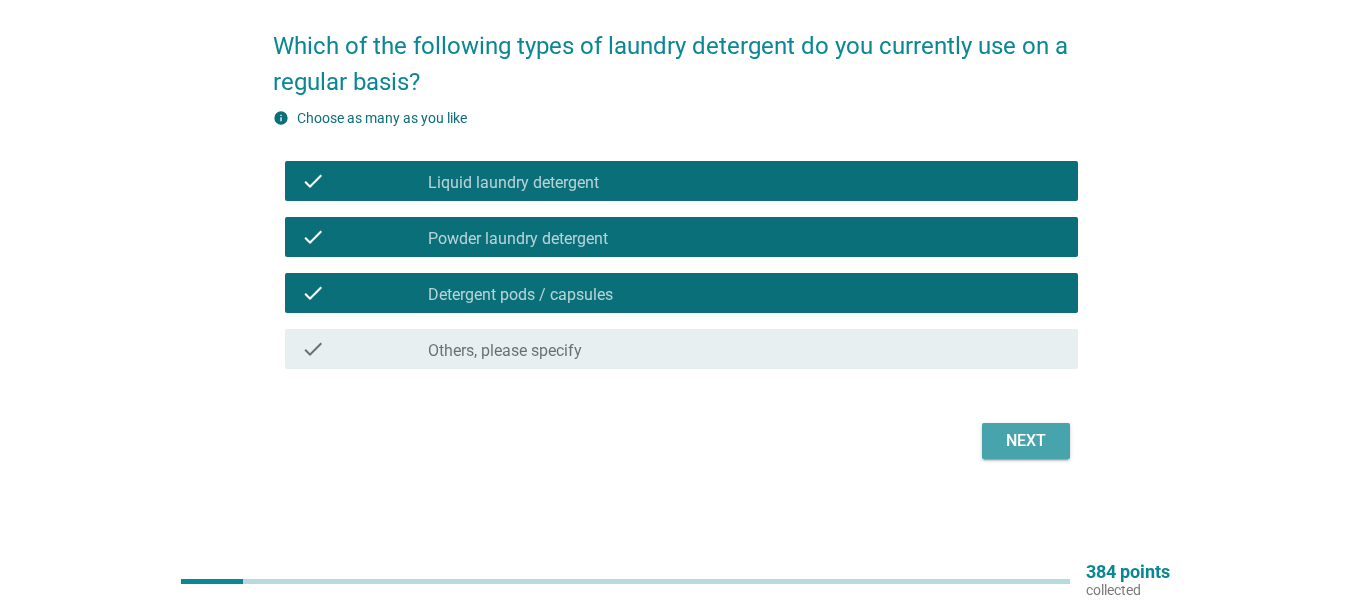click on "Next" at bounding box center [1026, 441] 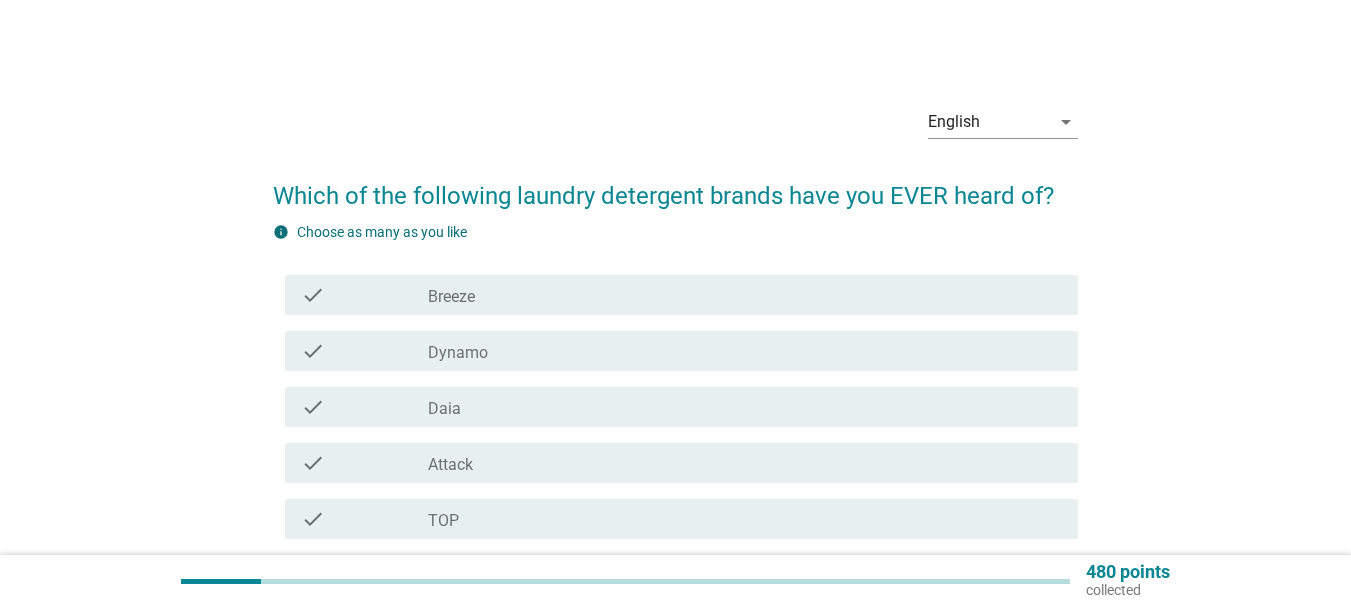 scroll, scrollTop: 100, scrollLeft: 0, axis: vertical 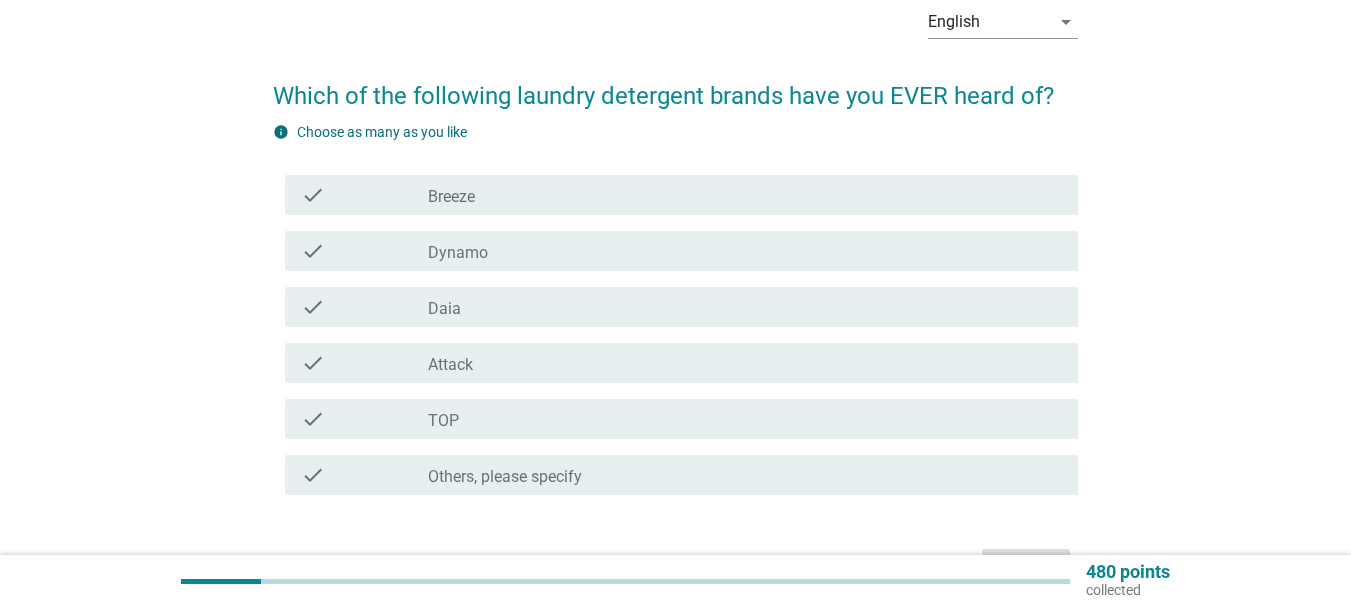 click on "Breeze" at bounding box center [451, 197] 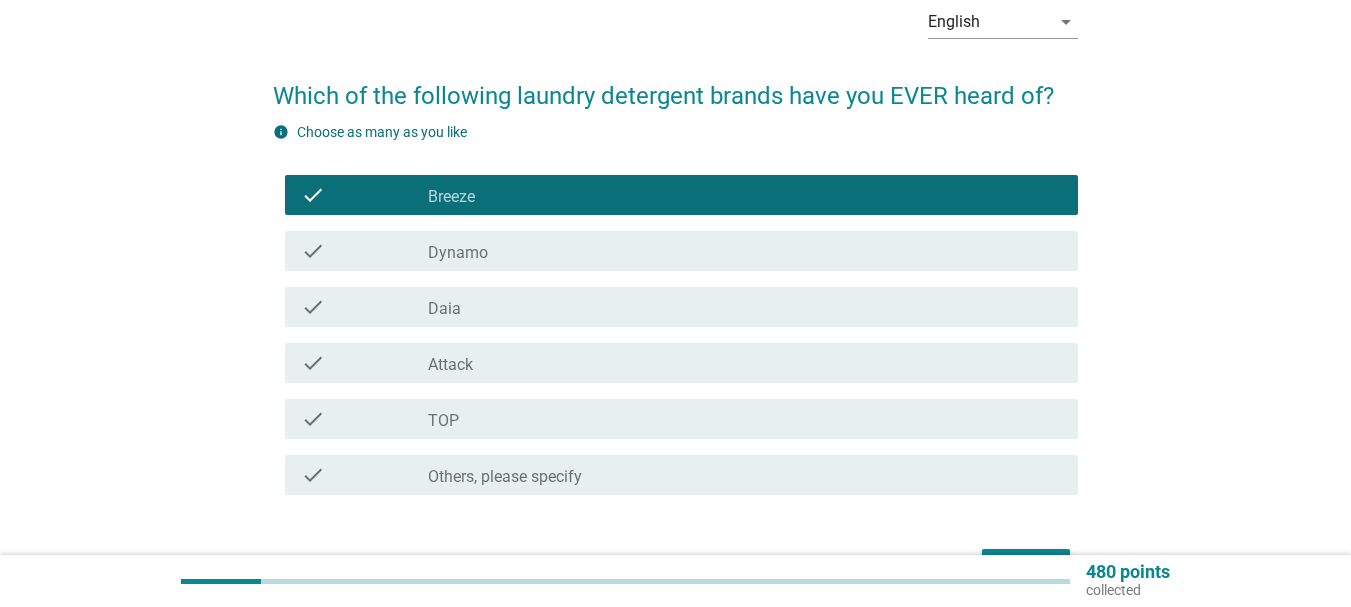 click on "Dynamo" at bounding box center (458, 253) 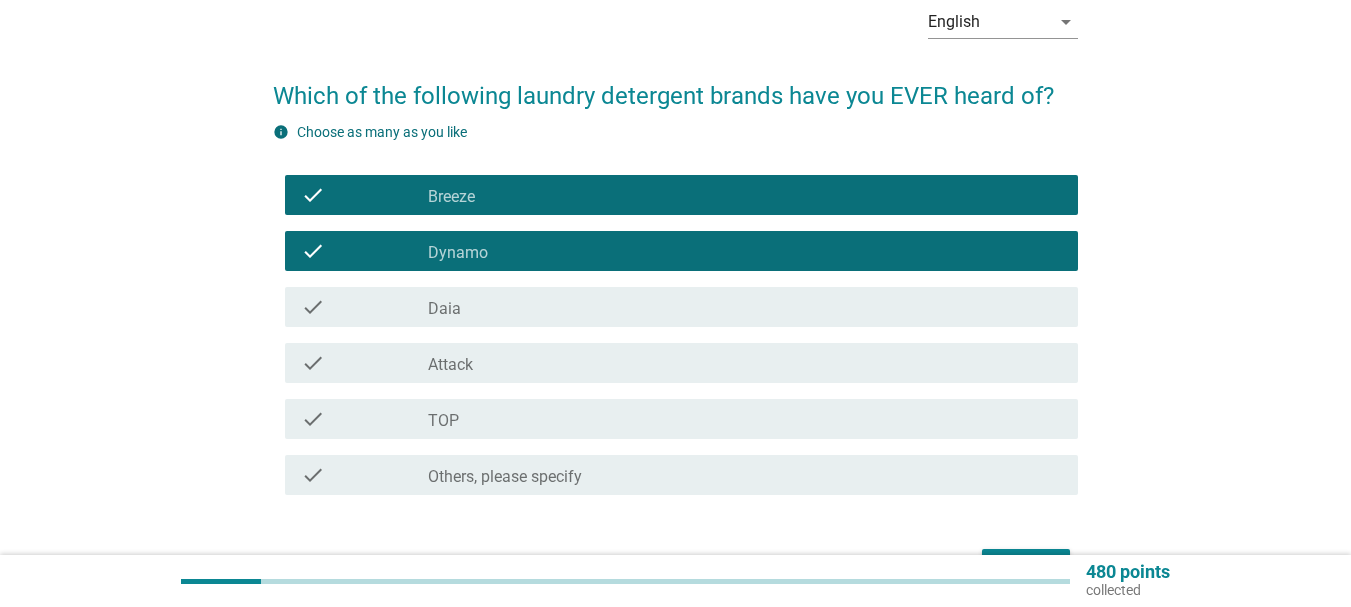 click on "check_box_outline_blank Daia" at bounding box center (745, 307) 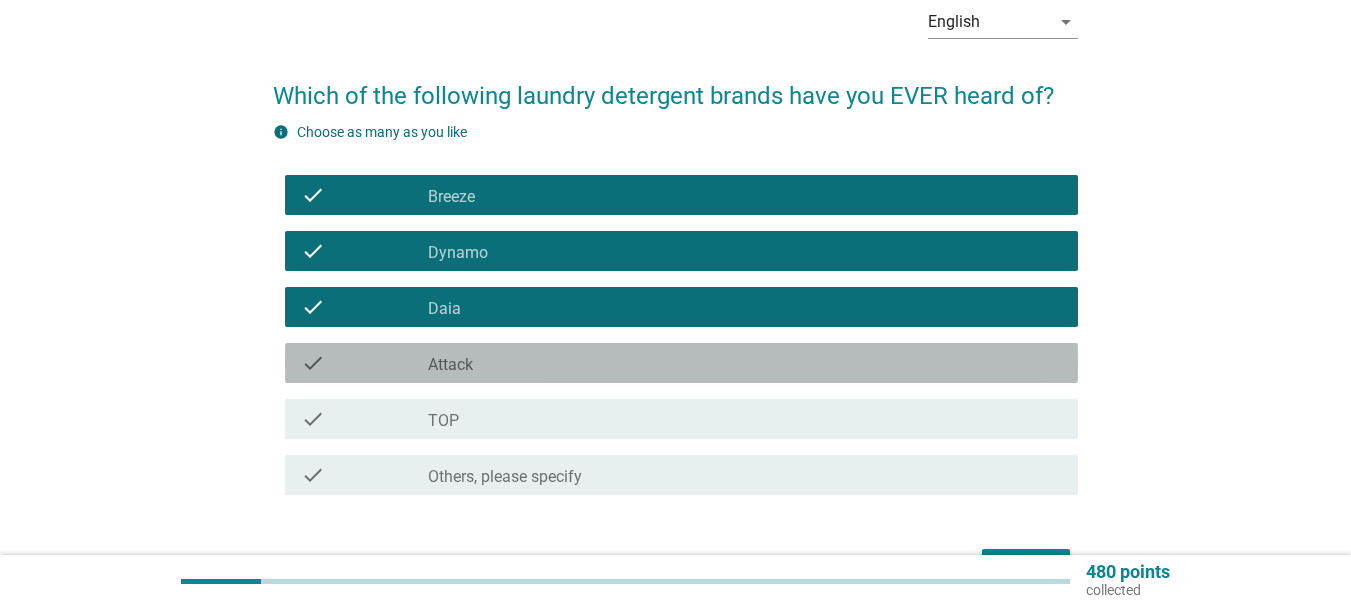 click on "check_box_outline_blank Attack" at bounding box center [745, 363] 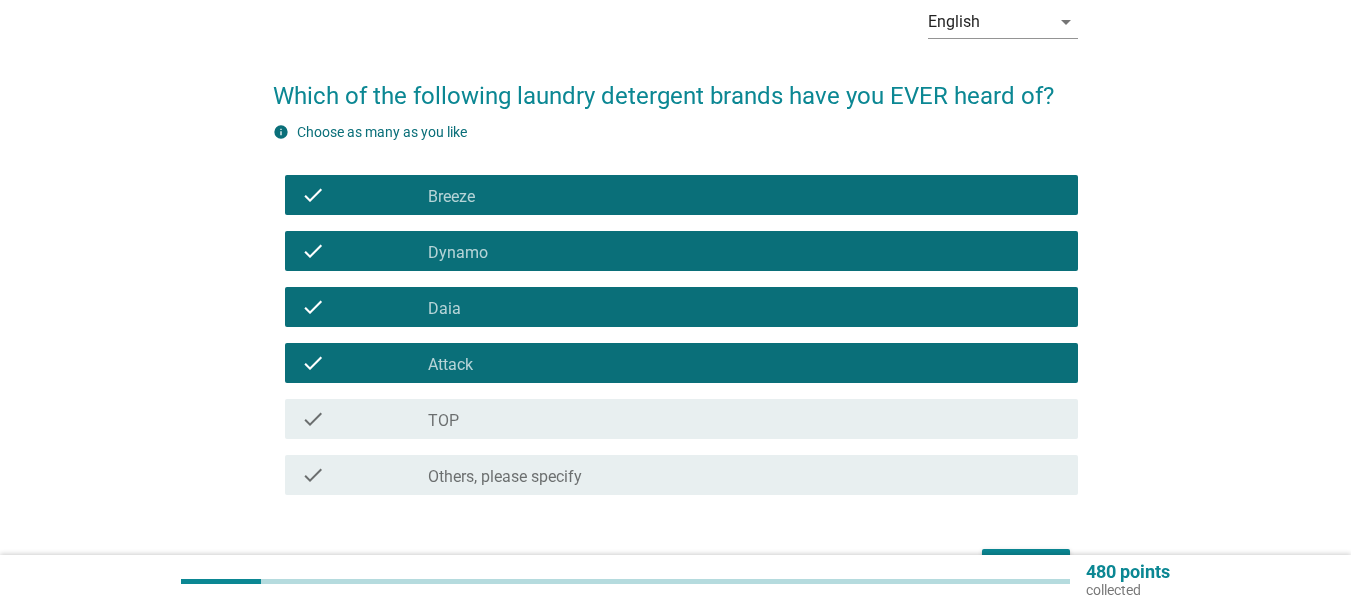 click on "check_box_outline_blank TOP" at bounding box center (745, 419) 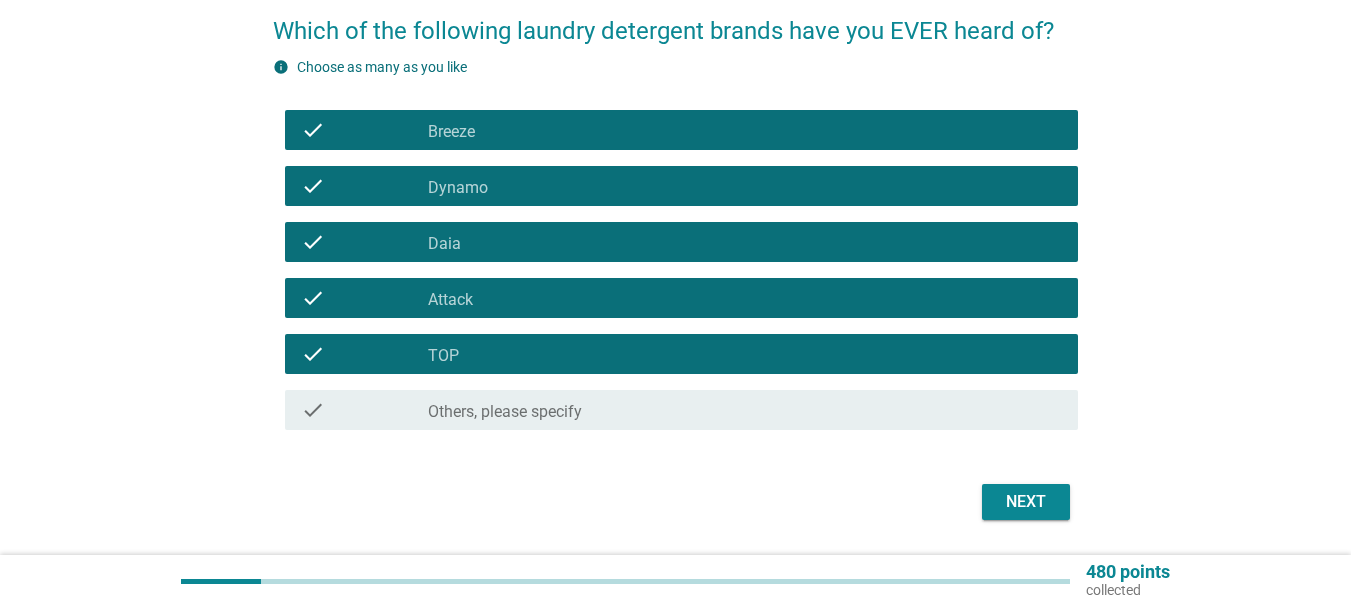 scroll, scrollTop: 200, scrollLeft: 0, axis: vertical 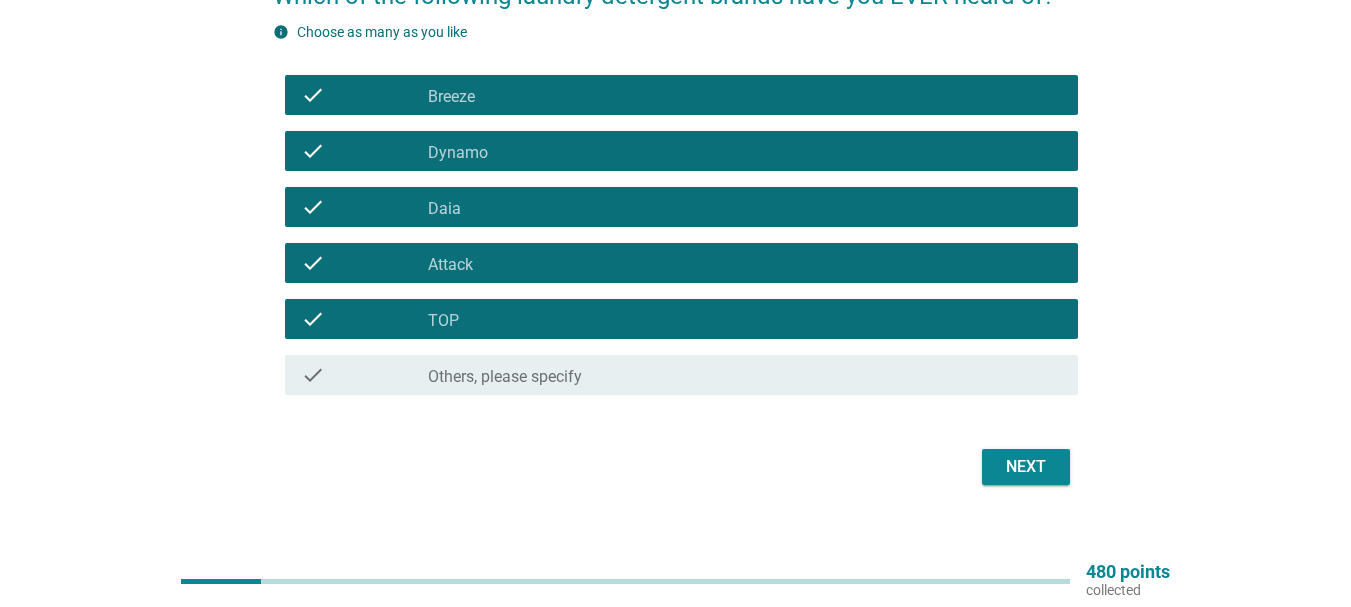 drag, startPoint x: 1004, startPoint y: 460, endPoint x: 818, endPoint y: 396, distance: 196.70282 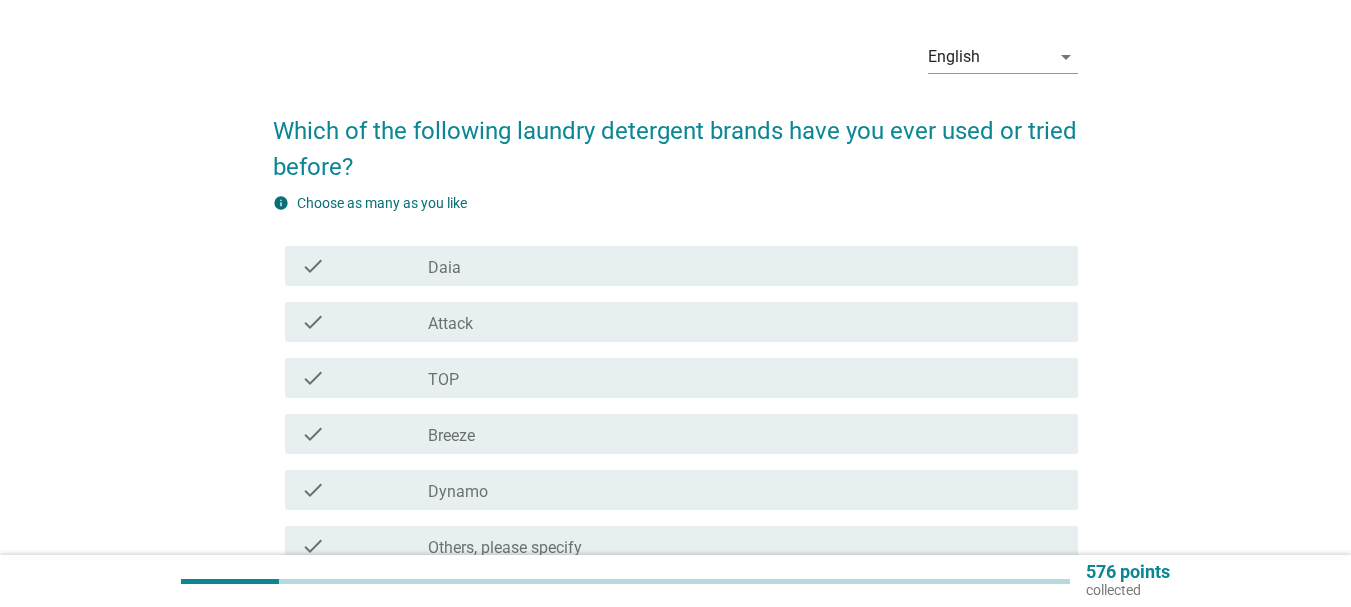 scroll, scrollTop: 100, scrollLeft: 0, axis: vertical 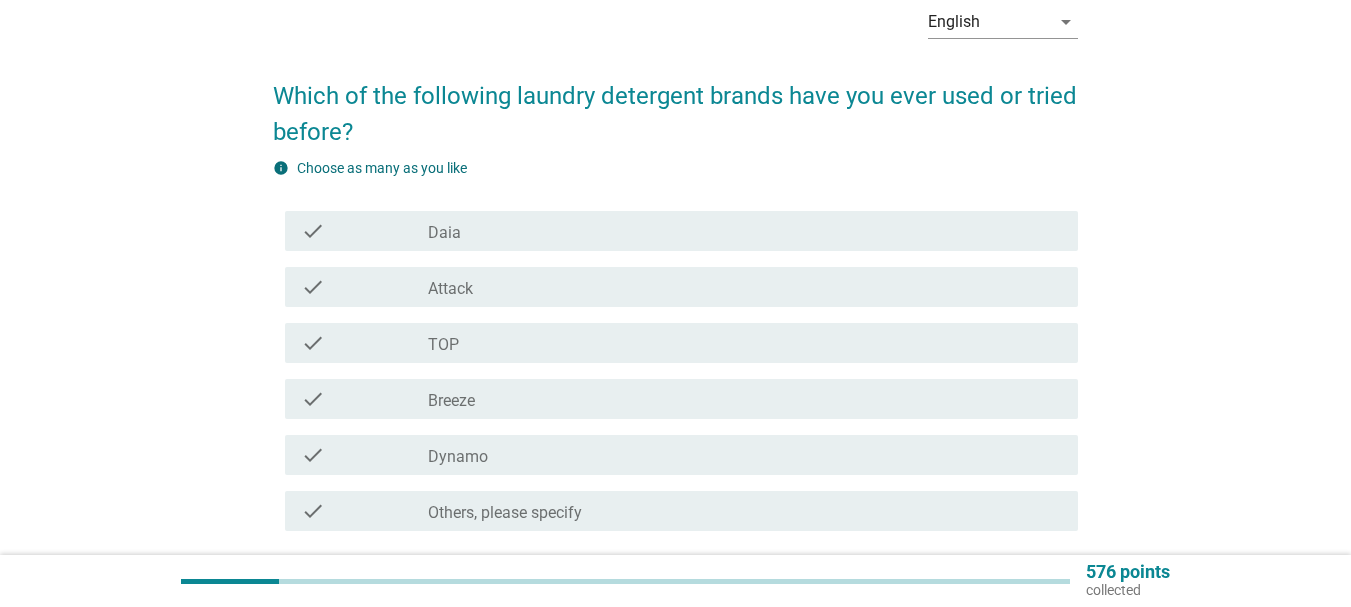 click on "Dynamo" at bounding box center (458, 457) 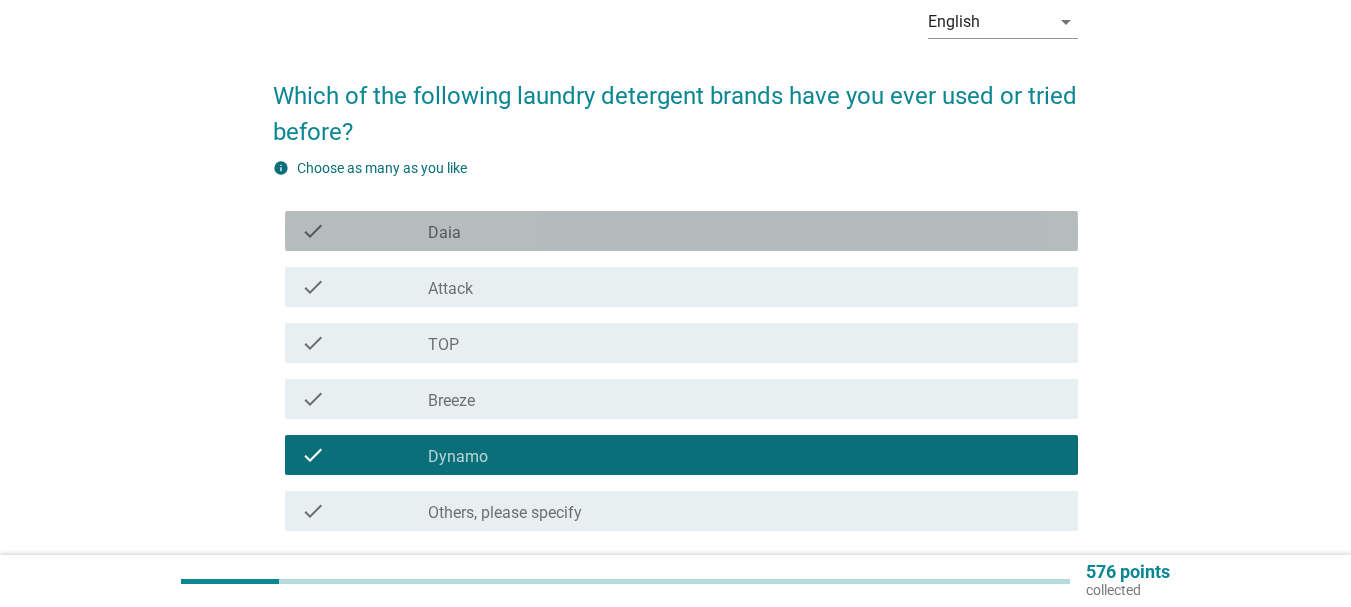 click on "check_box_outline_blank Daia" at bounding box center [745, 231] 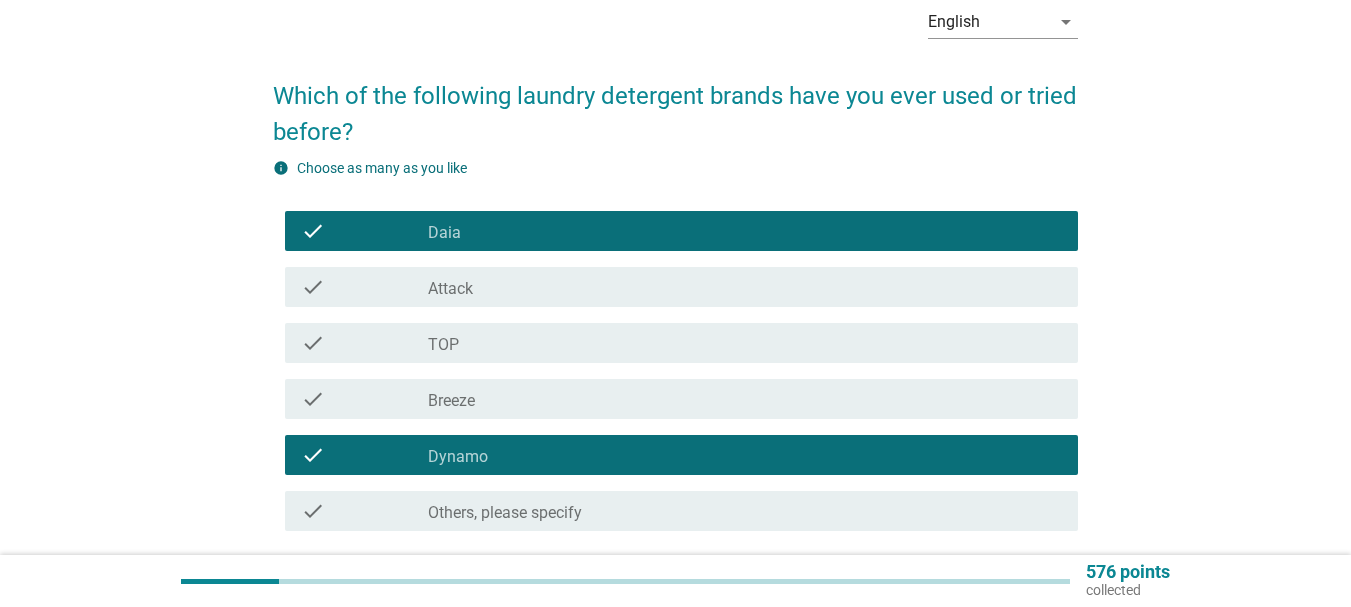click on "check_box_outline_blank TOP" at bounding box center (745, 343) 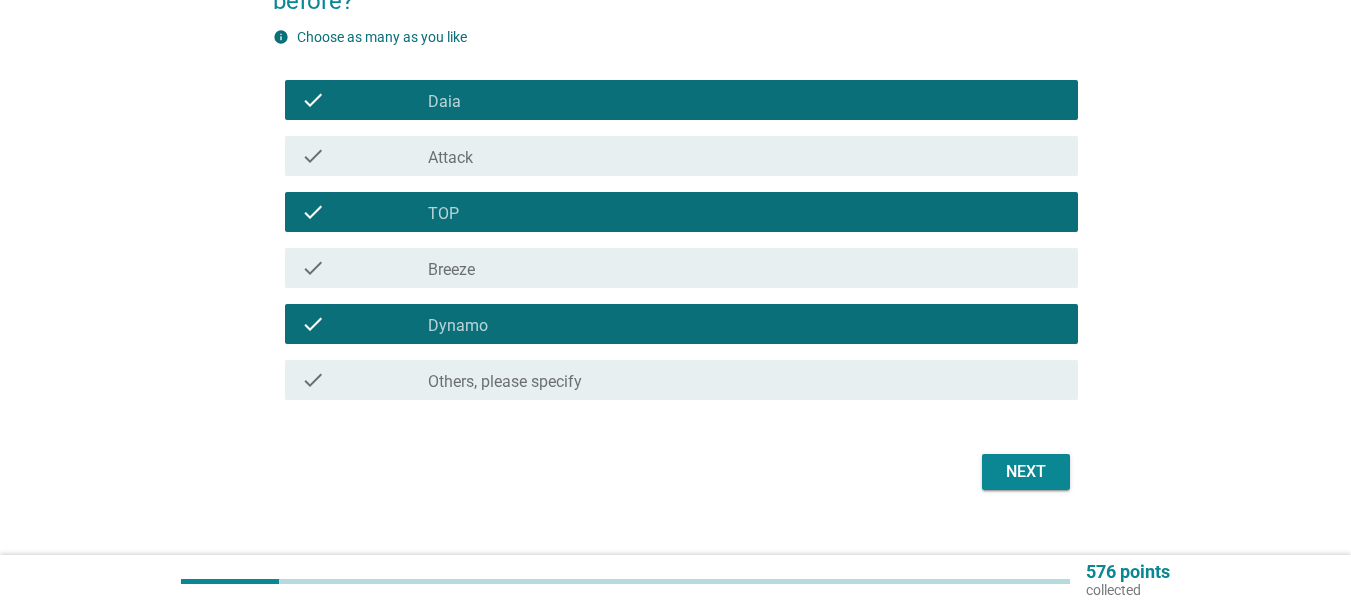 scroll, scrollTop: 262, scrollLeft: 0, axis: vertical 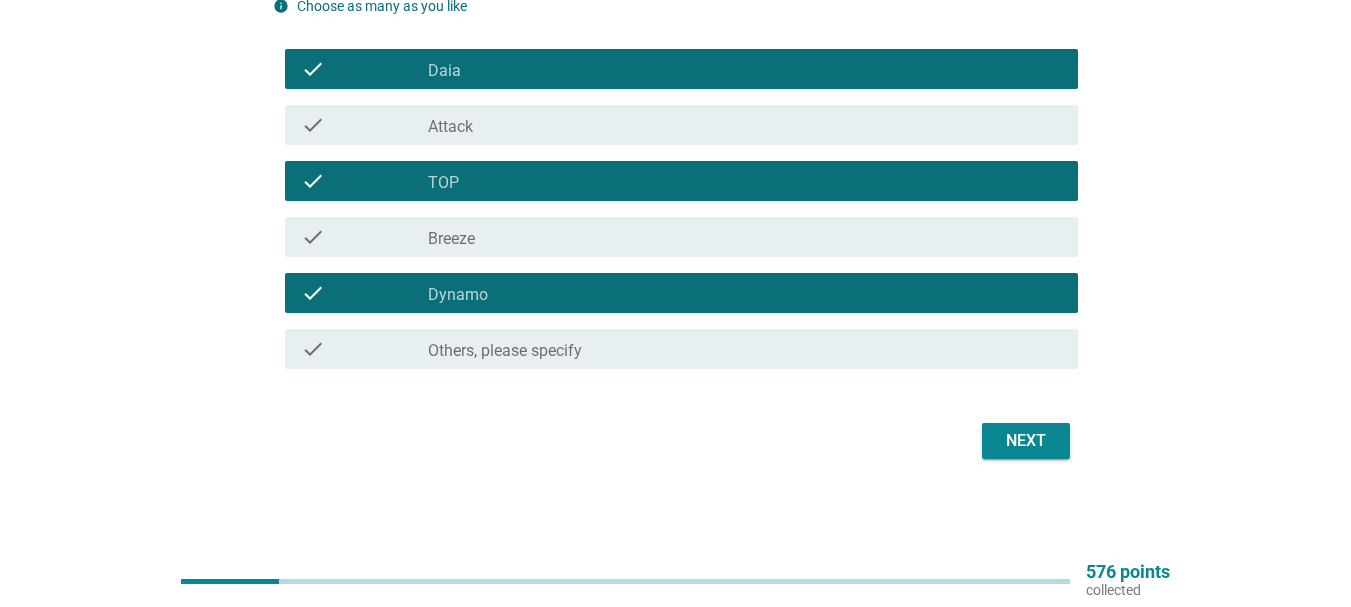 click on "Next" at bounding box center (1026, 441) 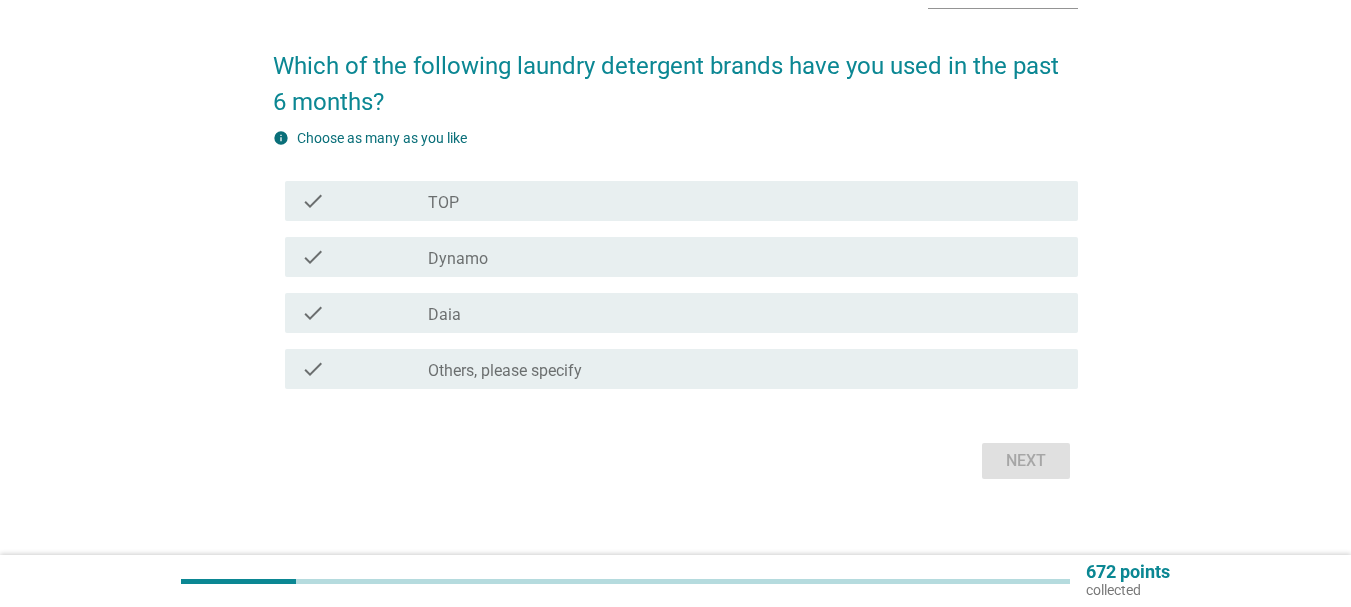 scroll, scrollTop: 150, scrollLeft: 0, axis: vertical 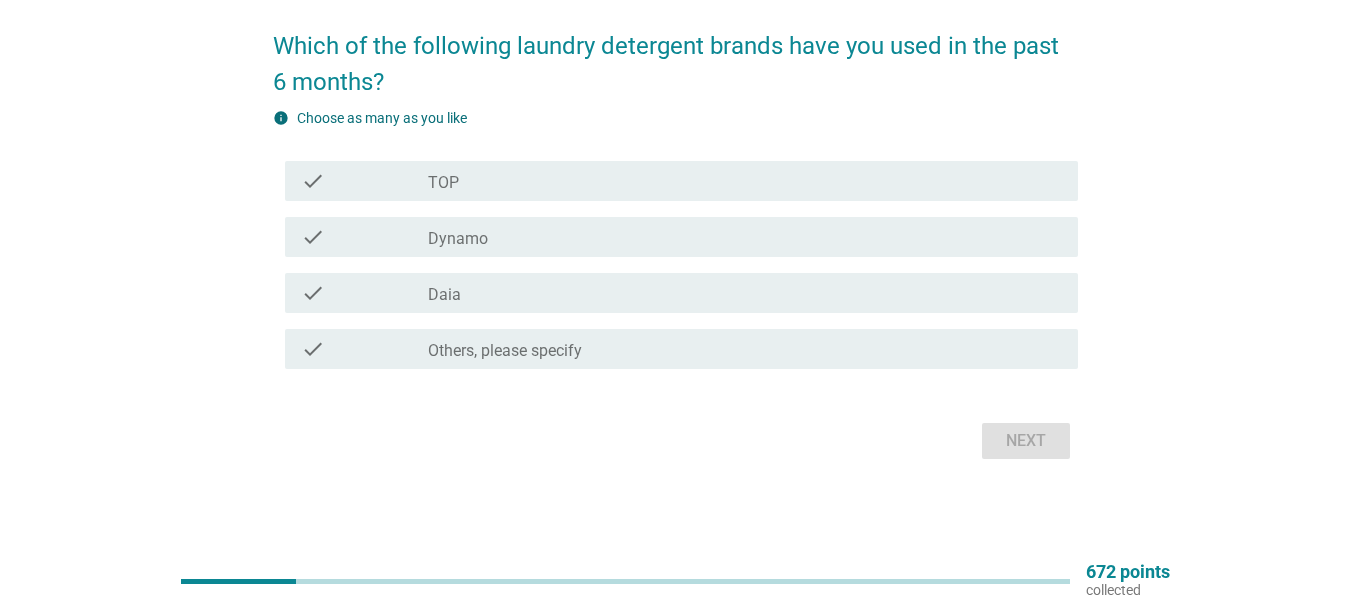 click on "Dynamo" at bounding box center [458, 239] 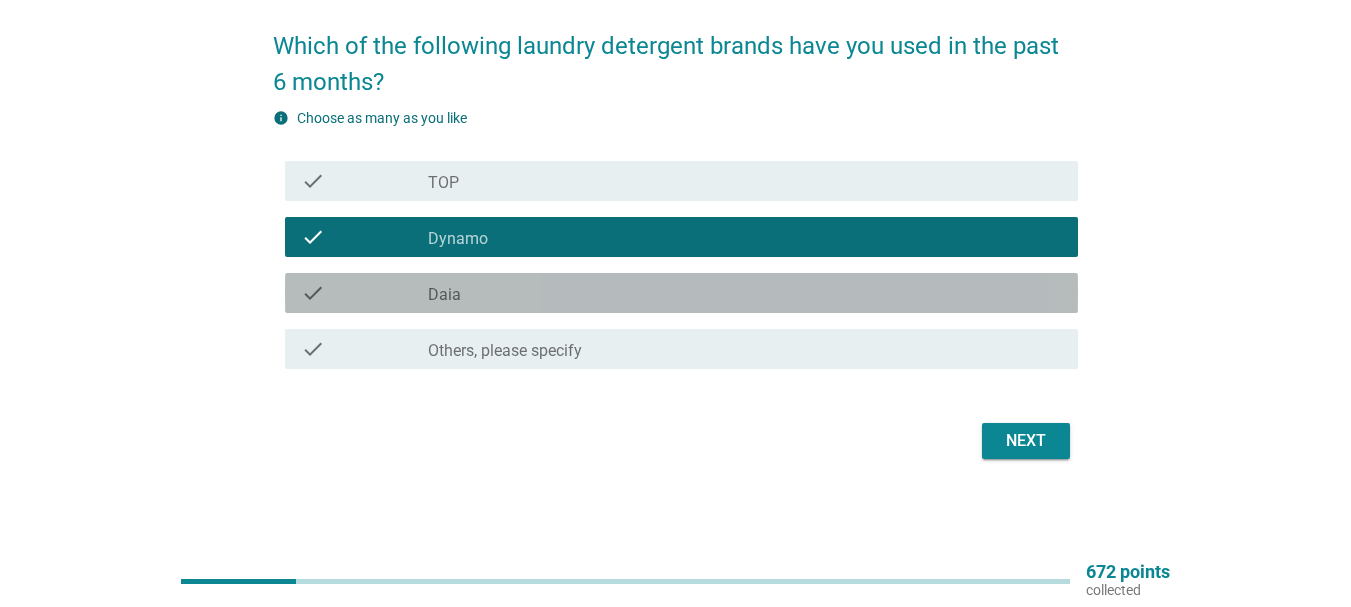 click on "check_box Daia" at bounding box center (745, 293) 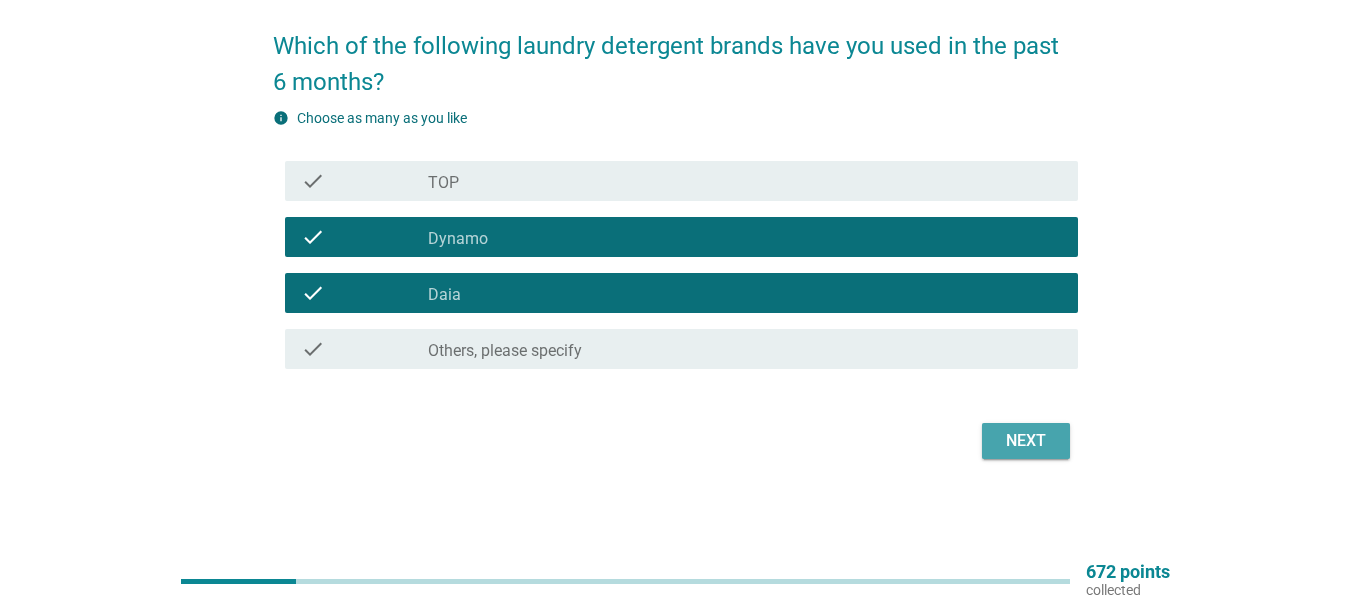 click on "Next" at bounding box center (1026, 441) 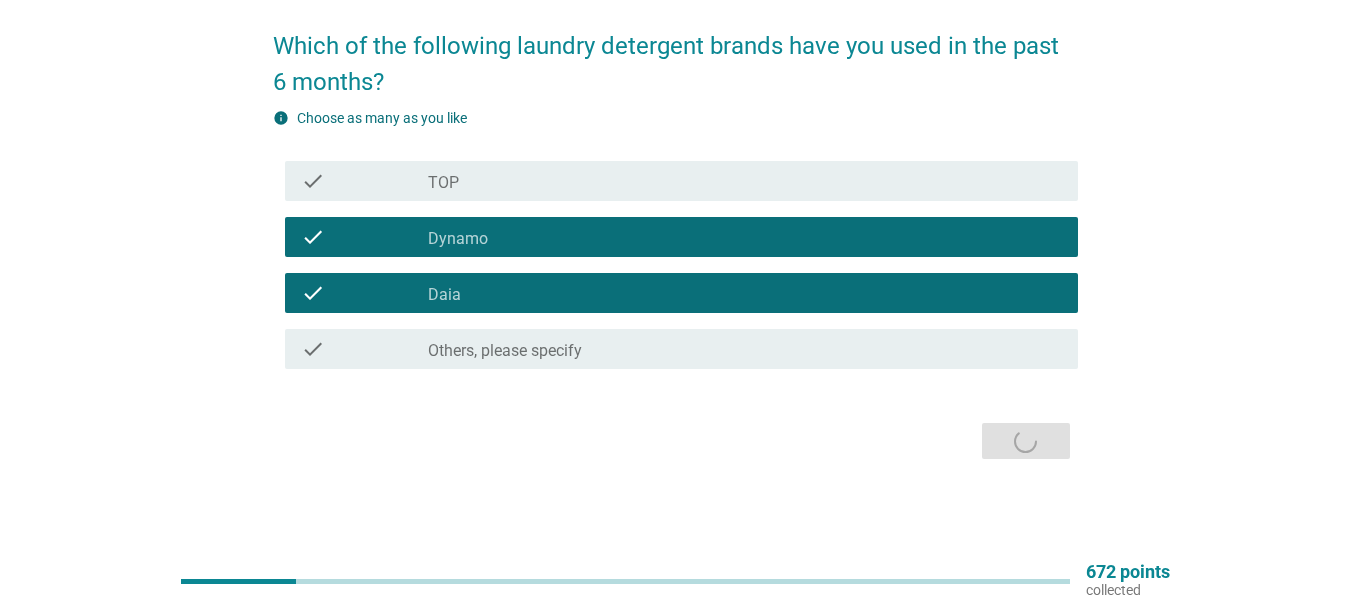 scroll, scrollTop: 0, scrollLeft: 0, axis: both 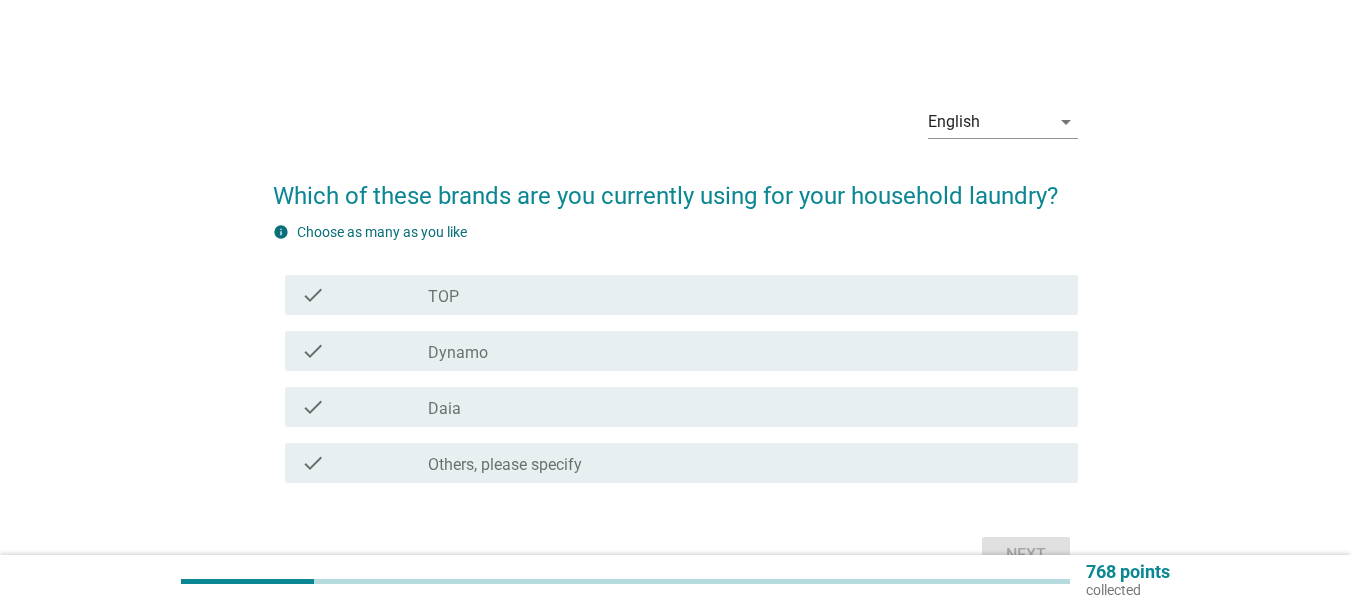 click on "check_box_outline_blank Dynamo" at bounding box center [745, 351] 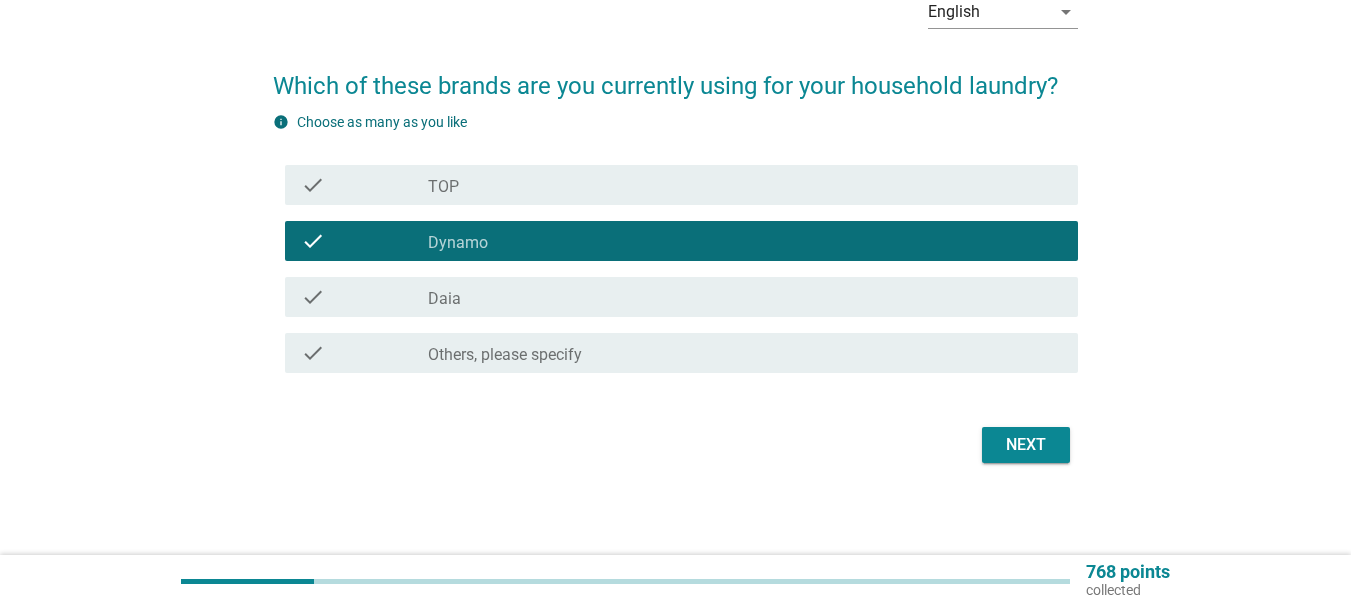 scroll, scrollTop: 114, scrollLeft: 0, axis: vertical 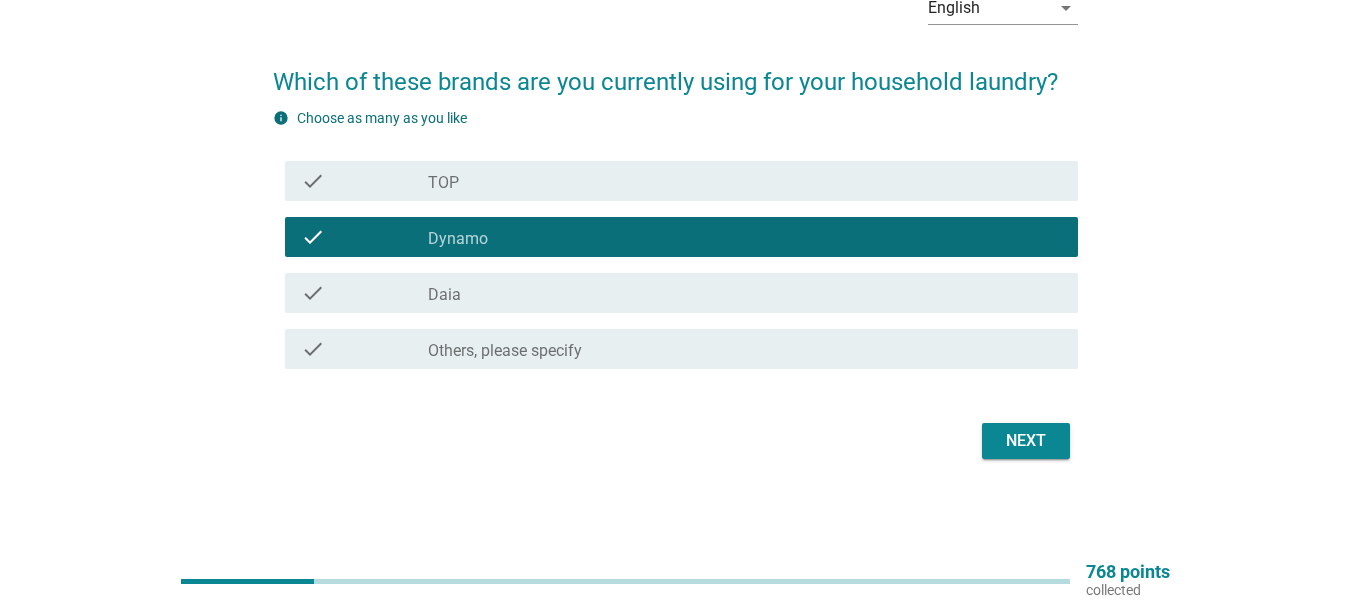click on "Next" at bounding box center [1026, 441] 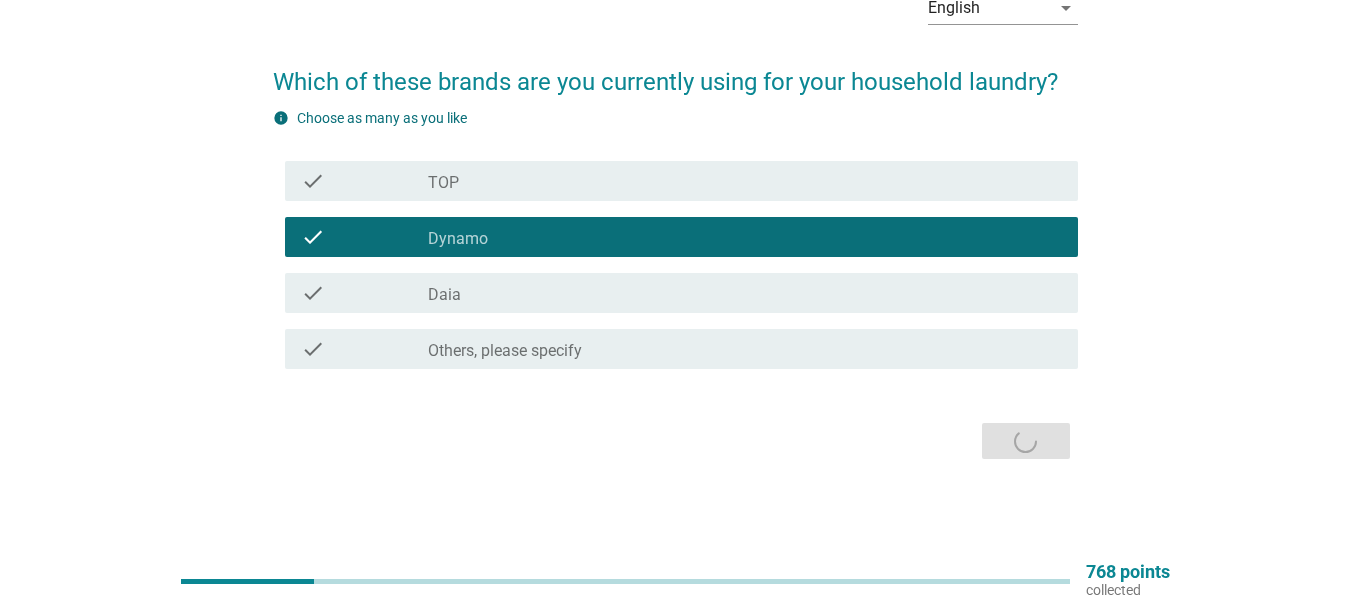 scroll, scrollTop: 0, scrollLeft: 0, axis: both 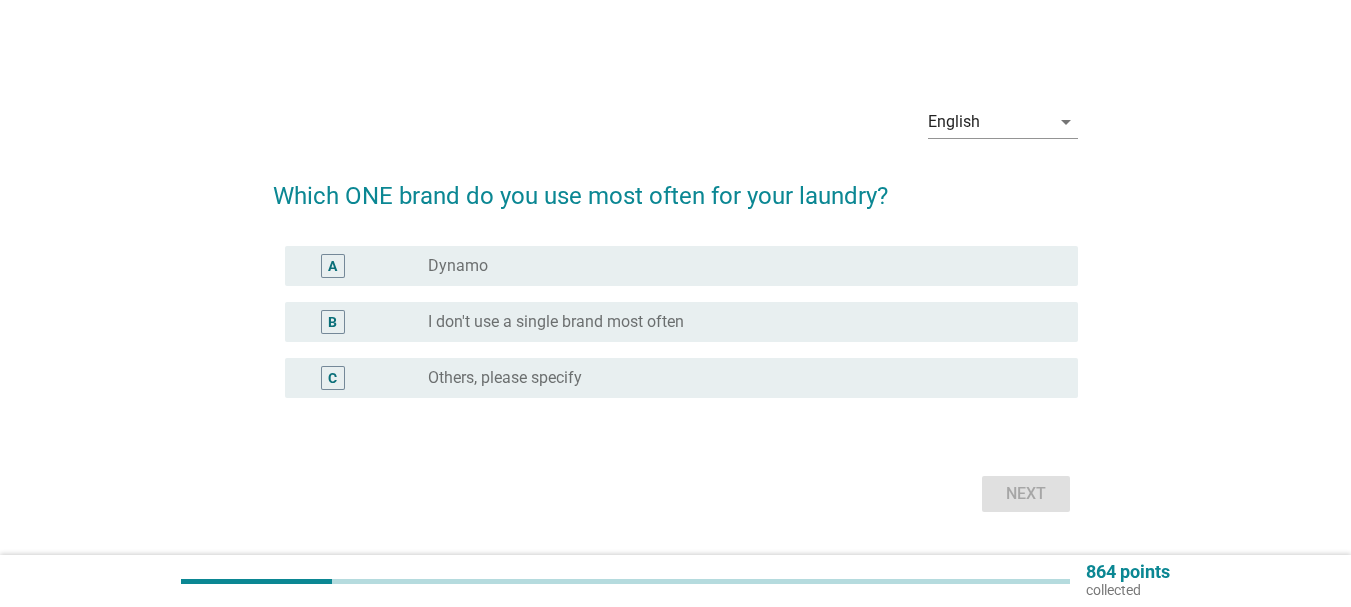 click on "radio_button_unchecked Dynamo" at bounding box center [737, 266] 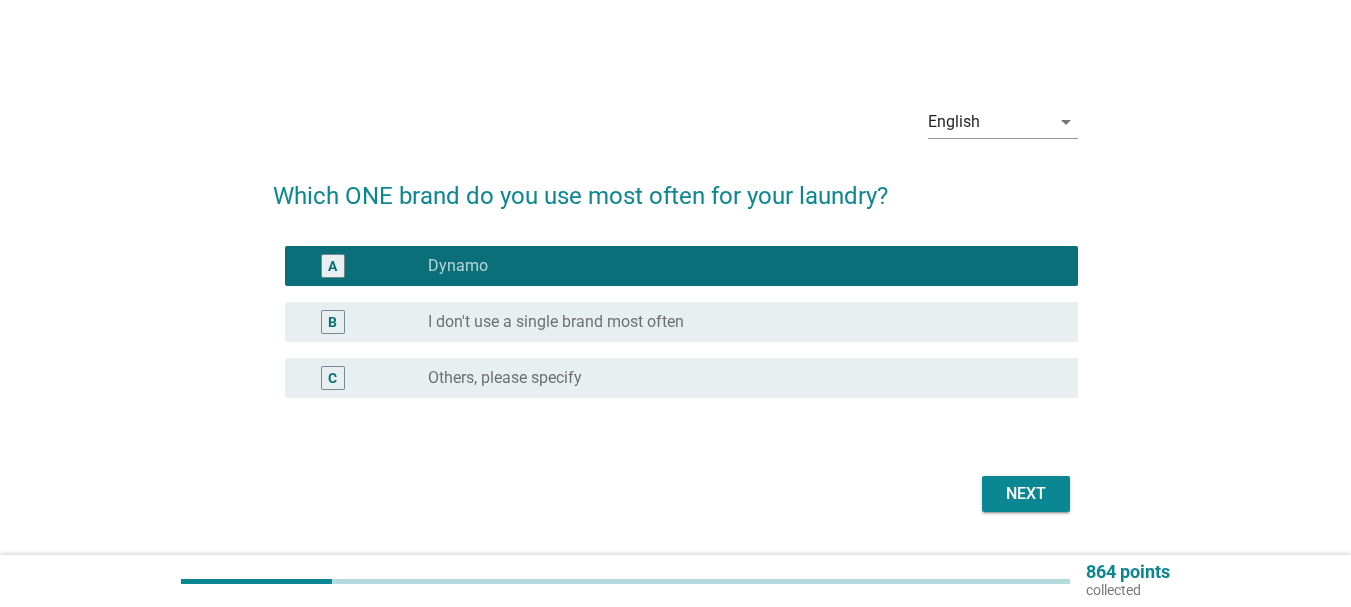 click on "Next" at bounding box center [1026, 494] 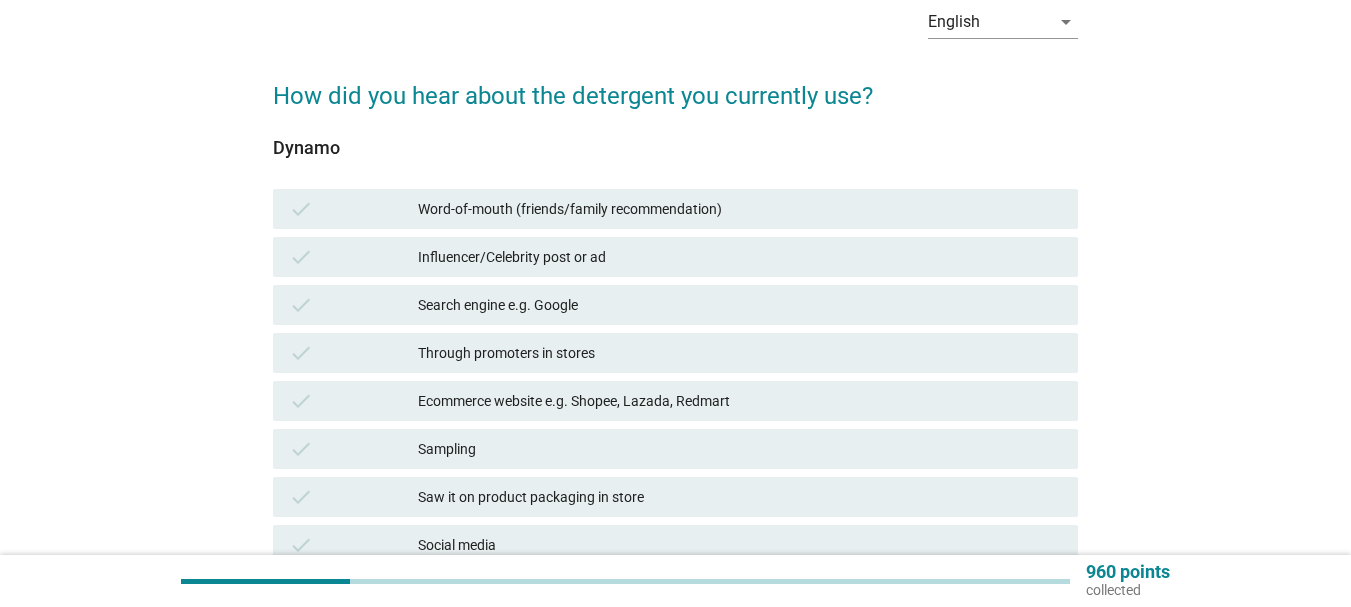 scroll, scrollTop: 200, scrollLeft: 0, axis: vertical 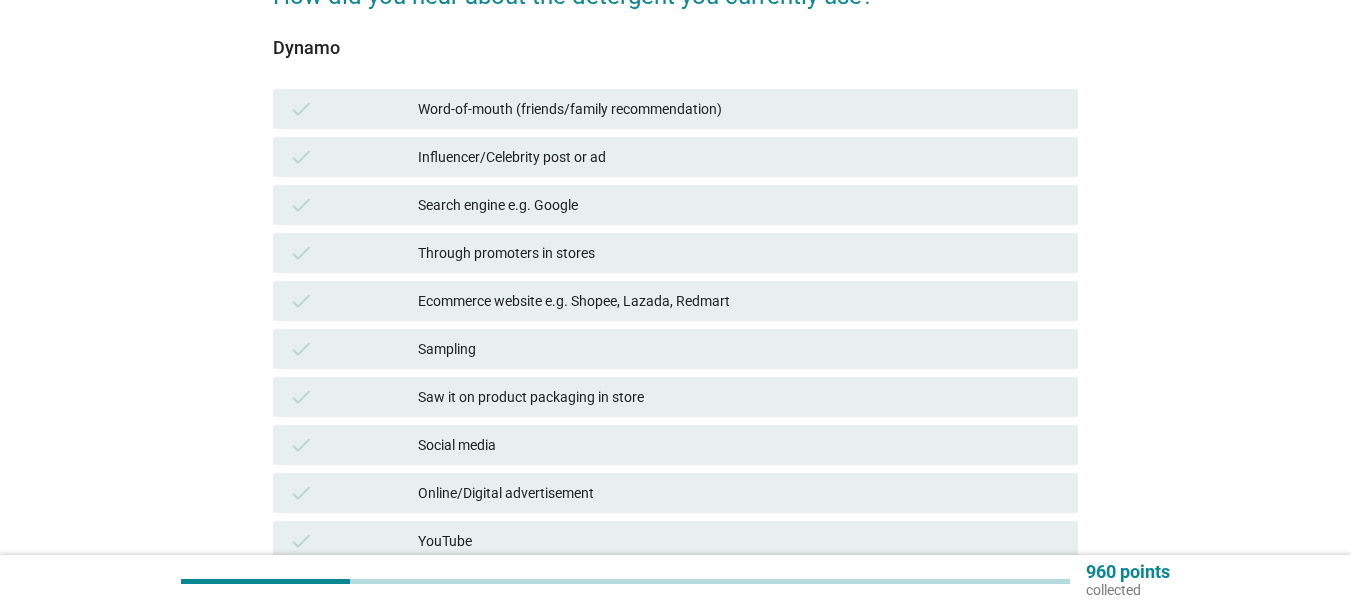 click on "check   Sampling" at bounding box center (675, 349) 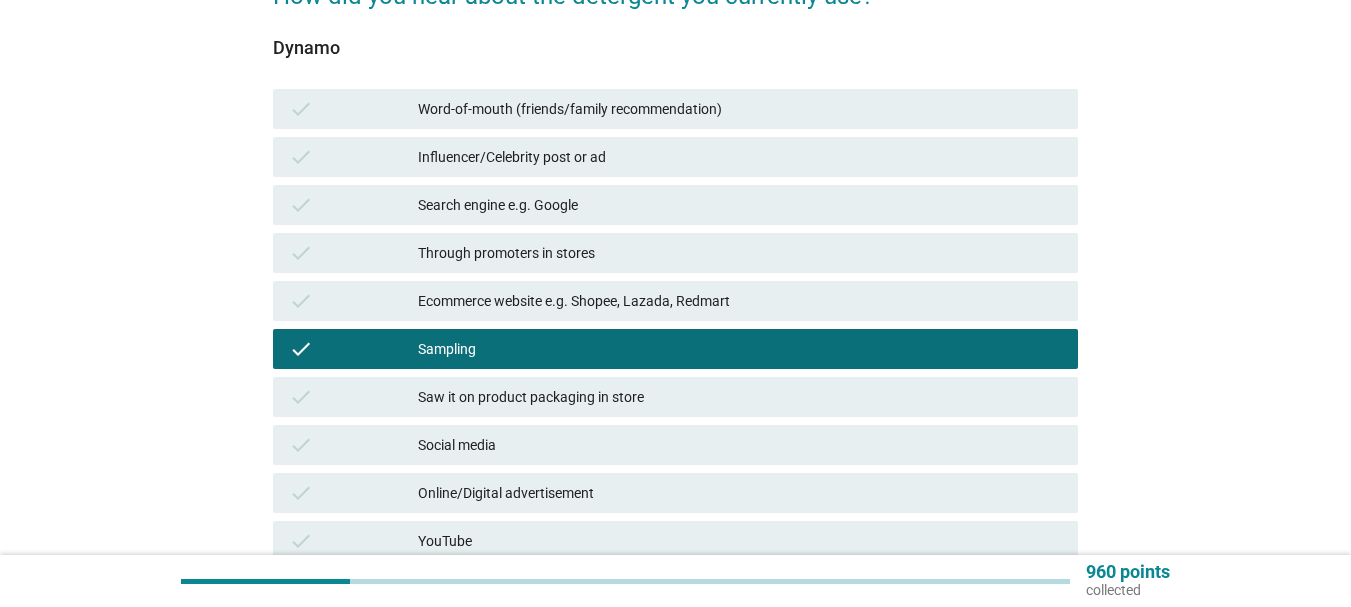 click on "check   Social media" at bounding box center (675, 445) 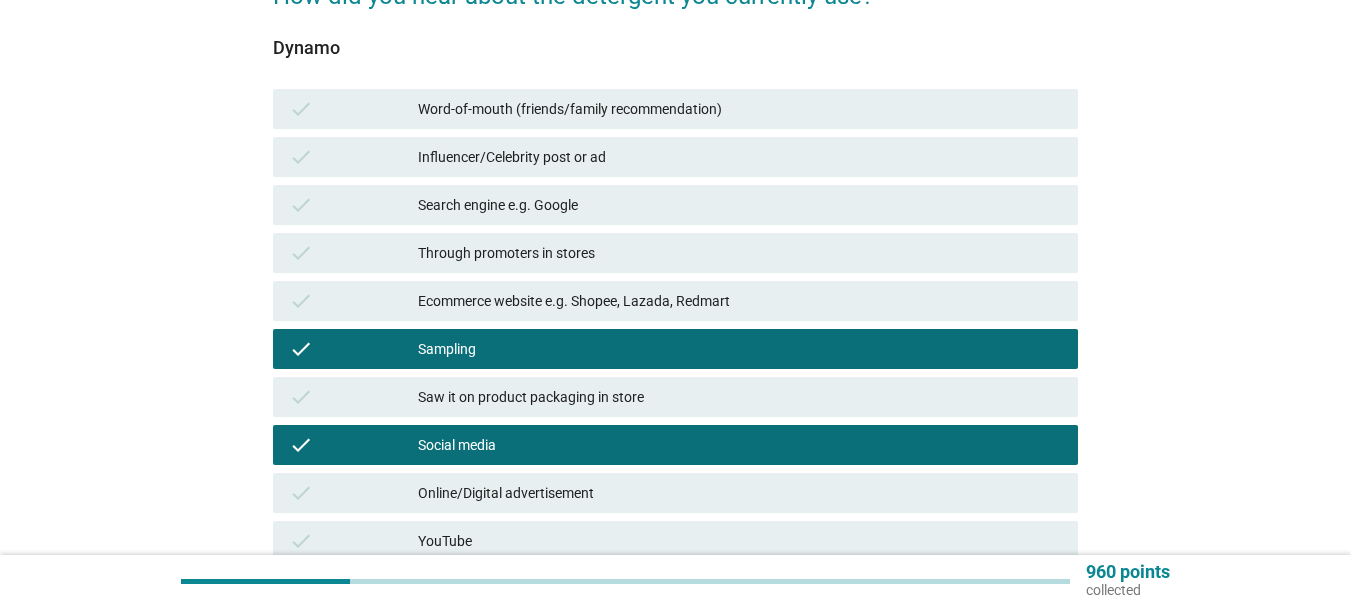 click on "check   Word-of-mouth (friends/family recommendation)" at bounding box center (675, 109) 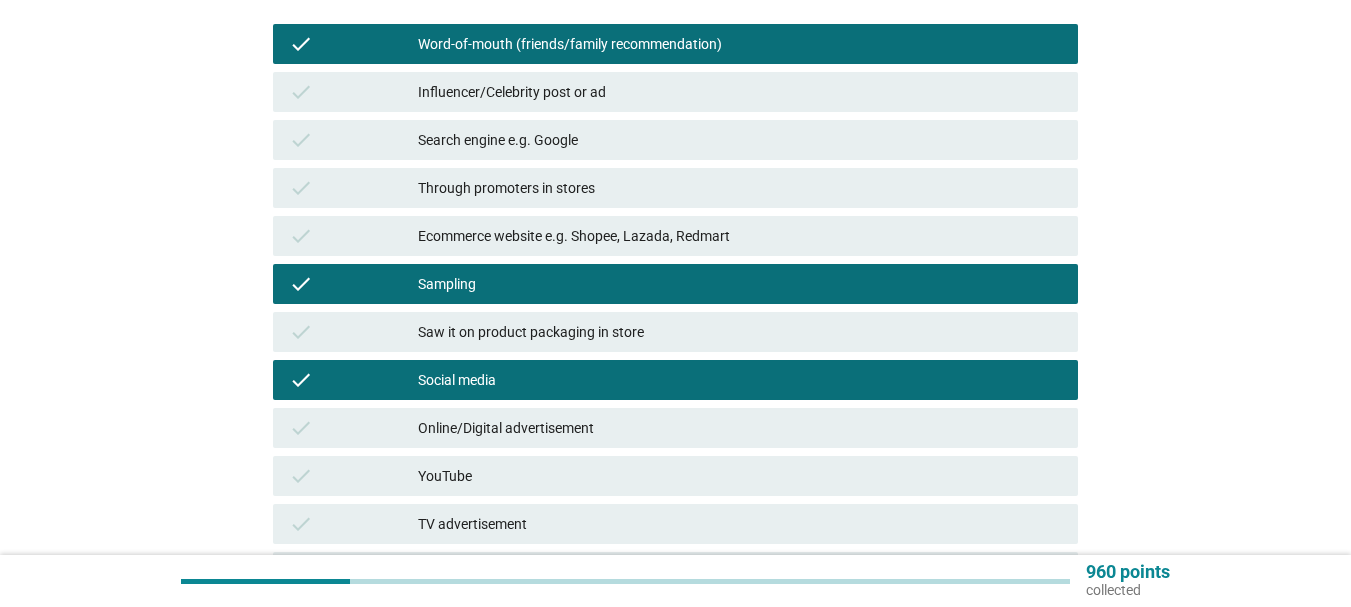 scroll, scrollTop: 300, scrollLeft: 0, axis: vertical 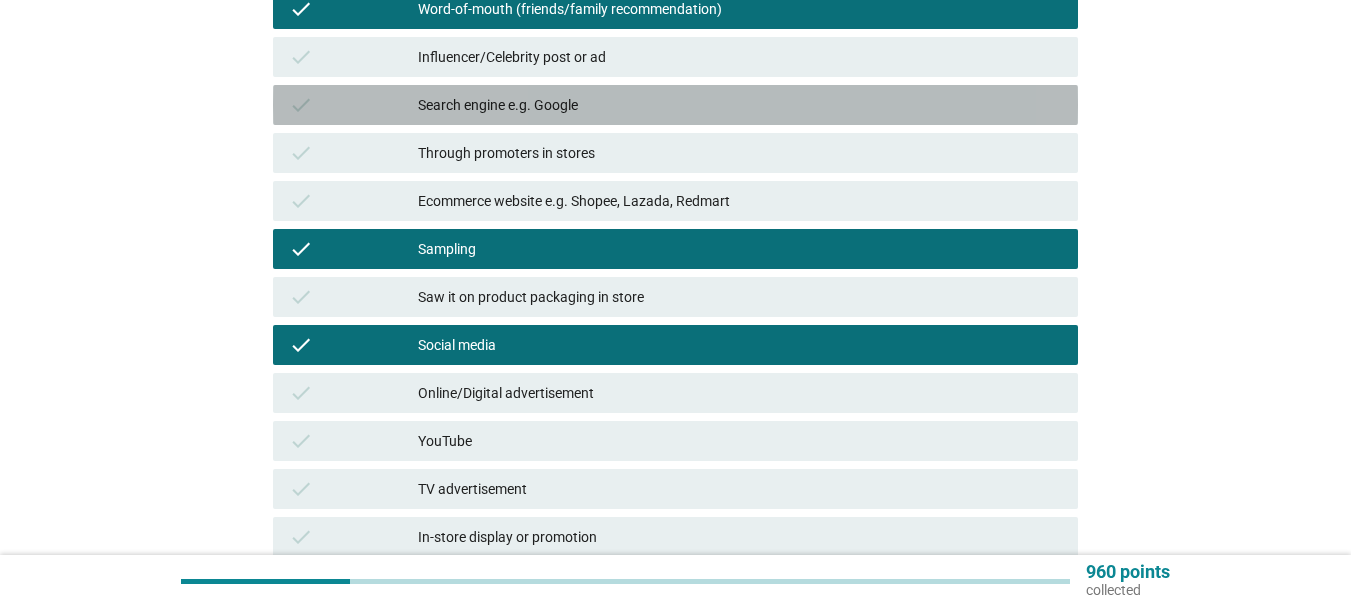 click on "Search engine e.g. Google" at bounding box center (740, 105) 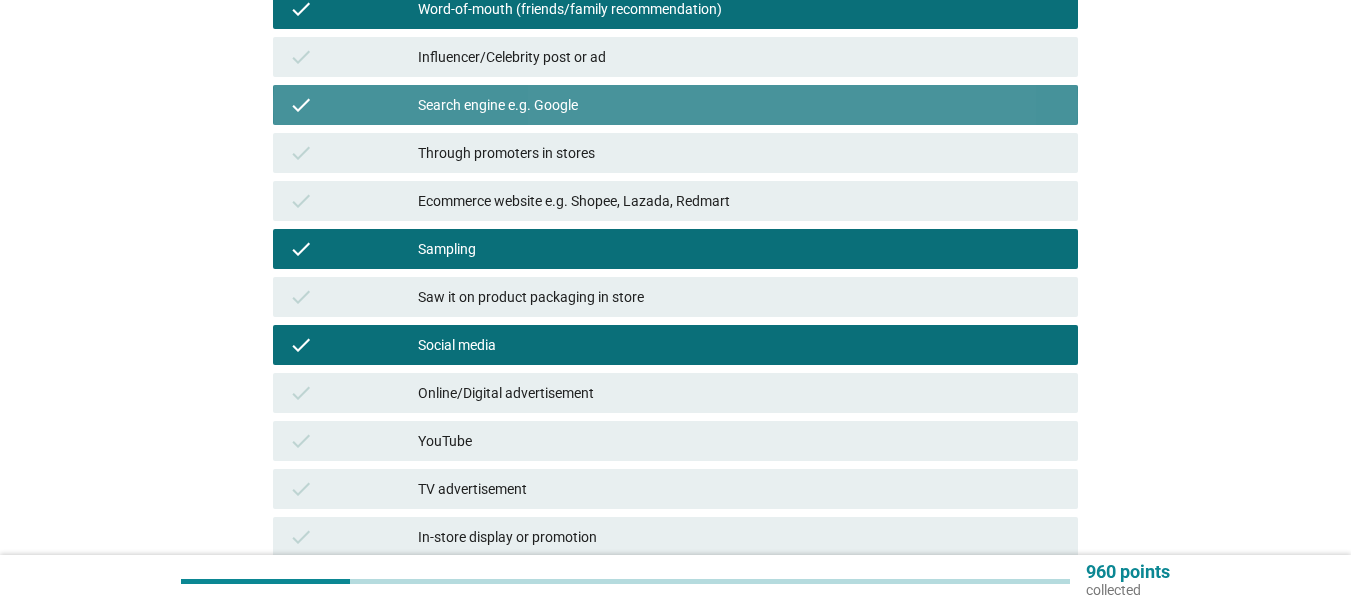 click on "Search engine e.g. Google" at bounding box center (740, 105) 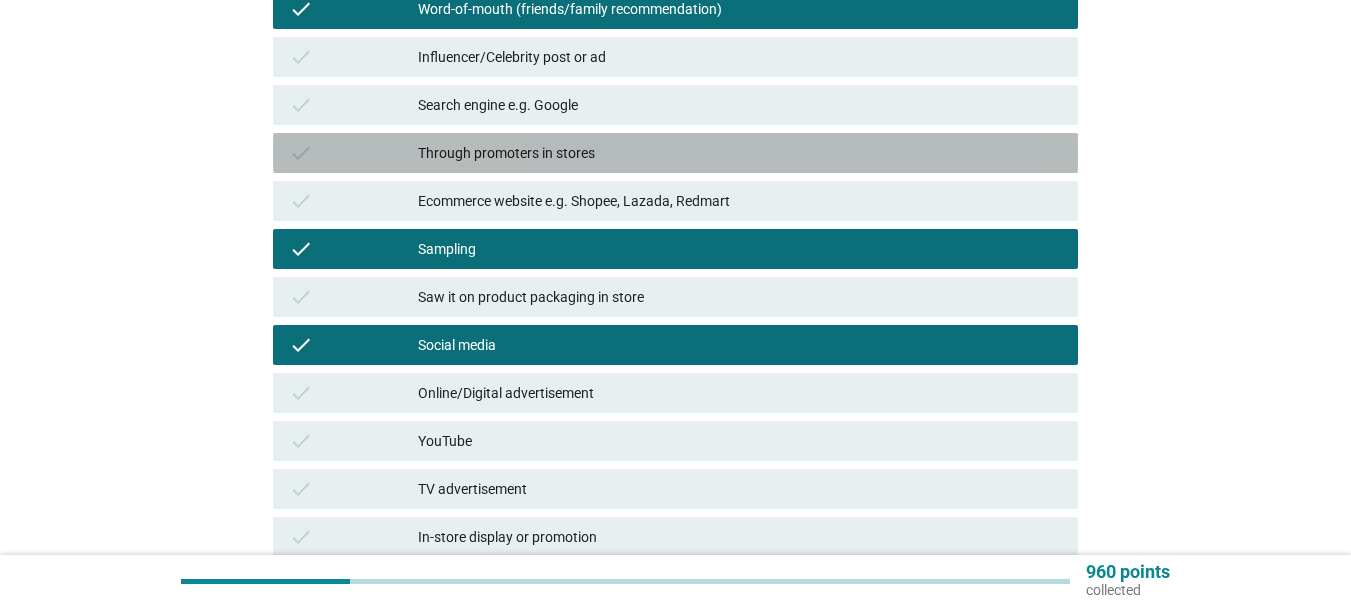 drag, startPoint x: 695, startPoint y: 151, endPoint x: 742, endPoint y: 186, distance: 58.60034 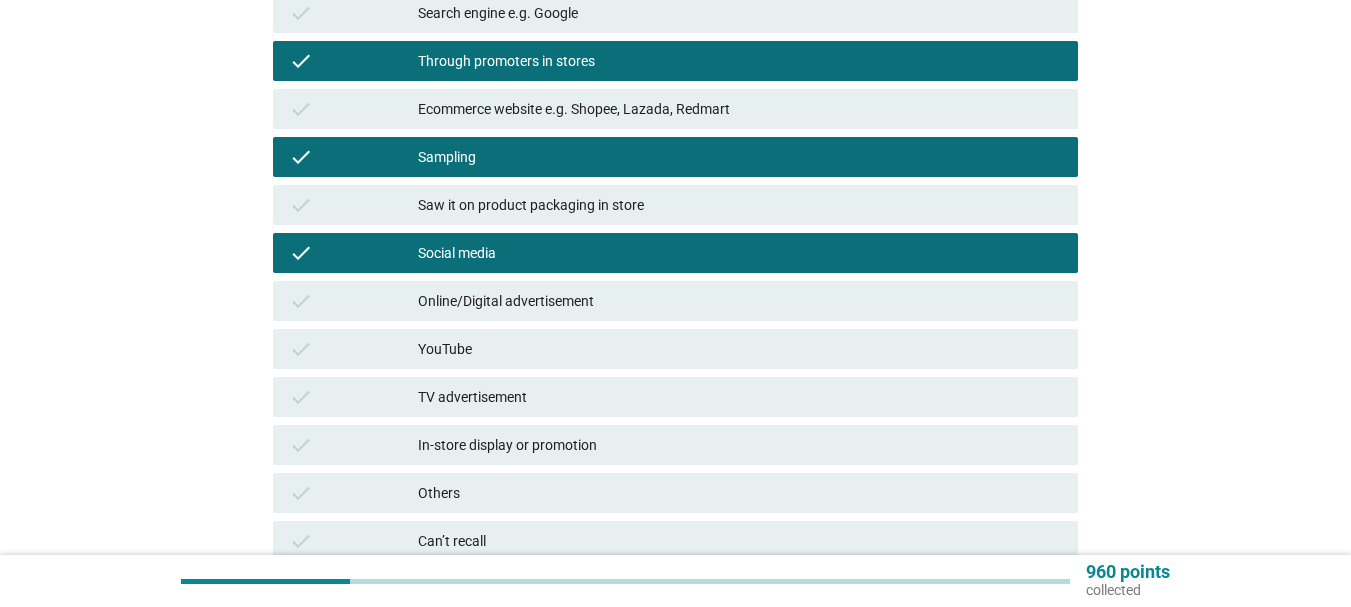 scroll, scrollTop: 500, scrollLeft: 0, axis: vertical 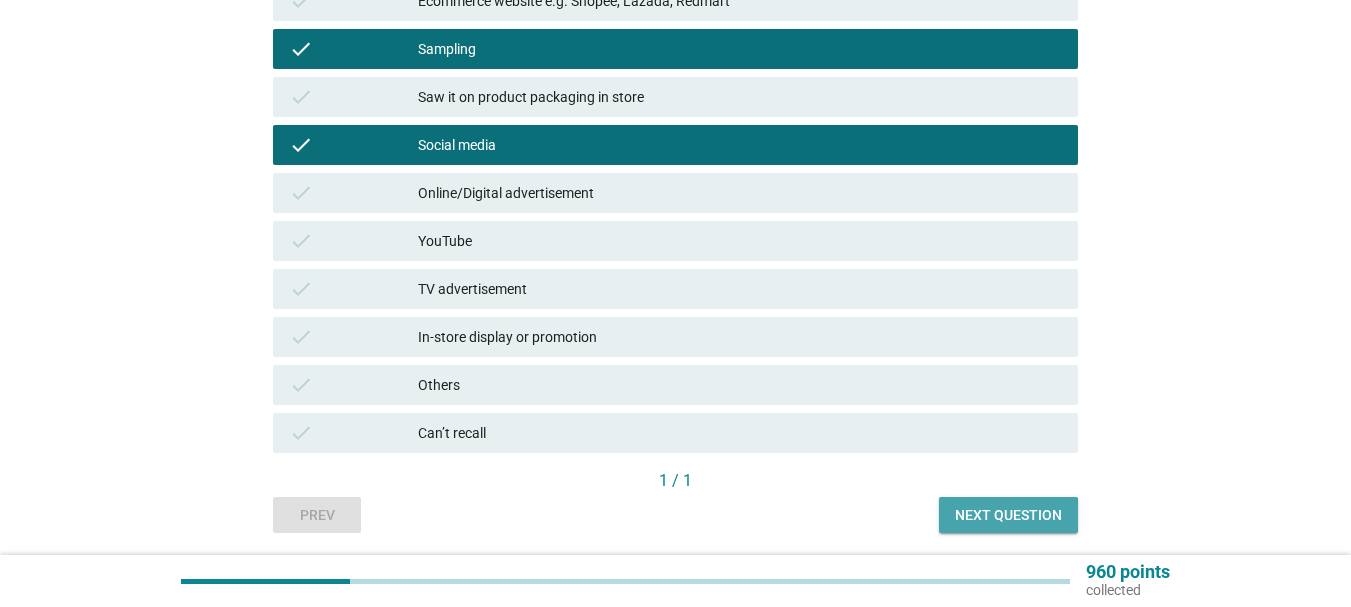 click on "Next question" at bounding box center [1008, 515] 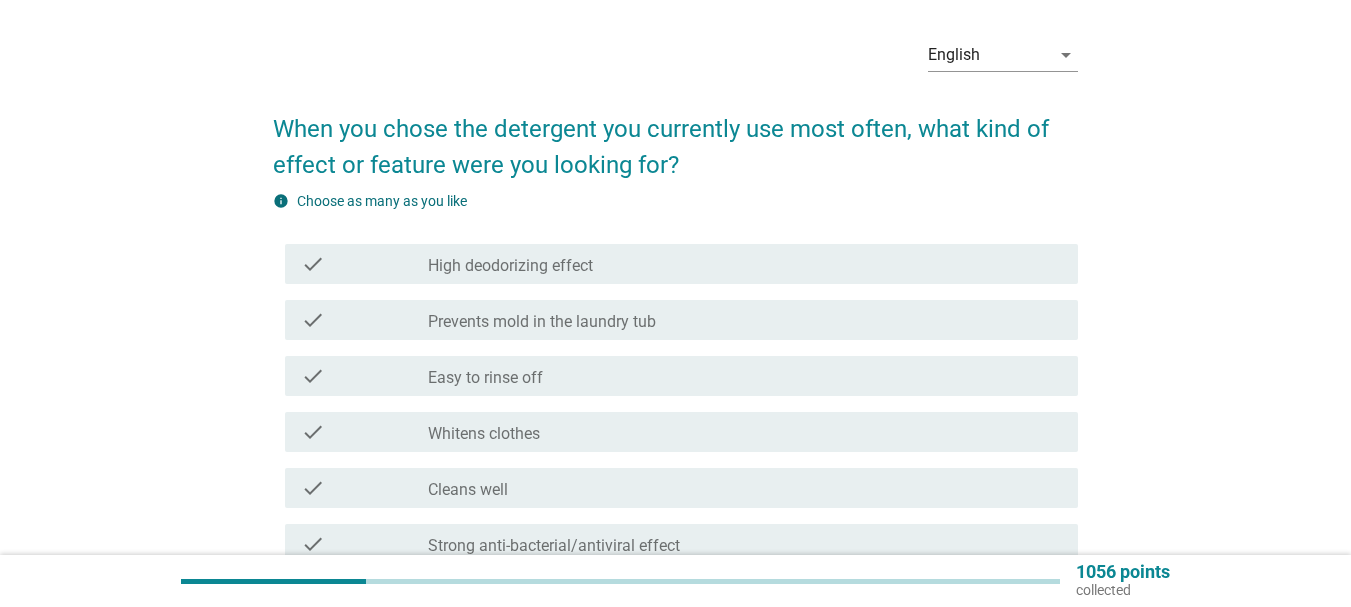 scroll, scrollTop: 100, scrollLeft: 0, axis: vertical 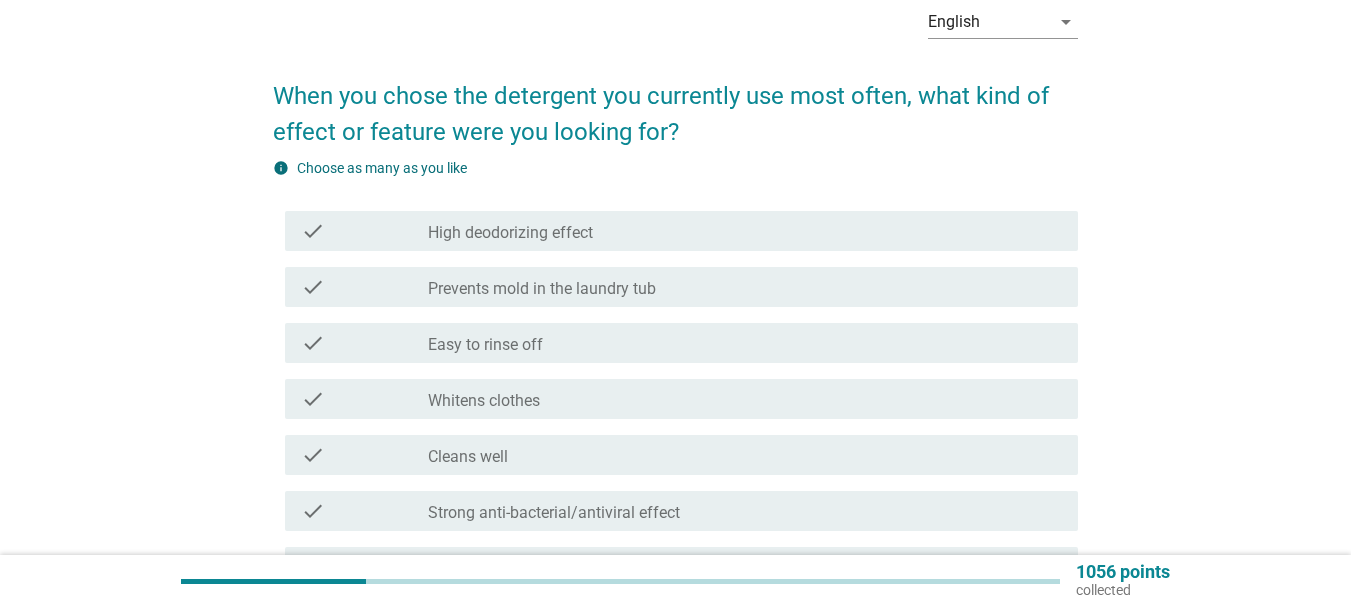 click on "check_box_outline_blank Prevents mold in the laundry tub" at bounding box center (745, 287) 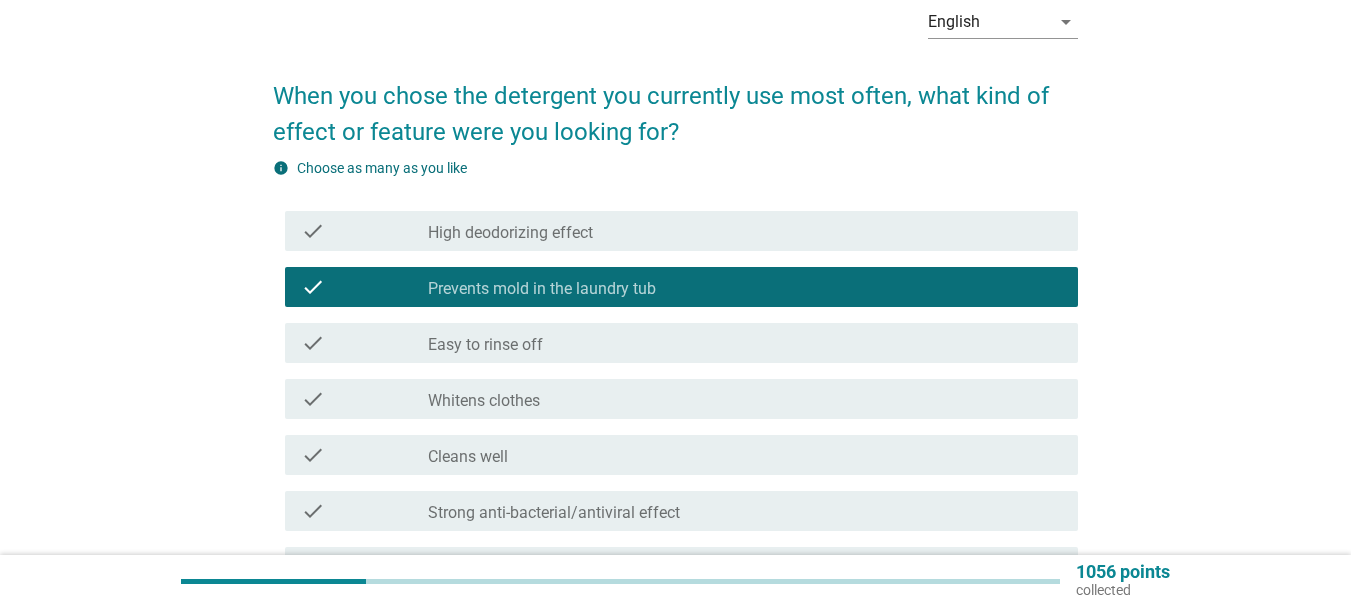 click on "High deodorizing effect" at bounding box center [510, 233] 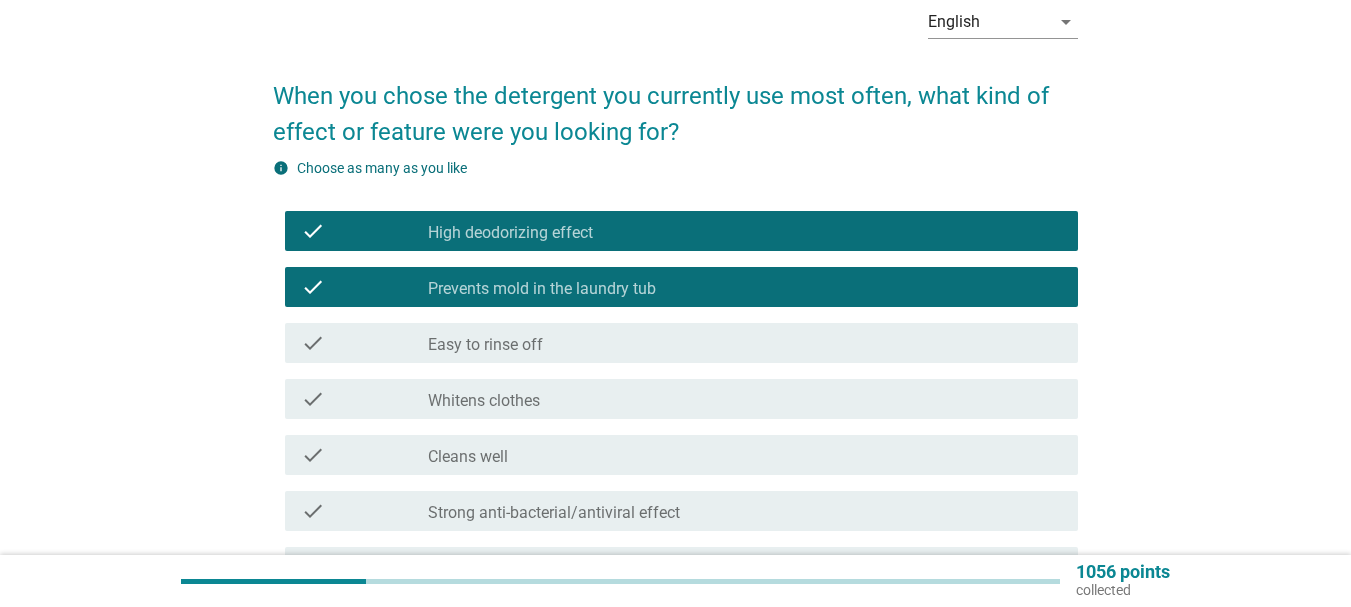 click on "Prevents mold in the laundry tub" at bounding box center [542, 289] 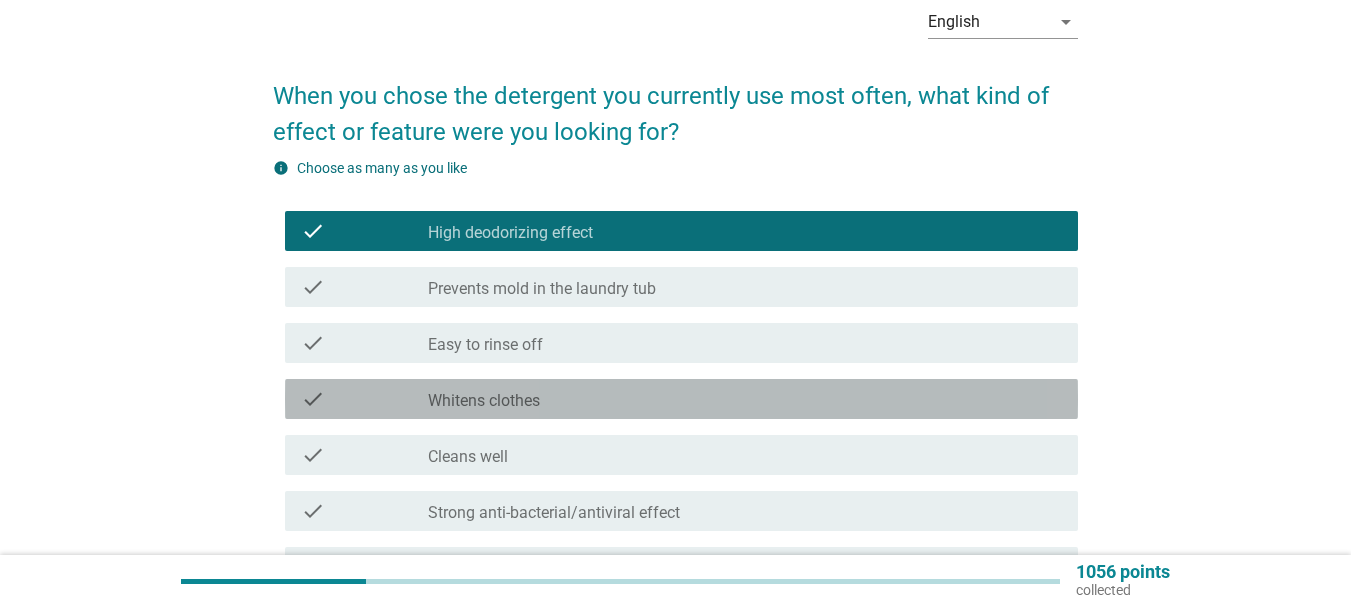 click on "Whitens clothes" at bounding box center [484, 401] 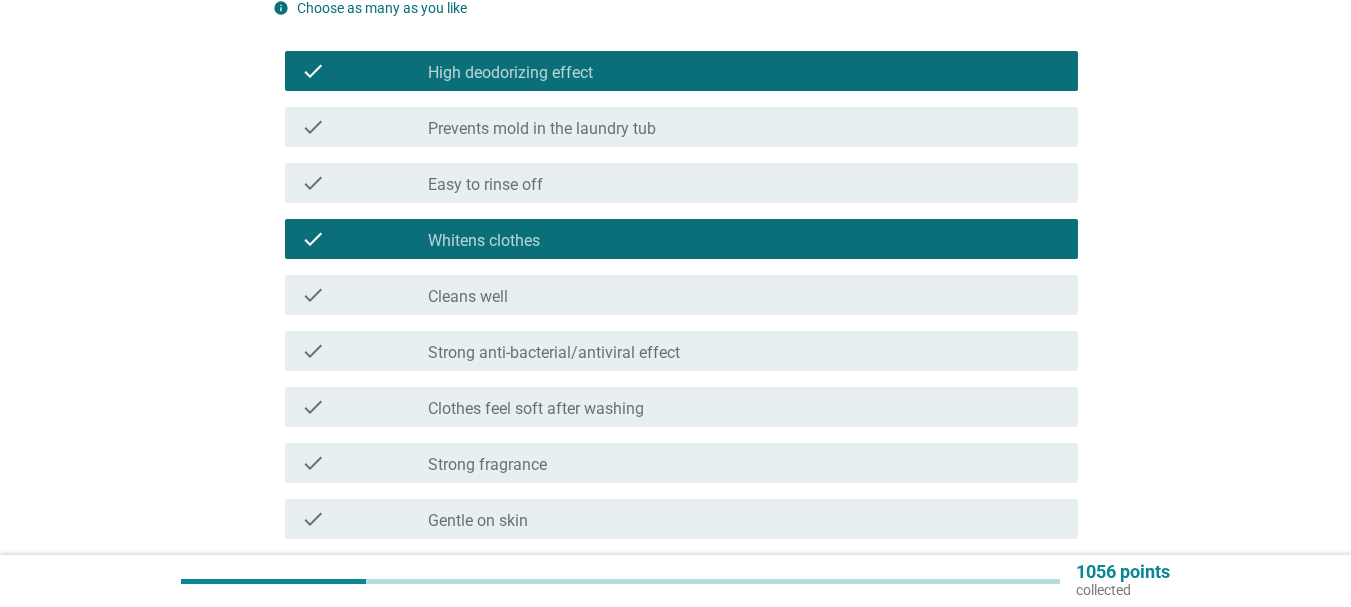 scroll, scrollTop: 300, scrollLeft: 0, axis: vertical 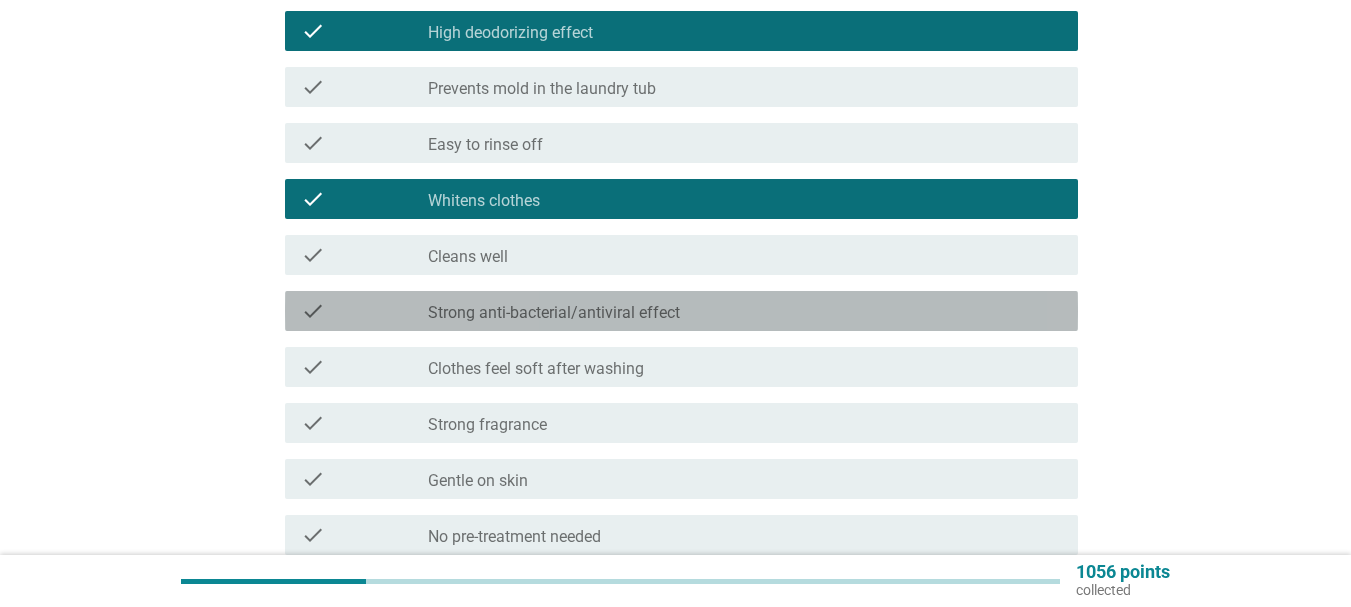 click on "Strong anti-bacterial/antiviral effect" at bounding box center [554, 313] 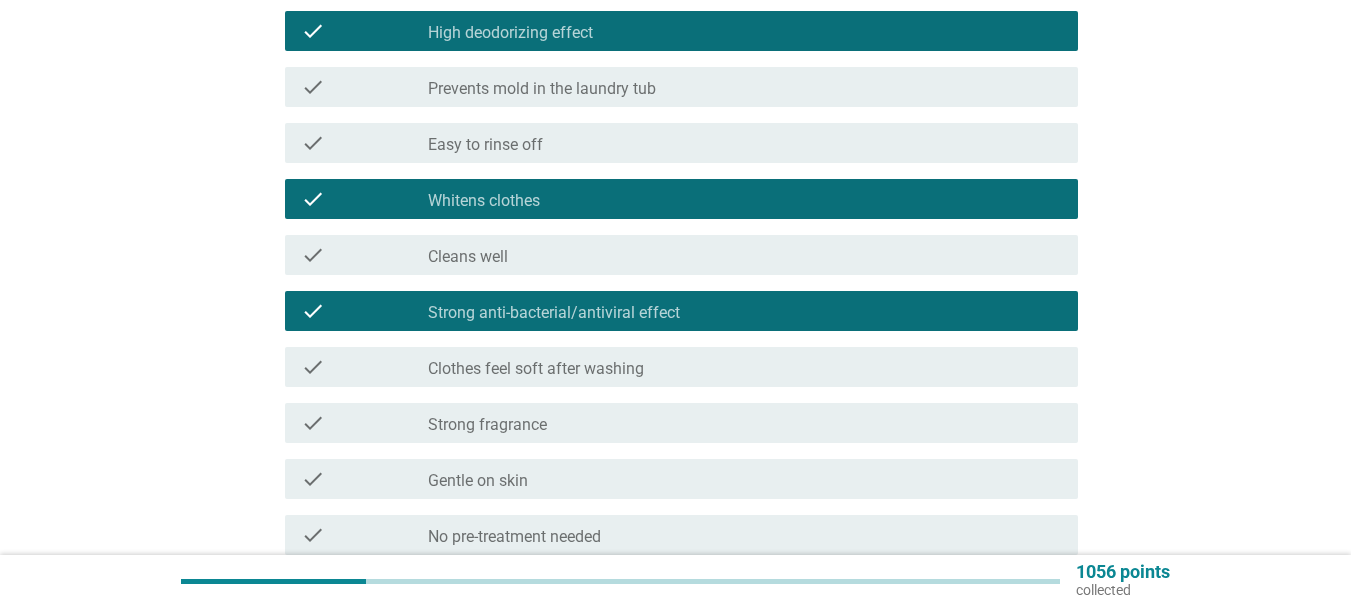 scroll, scrollTop: 400, scrollLeft: 0, axis: vertical 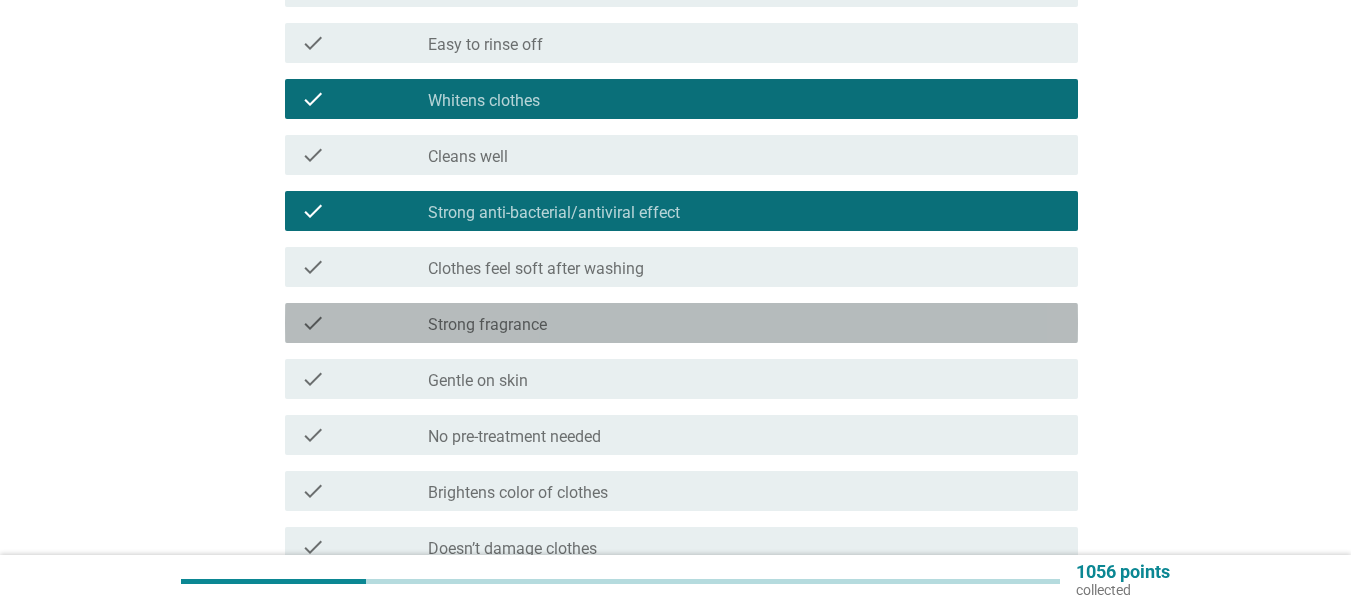 click on "check_box_outline_blank Strong fragrance" at bounding box center (745, 323) 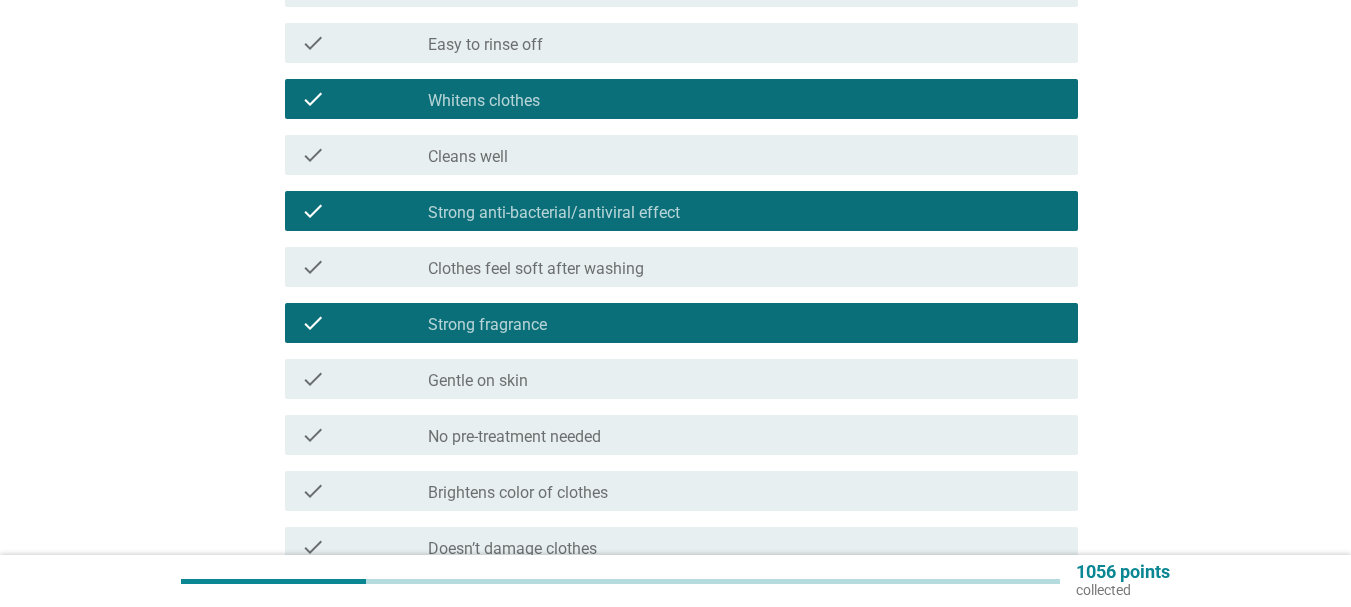 scroll, scrollTop: 500, scrollLeft: 0, axis: vertical 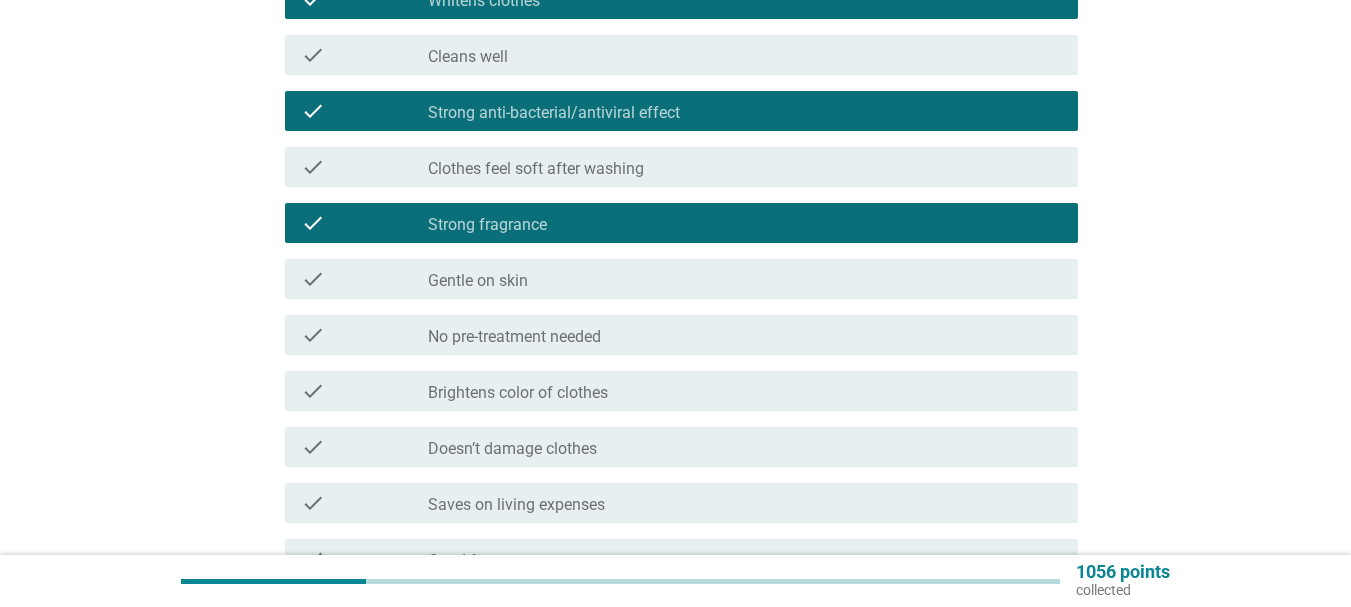 click on "check_box_outline_blank Brightens color of clothes" at bounding box center [745, 391] 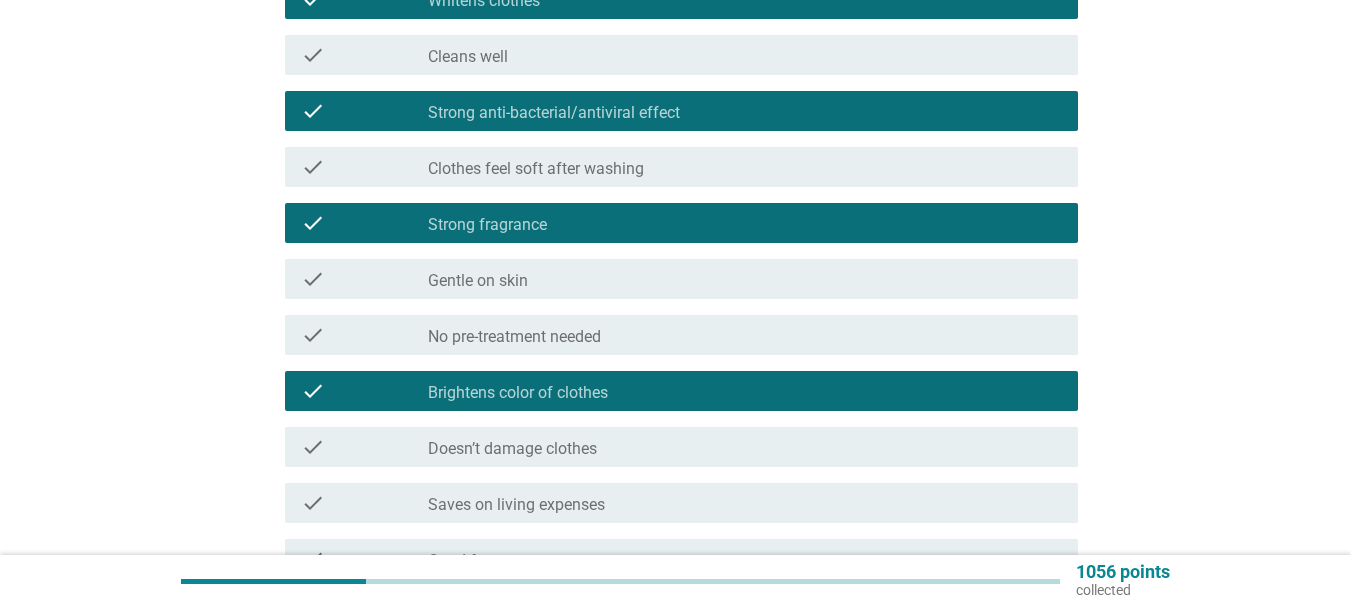click on "check_box_outline_blank Doesn’t damage clothes" at bounding box center [745, 447] 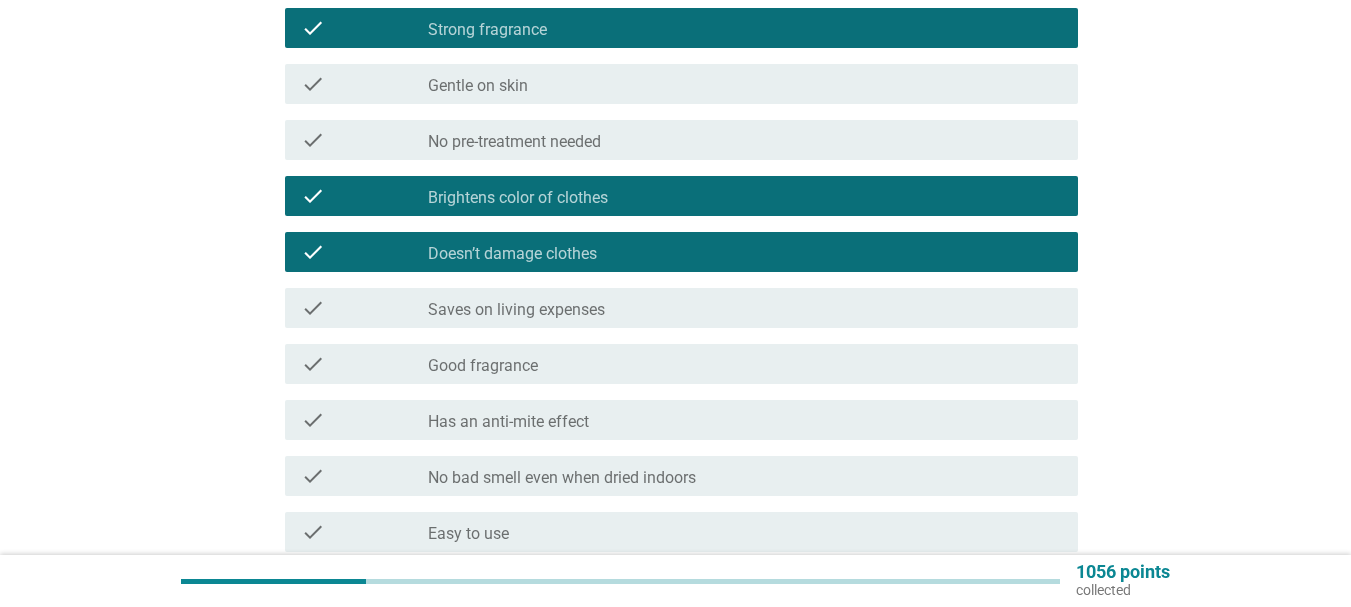 scroll, scrollTop: 700, scrollLeft: 0, axis: vertical 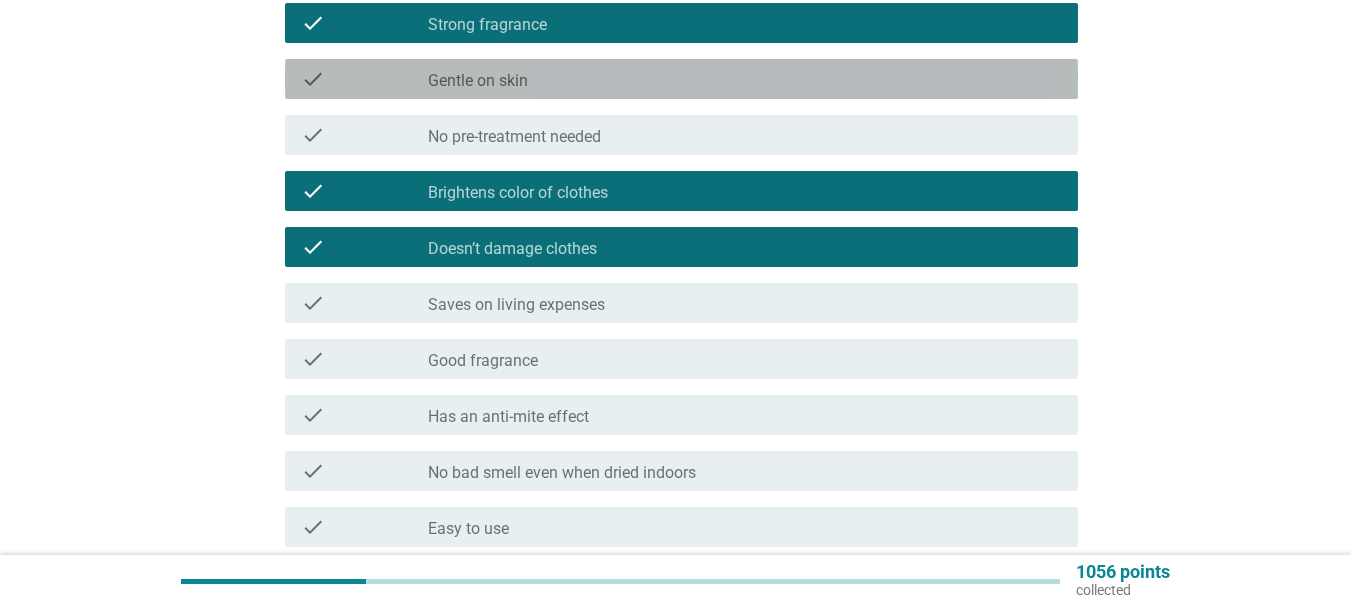 click on "check_box_outline_blank Gentle on skin" at bounding box center (745, 79) 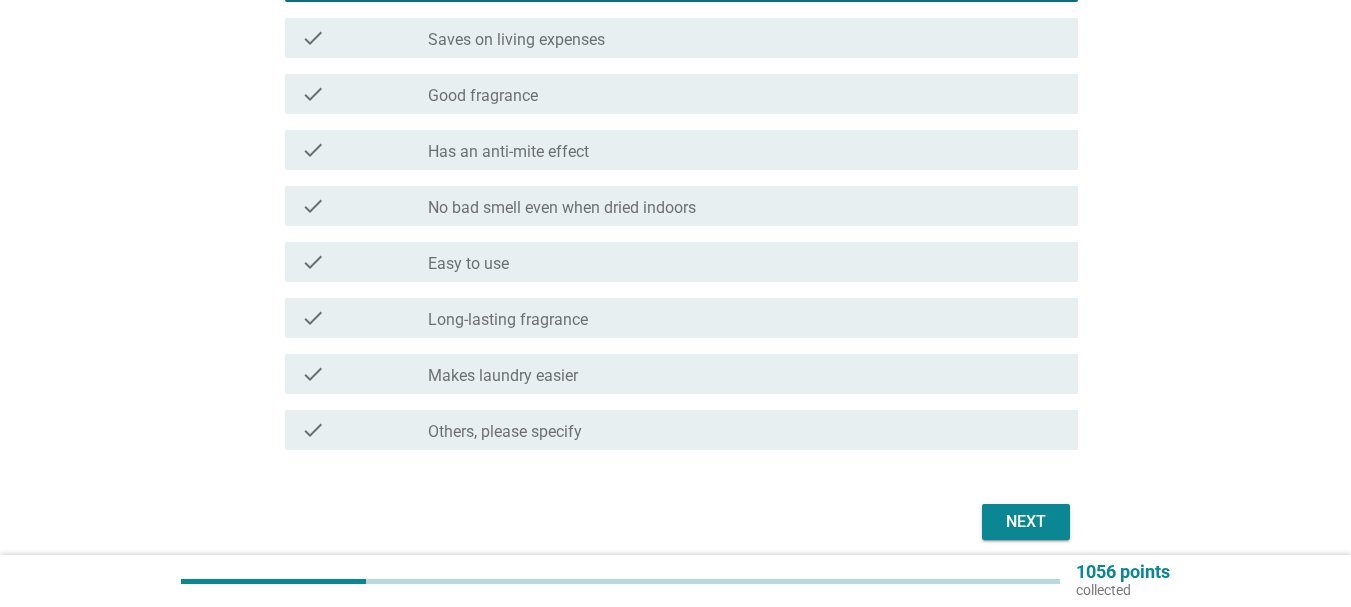 scroll, scrollTop: 1000, scrollLeft: 0, axis: vertical 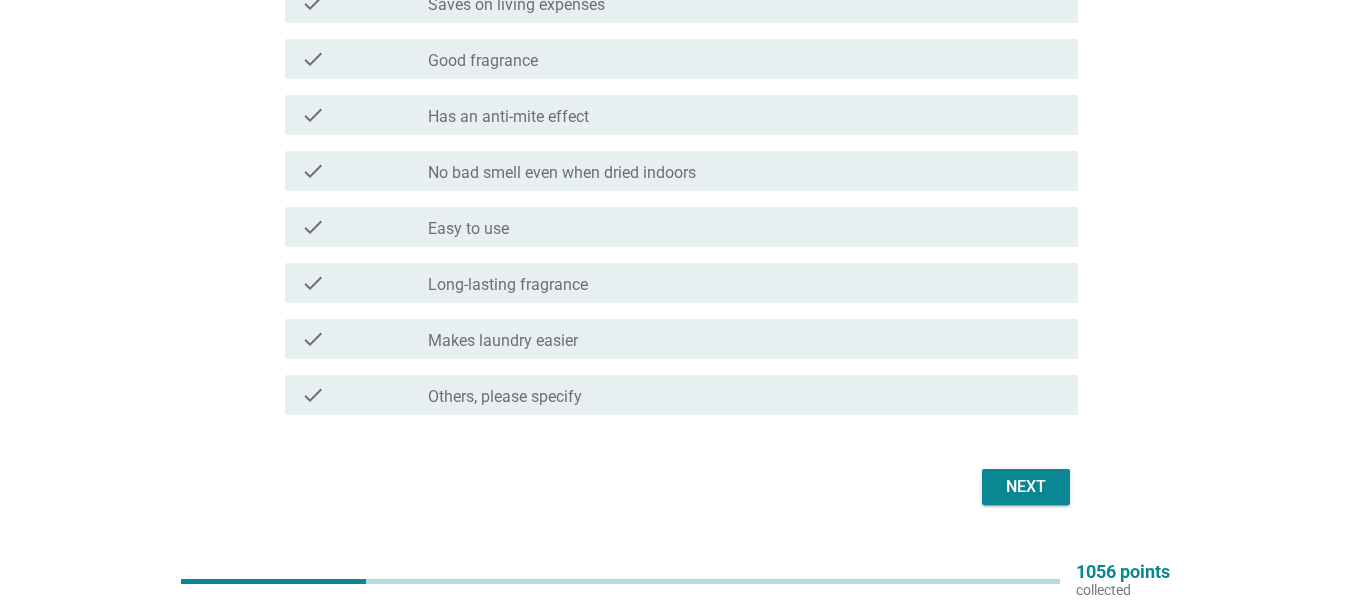 click on "Long-lasting fragrance" at bounding box center (508, 285) 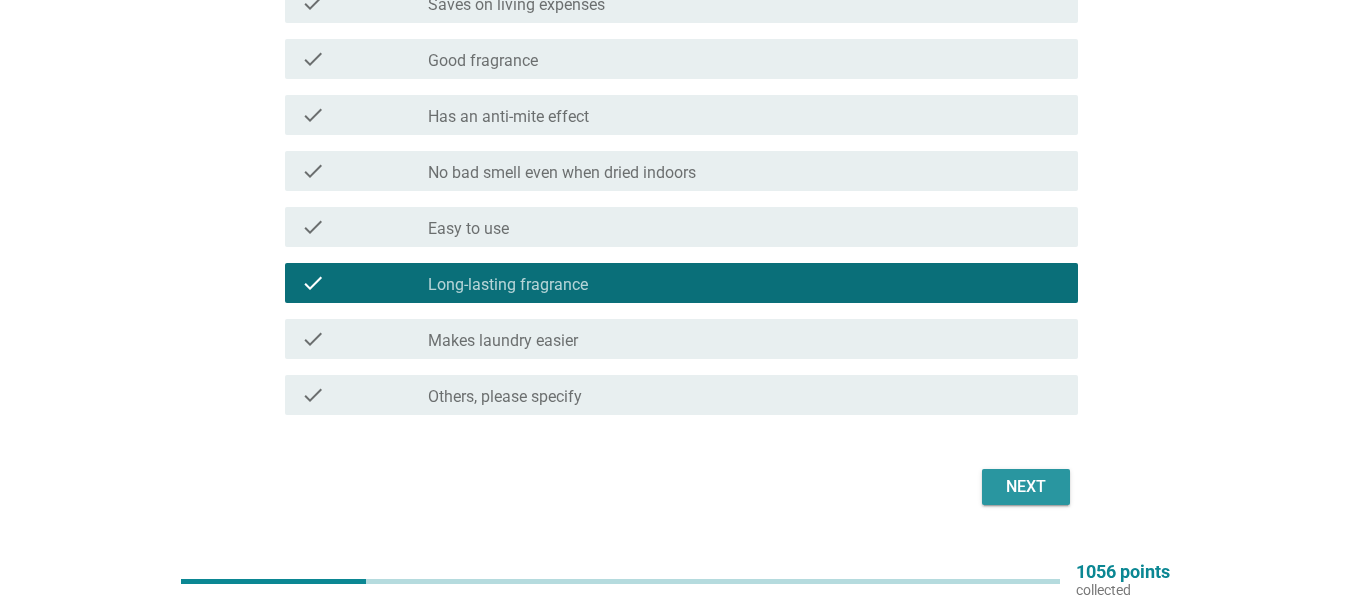 drag, startPoint x: 1030, startPoint y: 490, endPoint x: 967, endPoint y: 458, distance: 70.66116 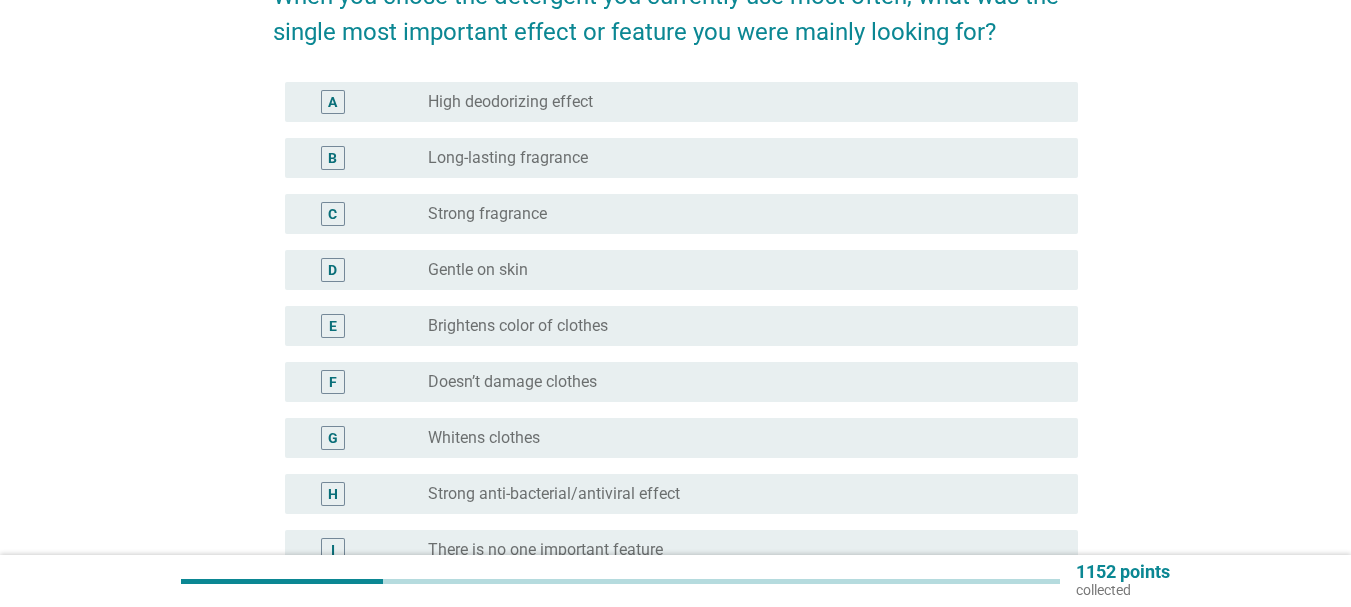 scroll, scrollTop: 300, scrollLeft: 0, axis: vertical 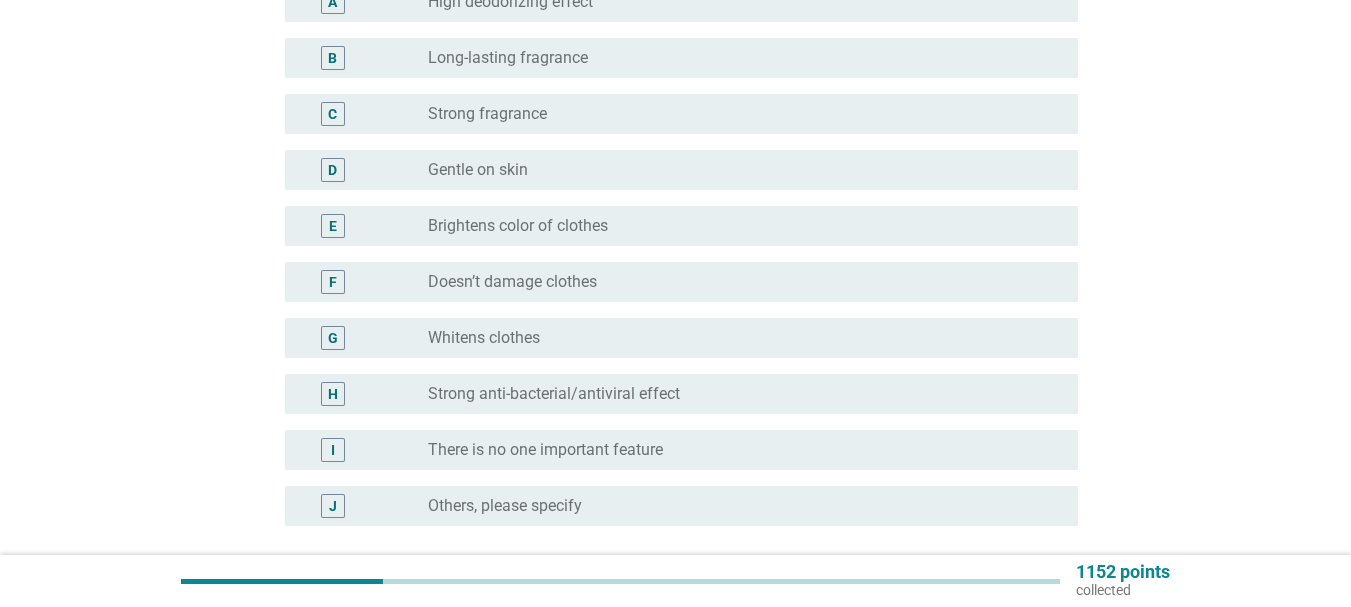 click on "Doesn’t damage clothes" at bounding box center (512, 282) 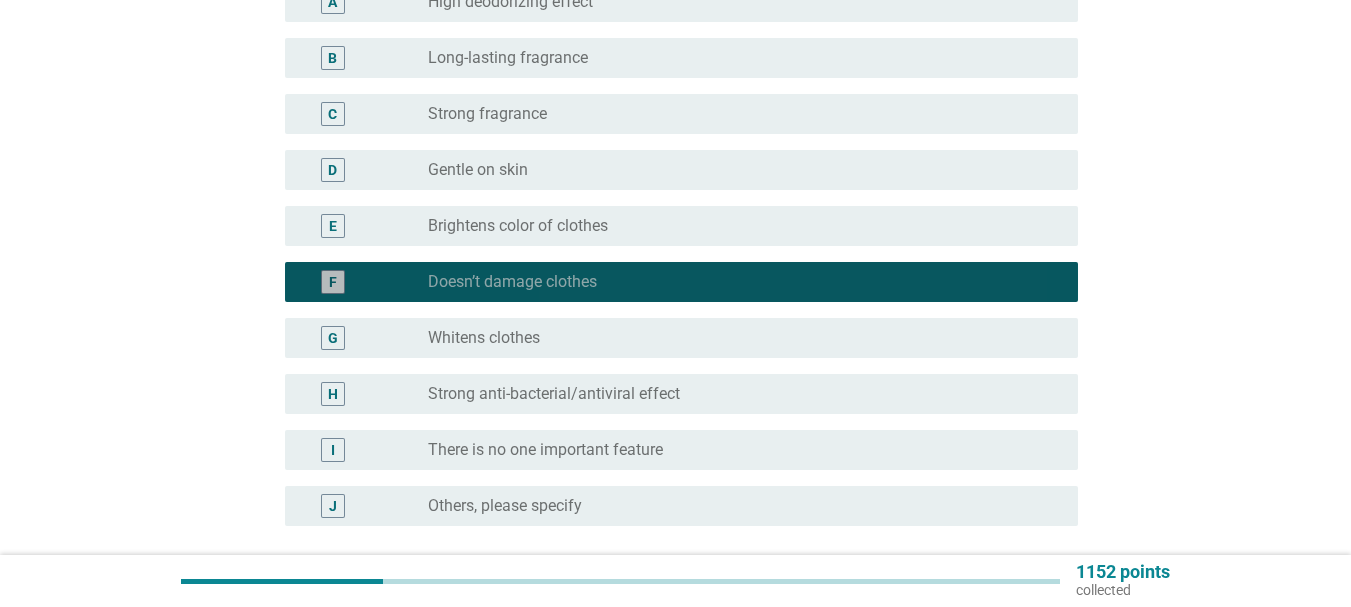 drag, startPoint x: 548, startPoint y: 286, endPoint x: 548, endPoint y: 270, distance: 16 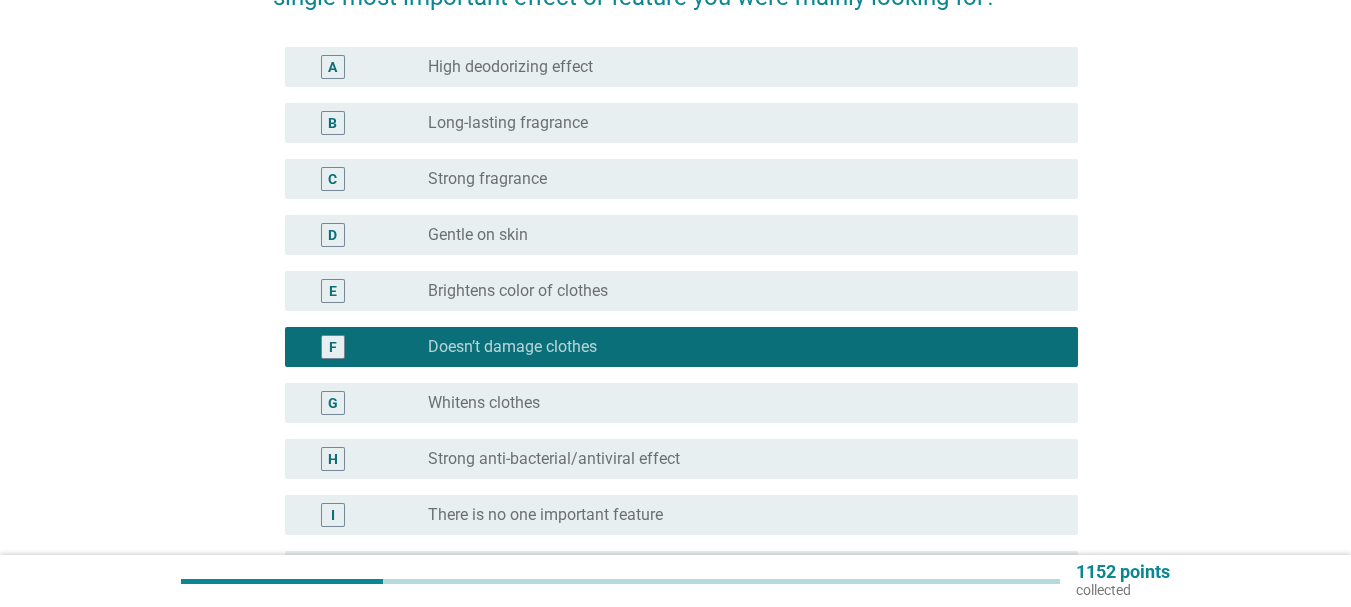 scroll, scrollTop: 200, scrollLeft: 0, axis: vertical 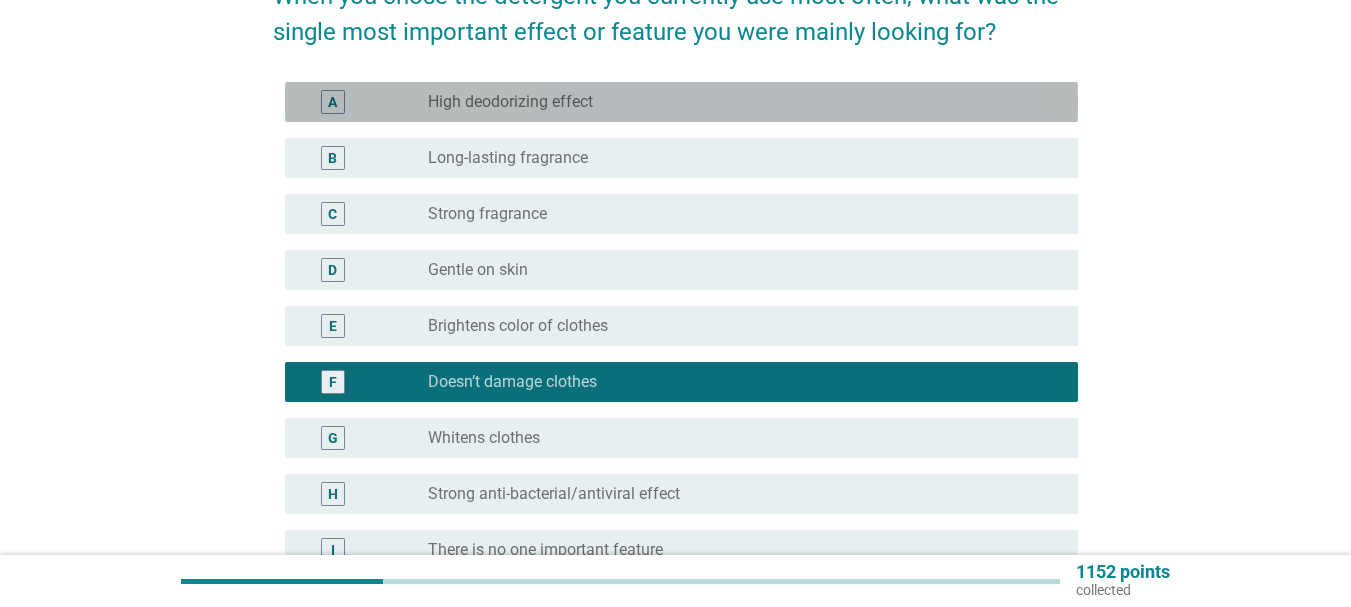 click on "radio_button_unchecked High deodorizing effect" at bounding box center [745, 102] 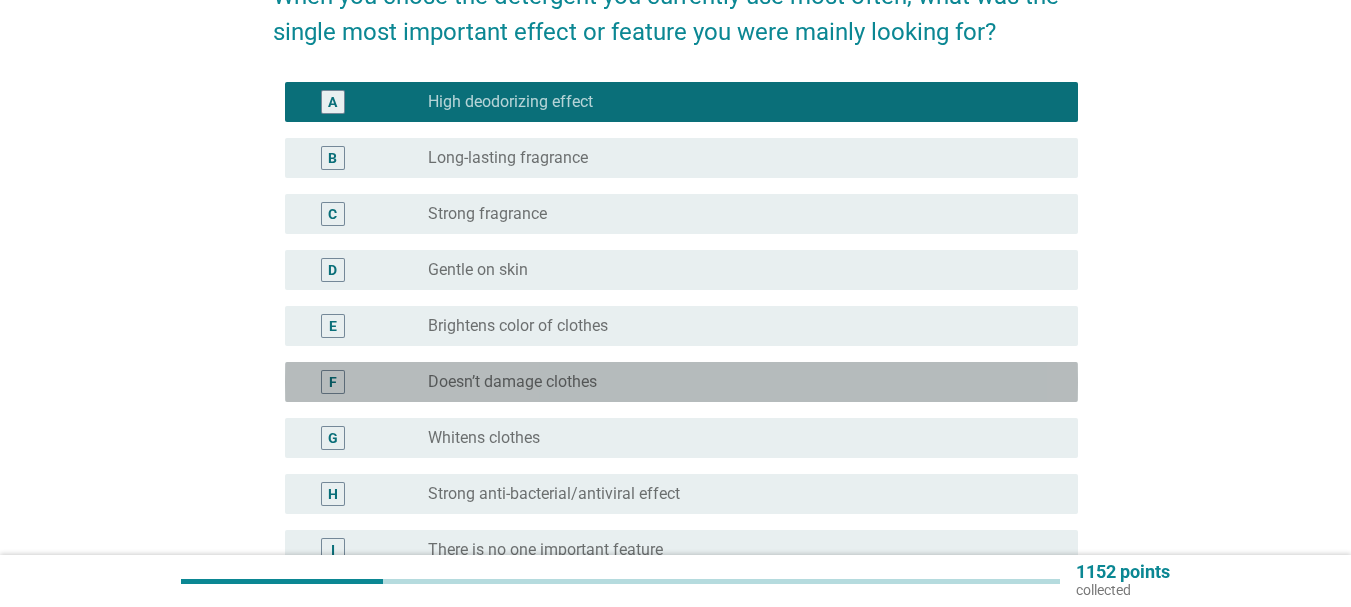 click on "Doesn’t damage clothes" at bounding box center (512, 382) 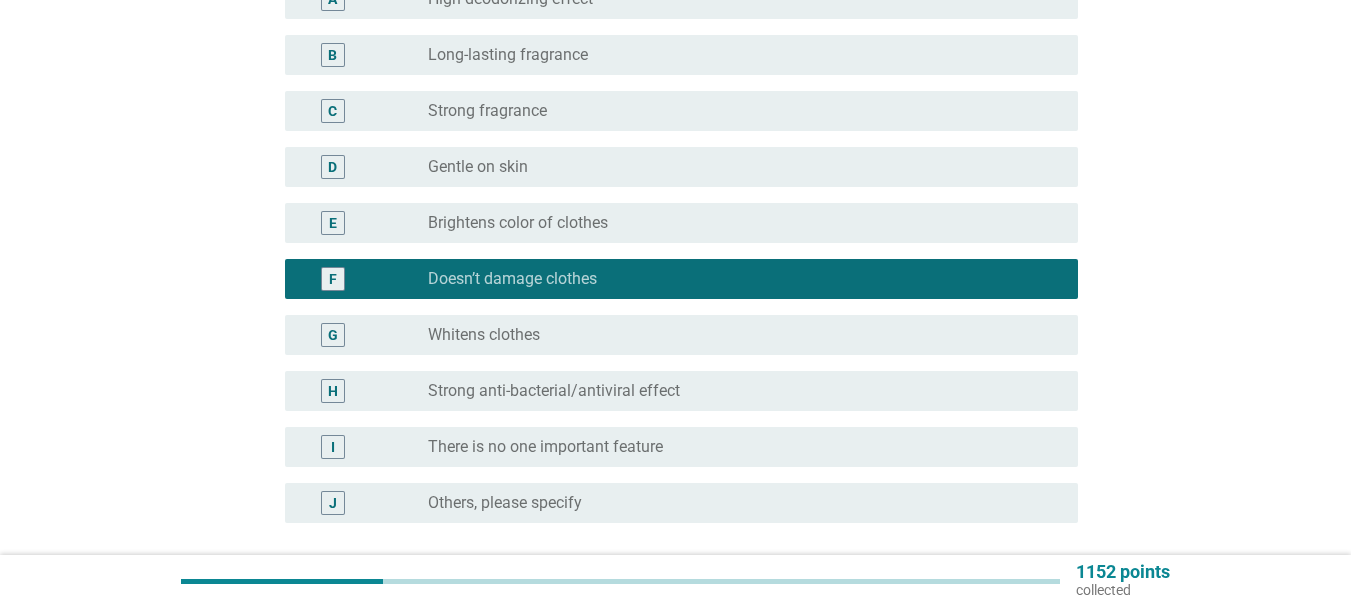 scroll, scrollTop: 481, scrollLeft: 0, axis: vertical 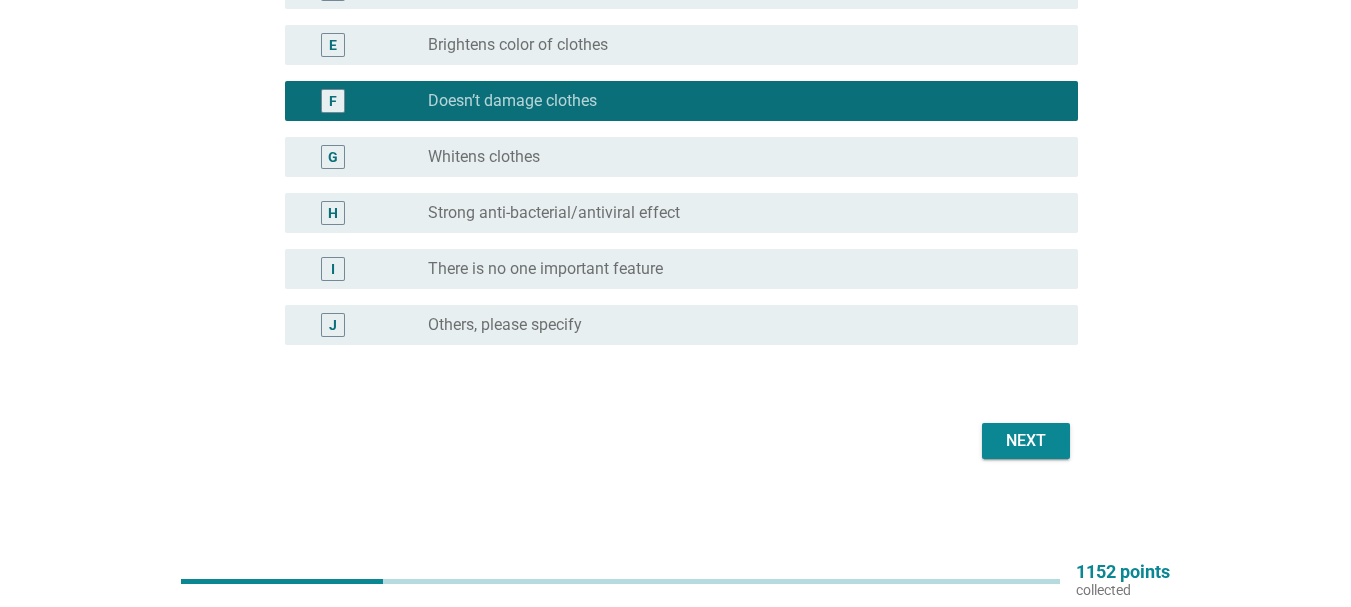 click on "Next" at bounding box center [1026, 441] 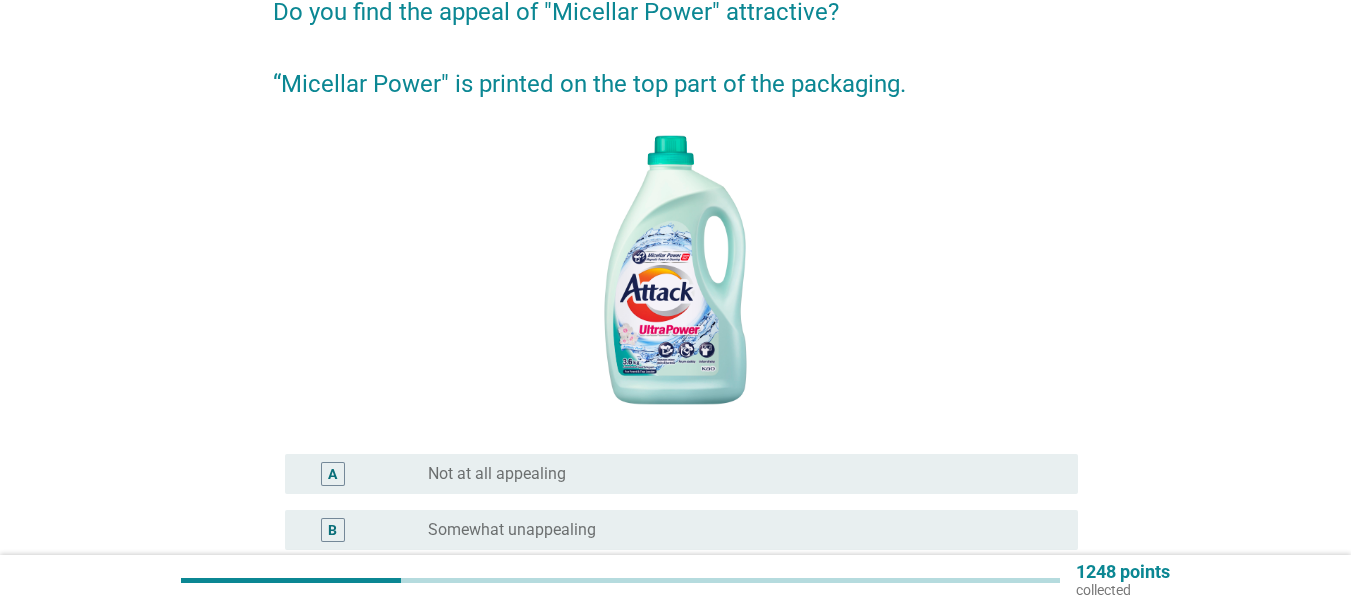 scroll, scrollTop: 200, scrollLeft: 0, axis: vertical 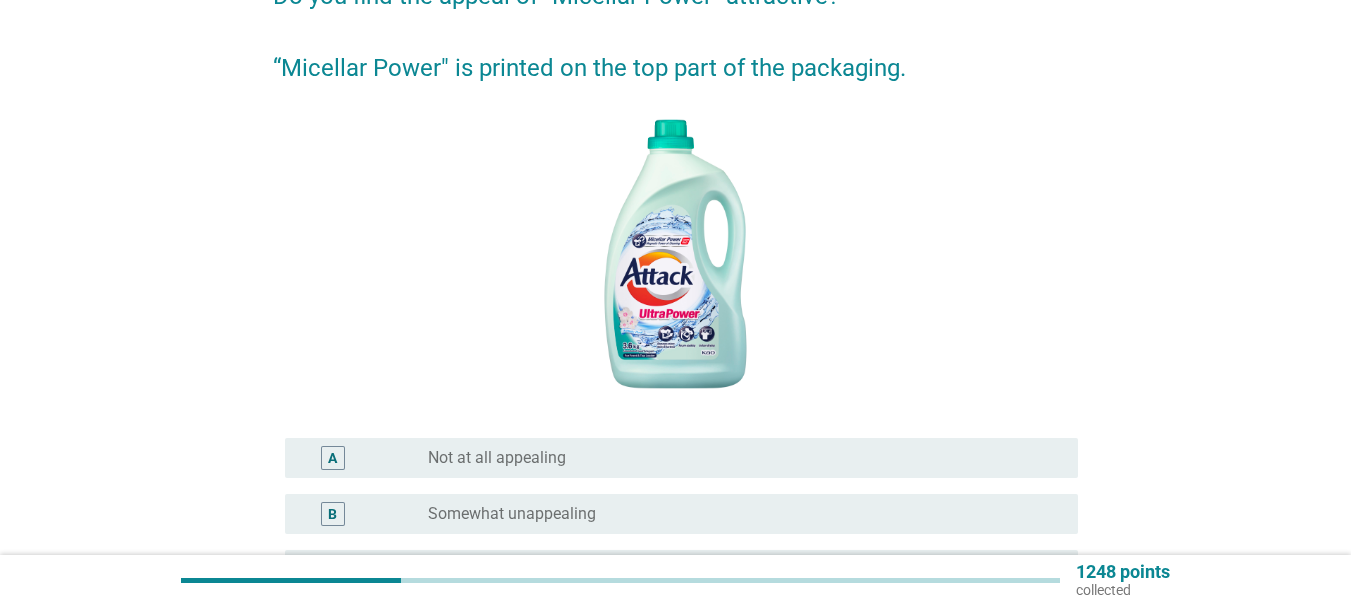 click on "Somewhat unappealing" at bounding box center (512, 514) 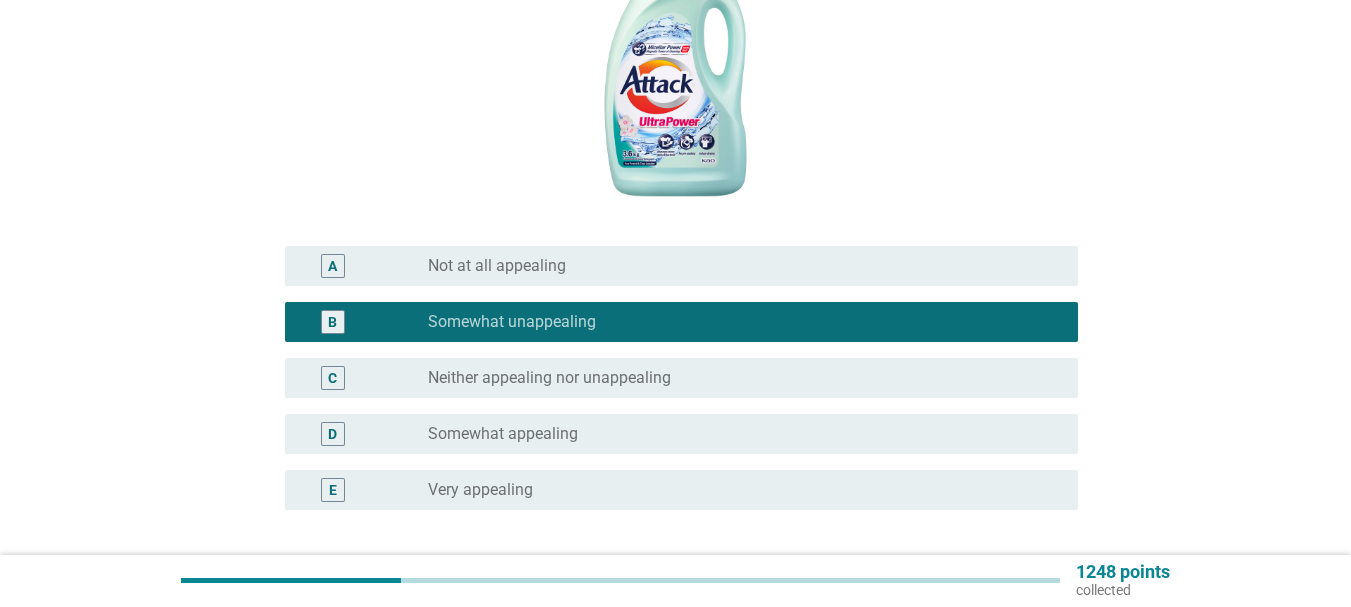 scroll, scrollTop: 400, scrollLeft: 0, axis: vertical 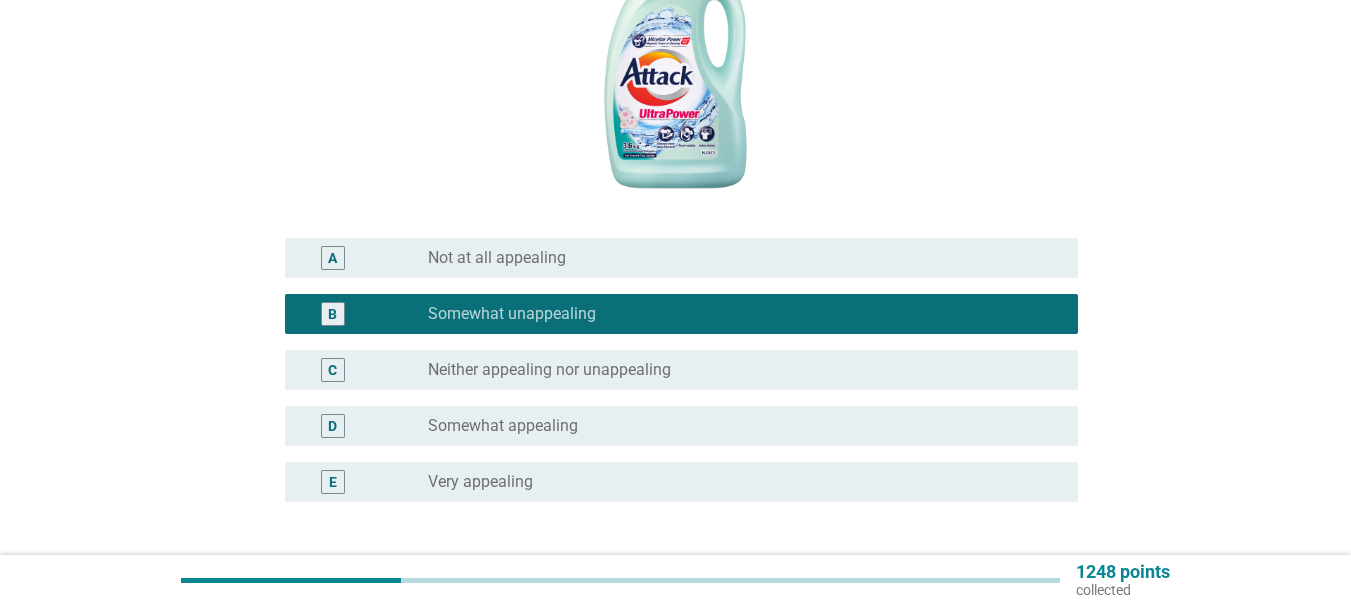 click on "Somewhat appealing" at bounding box center (503, 426) 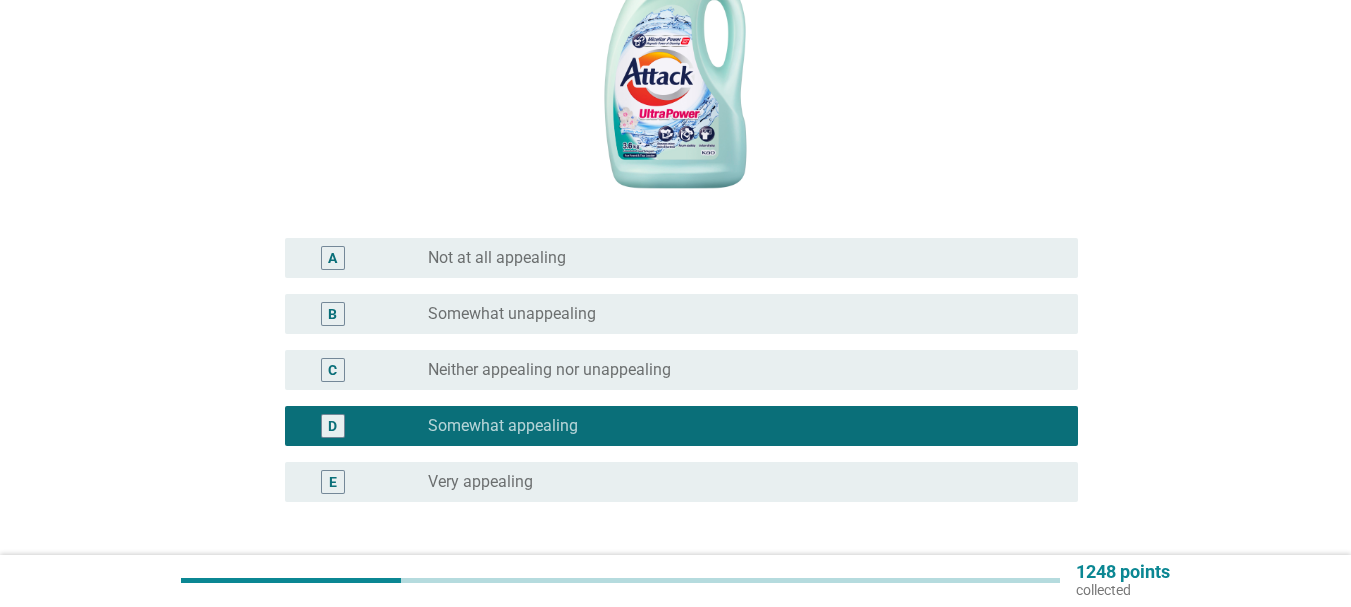 click on "radio_button_unchecked Very appealing" at bounding box center [737, 482] 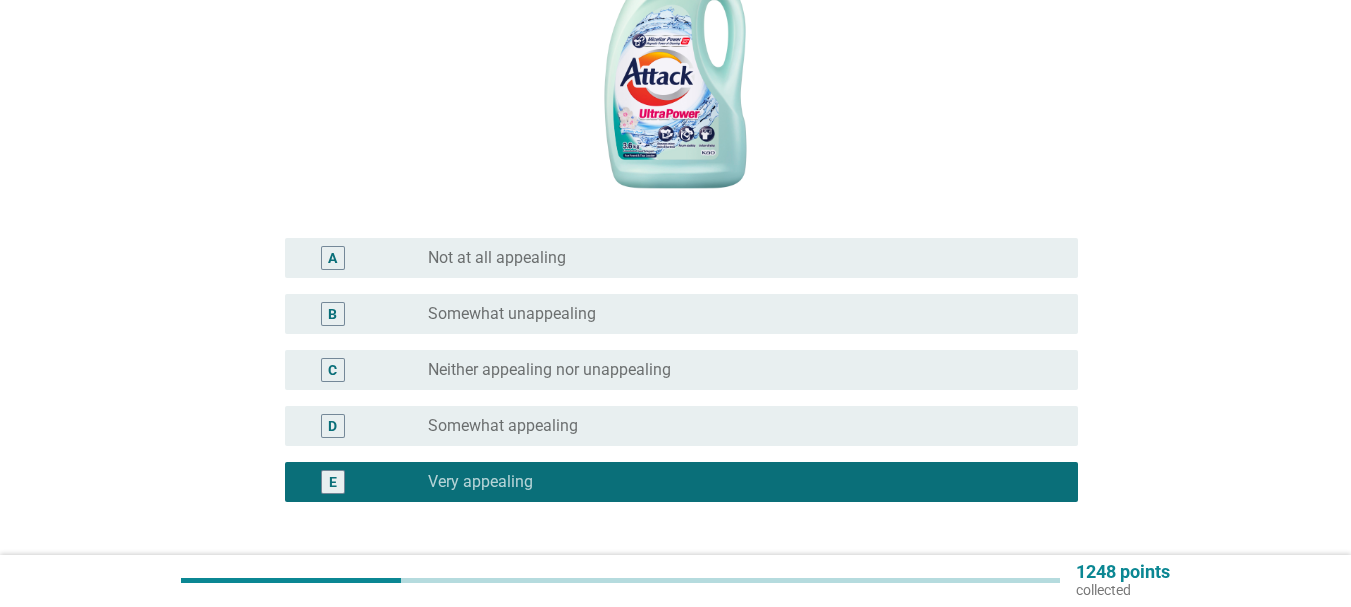 scroll, scrollTop: 557, scrollLeft: 0, axis: vertical 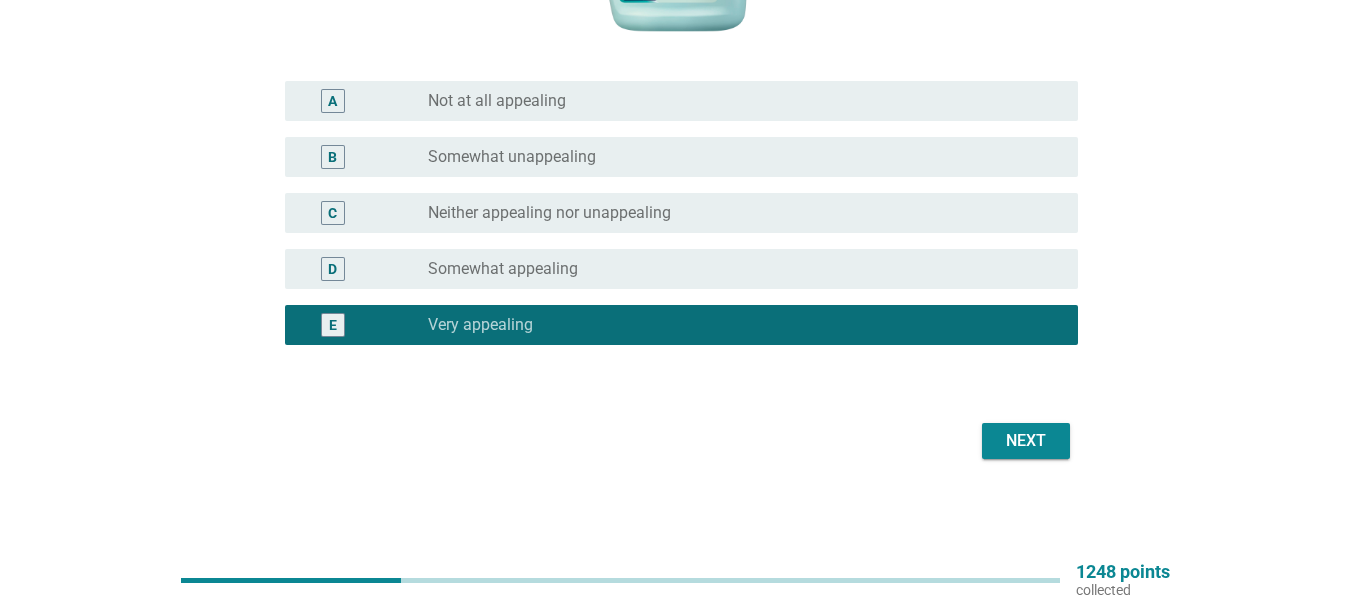 click on "Next" at bounding box center (1026, 441) 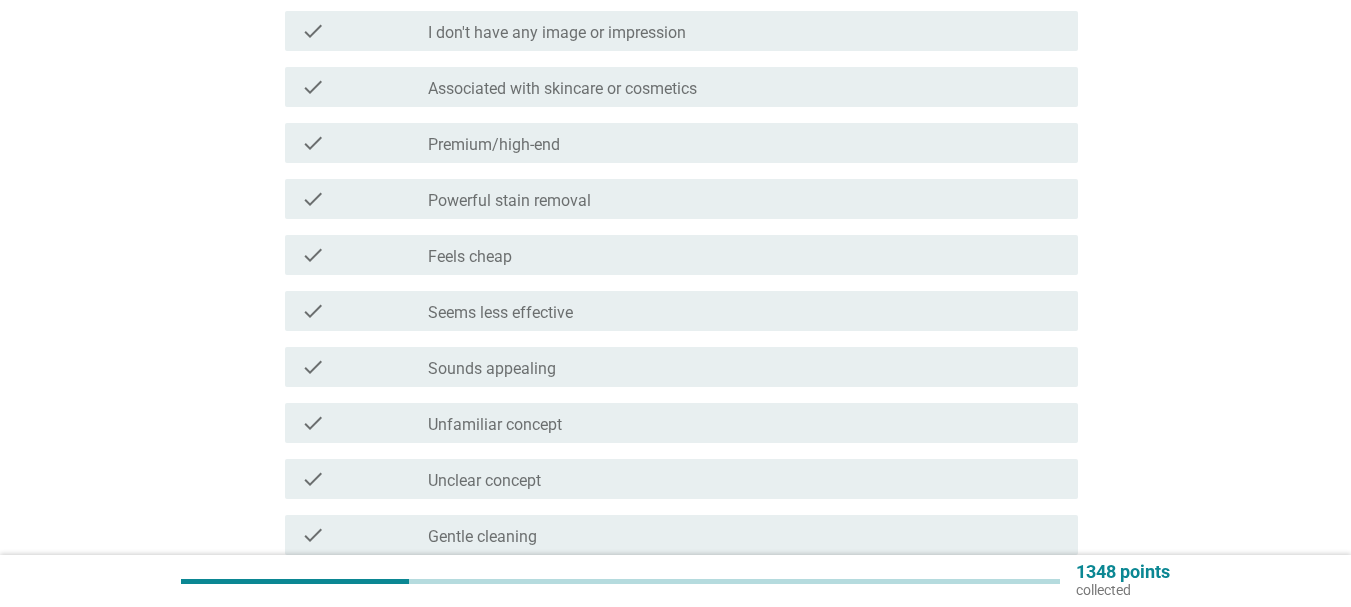 scroll, scrollTop: 400, scrollLeft: 0, axis: vertical 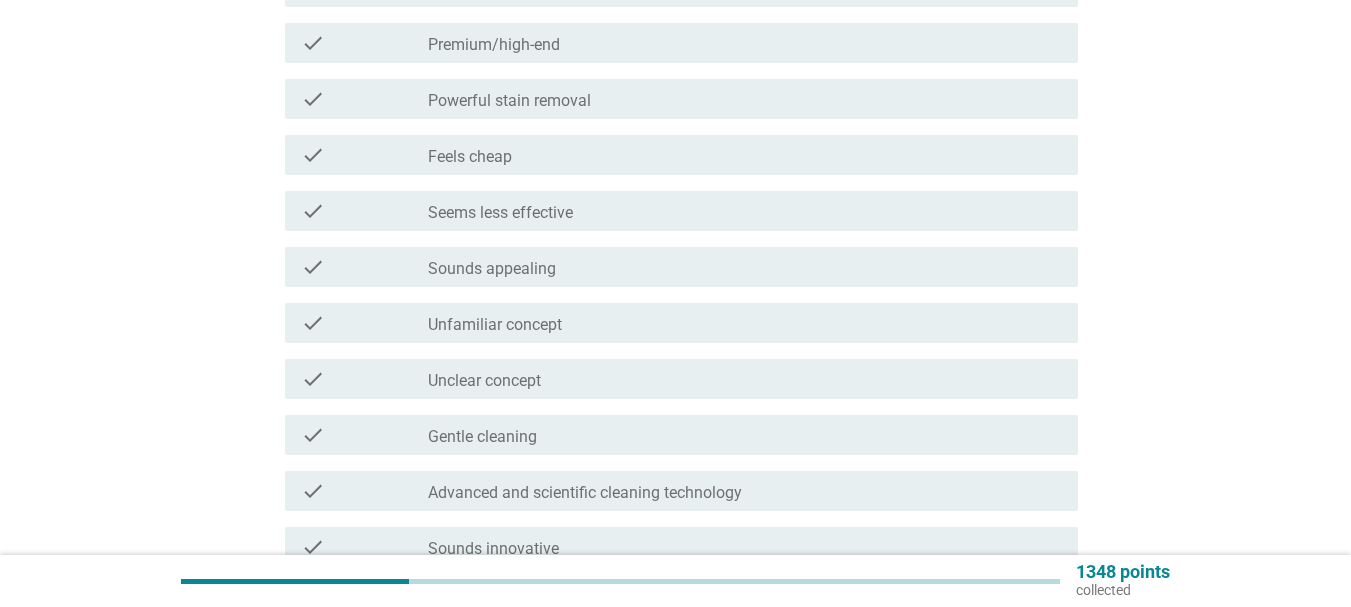 click on "check_box_outline_blank Gentle cleaning" at bounding box center (745, 435) 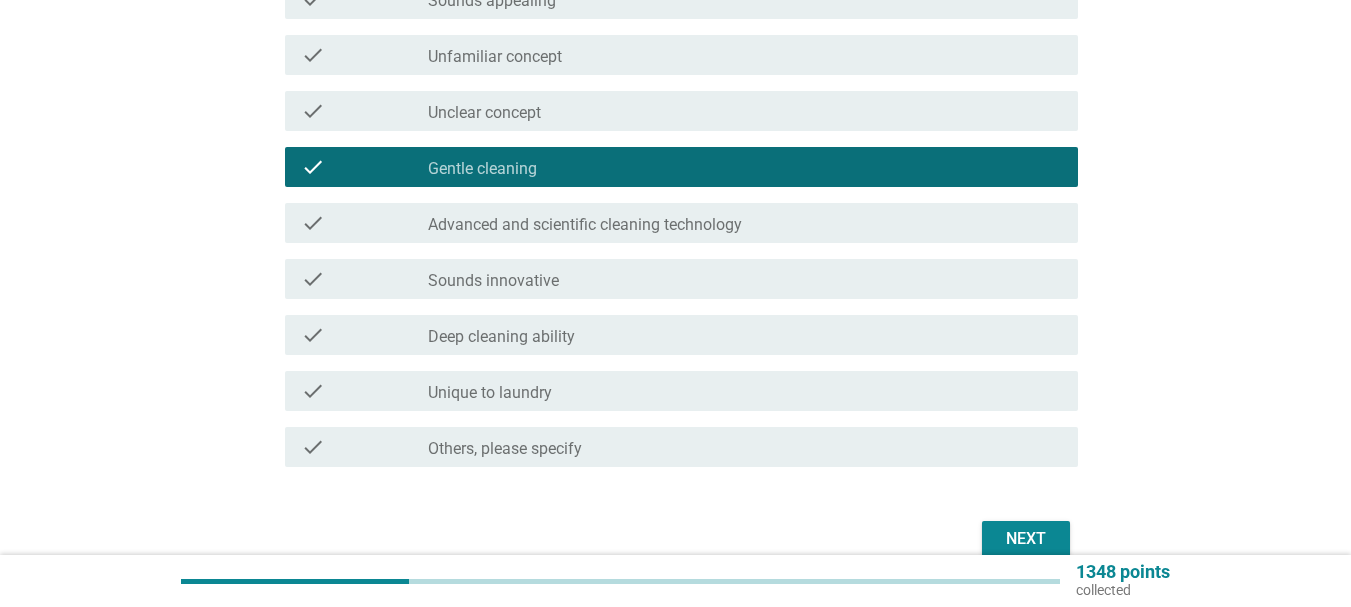 scroll, scrollTop: 700, scrollLeft: 0, axis: vertical 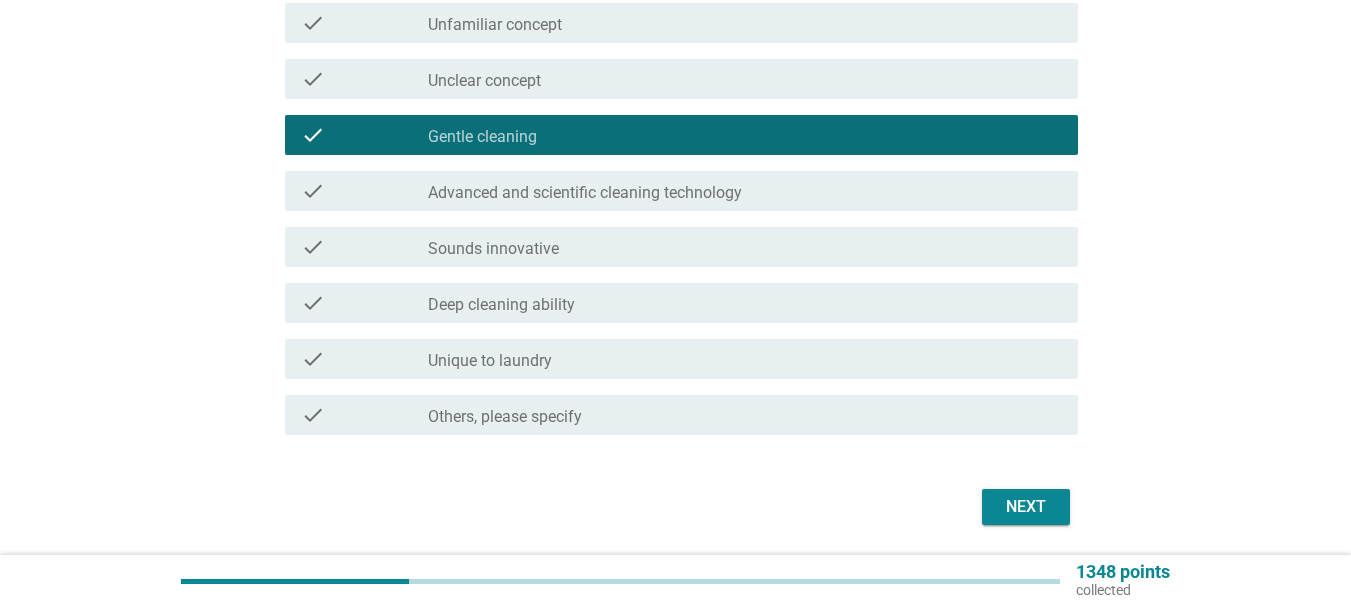 click on "check_box_outline_blank Deep cleaning ability" at bounding box center [745, 303] 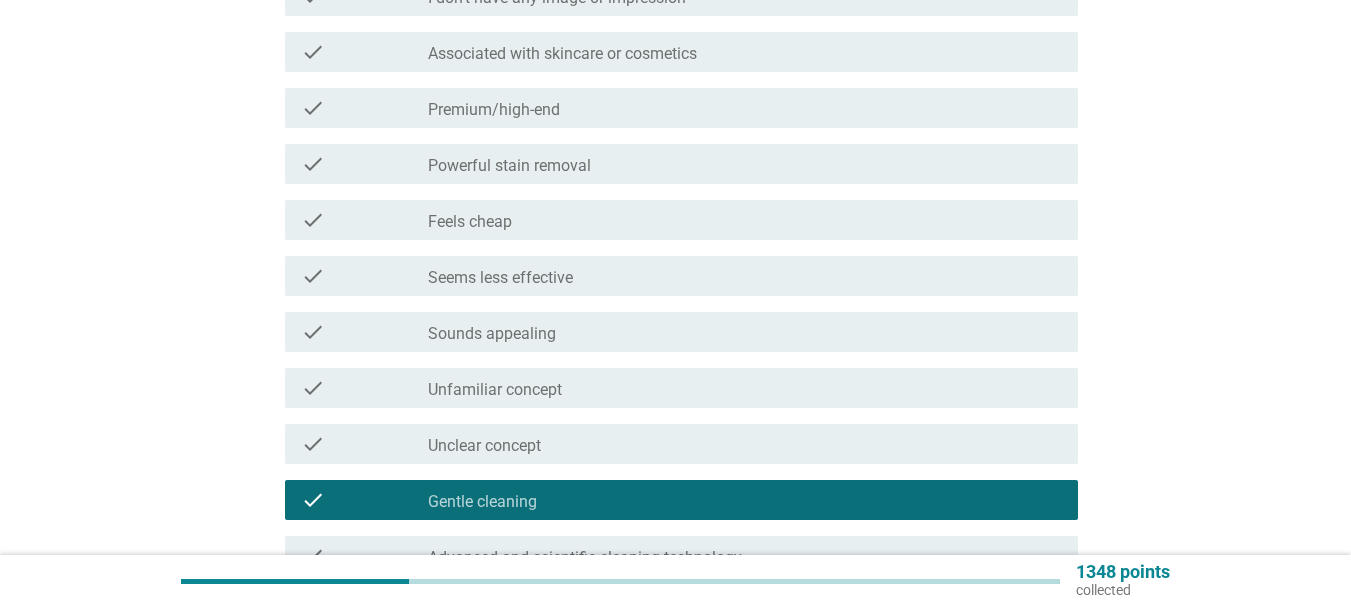 scroll, scrollTop: 300, scrollLeft: 0, axis: vertical 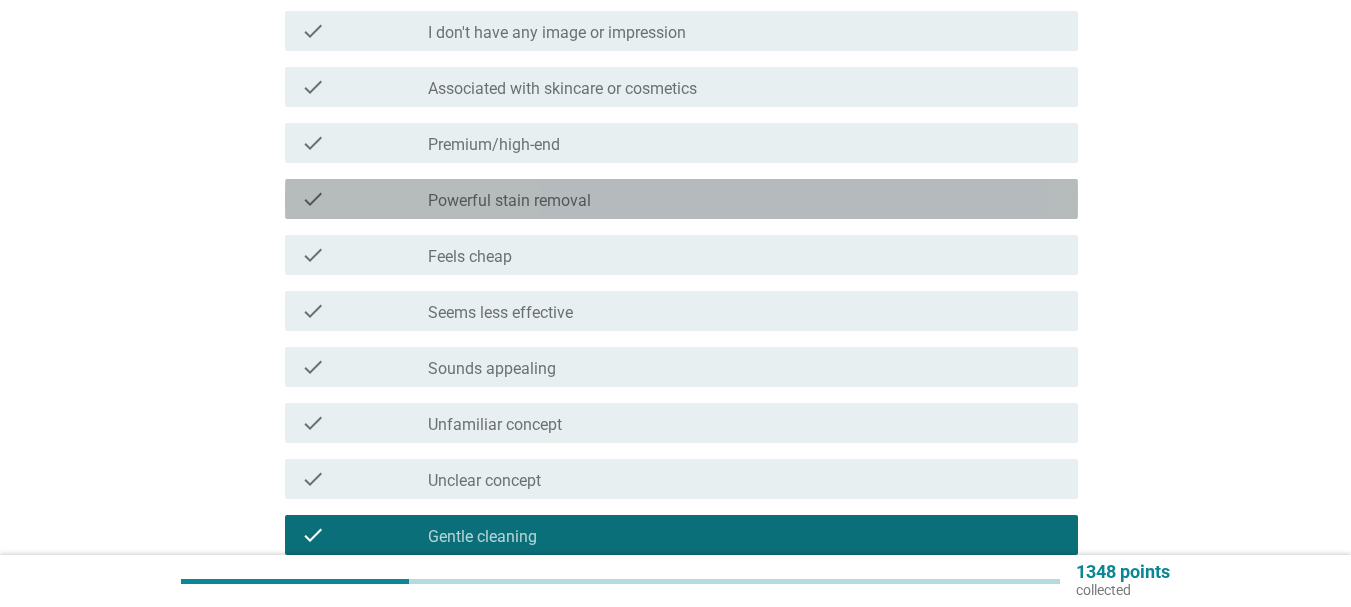 click on "check_box_outline_blank Powerful stain removal" at bounding box center [745, 199] 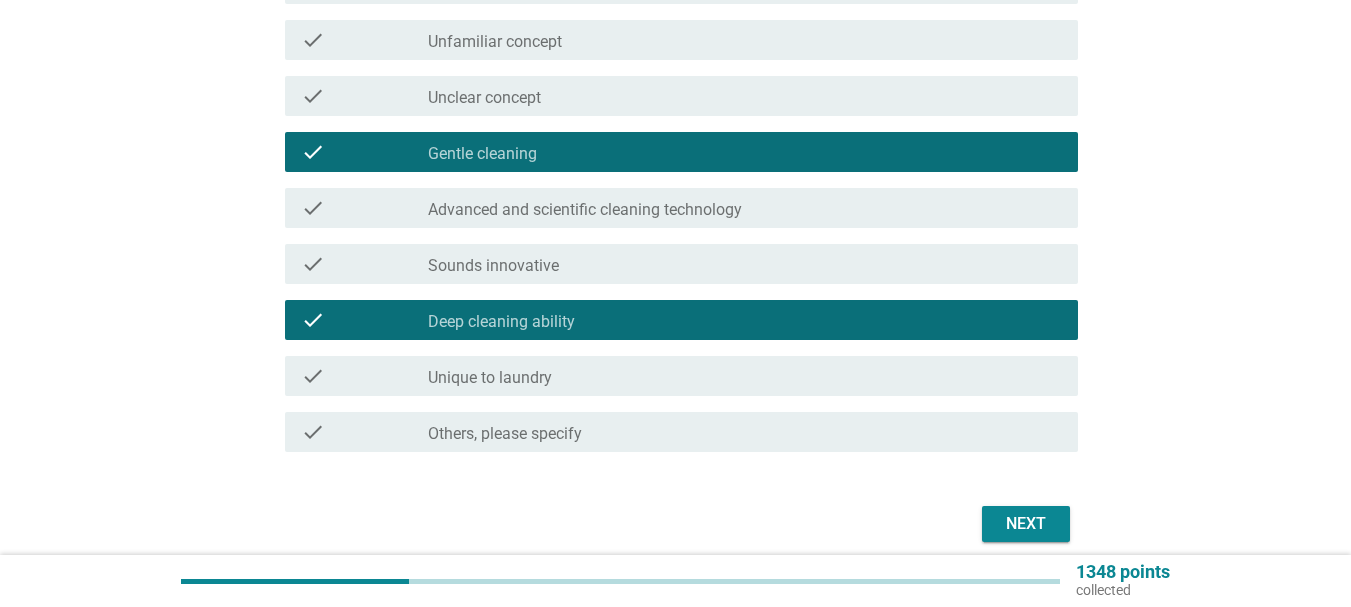 scroll, scrollTop: 766, scrollLeft: 0, axis: vertical 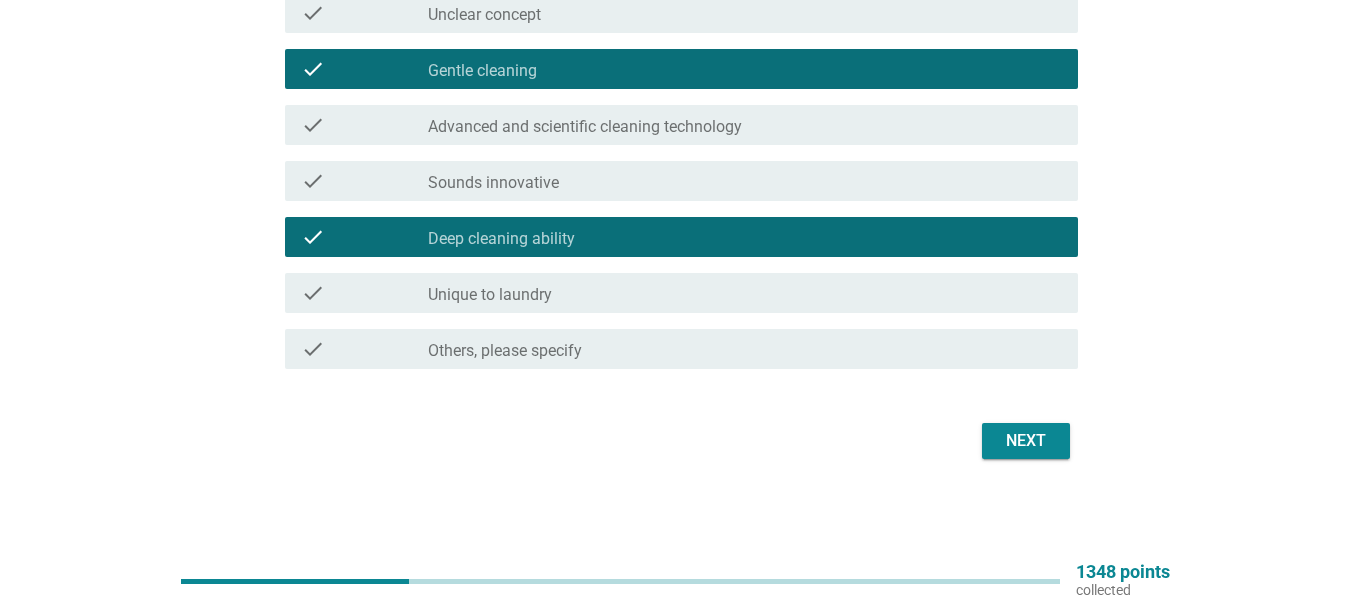 click on "Next" at bounding box center [1026, 441] 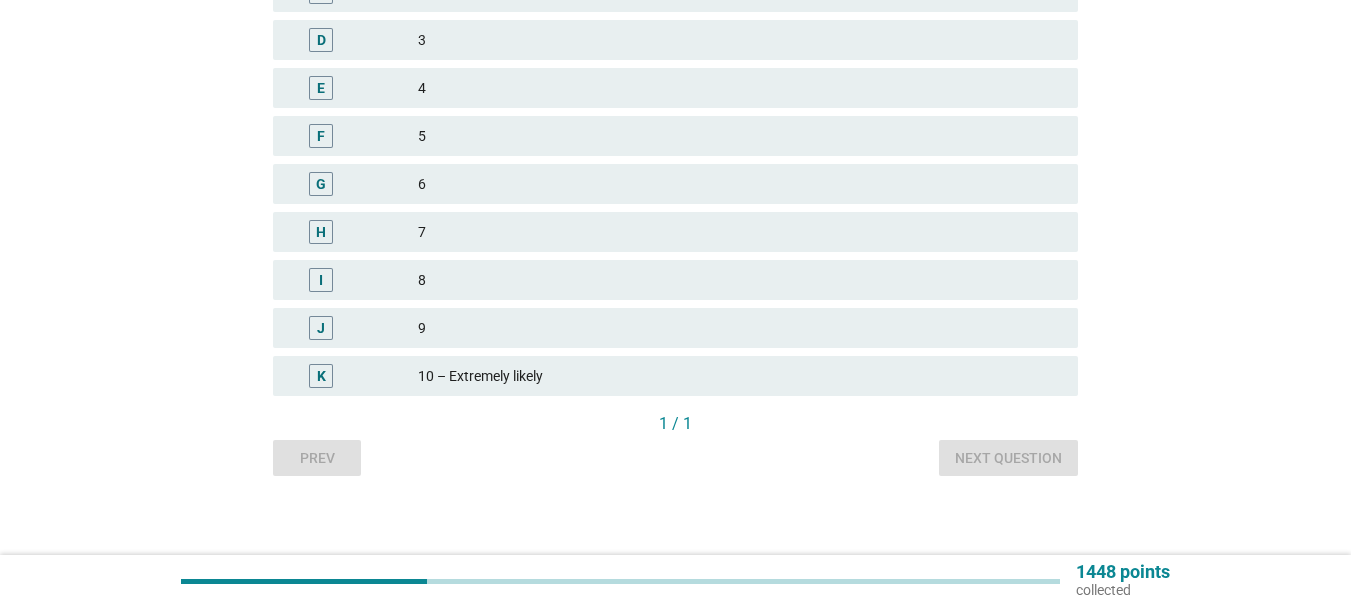 scroll, scrollTop: 460, scrollLeft: 0, axis: vertical 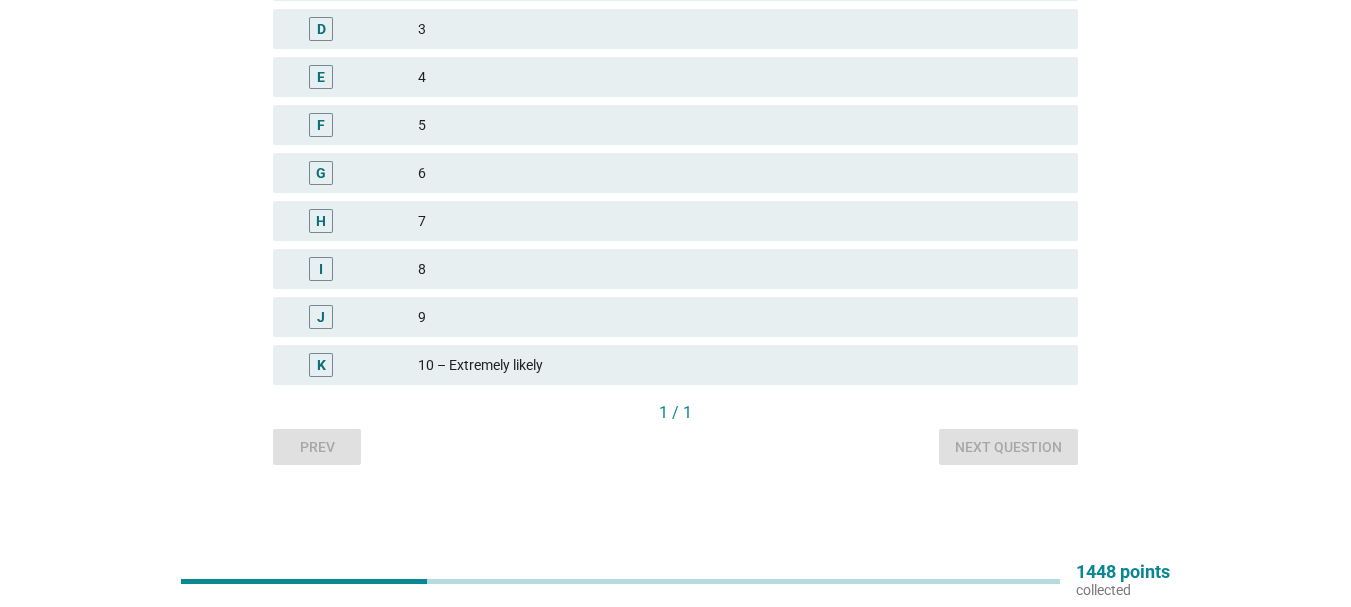 click on "10 – Extremely likely" at bounding box center [740, 365] 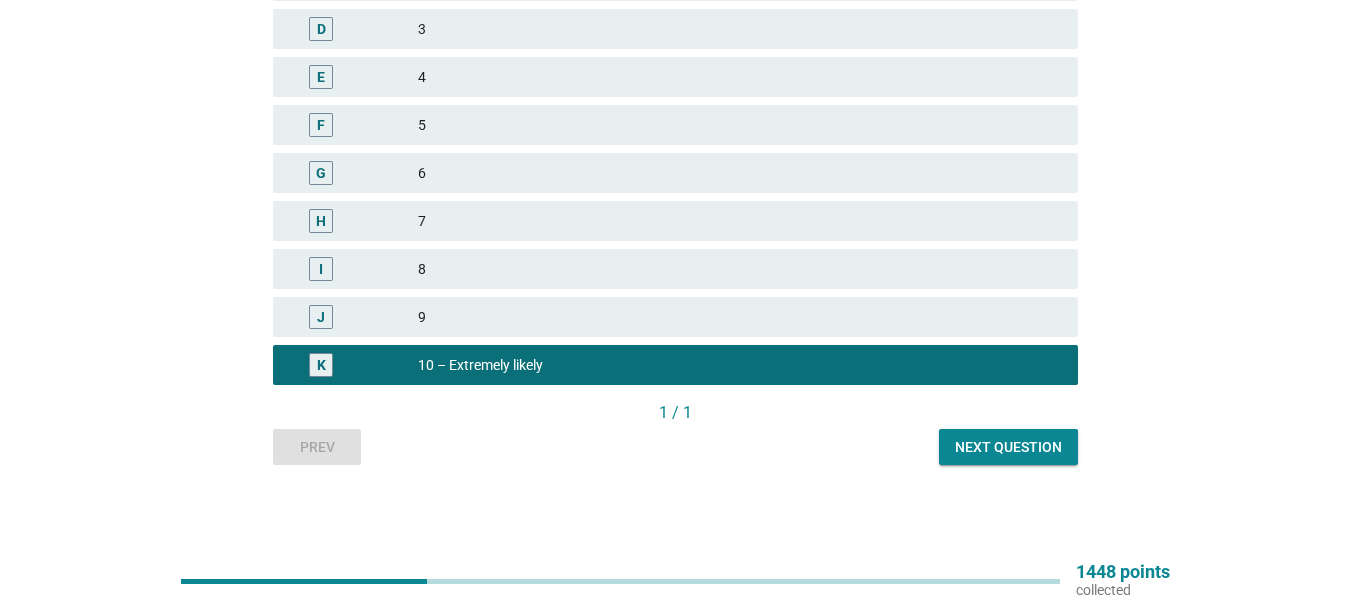 click on "Next question" at bounding box center [1008, 447] 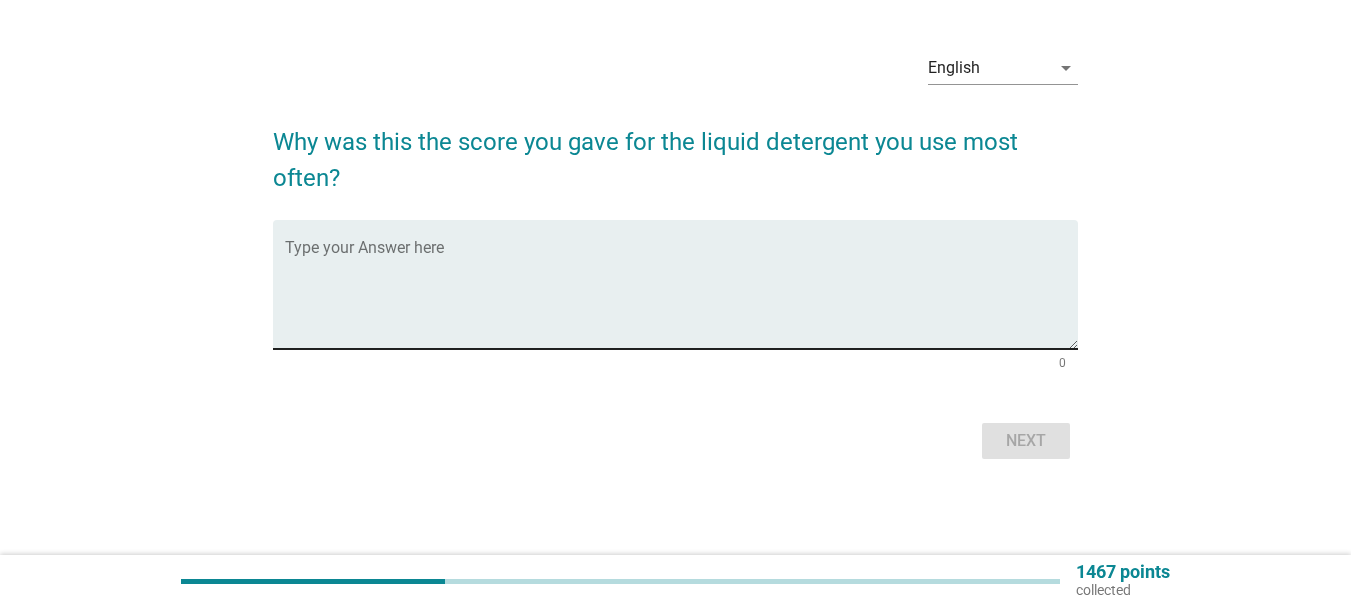 scroll, scrollTop: 0, scrollLeft: 0, axis: both 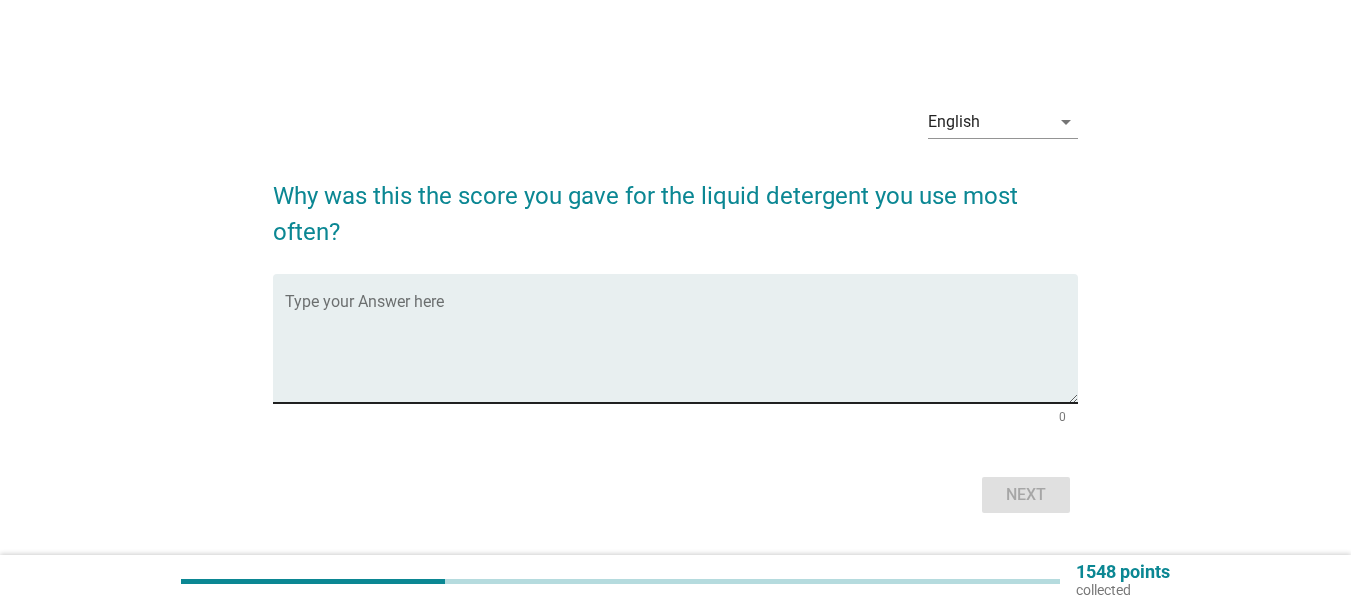 click at bounding box center [681, 350] 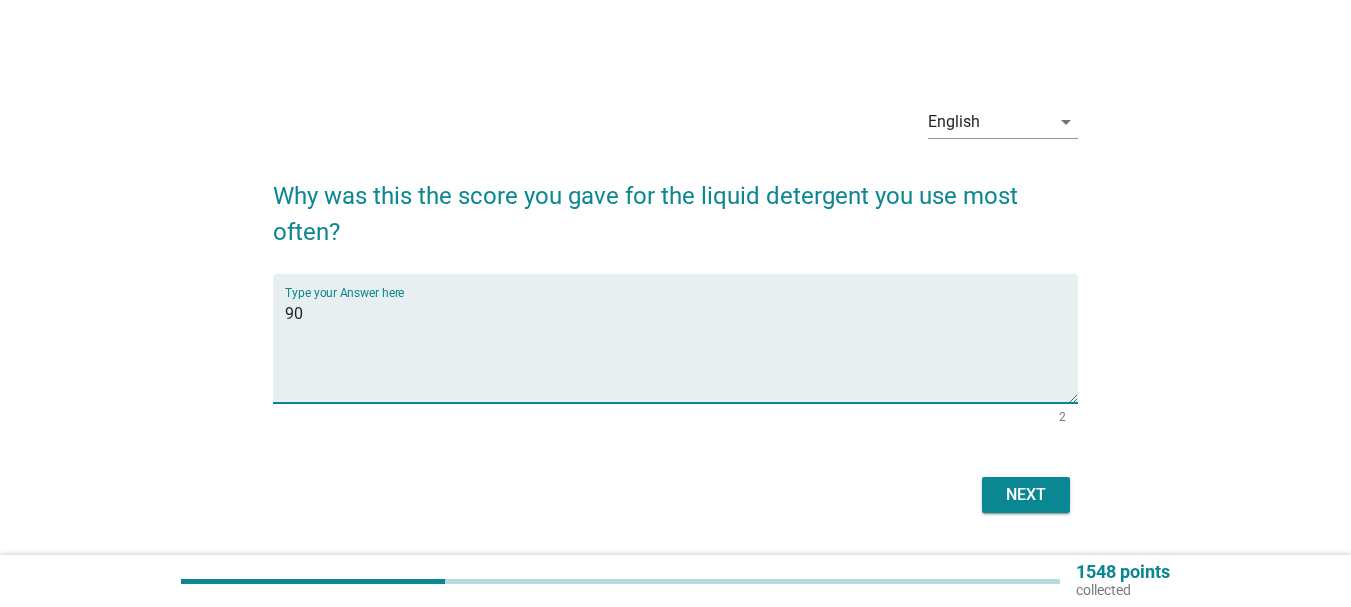 type on "90" 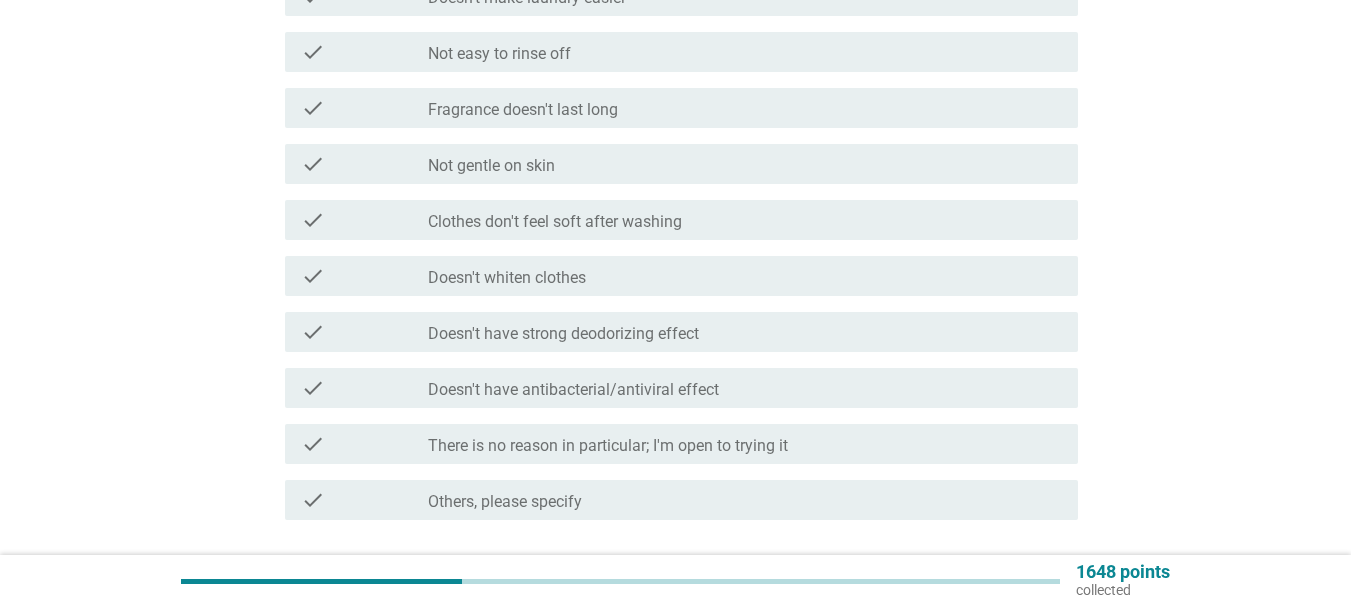 scroll, scrollTop: 1000, scrollLeft: 0, axis: vertical 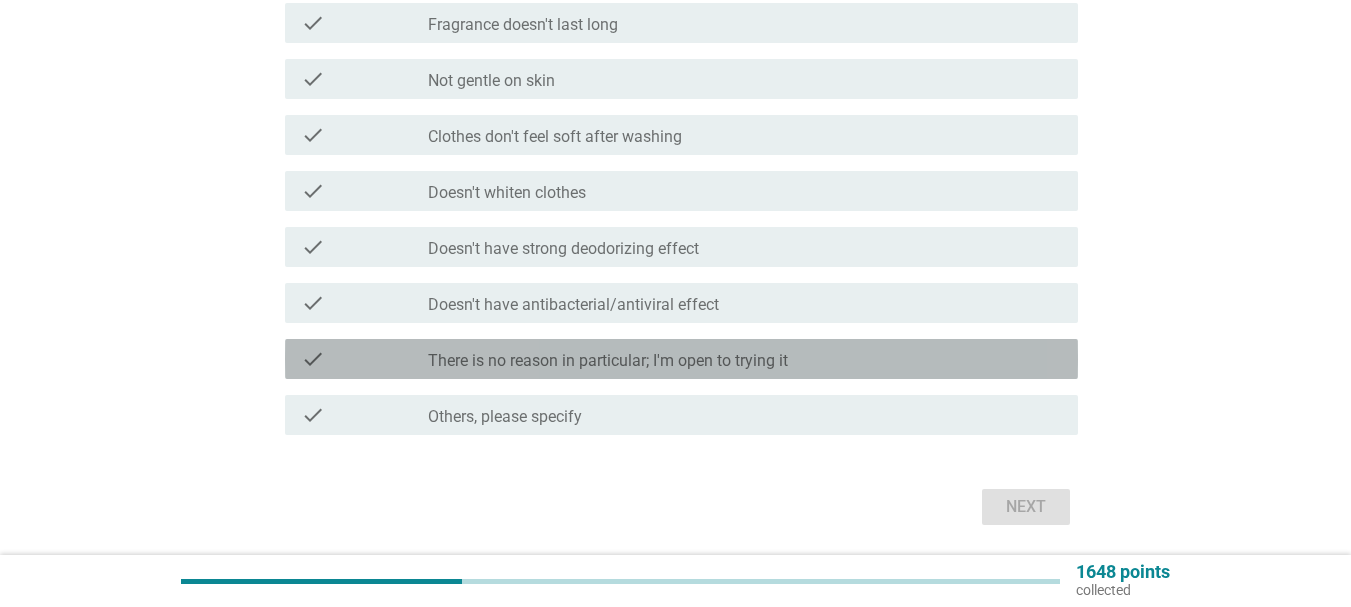 click on "There is no reason in particular; I'm open to trying it" at bounding box center [608, 361] 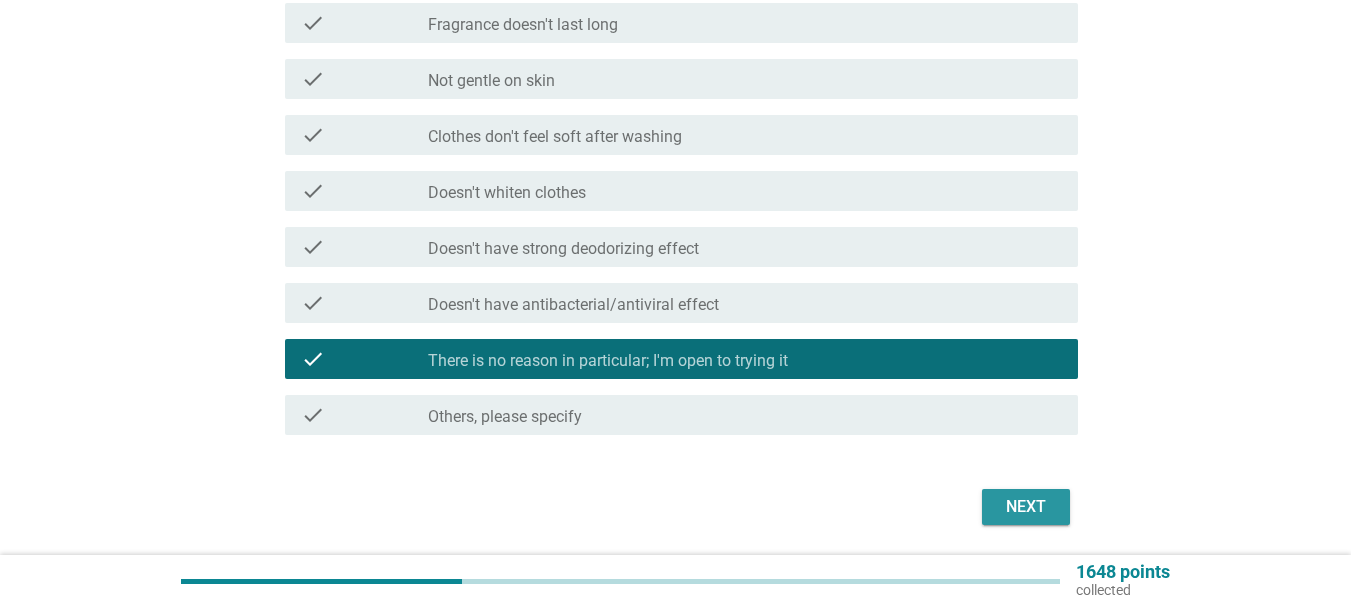 click on "Next" at bounding box center (1026, 507) 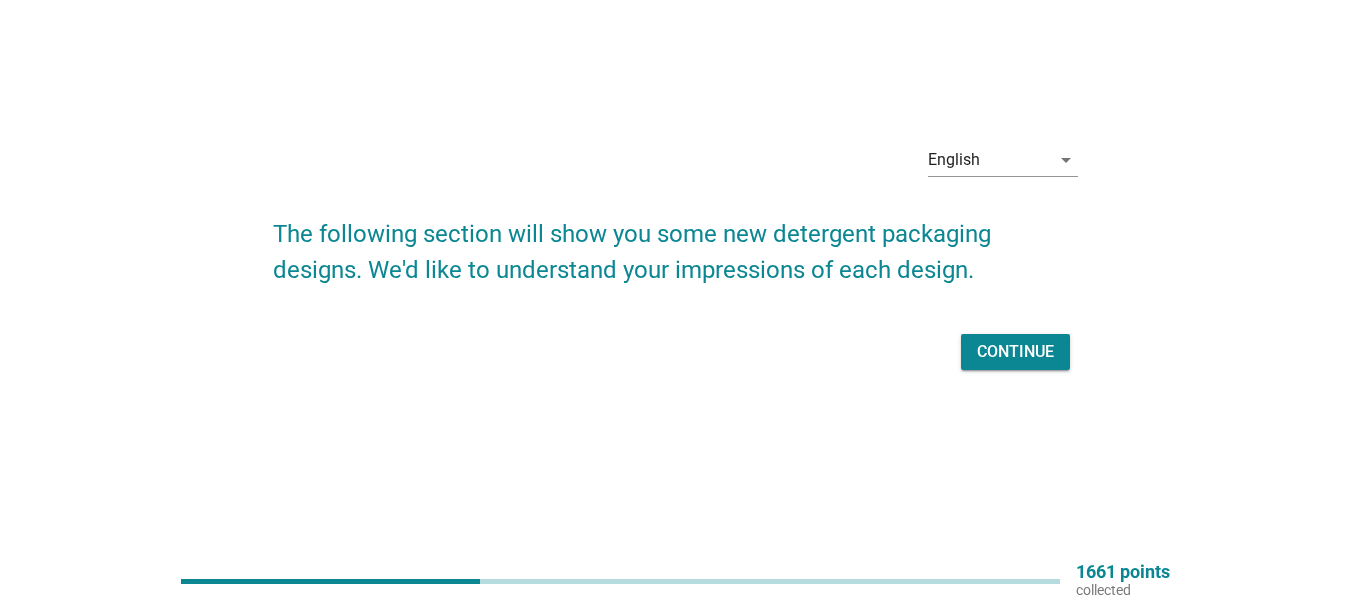 scroll, scrollTop: 0, scrollLeft: 0, axis: both 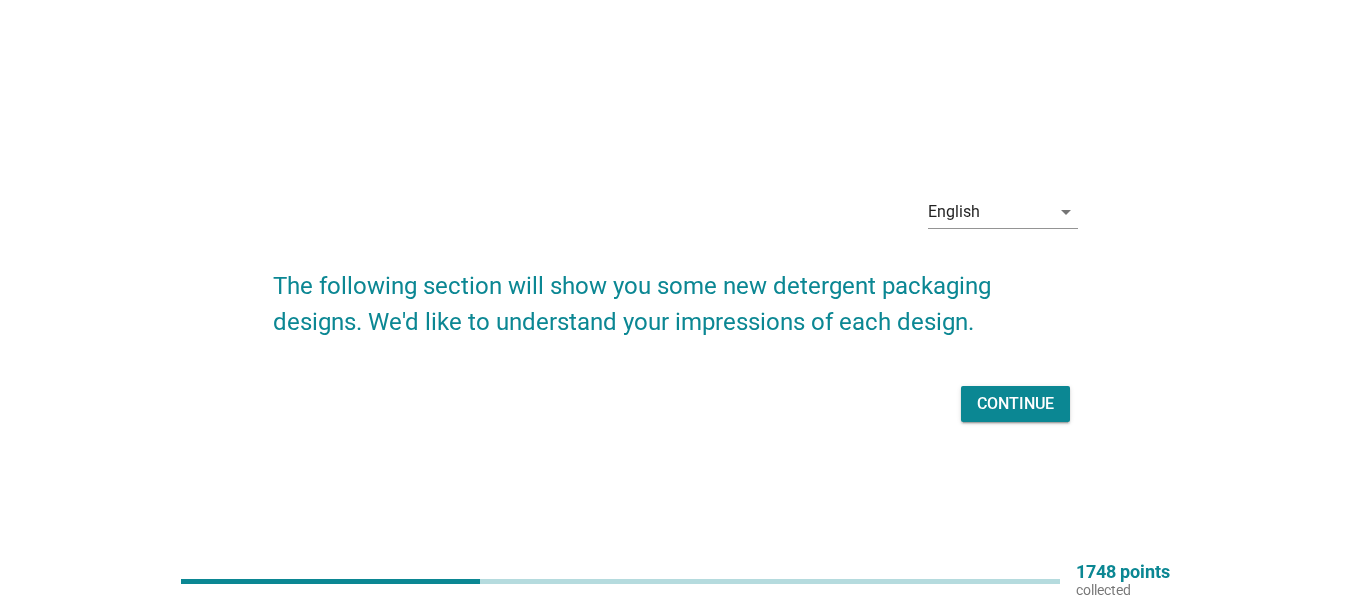 click on "Continue" at bounding box center [1015, 404] 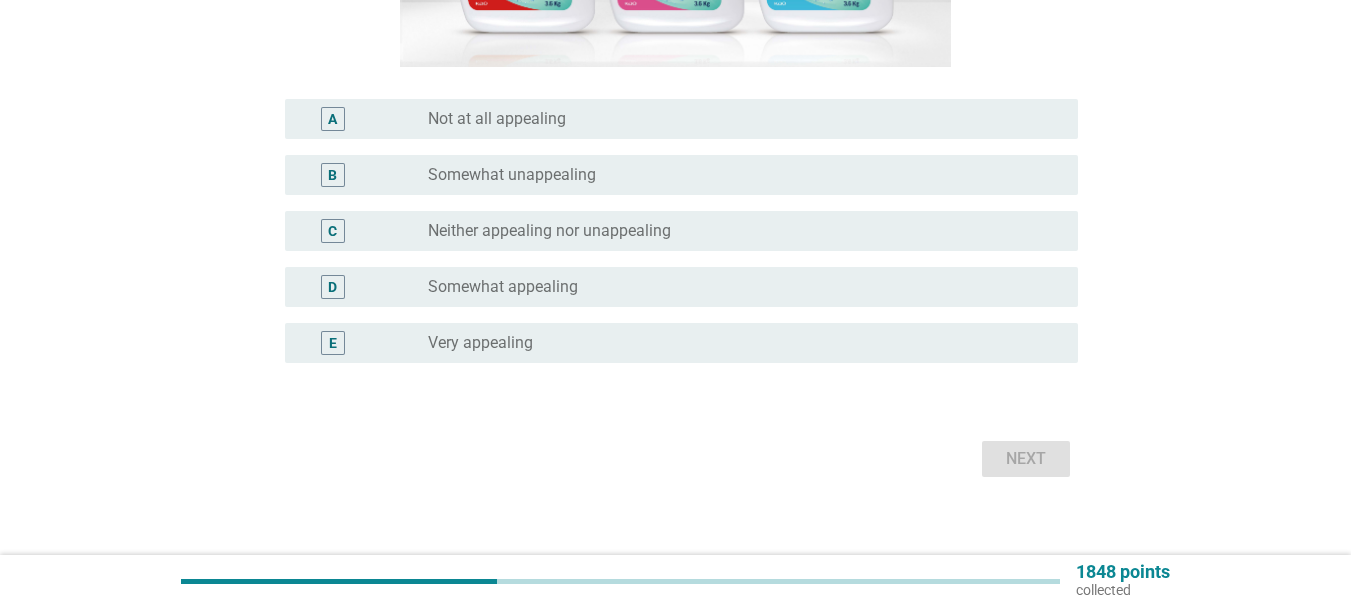 scroll, scrollTop: 484, scrollLeft: 0, axis: vertical 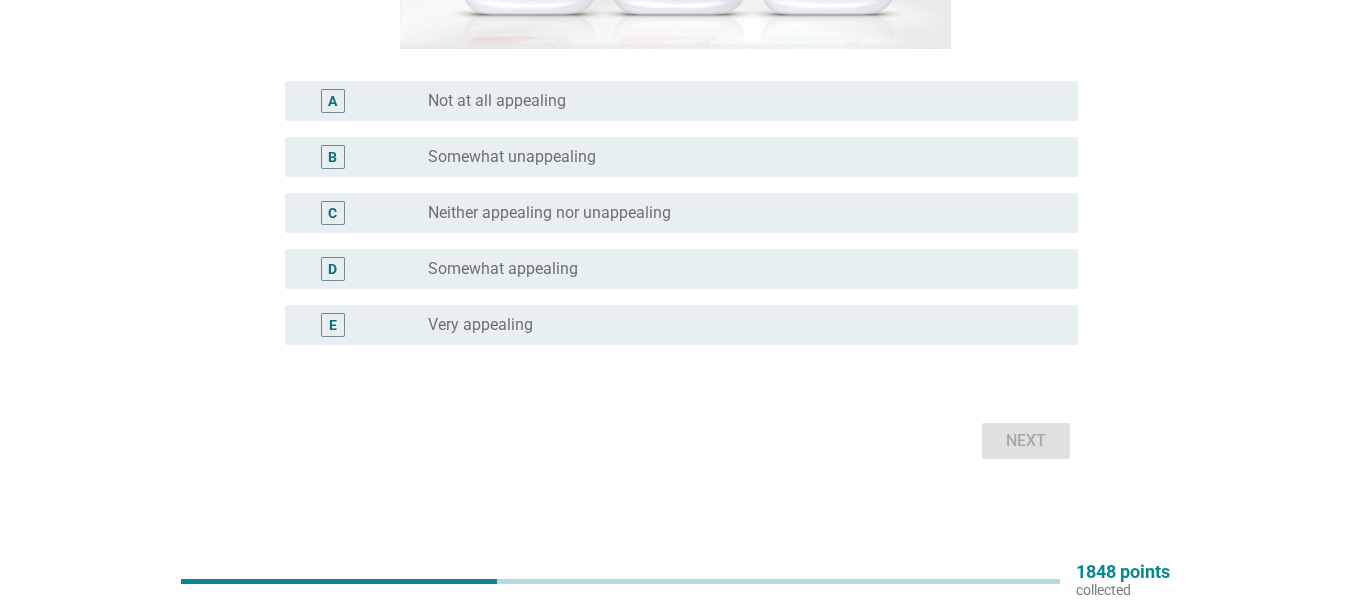 click on "Very appealing" at bounding box center (480, 325) 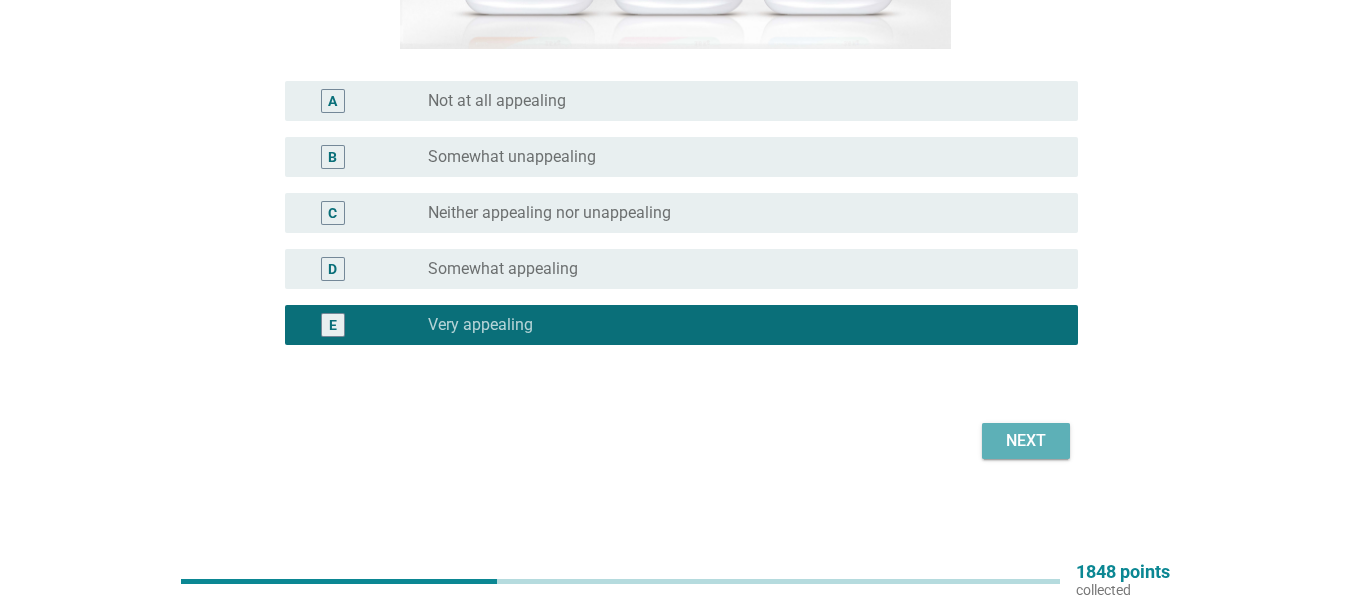 drag, startPoint x: 997, startPoint y: 439, endPoint x: 784, endPoint y: 421, distance: 213.75922 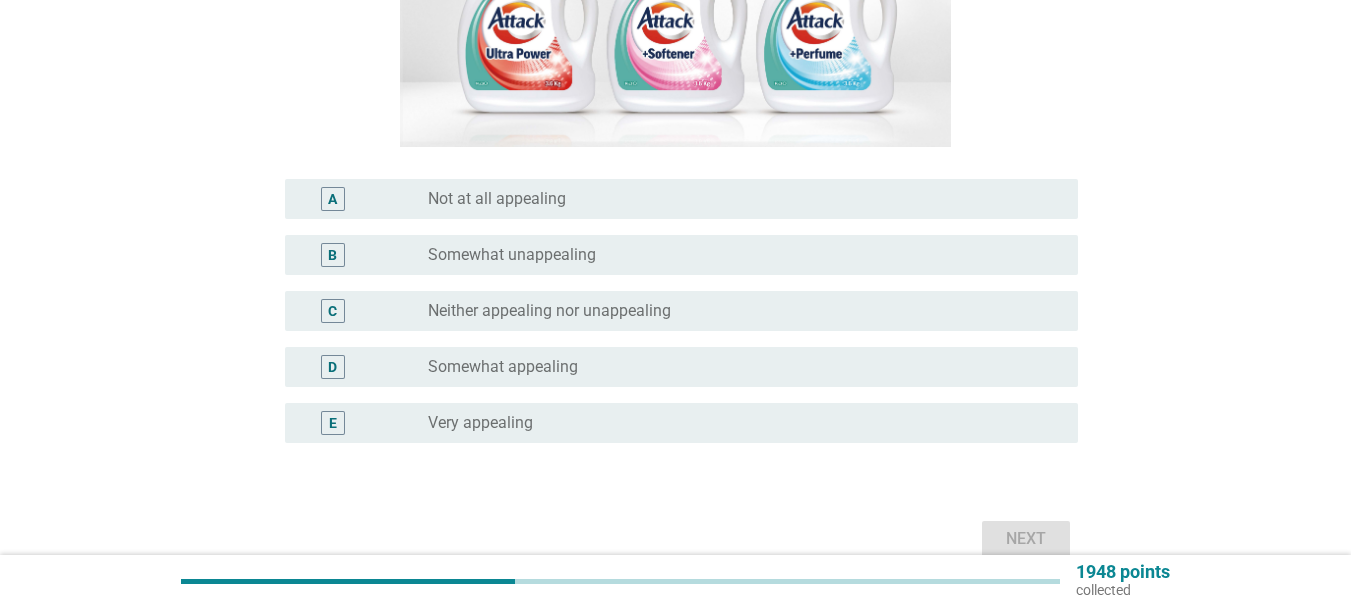 scroll, scrollTop: 400, scrollLeft: 0, axis: vertical 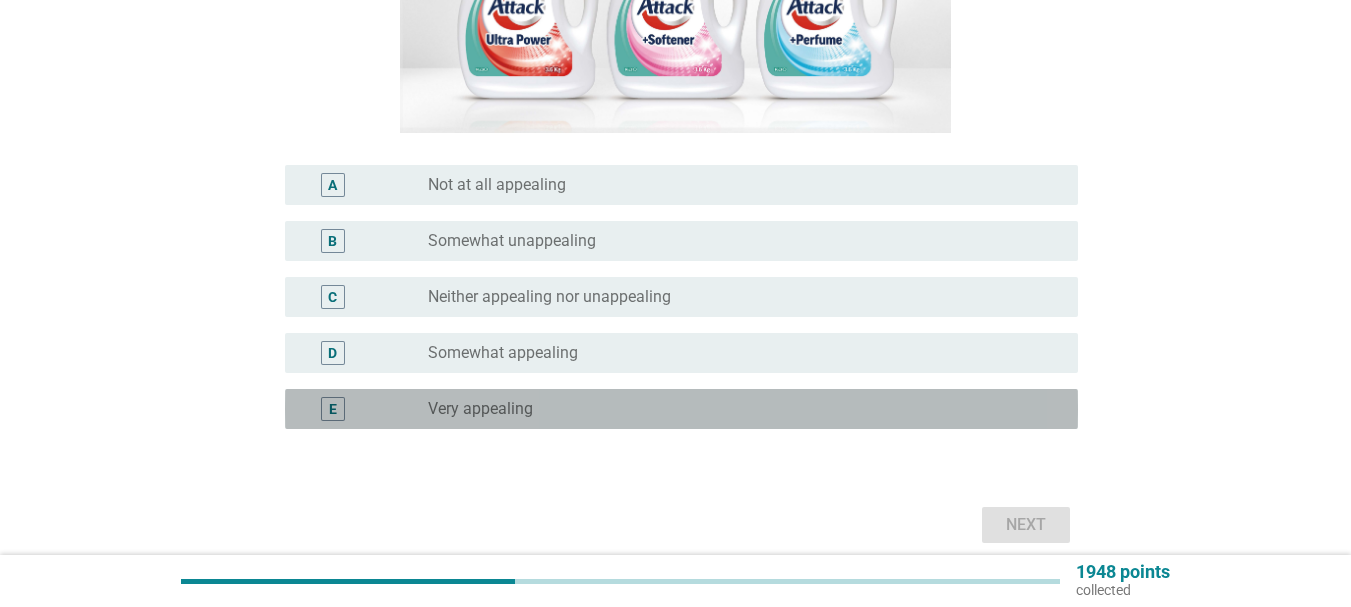 click on "Very appealing" at bounding box center (480, 409) 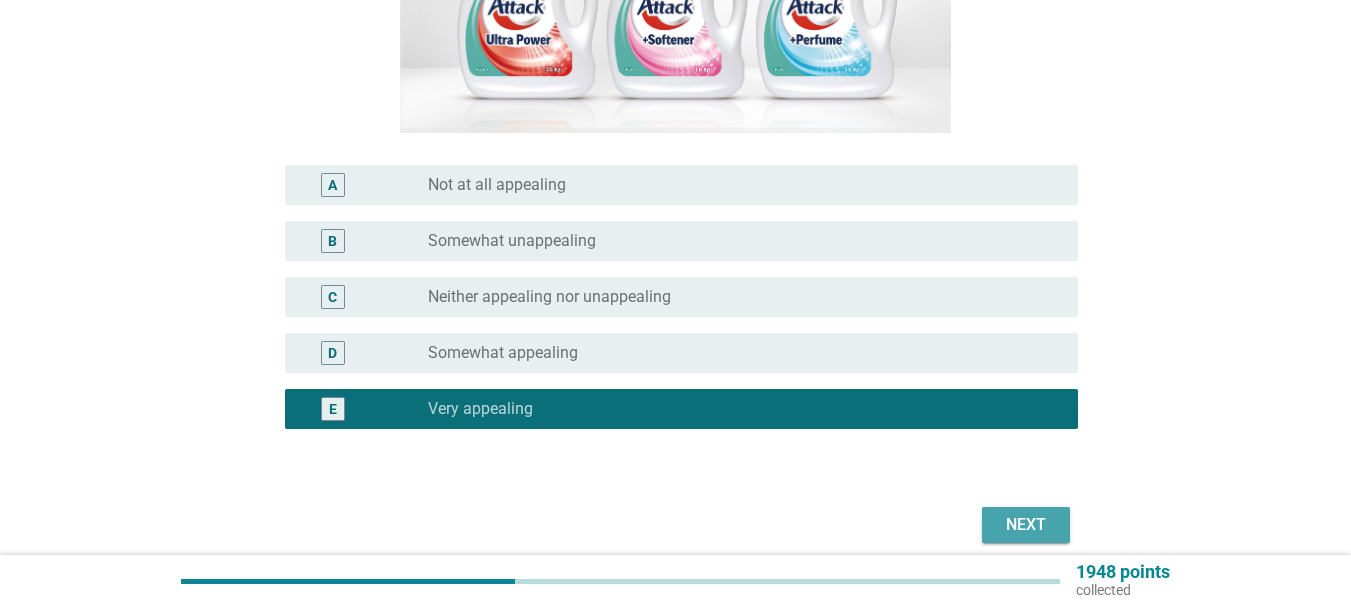 click on "Next" at bounding box center (1026, 525) 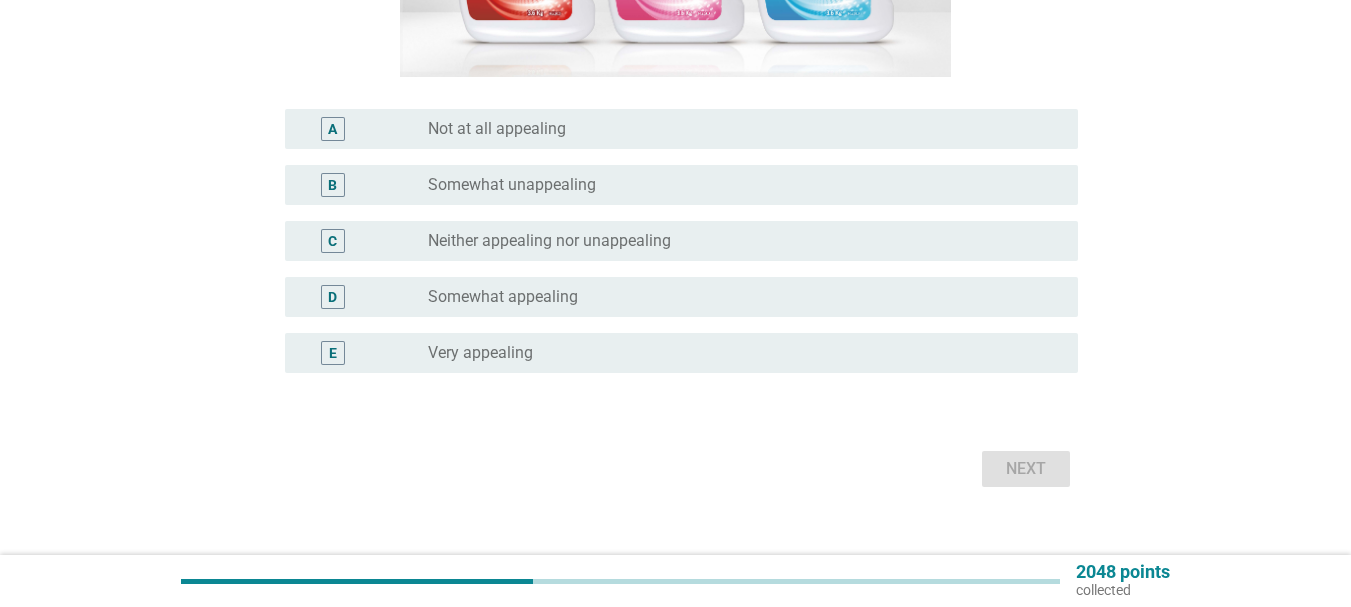 scroll, scrollTop: 484, scrollLeft: 0, axis: vertical 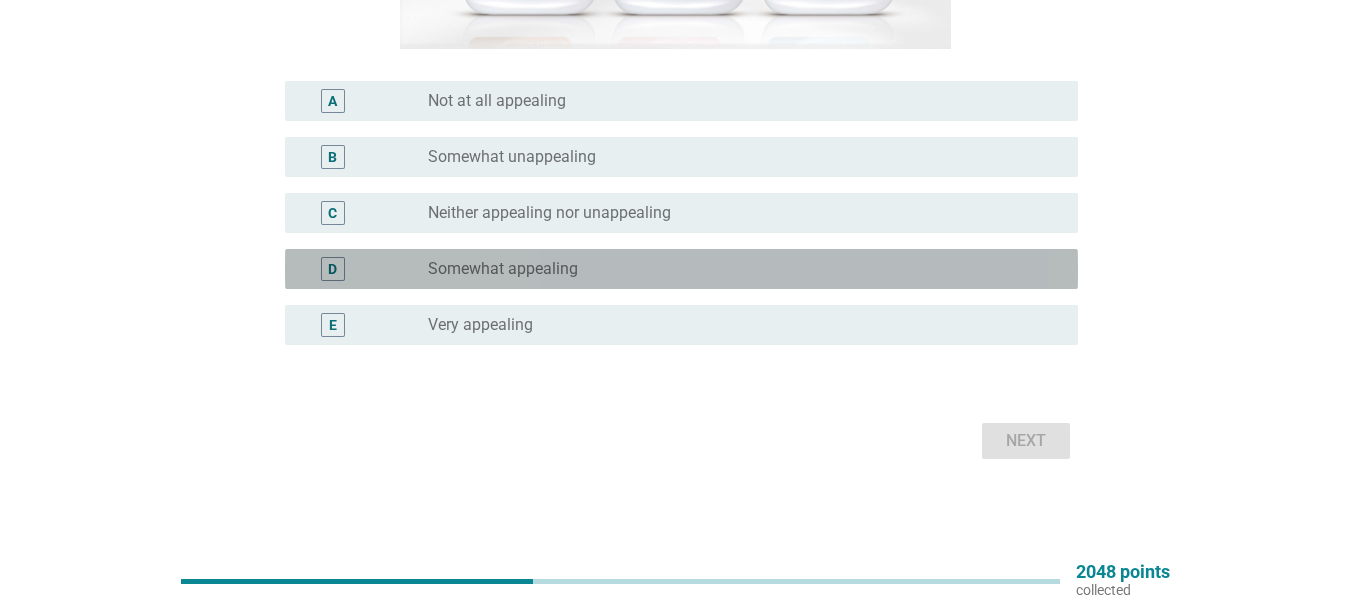 click on "Somewhat appealing" at bounding box center (503, 269) 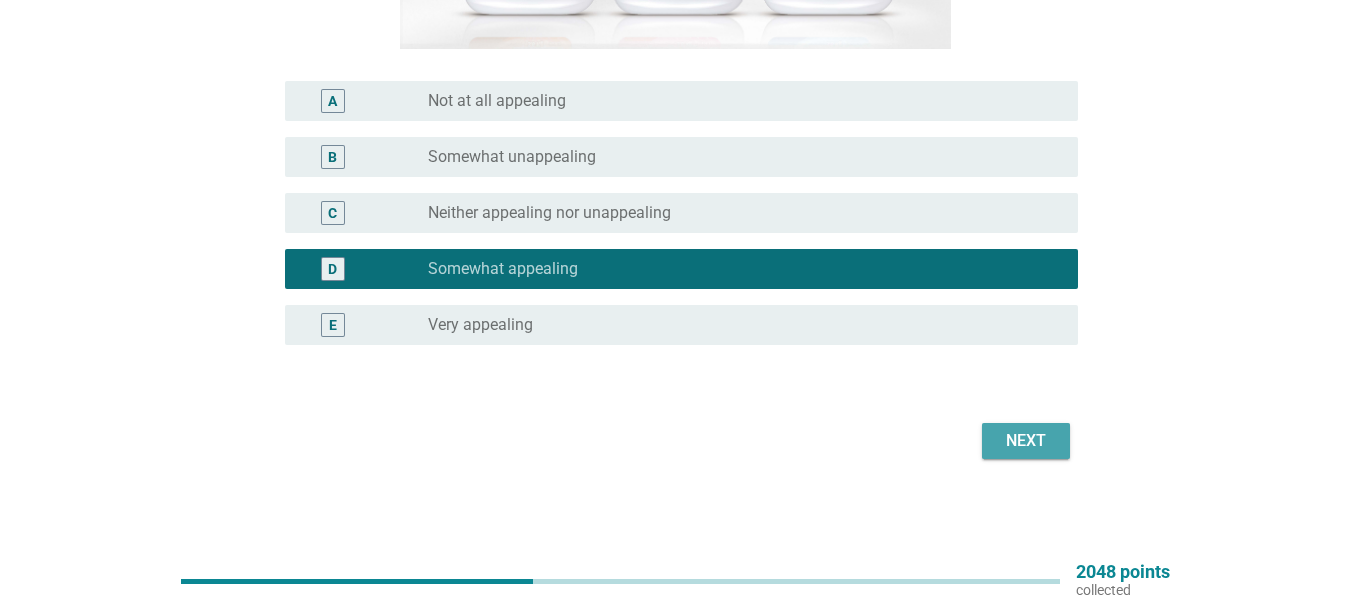 click on "Next" at bounding box center [1026, 441] 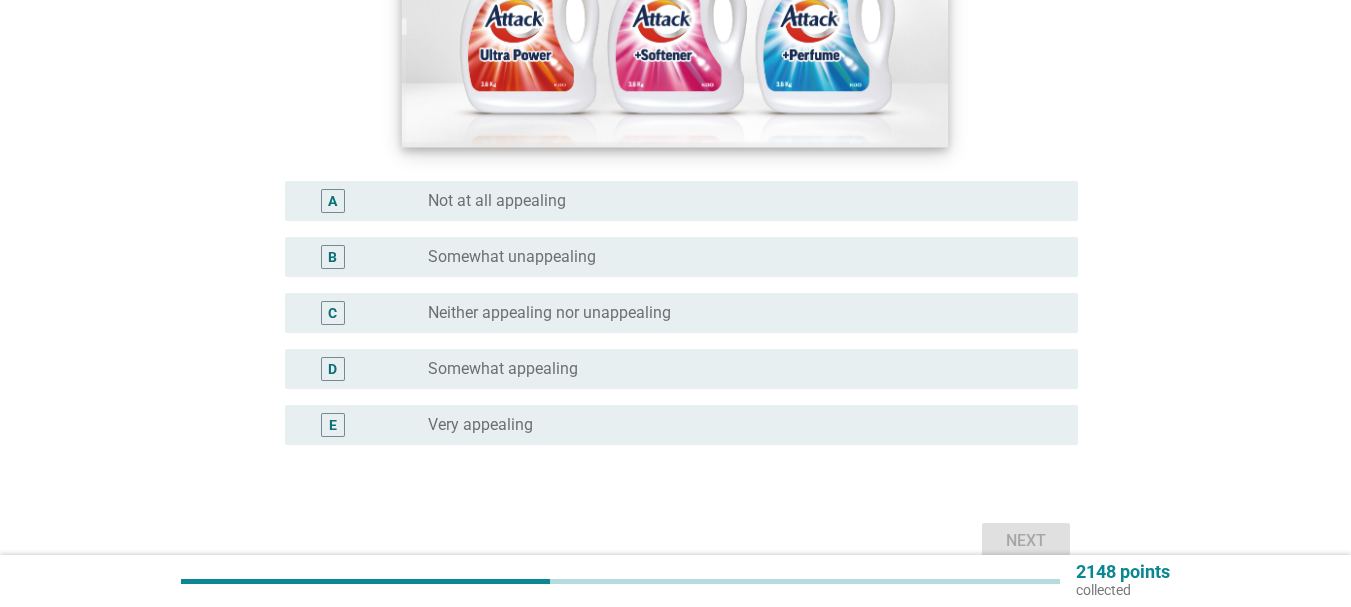 scroll, scrollTop: 400, scrollLeft: 0, axis: vertical 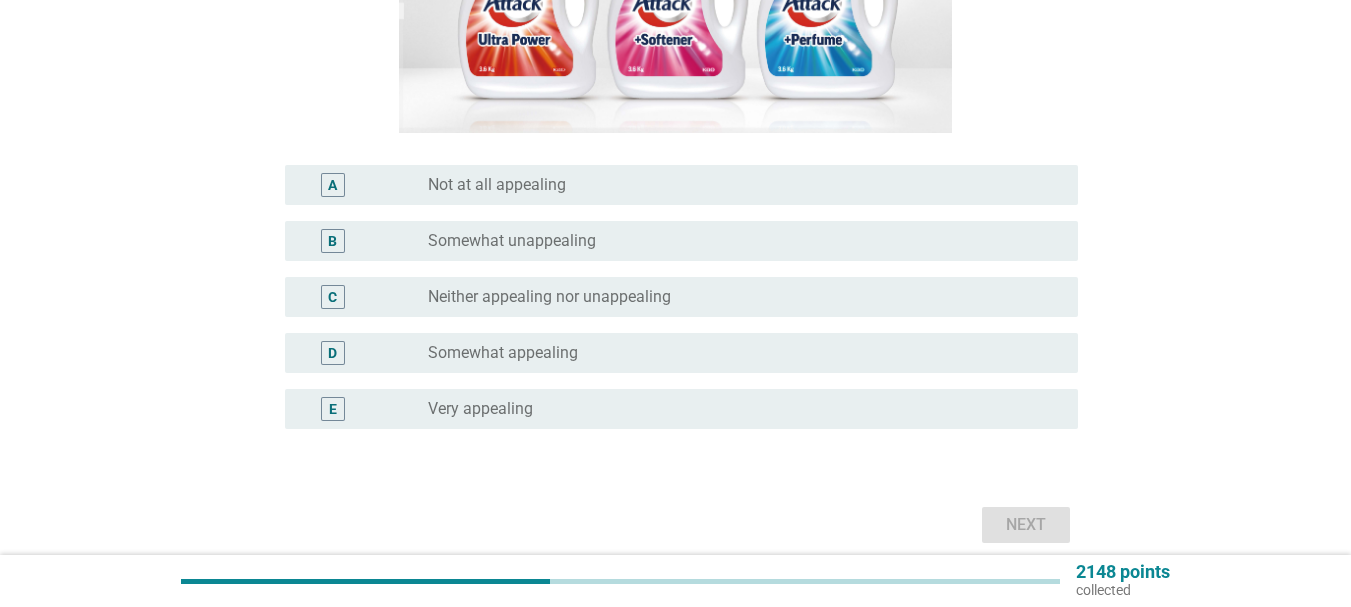 drag, startPoint x: 550, startPoint y: 406, endPoint x: 574, endPoint y: 405, distance: 24.020824 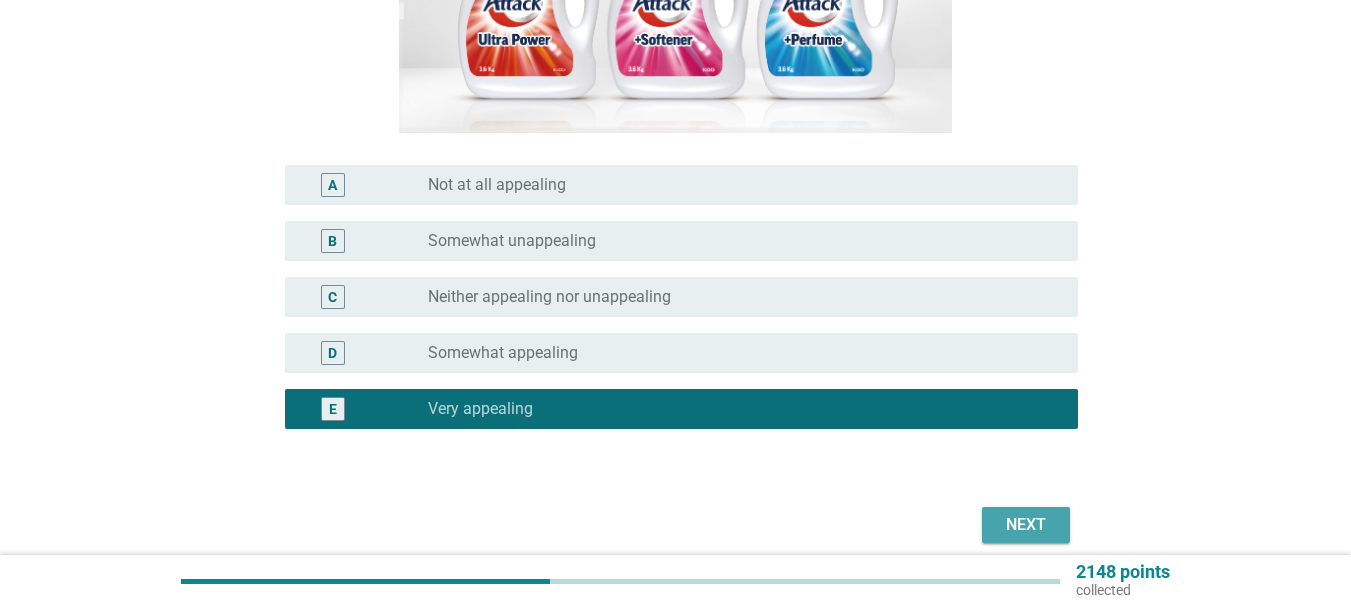 click on "Next" at bounding box center [1026, 525] 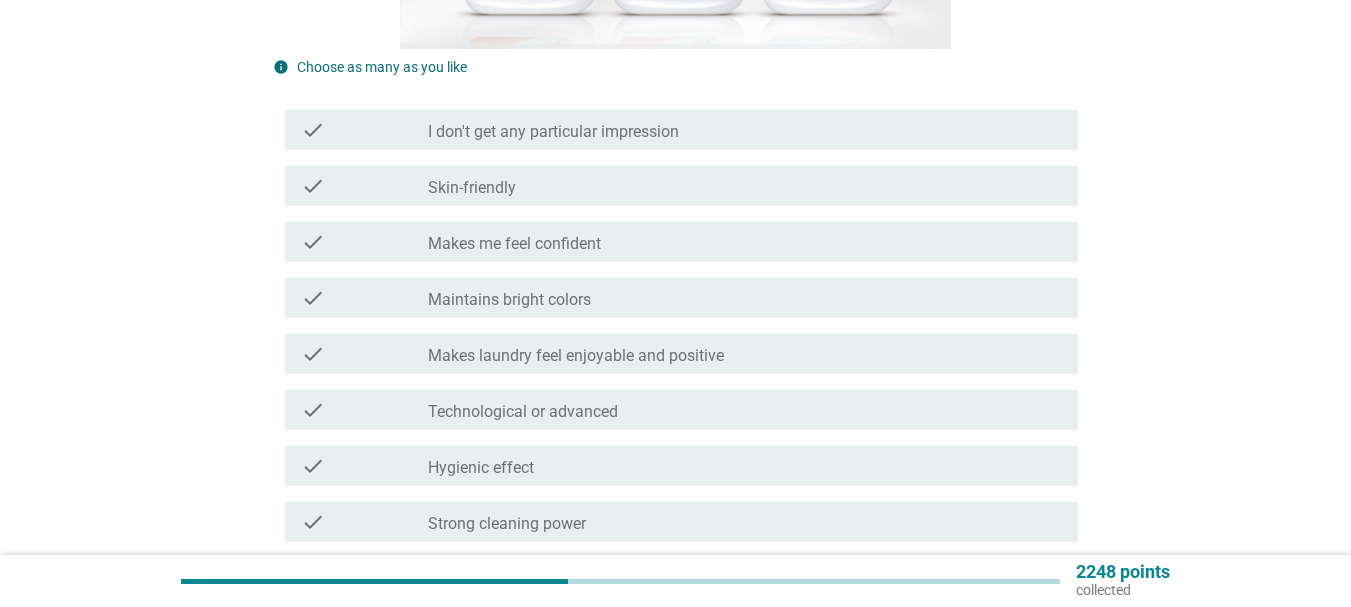 scroll, scrollTop: 500, scrollLeft: 0, axis: vertical 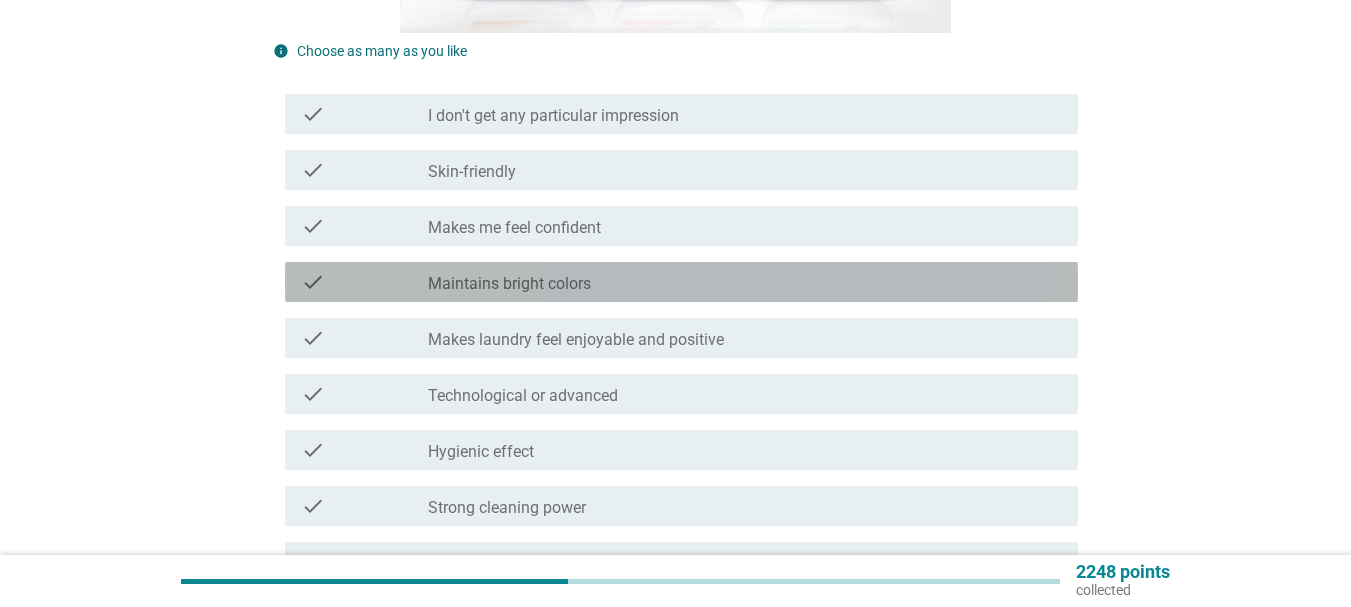 click on "Maintains bright colors" at bounding box center (509, 284) 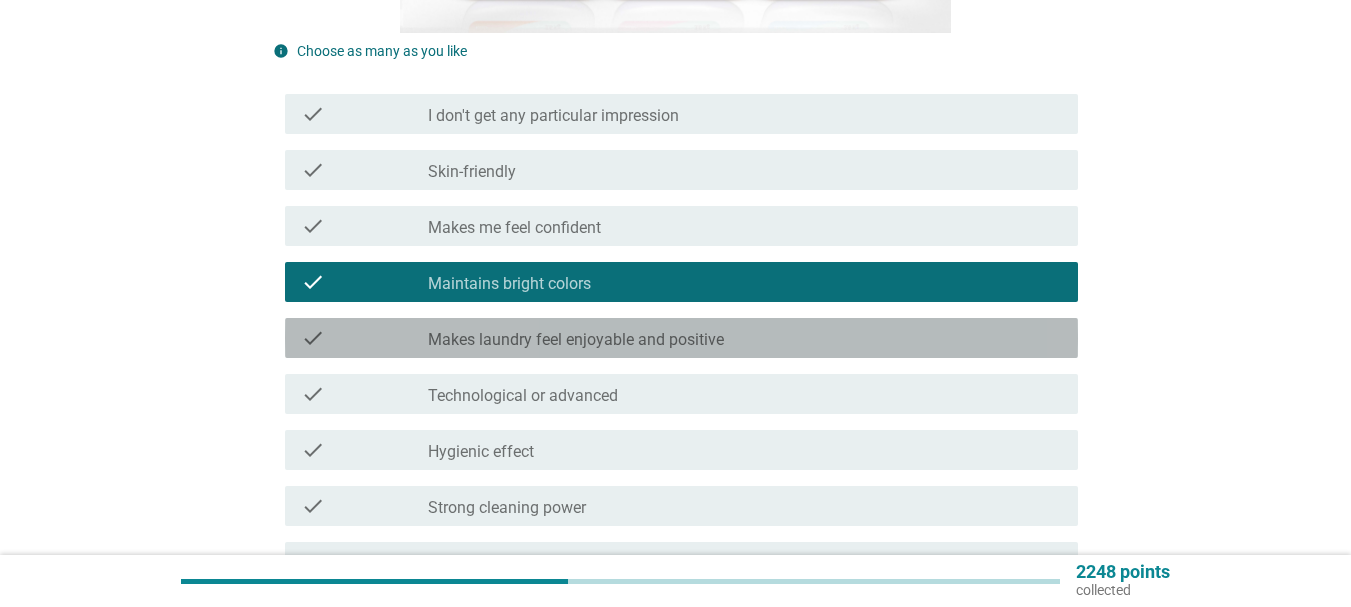 click on "Makes laundry feel enjoyable and positive" at bounding box center (576, 340) 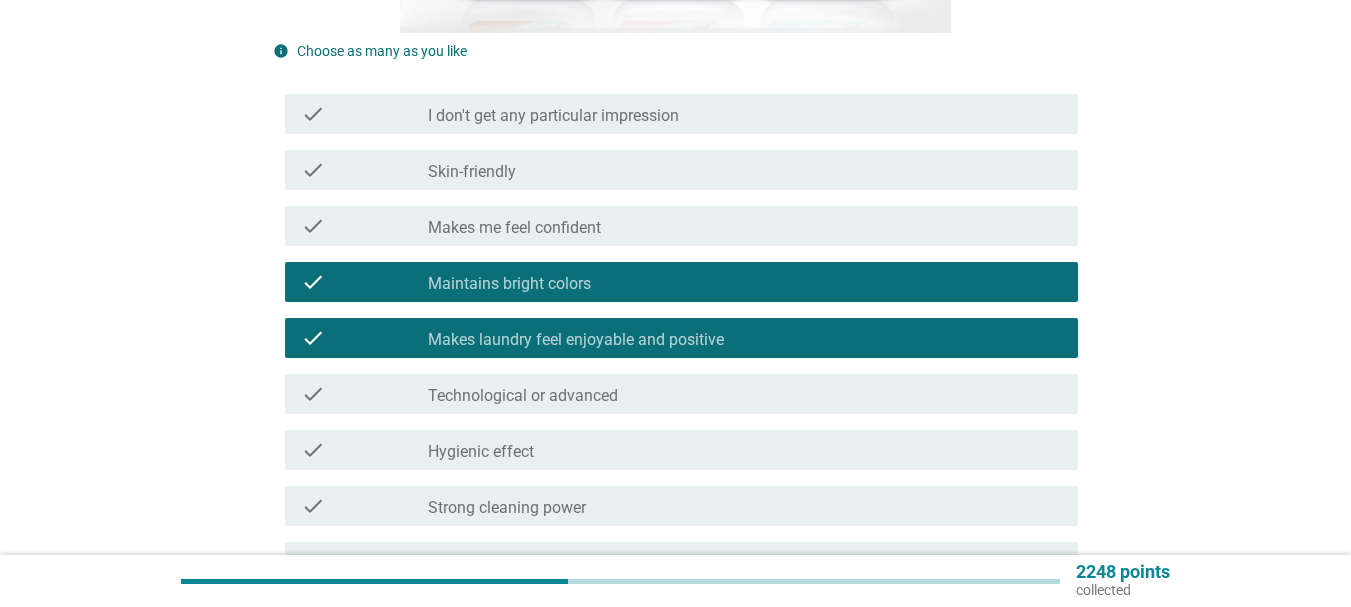 click on "Technological or advanced" at bounding box center (523, 396) 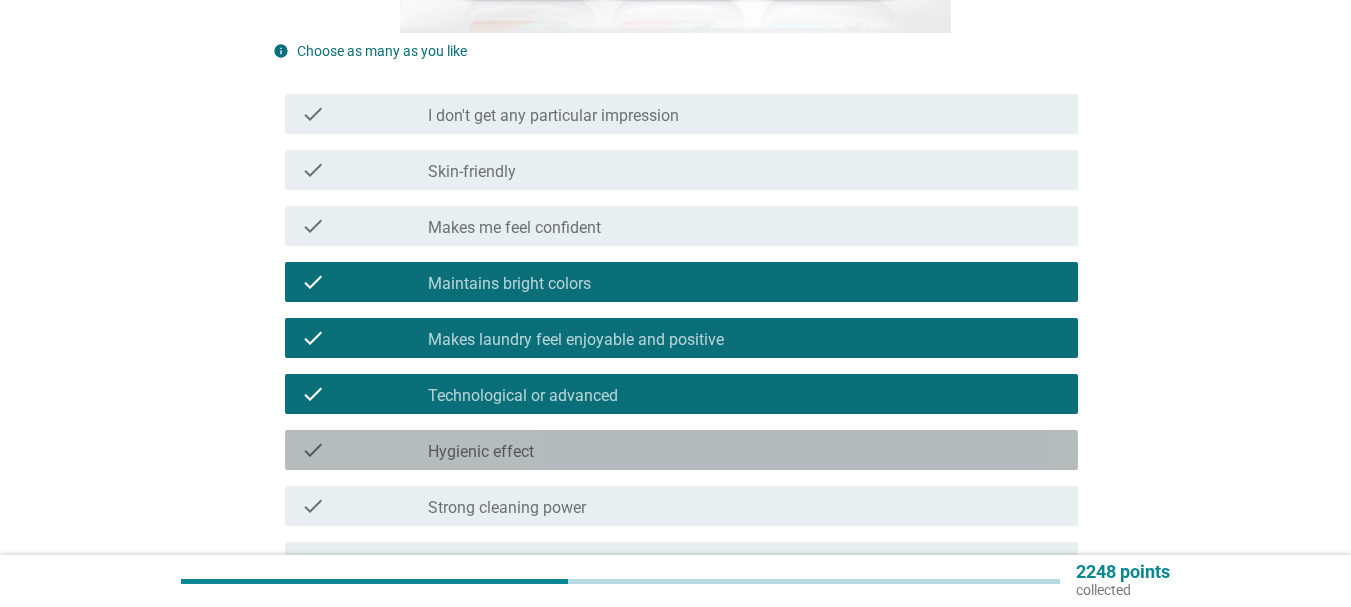 click on "check_box_outline_blank Hygienic effect" at bounding box center (745, 450) 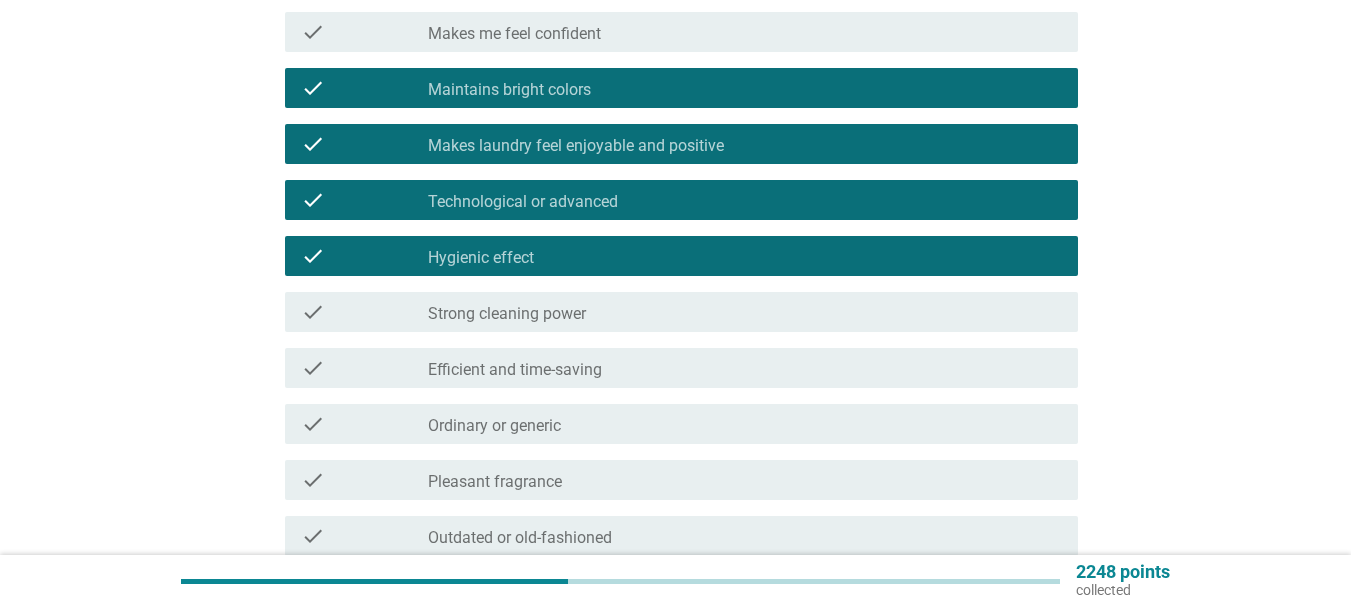 scroll, scrollTop: 700, scrollLeft: 0, axis: vertical 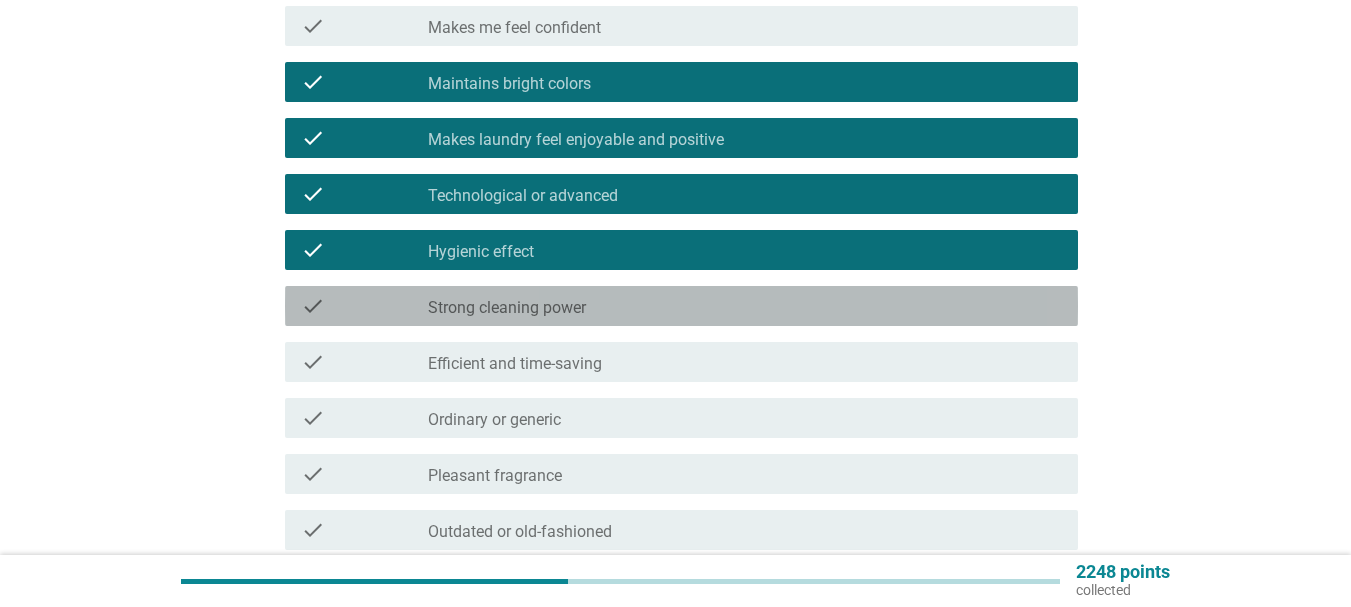 click on "check_box_outline_blank Strong cleaning power" at bounding box center [745, 306] 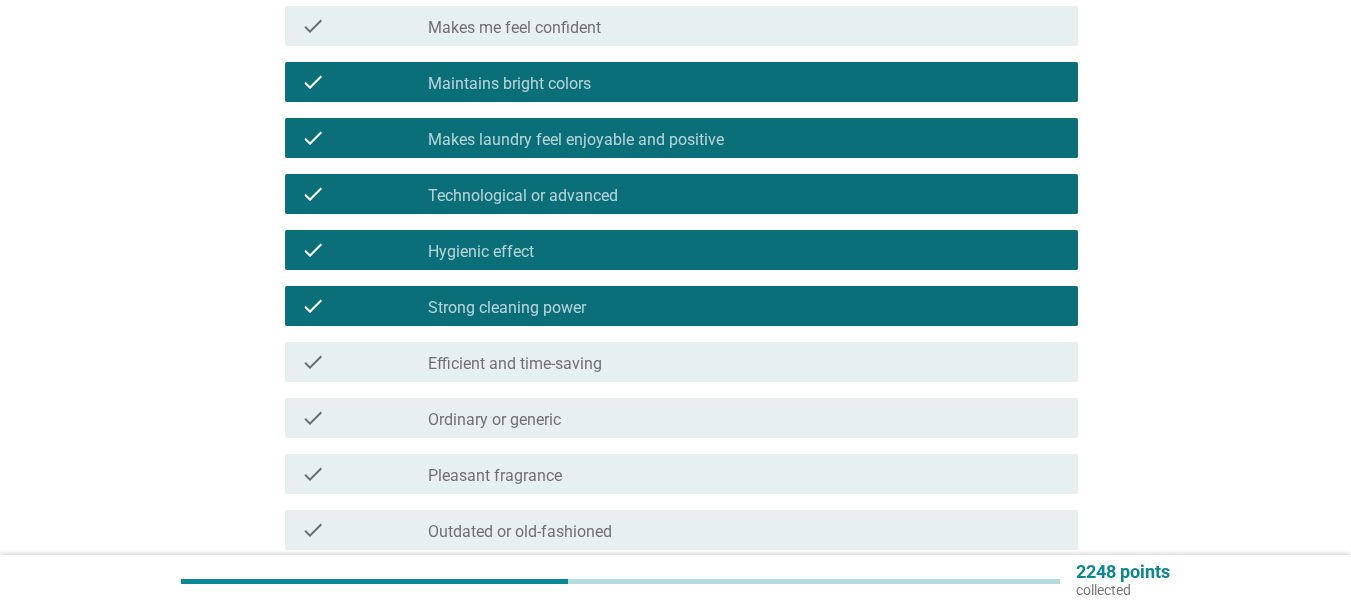 click on "check_box_outline_blank Efficient and time-saving" at bounding box center (745, 362) 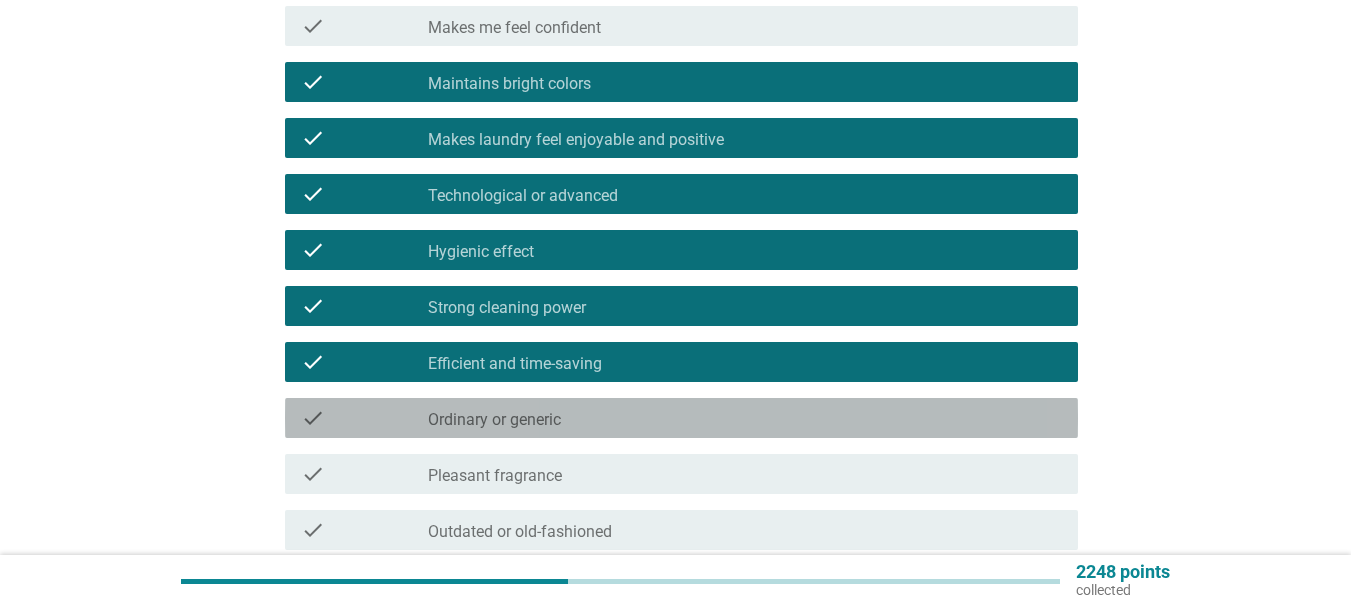 drag, startPoint x: 563, startPoint y: 413, endPoint x: 637, endPoint y: 402, distance: 74.8131 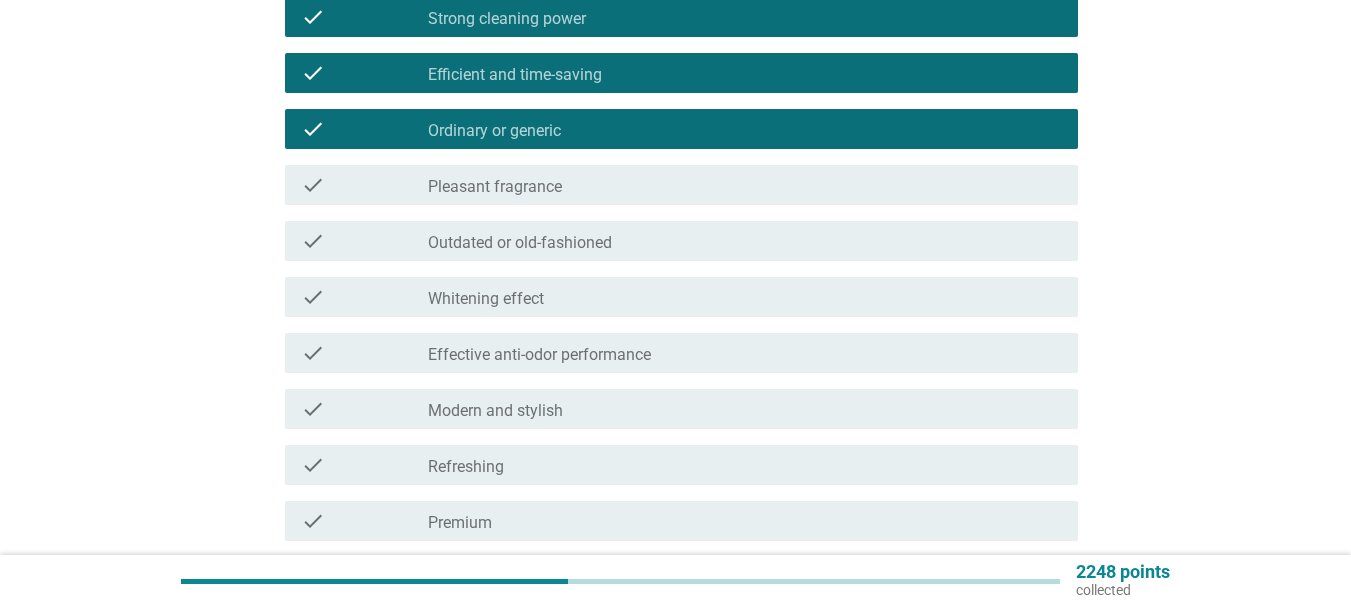 scroll, scrollTop: 1000, scrollLeft: 0, axis: vertical 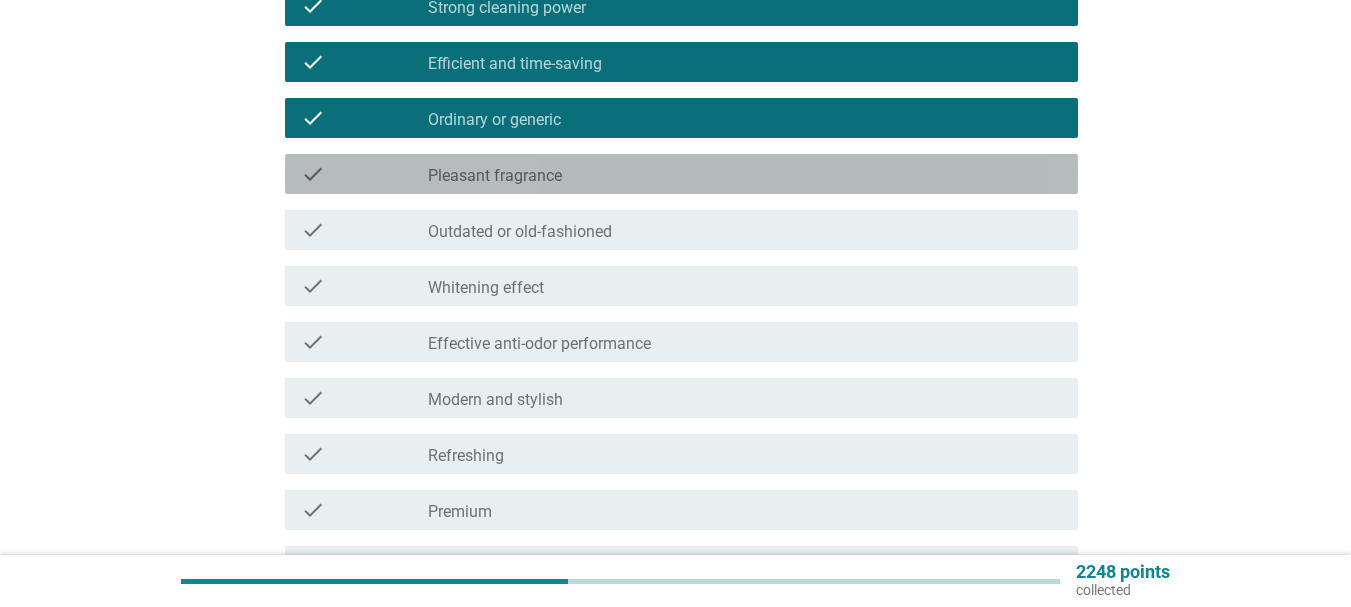click on "check_box_outline_blank Pleasant fragrance" at bounding box center [745, 174] 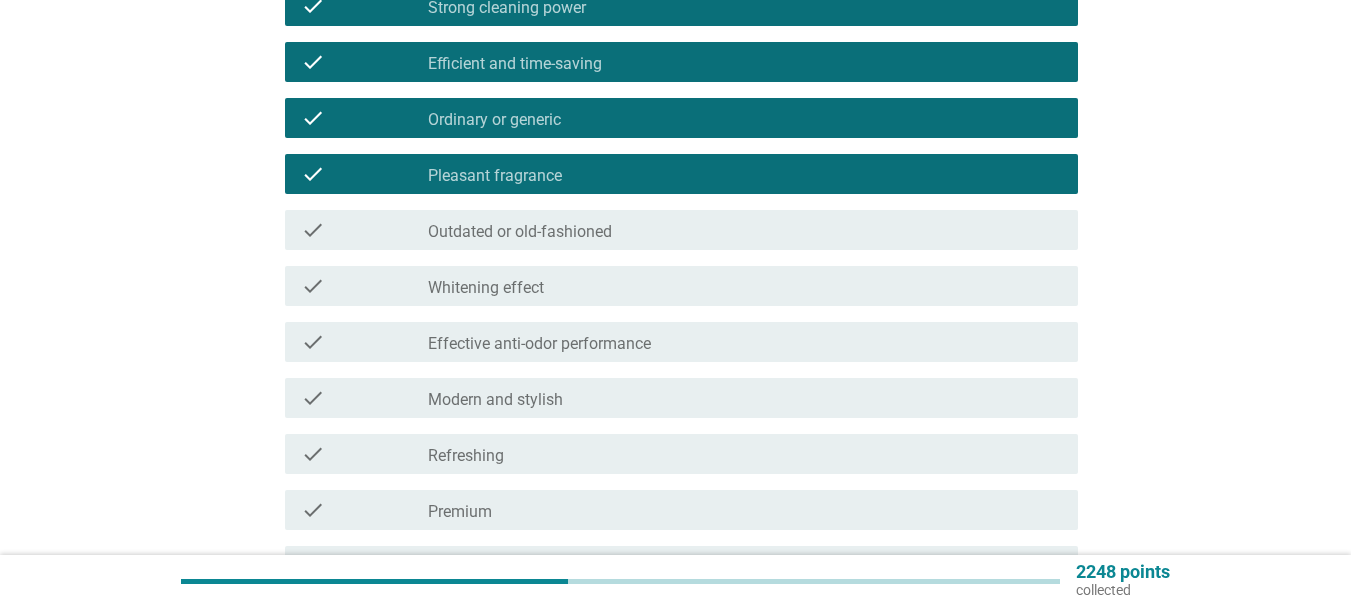 click on "check_box_outline_blank Whitening effect" at bounding box center [745, 286] 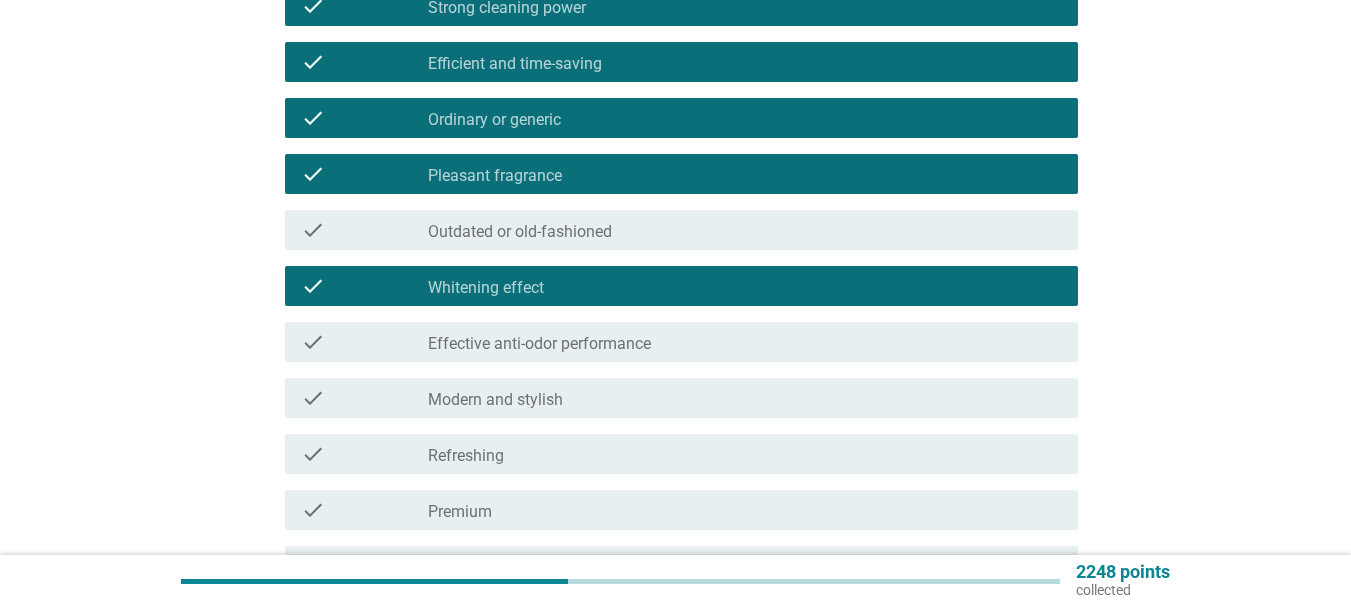 click on "check_box_outline_blank Modern and stylish" at bounding box center [745, 398] 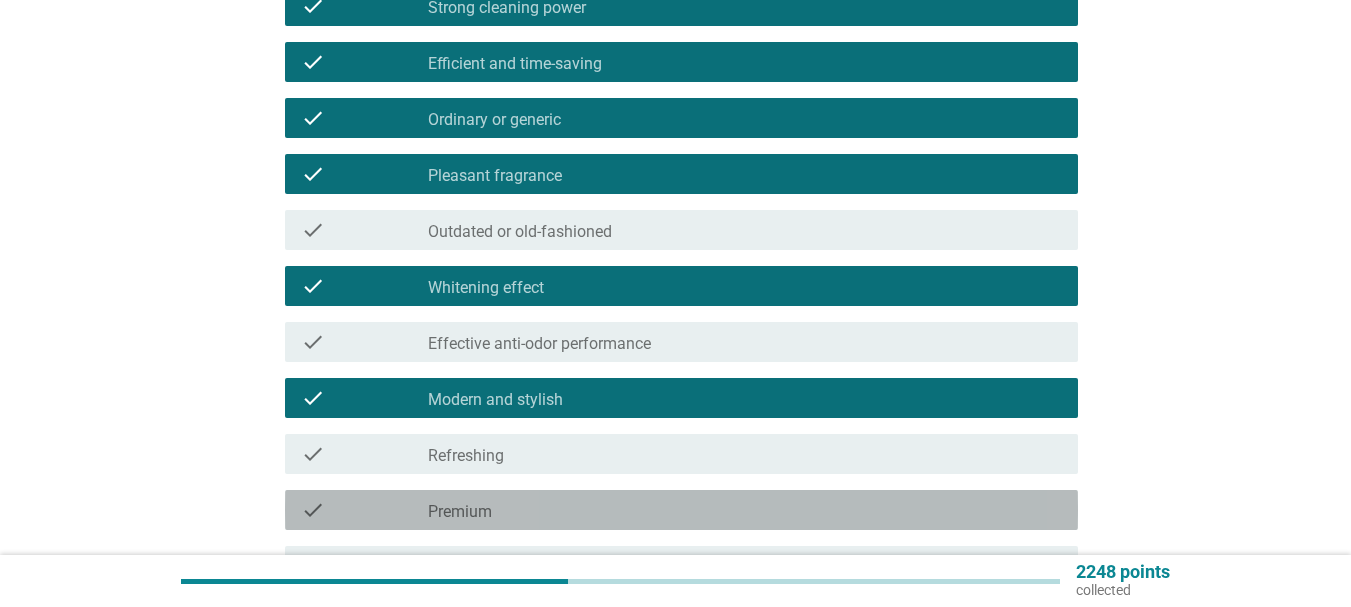 drag, startPoint x: 553, startPoint y: 513, endPoint x: 567, endPoint y: 467, distance: 48.08326 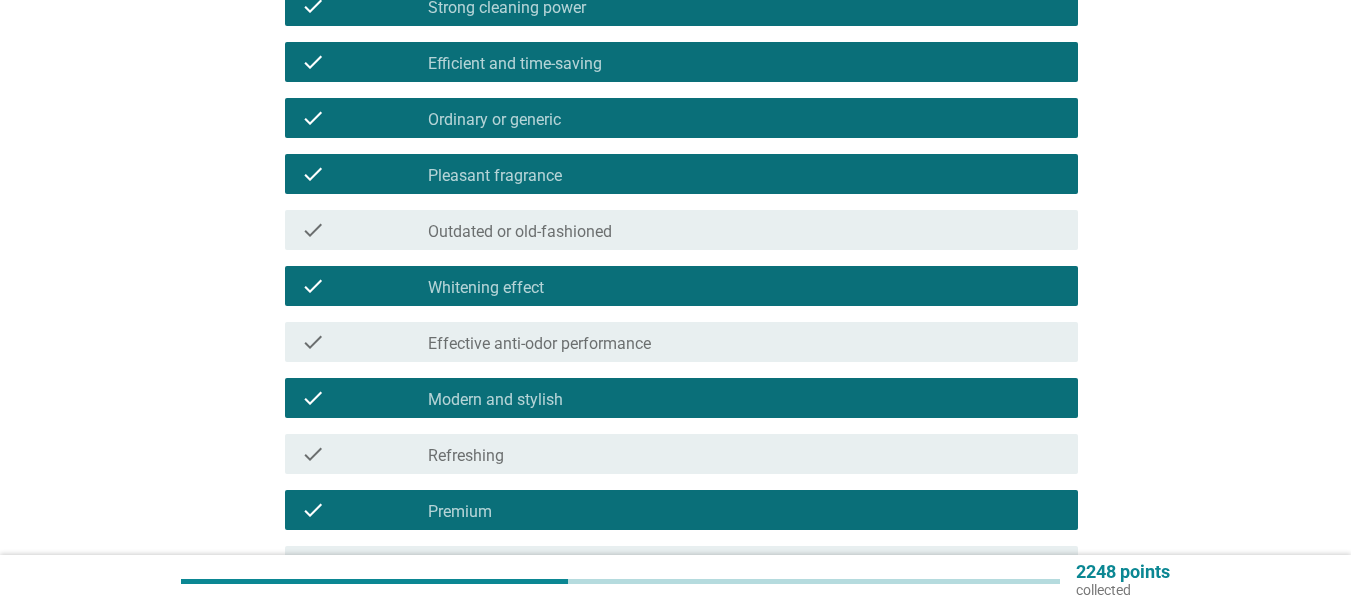 click on "check_box_outline_blank Refreshing" at bounding box center (745, 454) 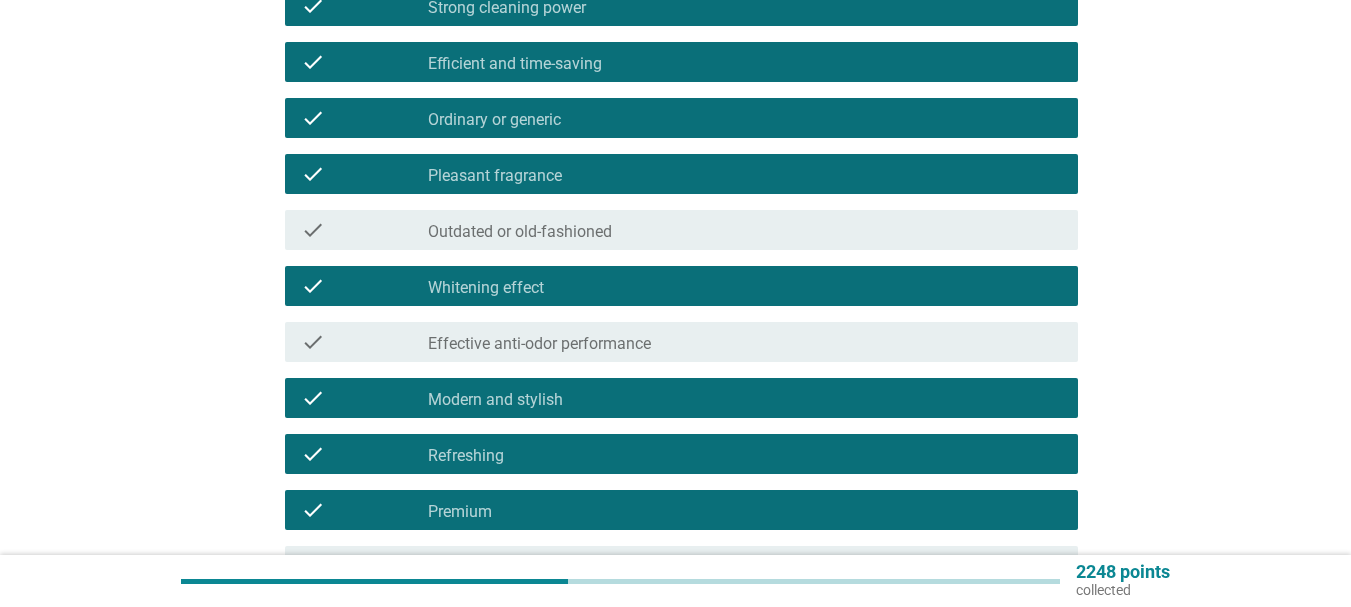 click on "Effective anti-odor performance" at bounding box center (539, 344) 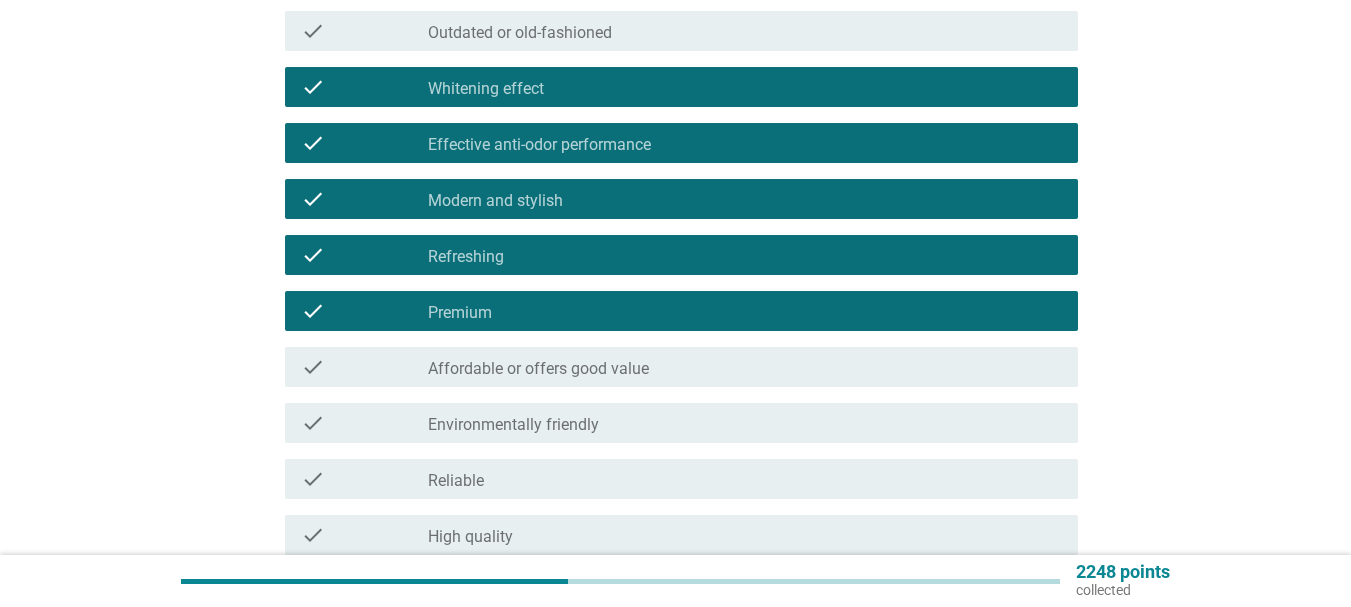 scroll, scrollTop: 1200, scrollLeft: 0, axis: vertical 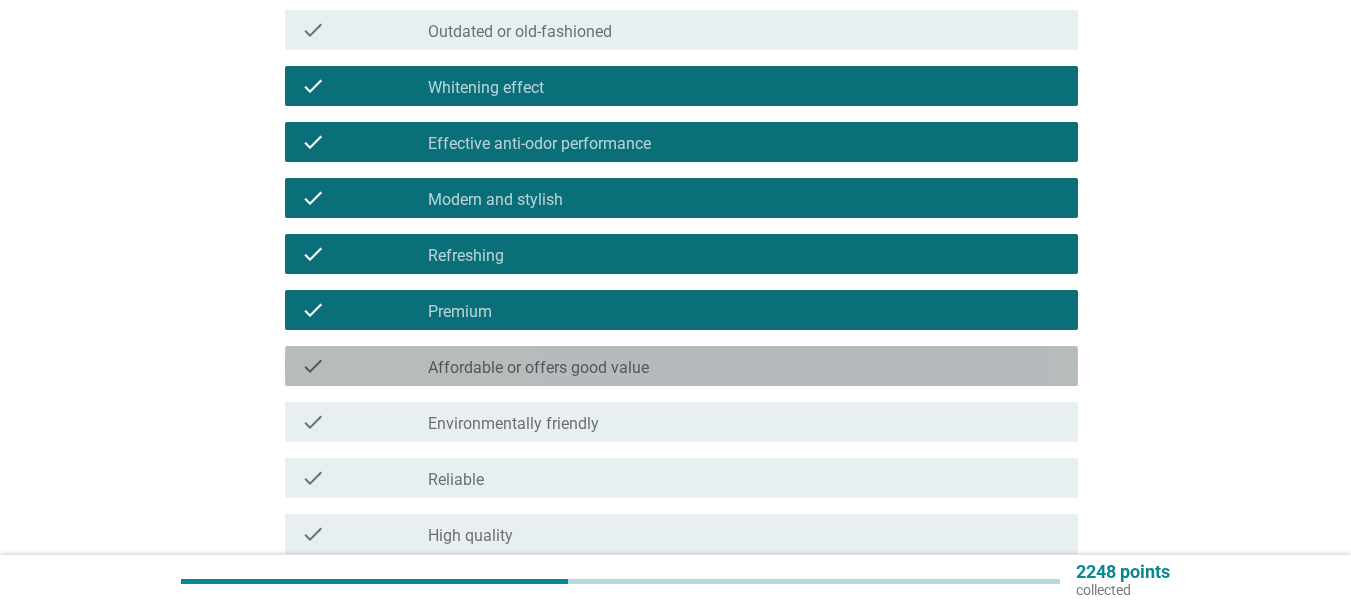 click on "Affordable or offers good value" at bounding box center [538, 368] 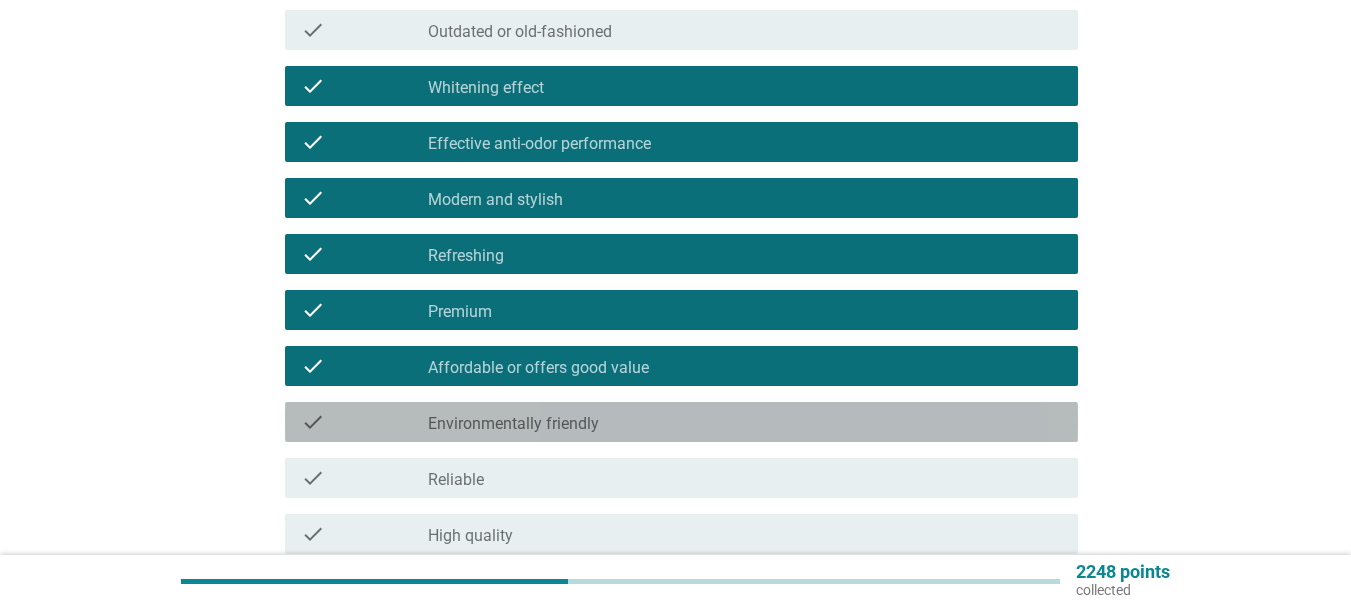 click on "Environmentally friendly" at bounding box center (513, 424) 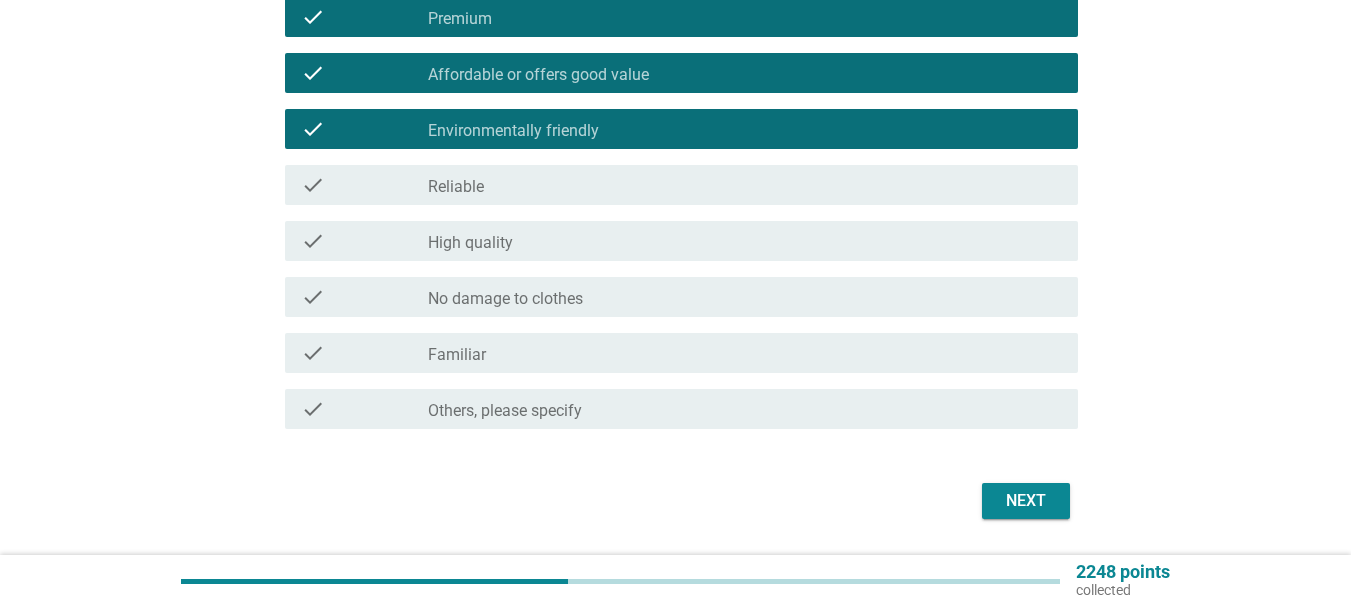 scroll, scrollTop: 1500, scrollLeft: 0, axis: vertical 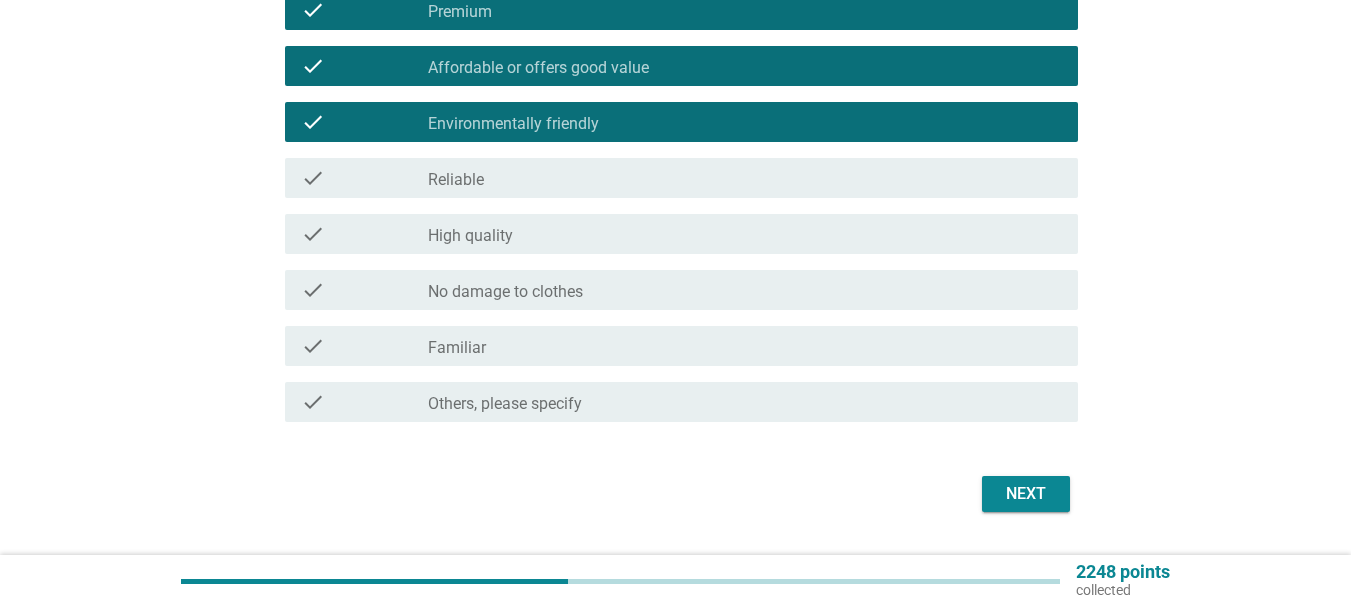 click on "check_box_outline_blank Reliable" at bounding box center [745, 178] 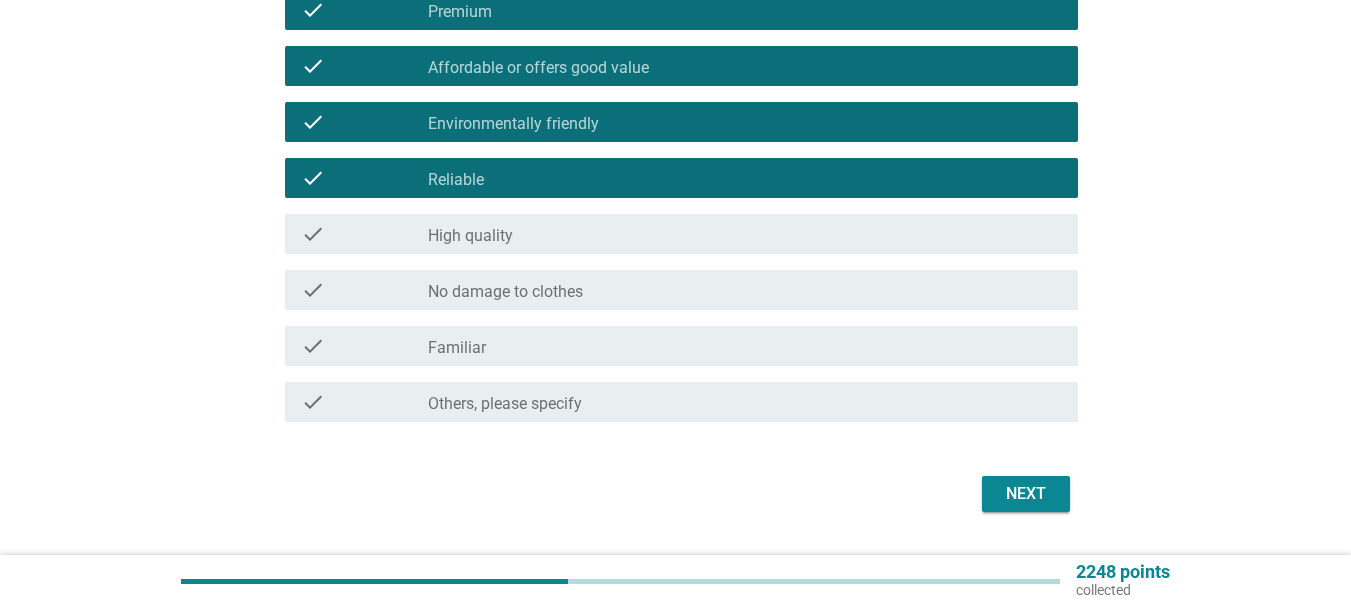 click on "No damage to clothes" at bounding box center [505, 292] 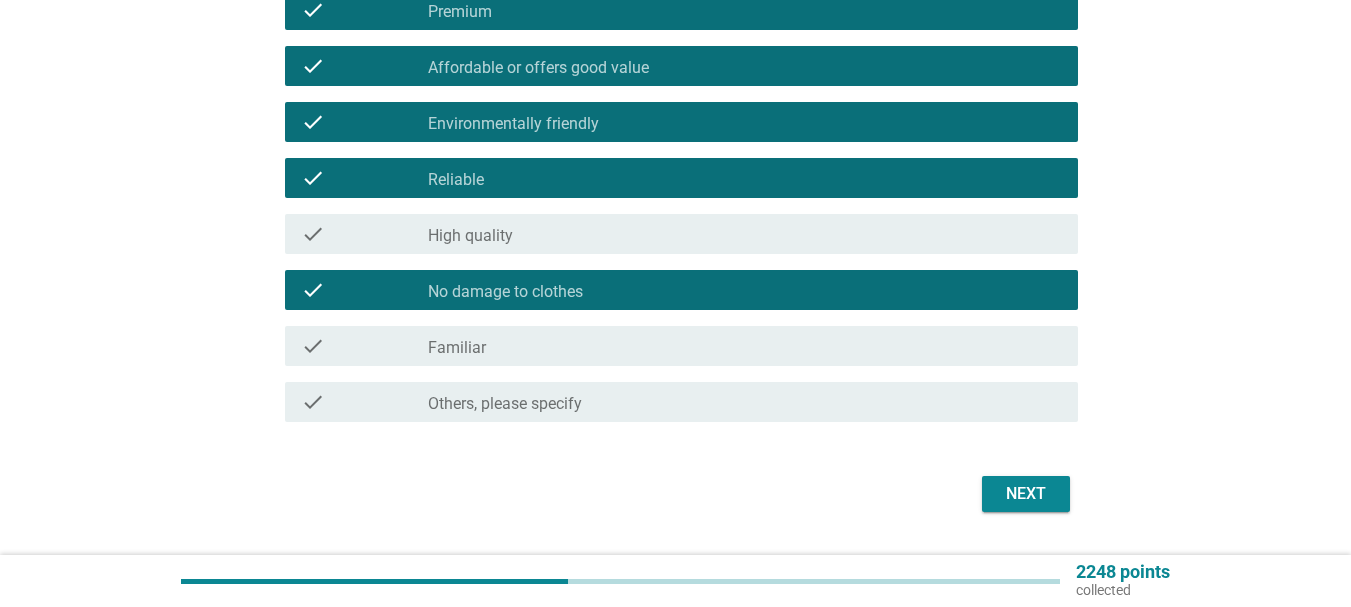 click on "Next" at bounding box center (1026, 494) 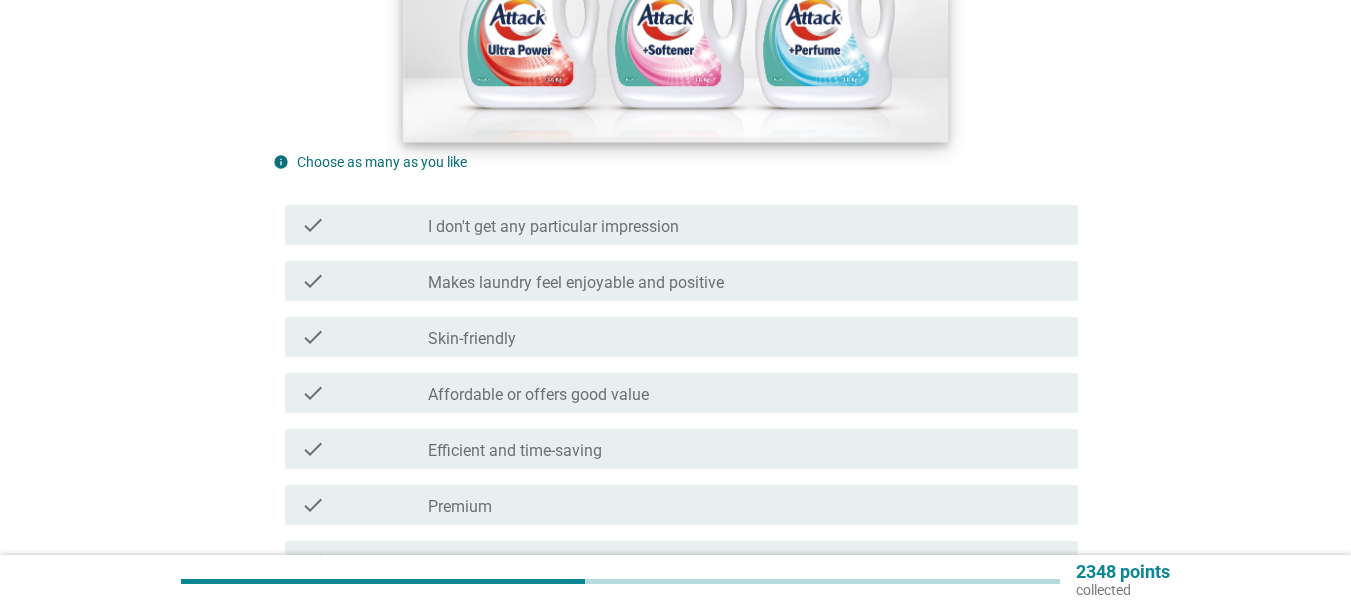 scroll, scrollTop: 400, scrollLeft: 0, axis: vertical 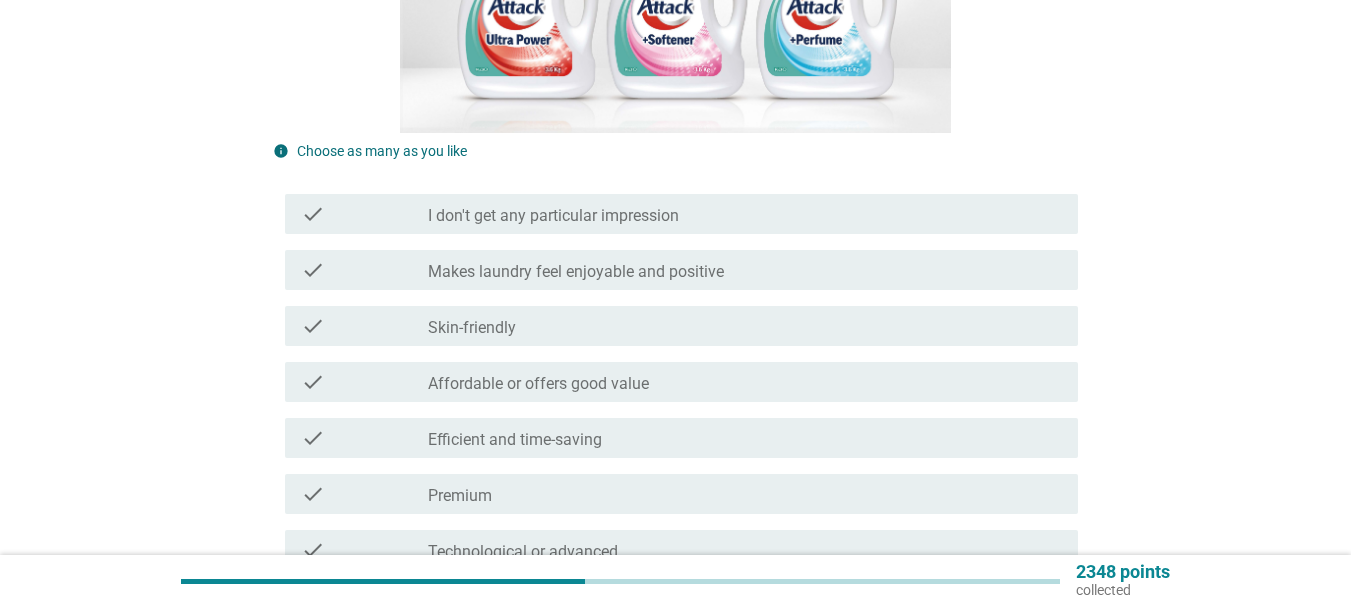 click on "Skin-friendly" at bounding box center [472, 328] 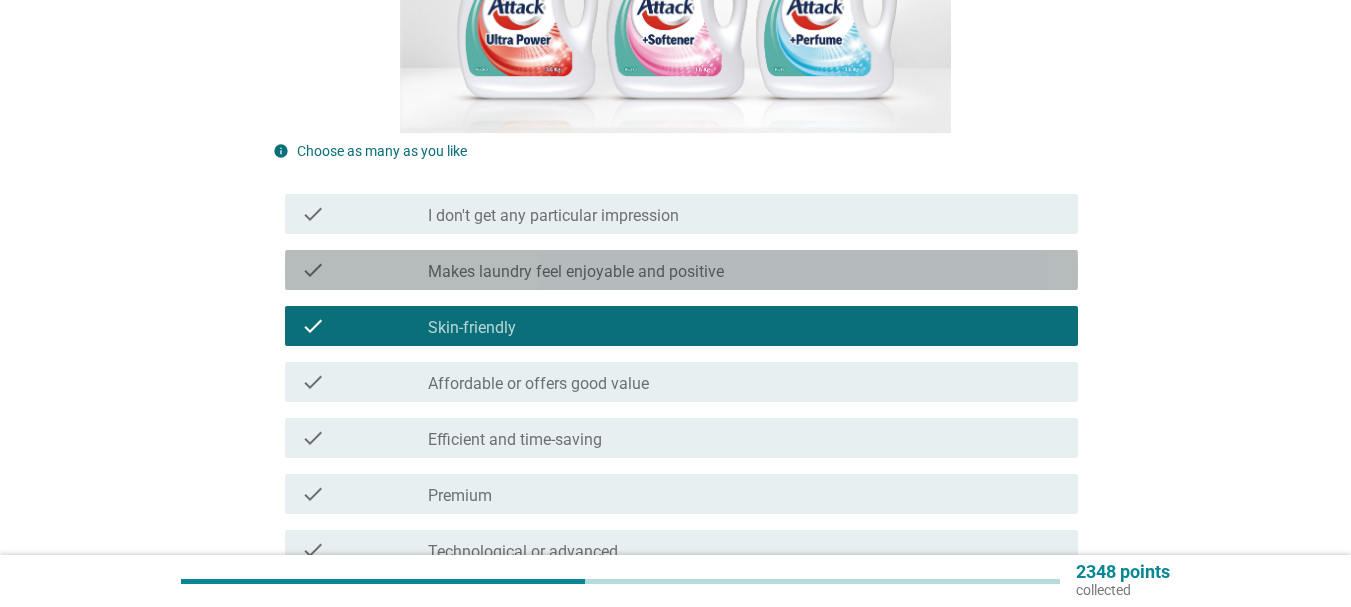 click on "Makes laundry feel enjoyable and positive" at bounding box center (576, 272) 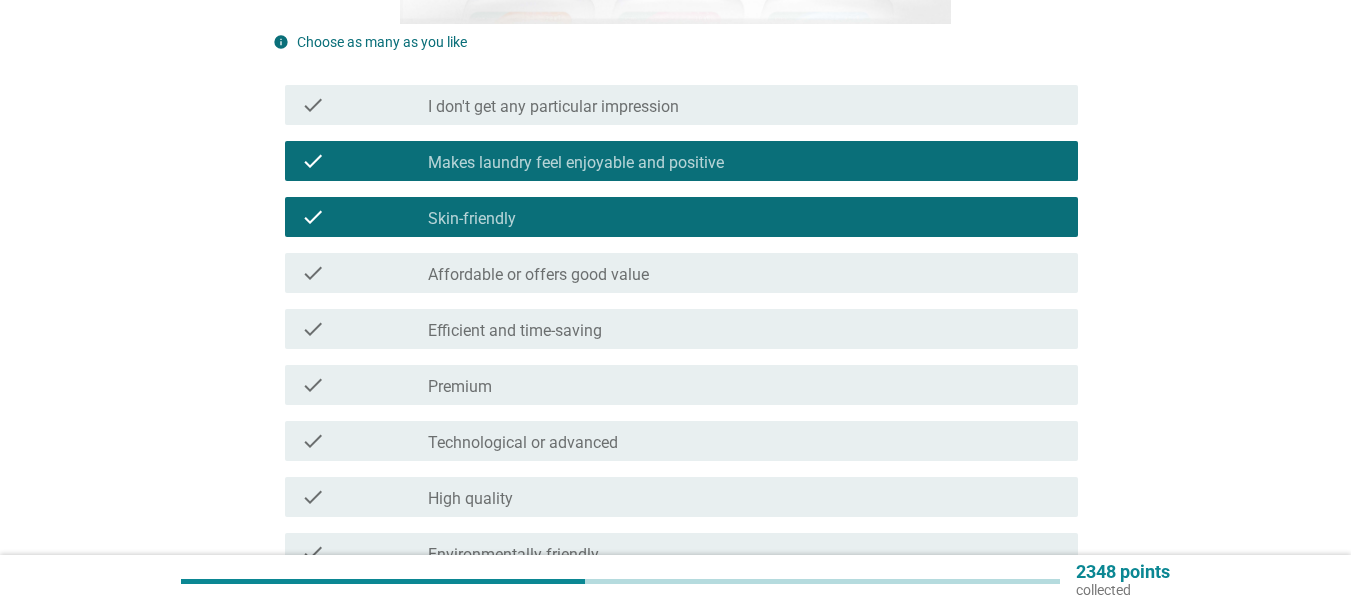 scroll, scrollTop: 900, scrollLeft: 0, axis: vertical 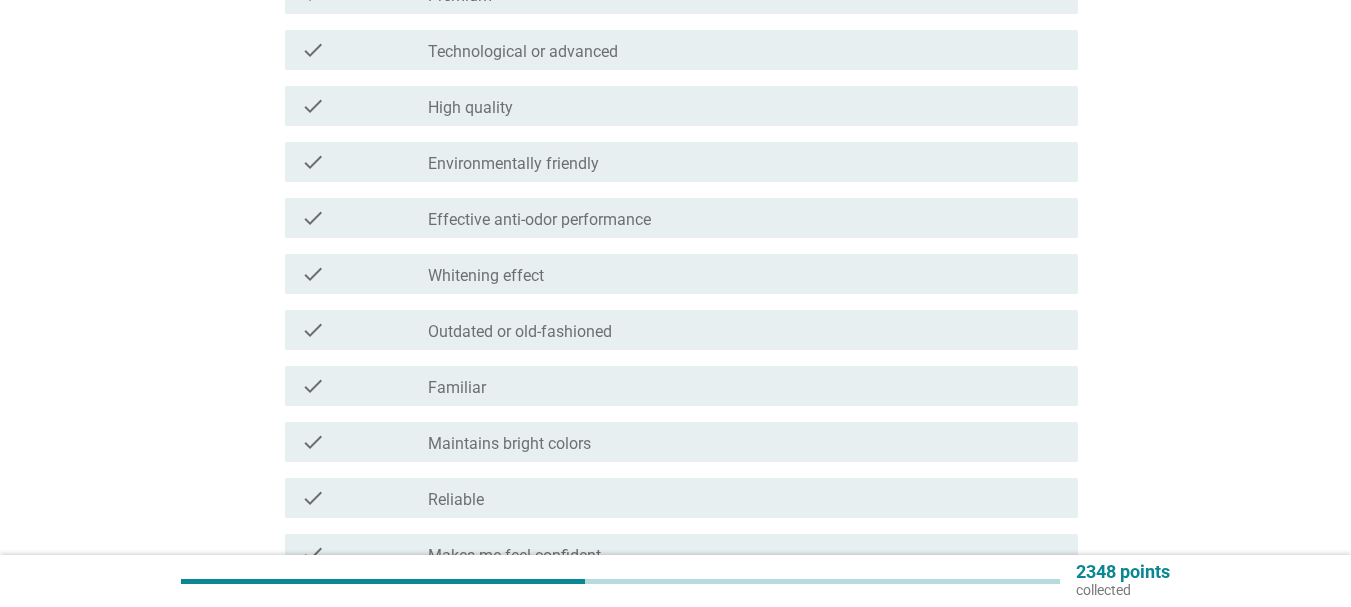 click on "Whitening effect" at bounding box center (486, 276) 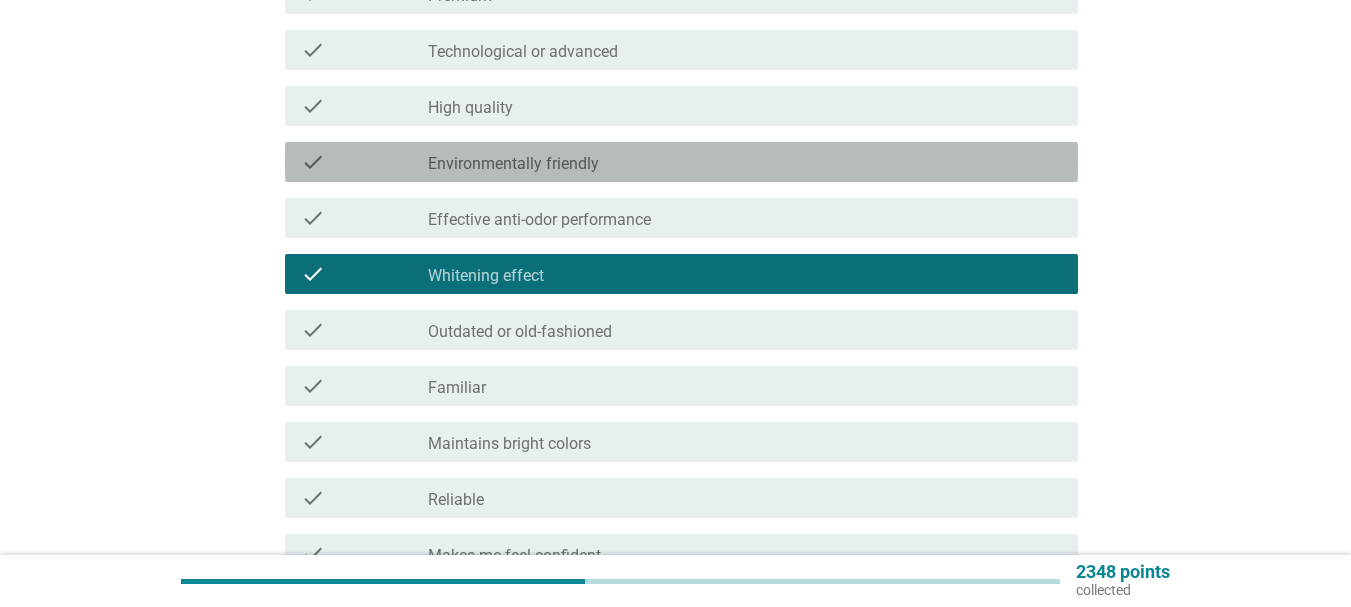 drag, startPoint x: 505, startPoint y: 161, endPoint x: 506, endPoint y: 147, distance: 14.035668 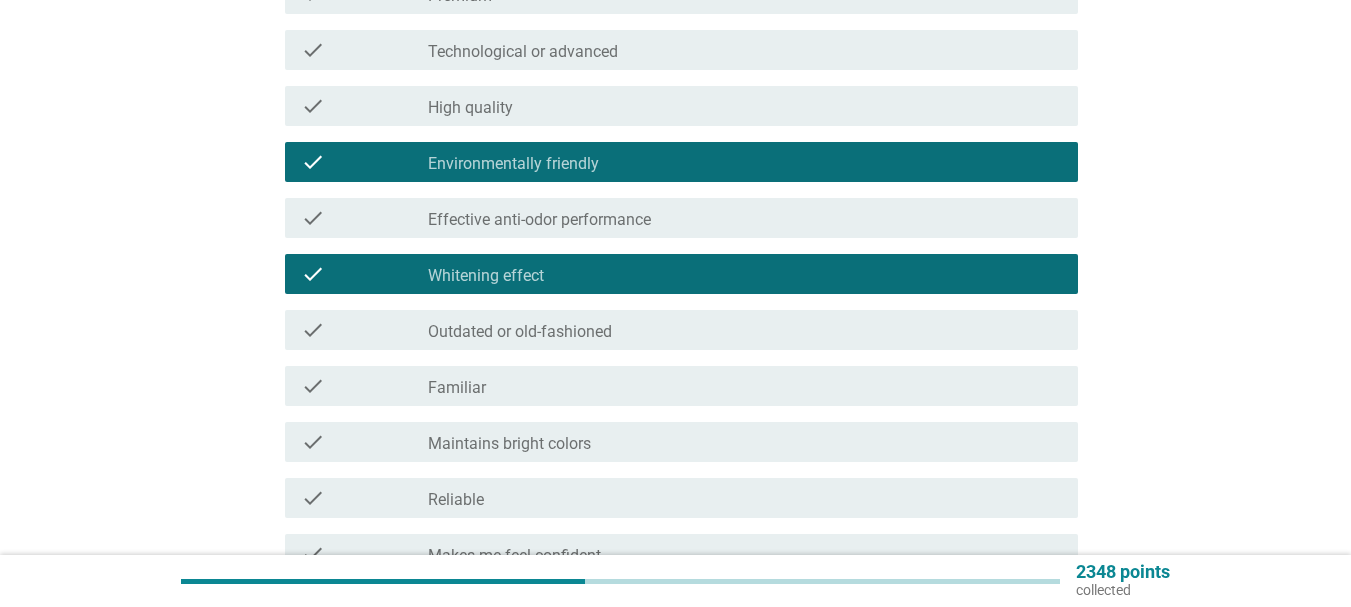 click on "High quality" at bounding box center (470, 108) 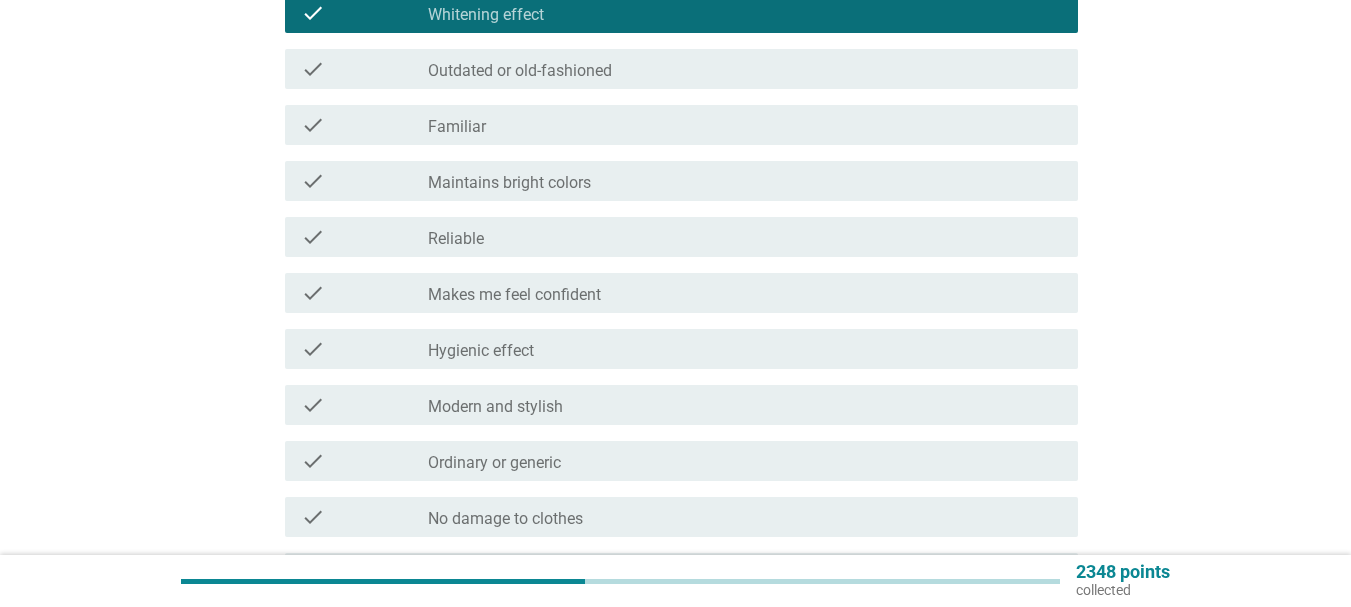 scroll, scrollTop: 1200, scrollLeft: 0, axis: vertical 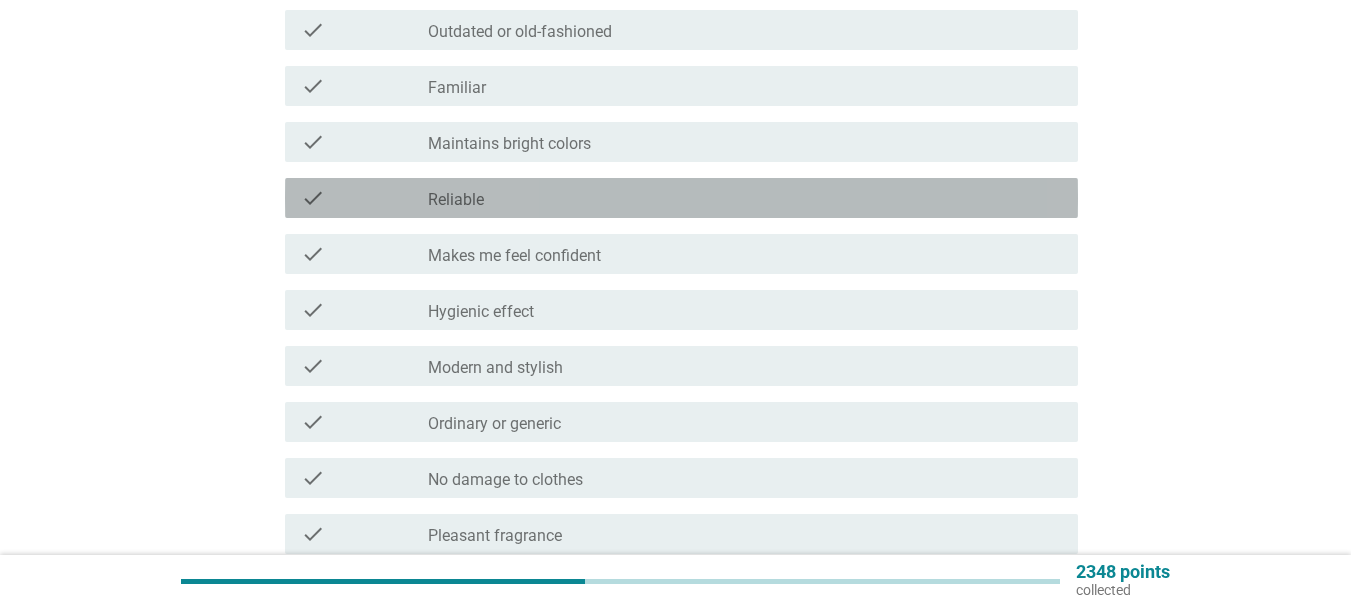drag, startPoint x: 509, startPoint y: 205, endPoint x: 521, endPoint y: 124, distance: 81.88406 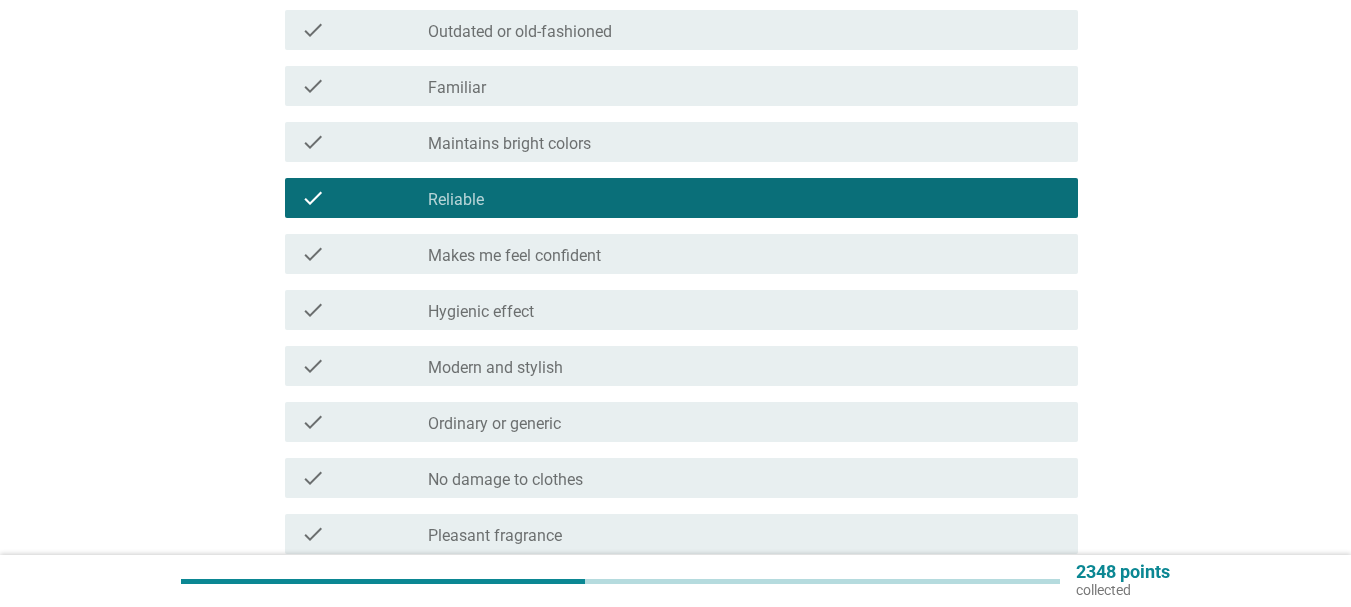 click on "Hygienic effect" at bounding box center (481, 312) 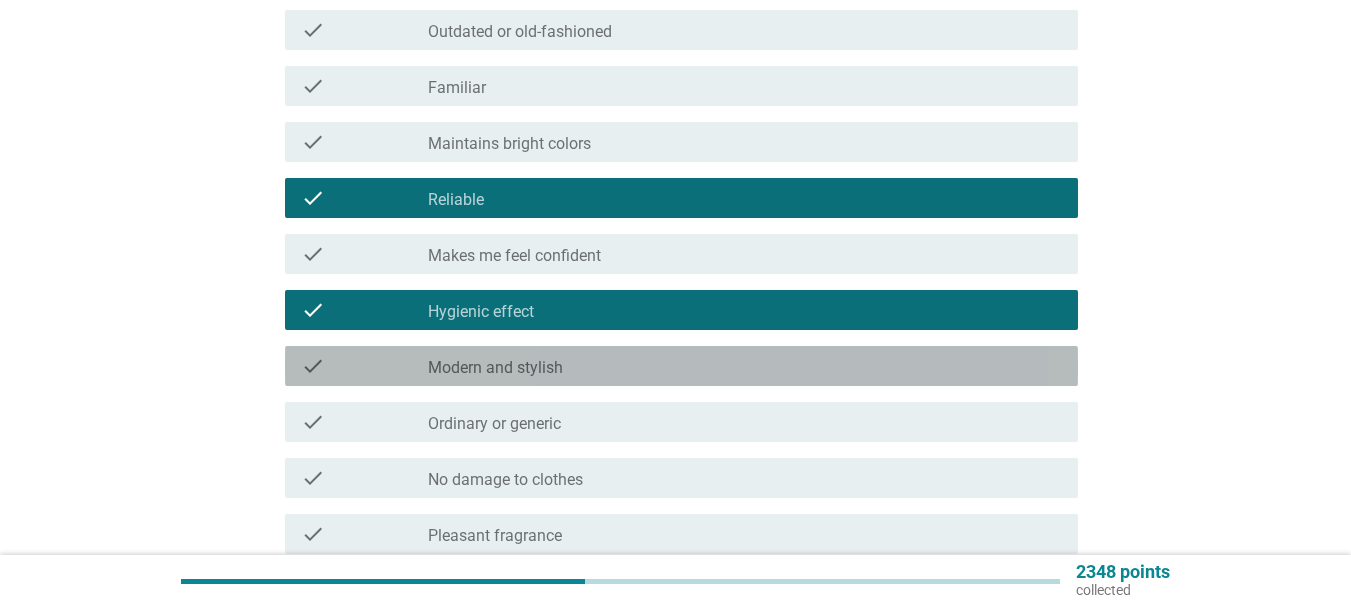 click on "Modern and stylish" at bounding box center [495, 368] 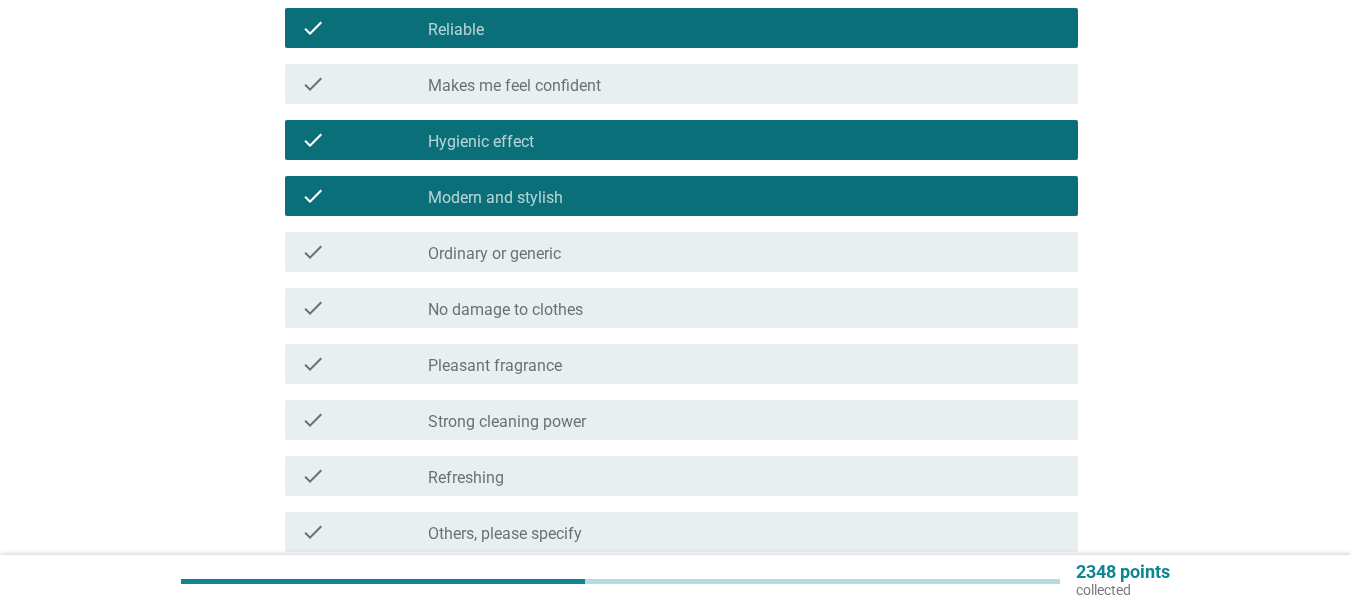 scroll, scrollTop: 1400, scrollLeft: 0, axis: vertical 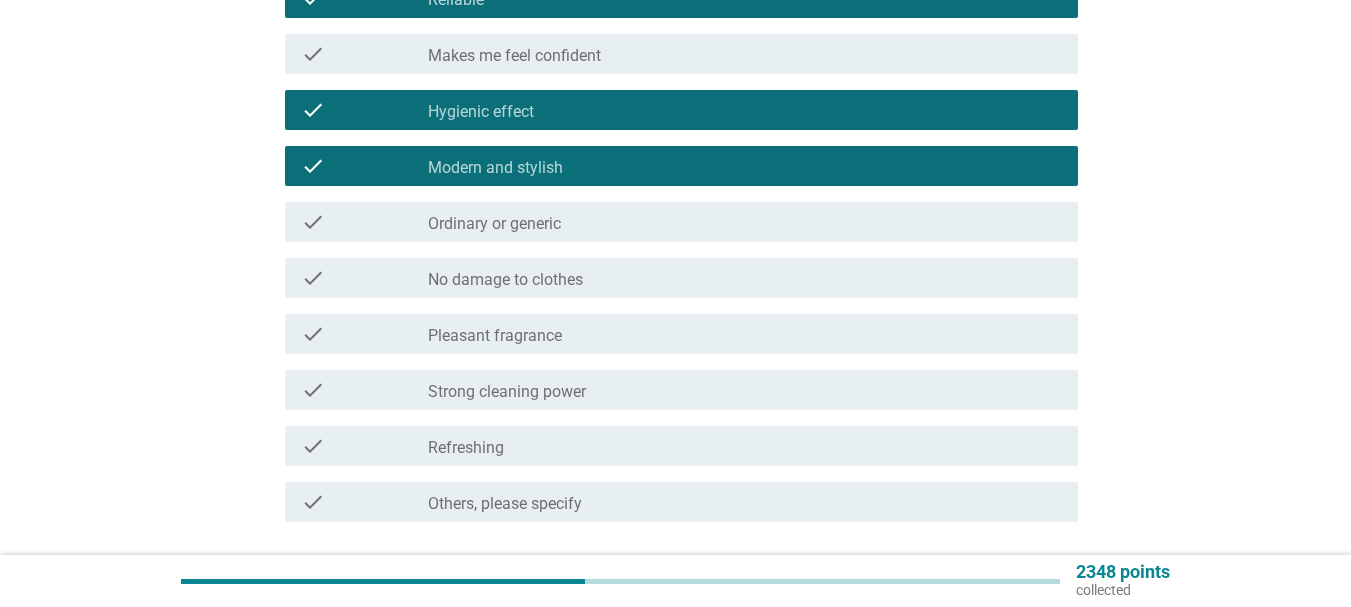 click on "No damage to clothes" at bounding box center (505, 280) 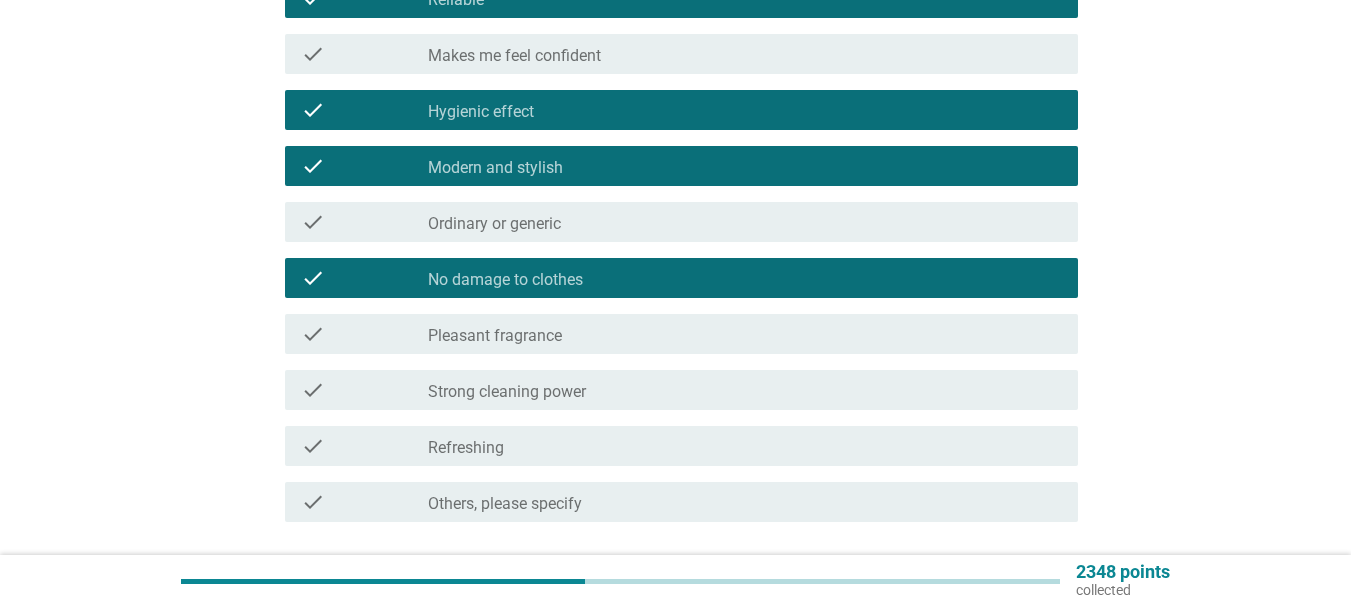 drag, startPoint x: 553, startPoint y: 388, endPoint x: 573, endPoint y: 324, distance: 67.052216 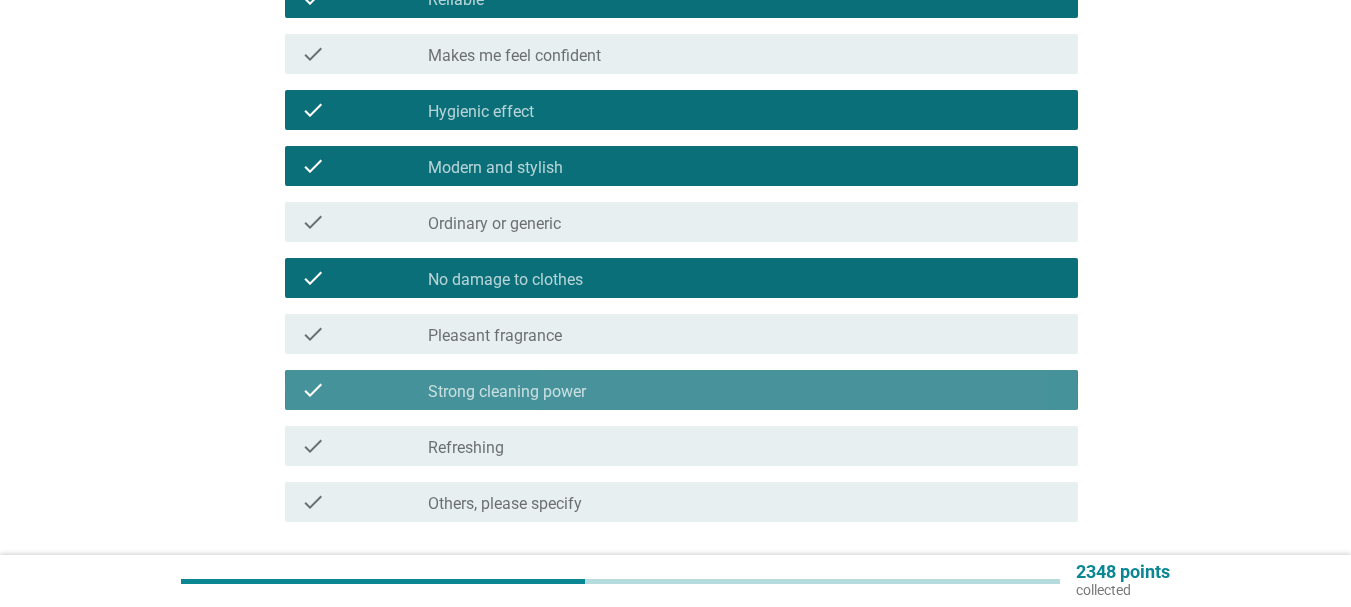 click on "check     check_box_outline_blank Pleasant fragrance" at bounding box center [675, 334] 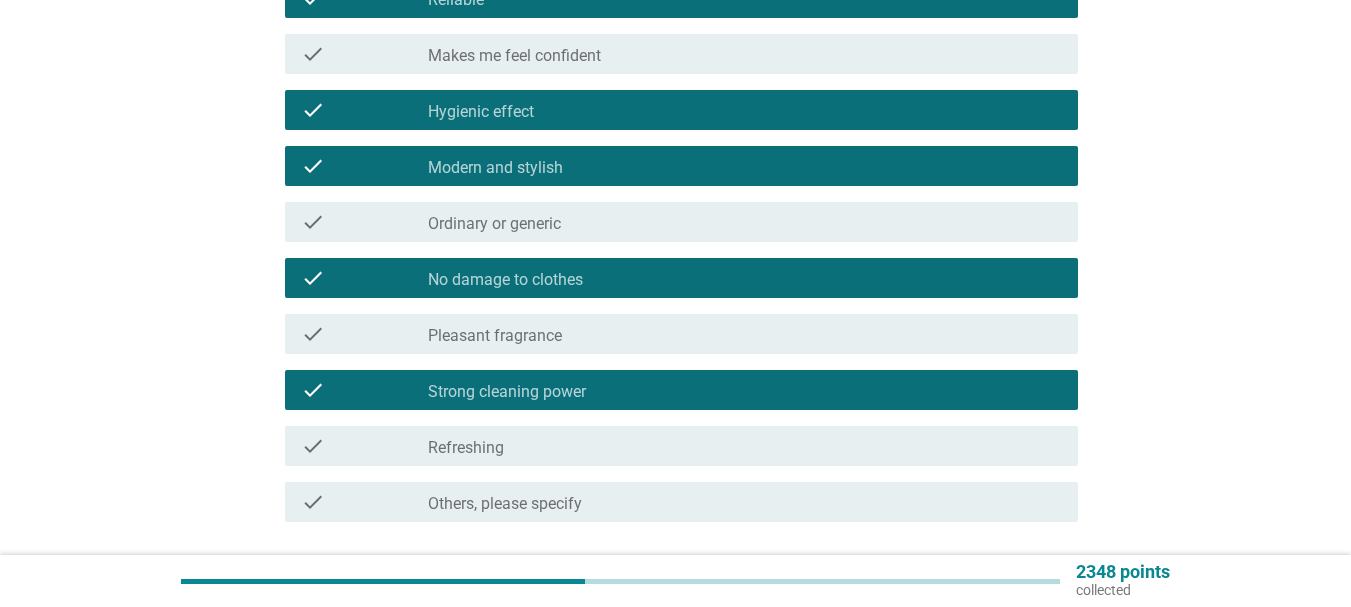 drag, startPoint x: 562, startPoint y: 331, endPoint x: 555, endPoint y: 345, distance: 15.652476 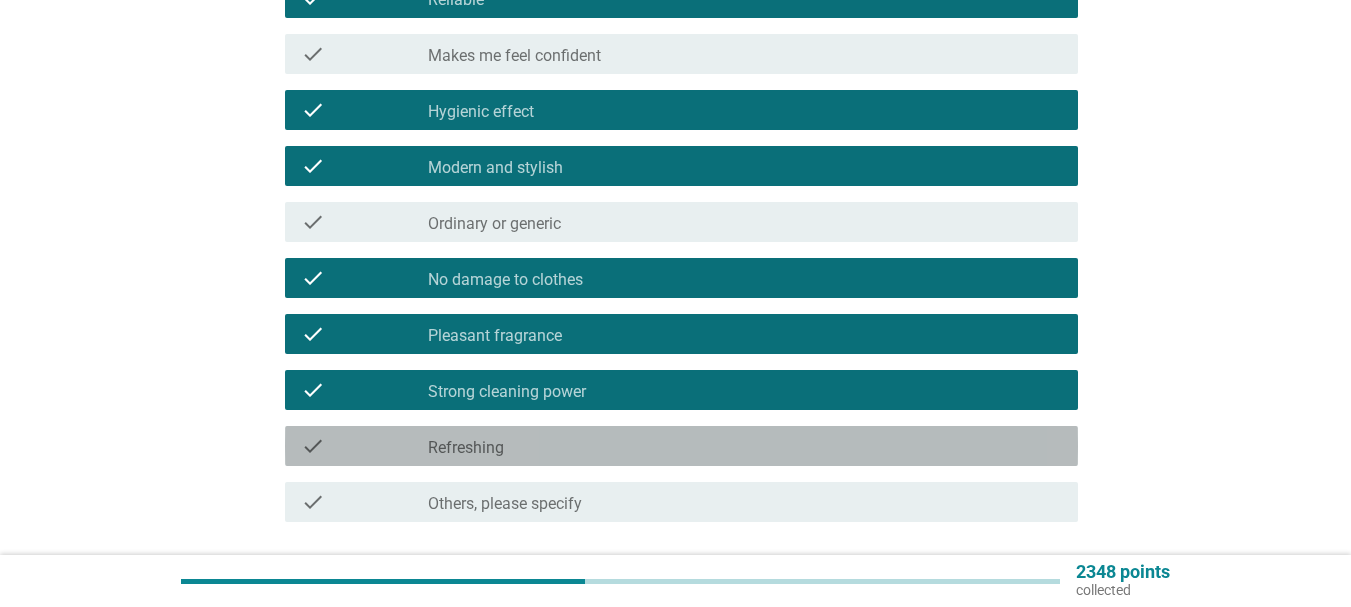 drag, startPoint x: 498, startPoint y: 446, endPoint x: 668, endPoint y: 441, distance: 170.07352 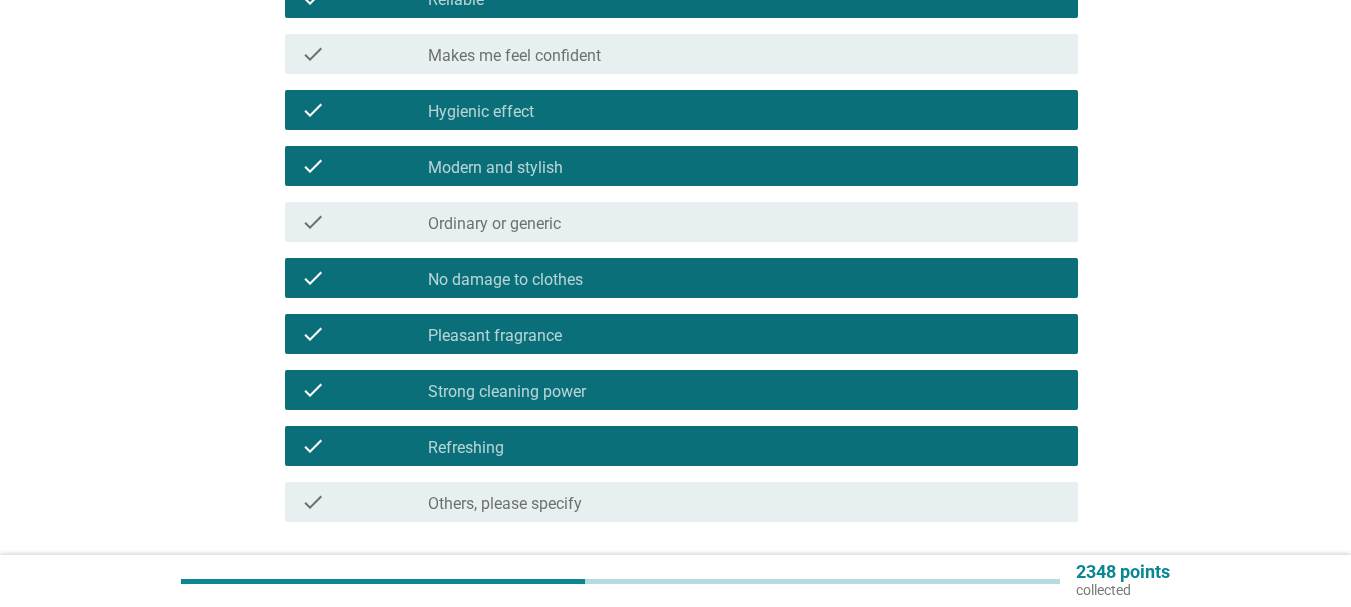scroll, scrollTop: 1500, scrollLeft: 0, axis: vertical 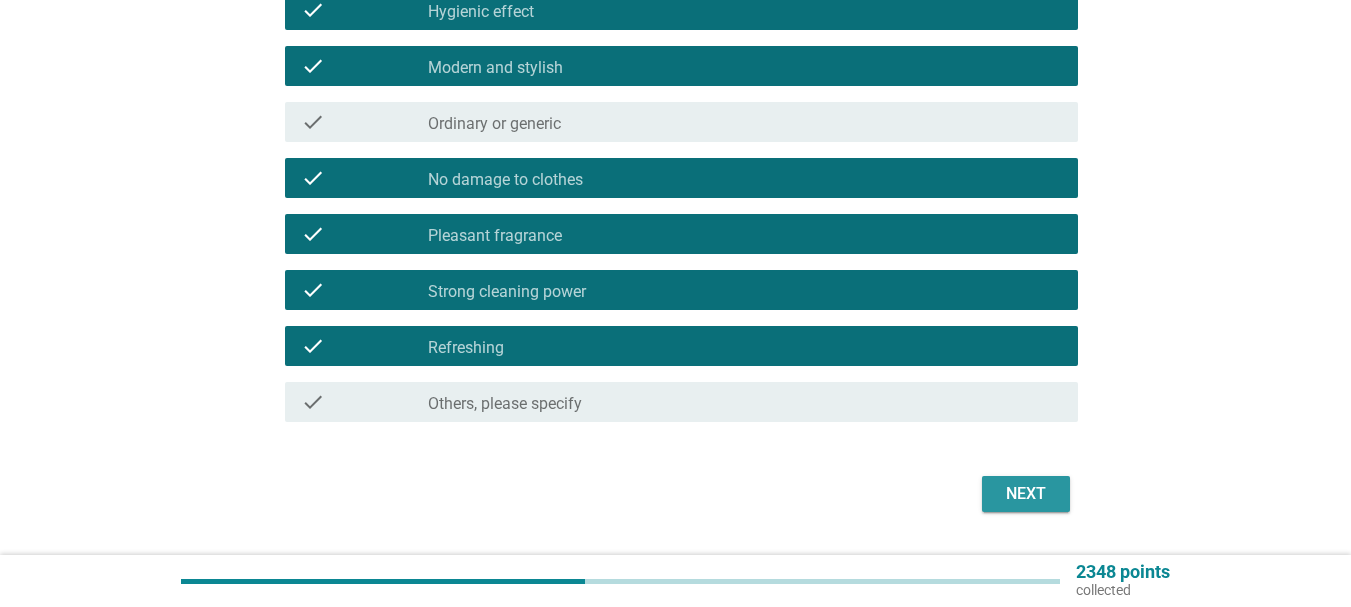 click on "Next" at bounding box center (1026, 494) 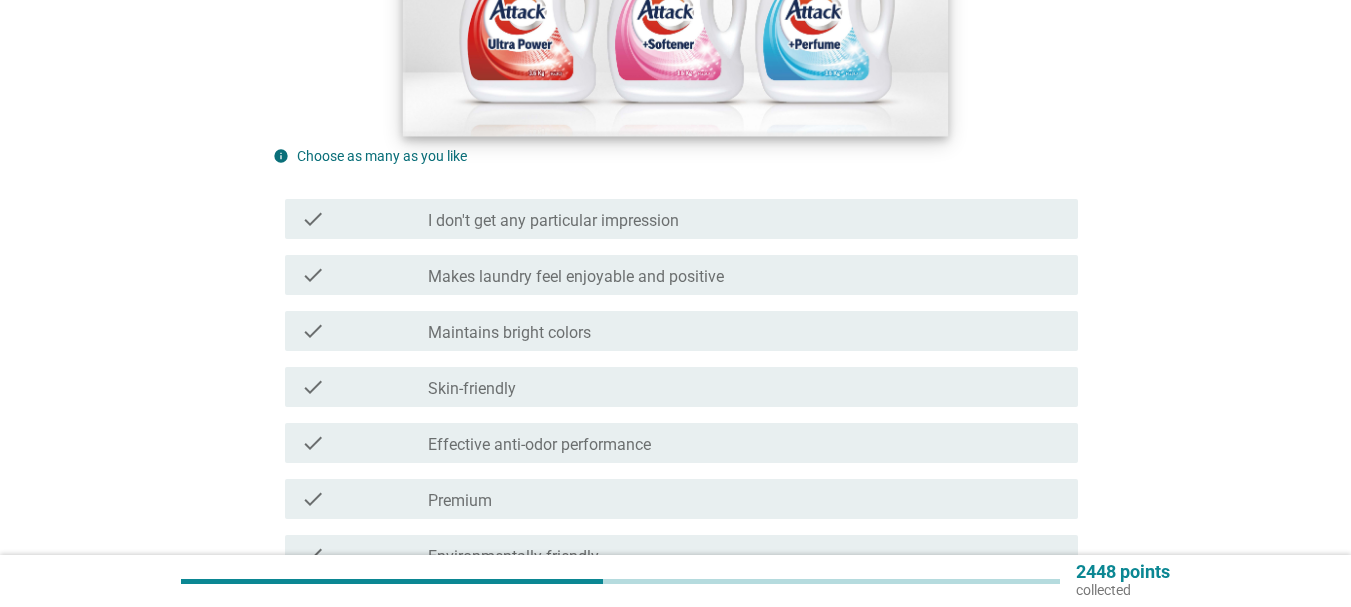 scroll, scrollTop: 400, scrollLeft: 0, axis: vertical 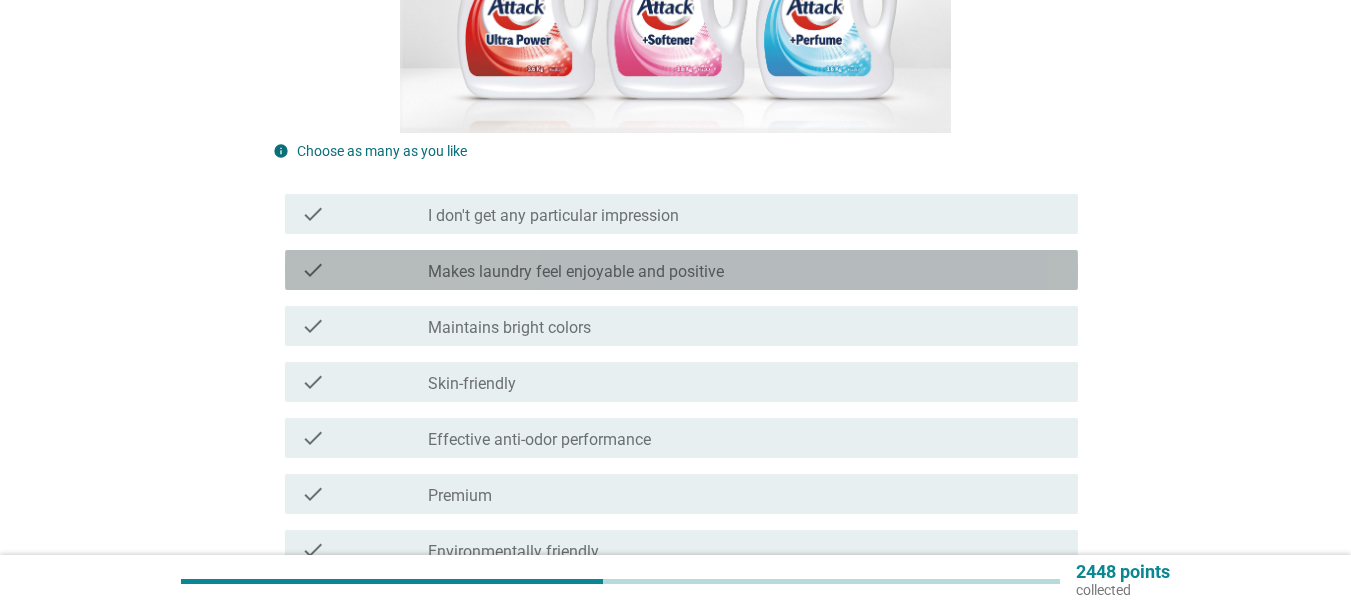 click on "Makes laundry feel enjoyable and positive" at bounding box center (576, 272) 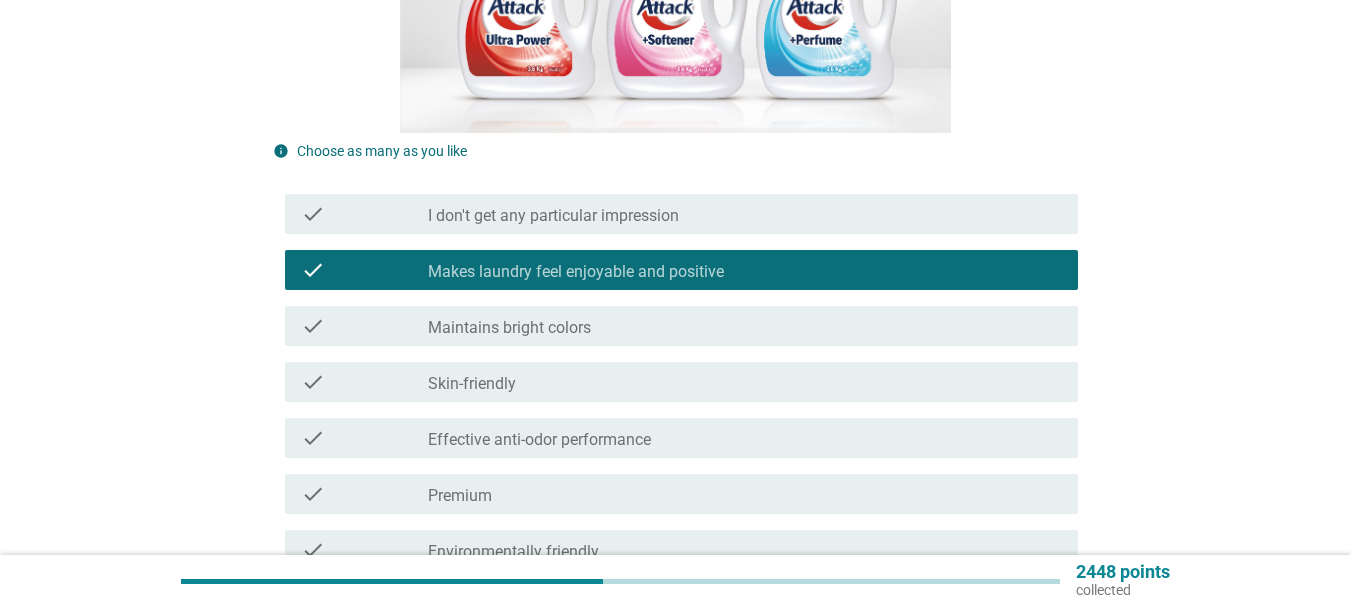 click on "Maintains bright colors" at bounding box center [509, 328] 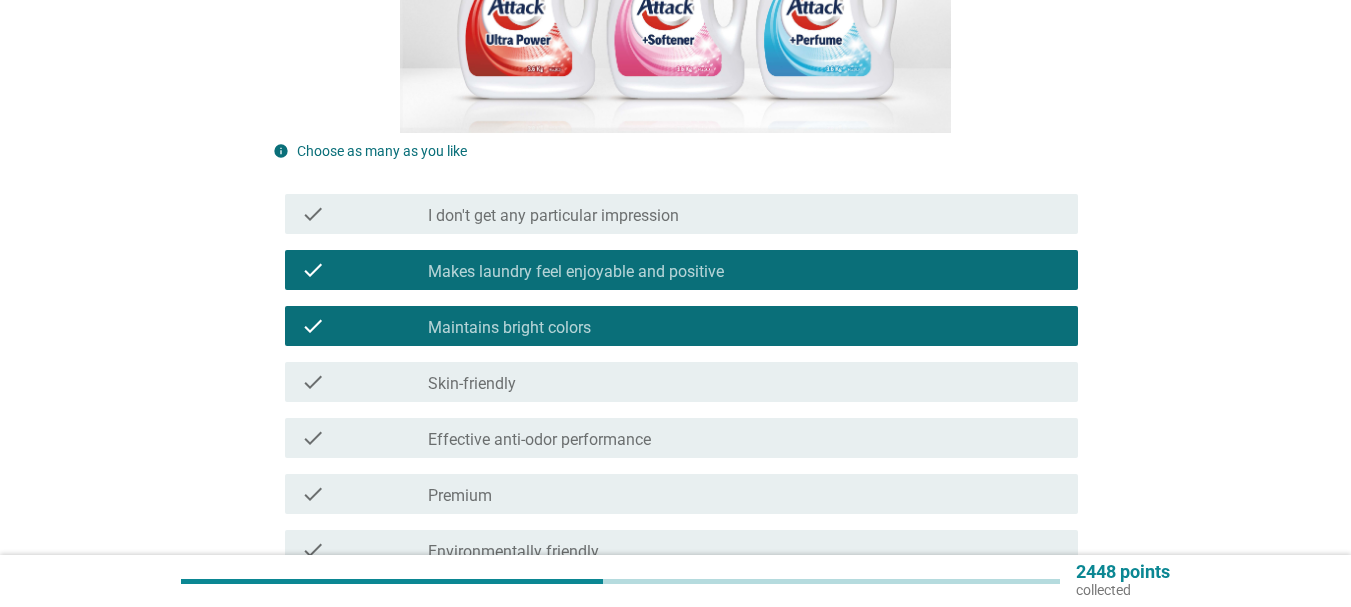 click on "Skin-friendly" at bounding box center [472, 384] 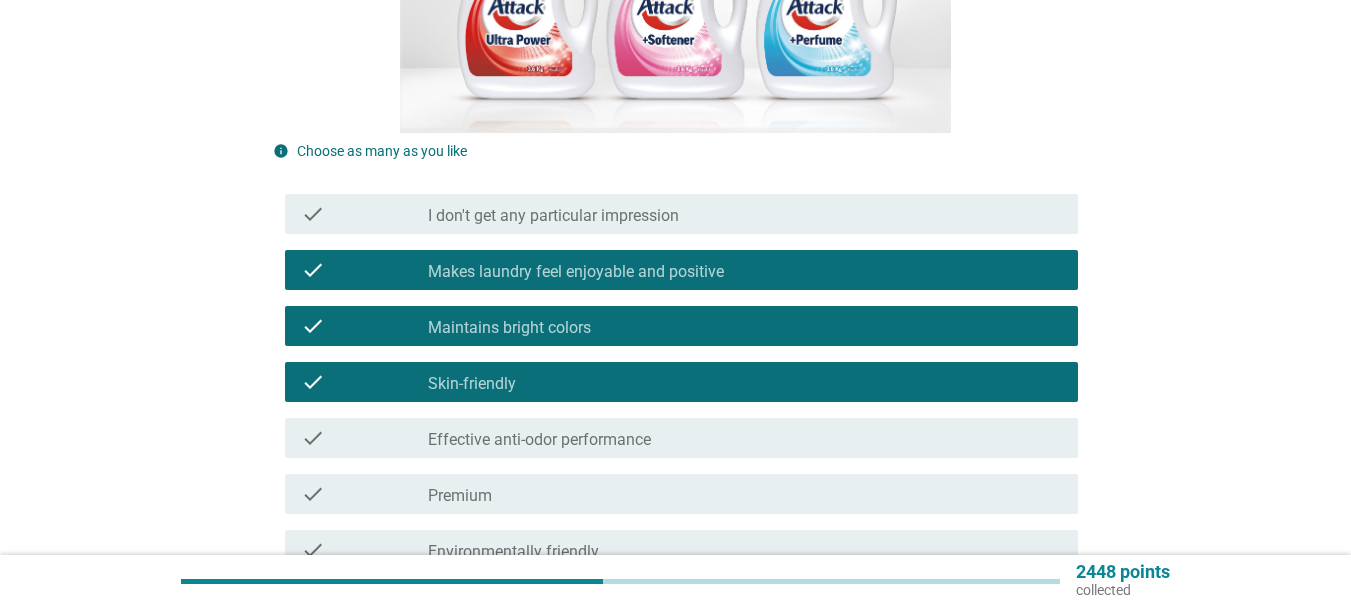 drag, startPoint x: 503, startPoint y: 491, endPoint x: 522, endPoint y: 448, distance: 47.010635 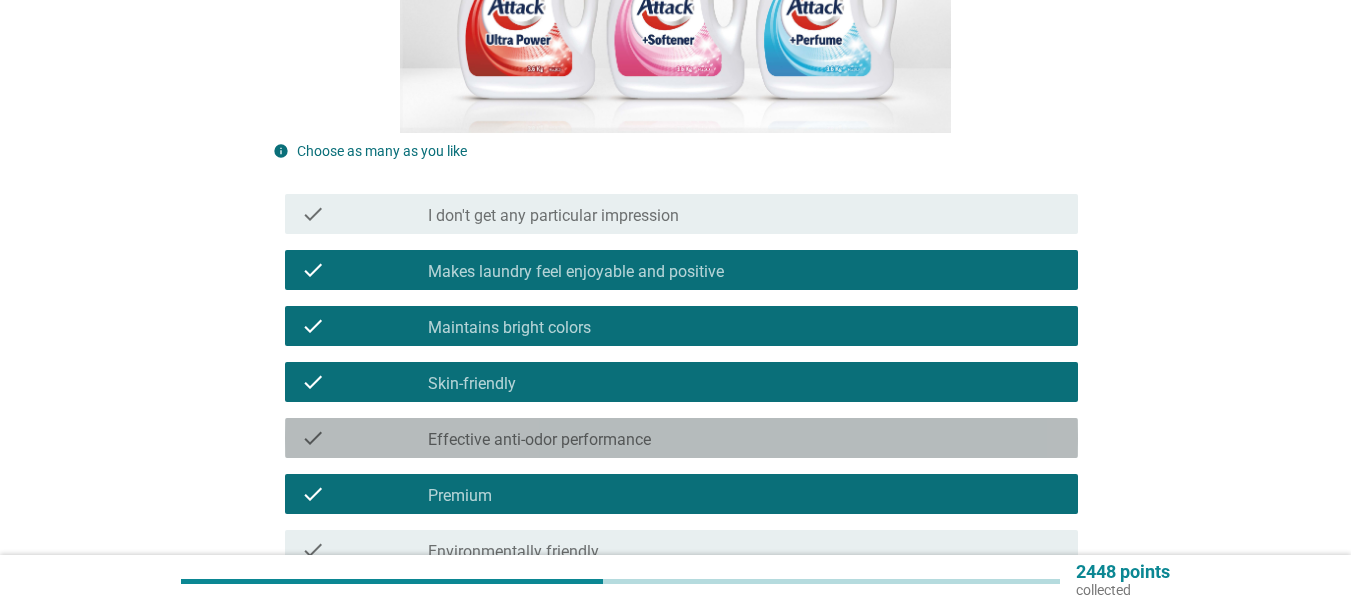 click on "Effective anti-odor performance" at bounding box center (539, 440) 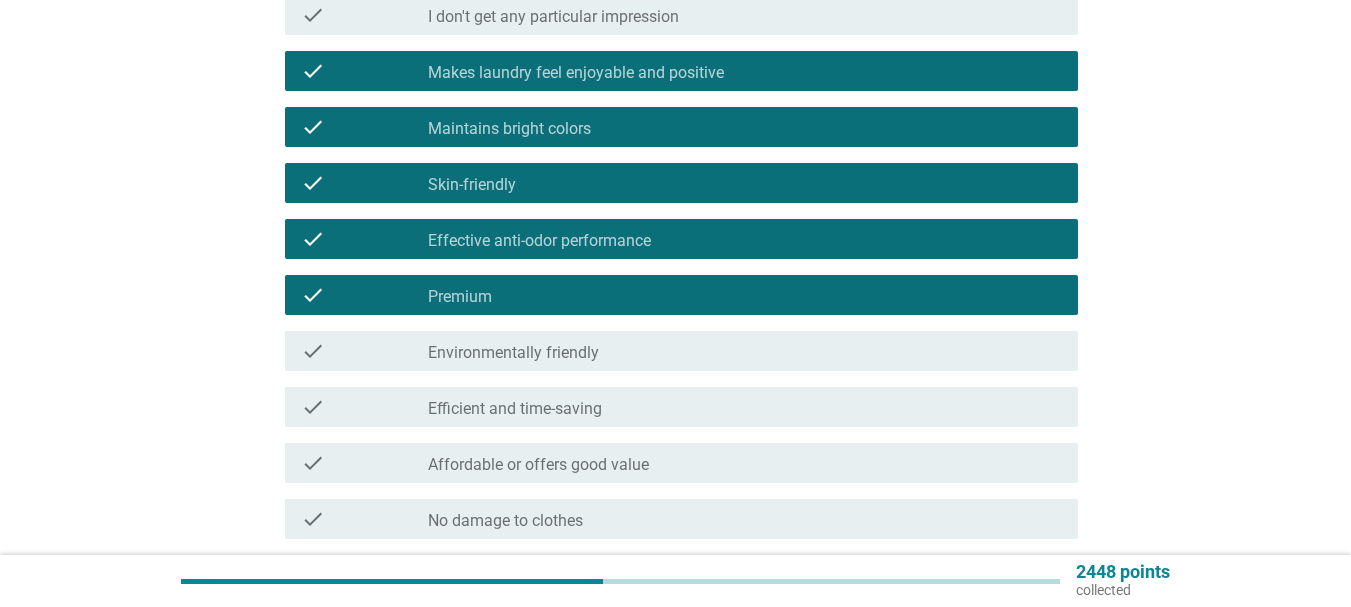 scroll, scrollTop: 600, scrollLeft: 0, axis: vertical 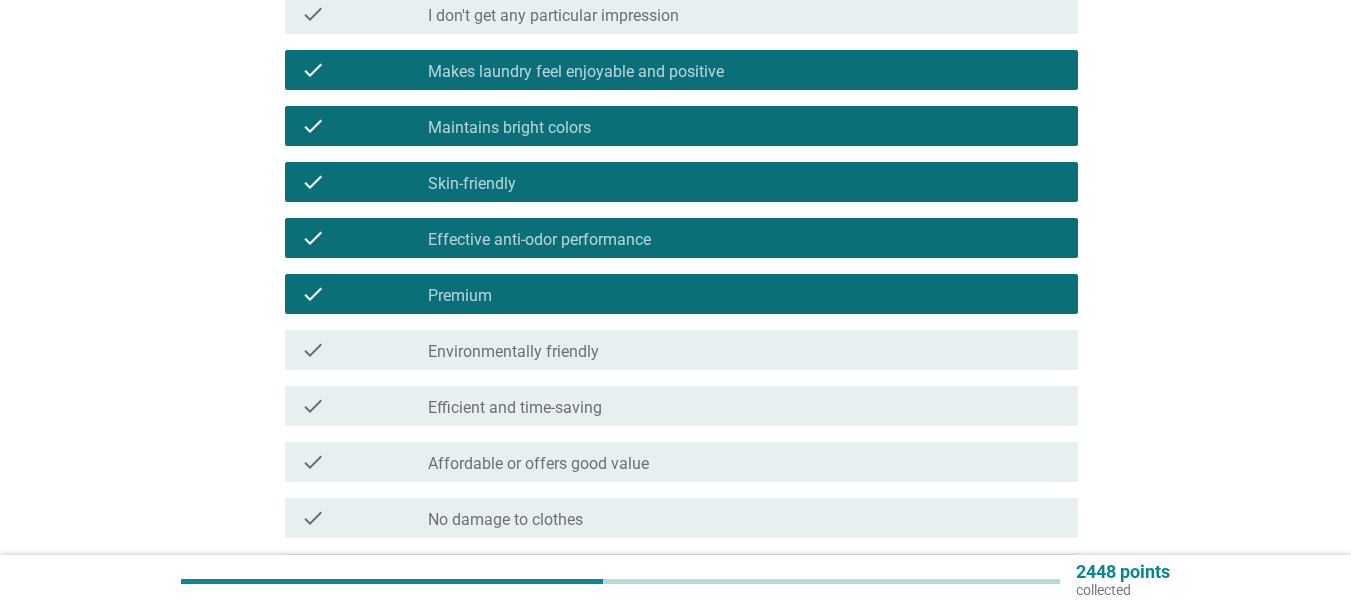 click on "Environmentally friendly" at bounding box center (513, 352) 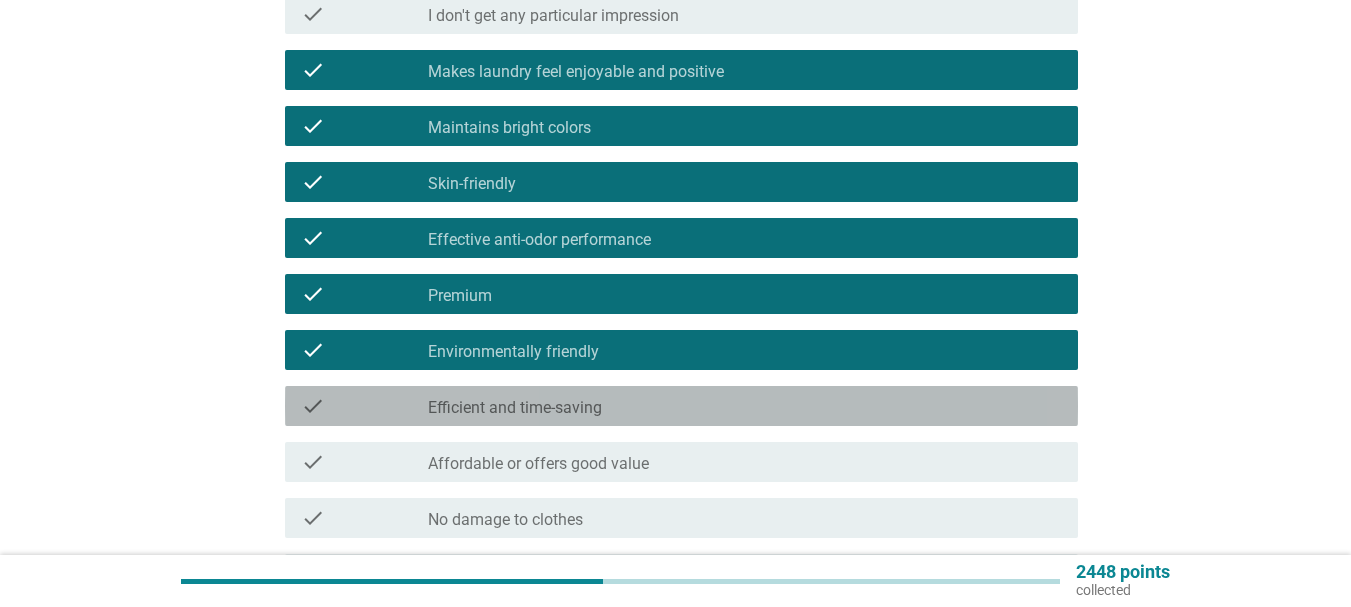 drag, startPoint x: 513, startPoint y: 403, endPoint x: 509, endPoint y: 437, distance: 34.234486 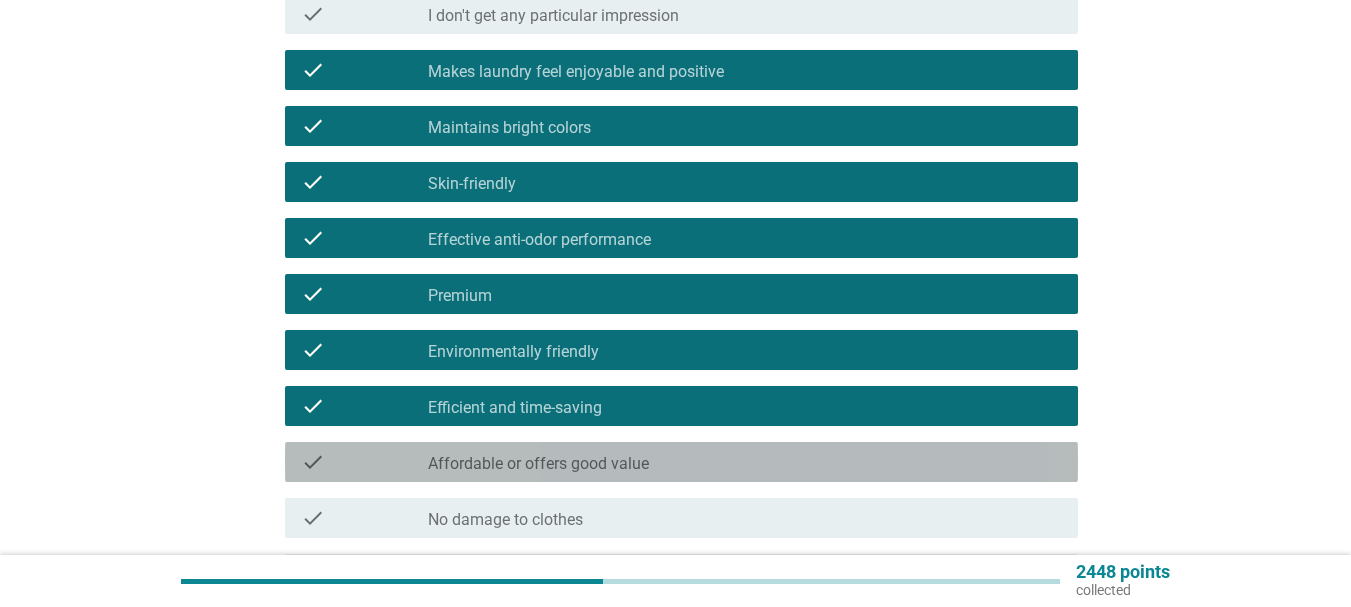 click on "check_box_outline_blank Affordable or offers good value" at bounding box center [745, 462] 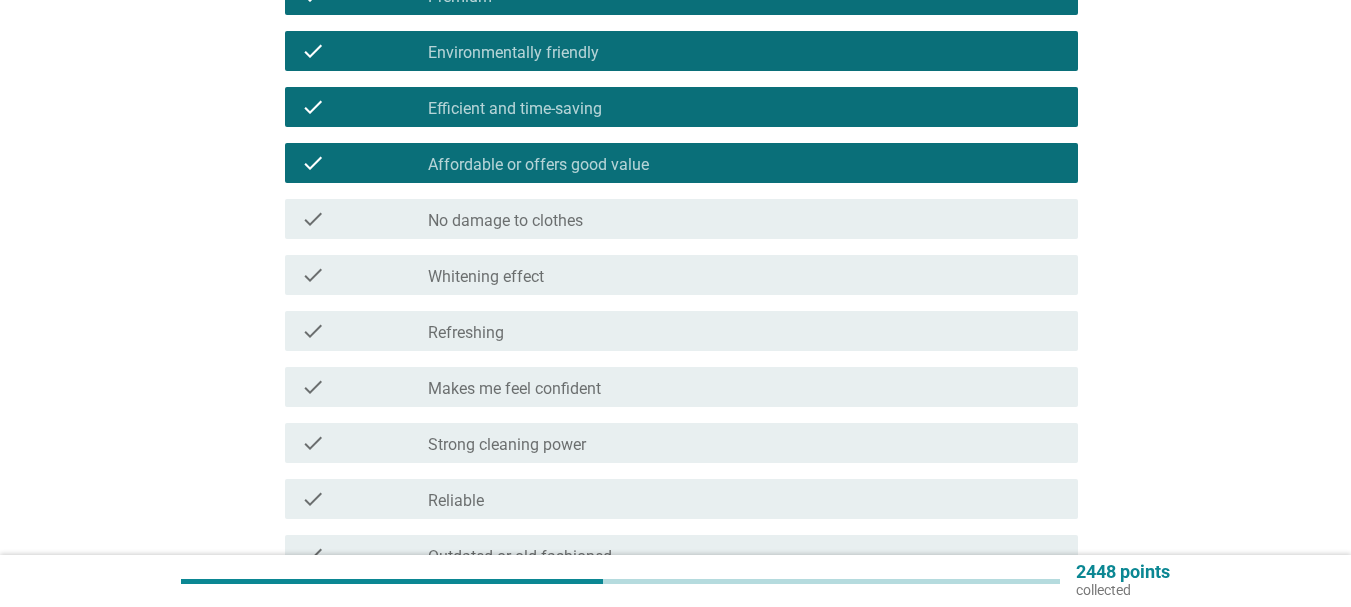 scroll, scrollTop: 900, scrollLeft: 0, axis: vertical 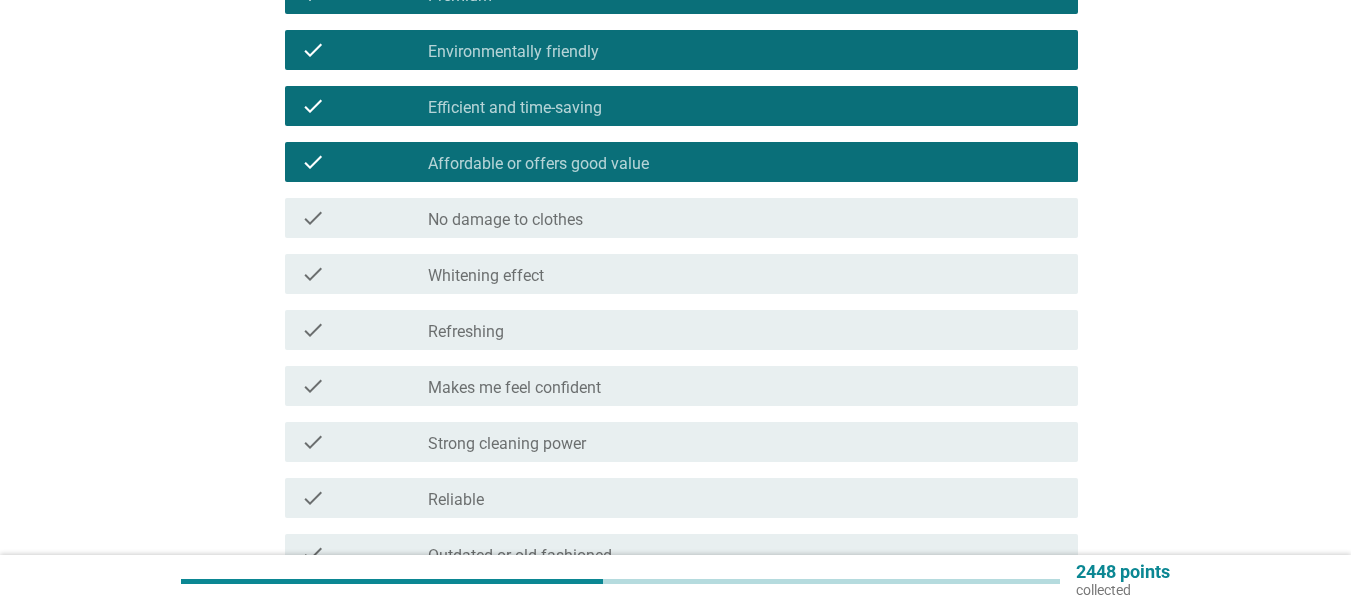 click on "check_box_outline_blank No damage to clothes" at bounding box center (745, 218) 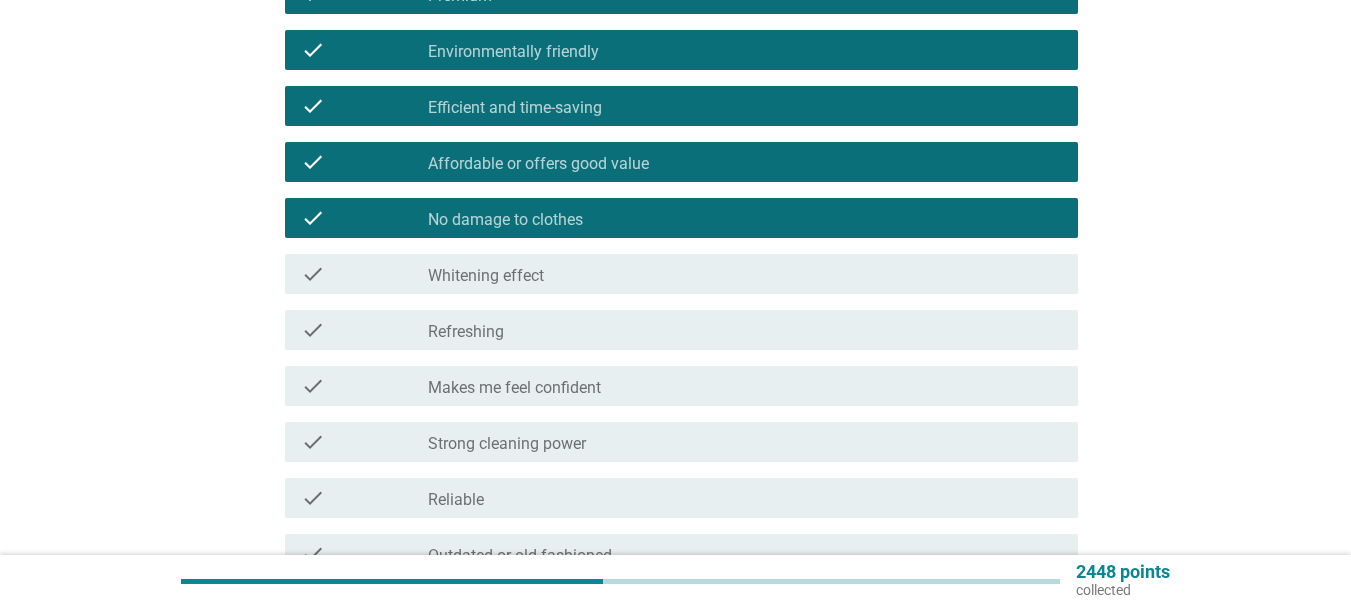 click on "Whitening effect" at bounding box center [486, 276] 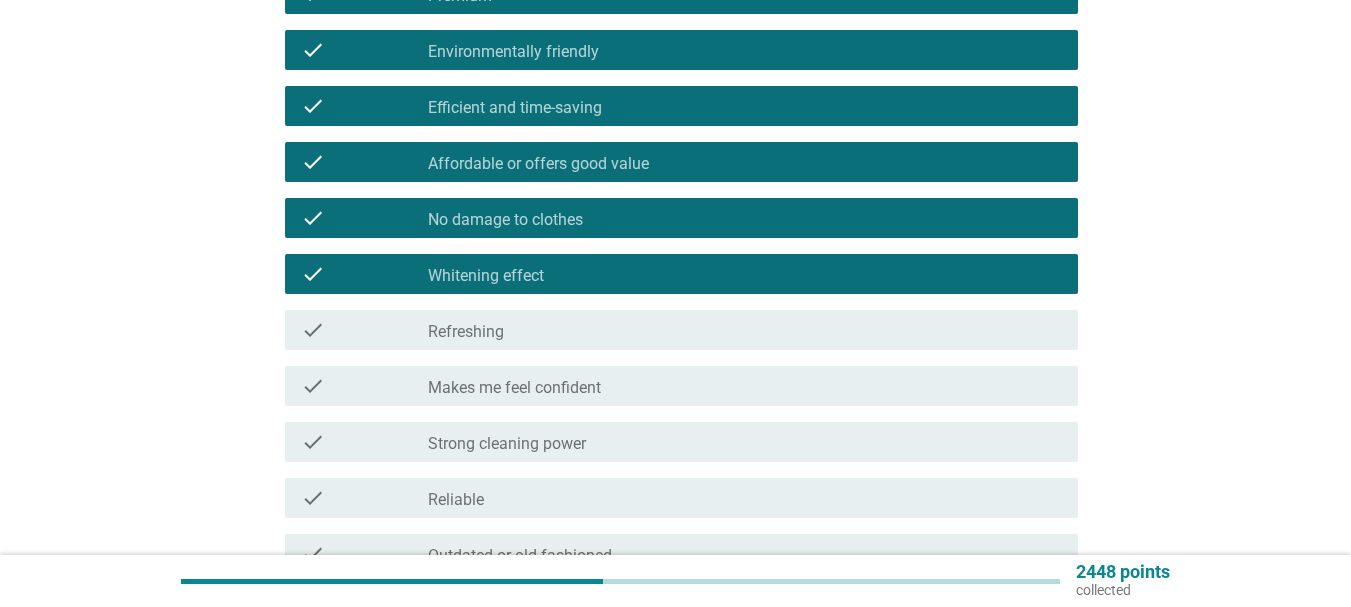 click on "check_box_outline_blank Refreshing" at bounding box center (745, 330) 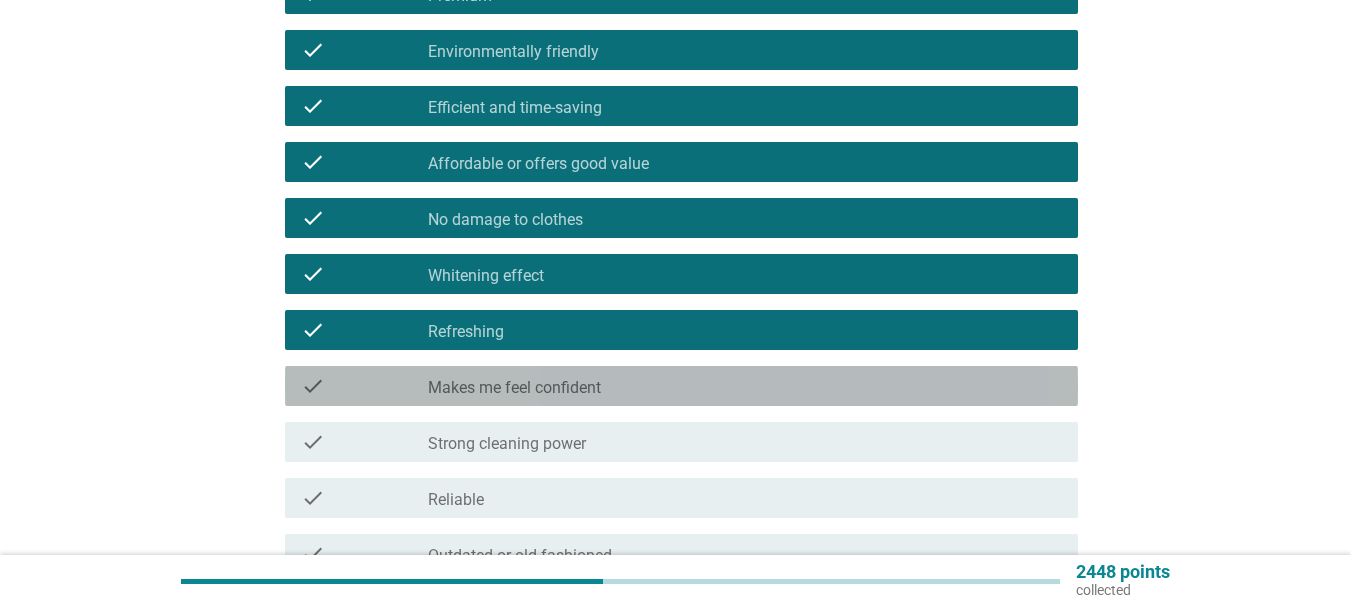 click on "Makes me feel confident" at bounding box center (514, 388) 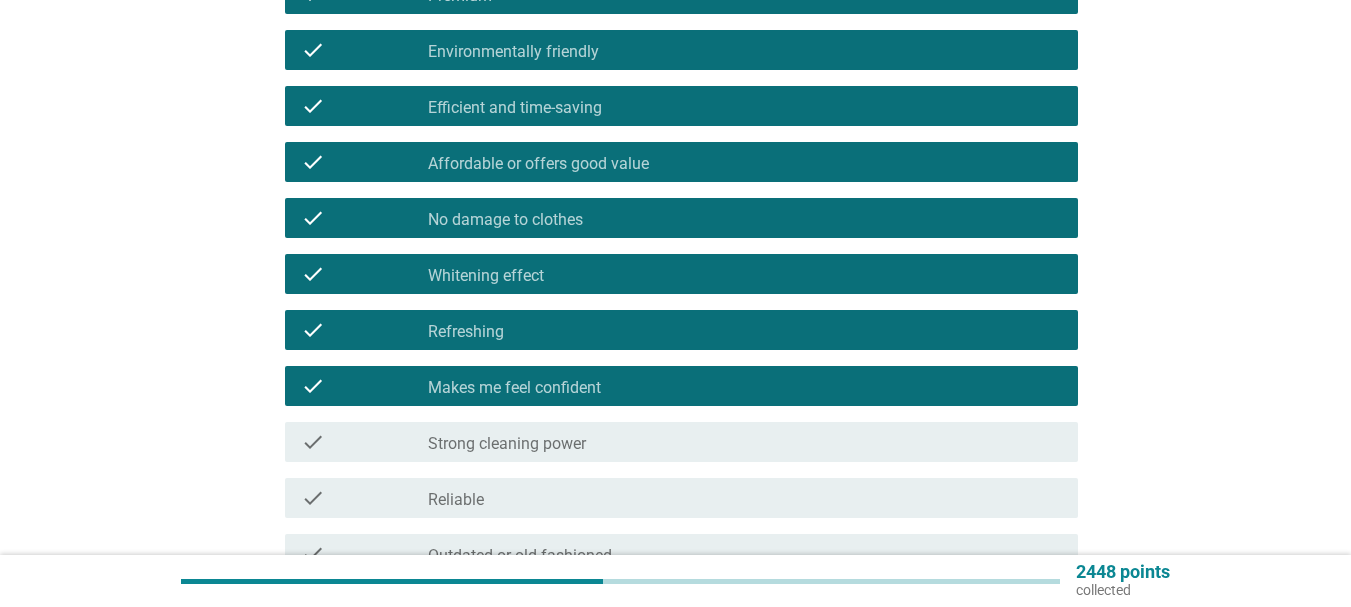 click on "Strong cleaning power" at bounding box center (507, 444) 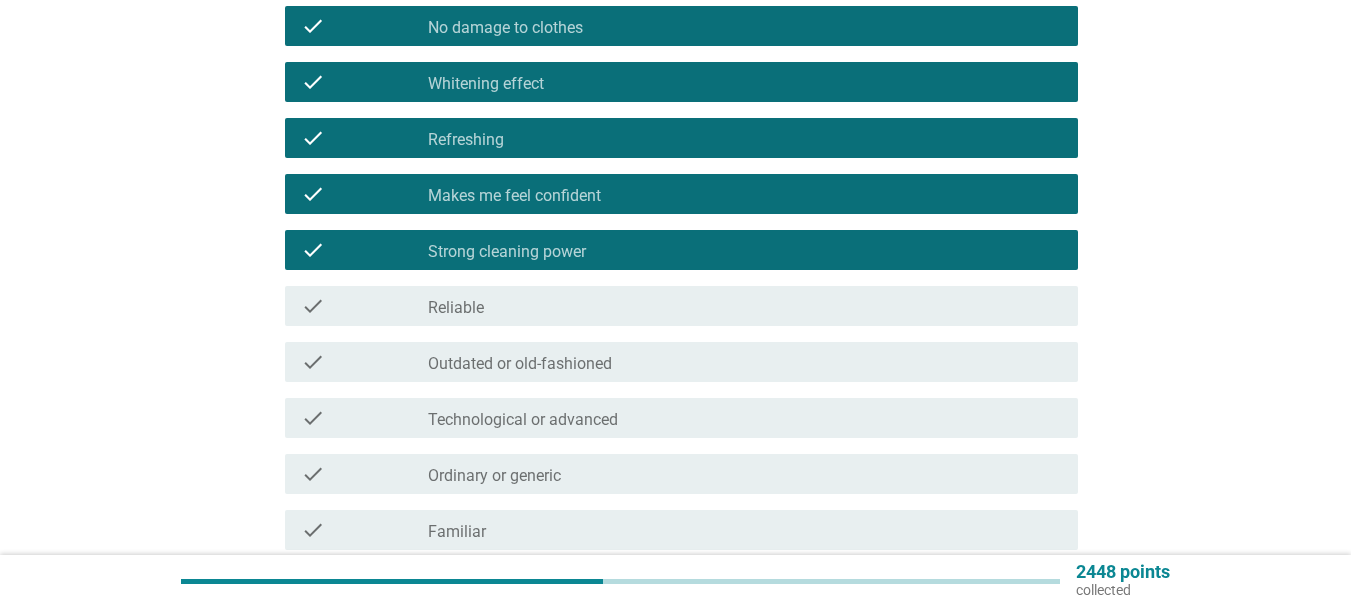 scroll, scrollTop: 1100, scrollLeft: 0, axis: vertical 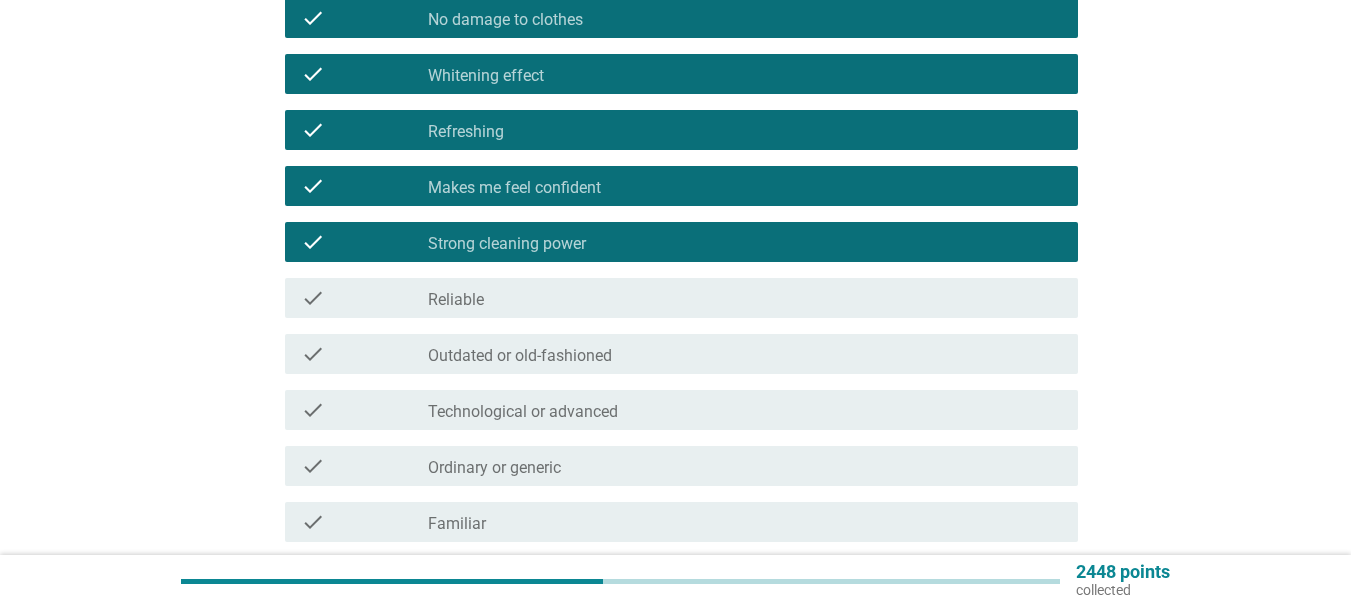 click on "check_box_outline_blank Reliable" at bounding box center [745, 298] 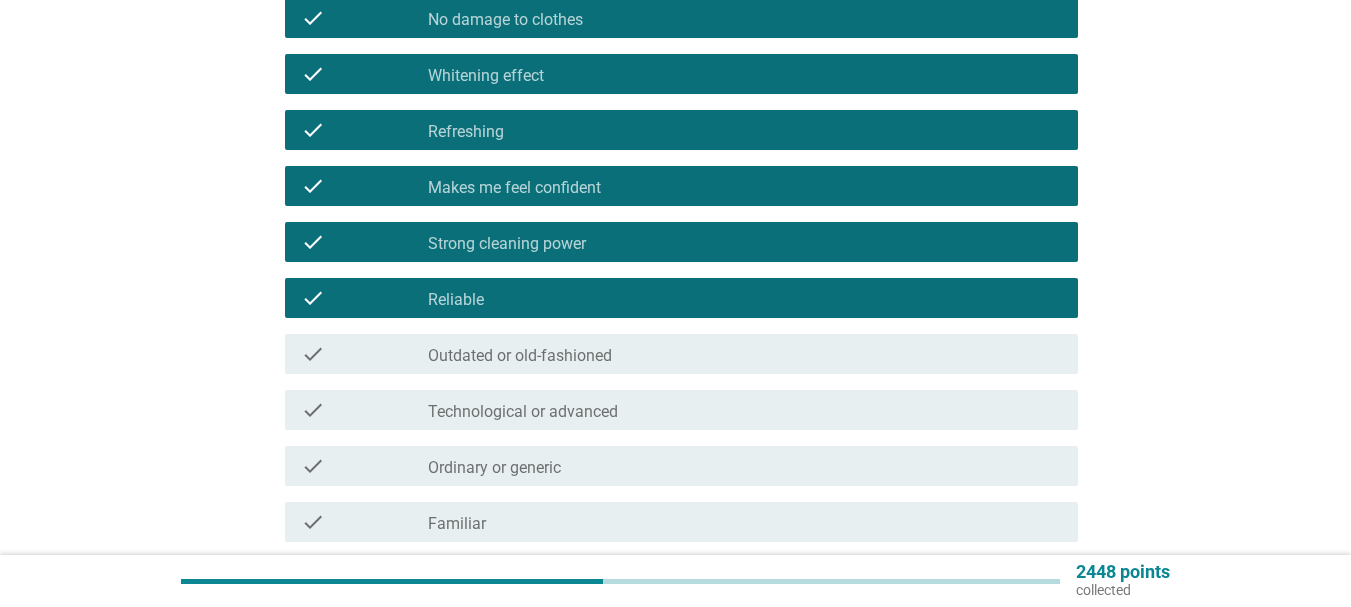 drag, startPoint x: 542, startPoint y: 412, endPoint x: 550, endPoint y: 386, distance: 27.202942 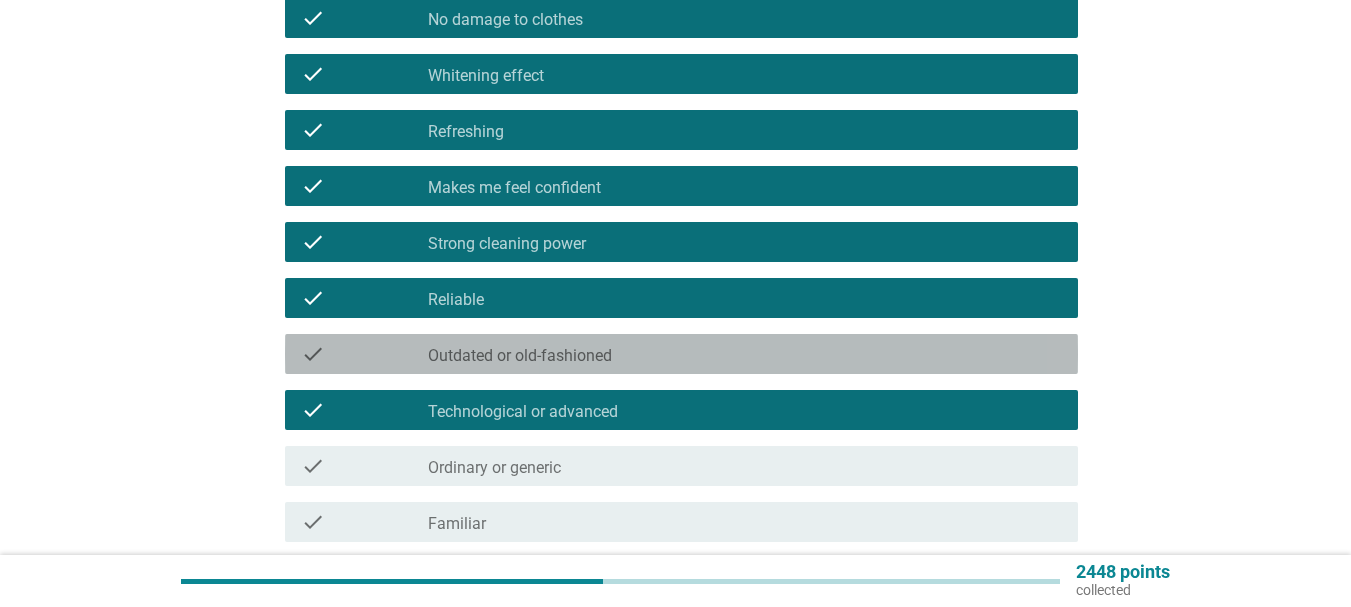 click on "check_box_outline_blank Outdated or old-fashioned" at bounding box center (745, 354) 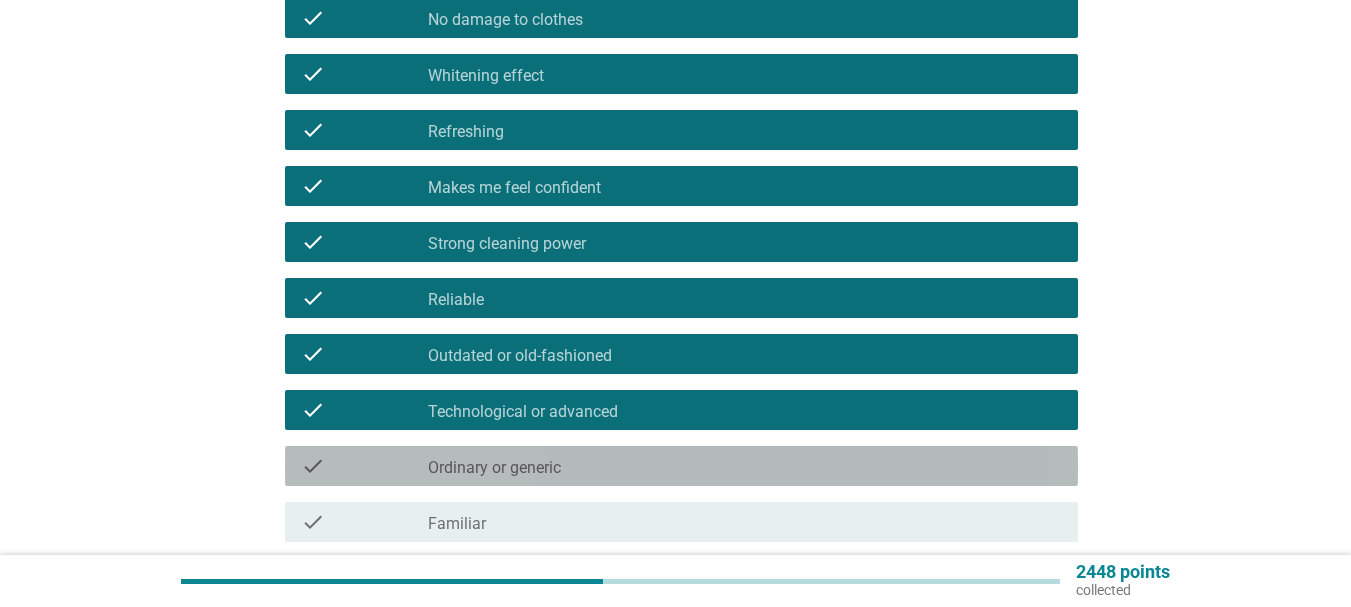drag, startPoint x: 496, startPoint y: 465, endPoint x: 520, endPoint y: 373, distance: 95.07891 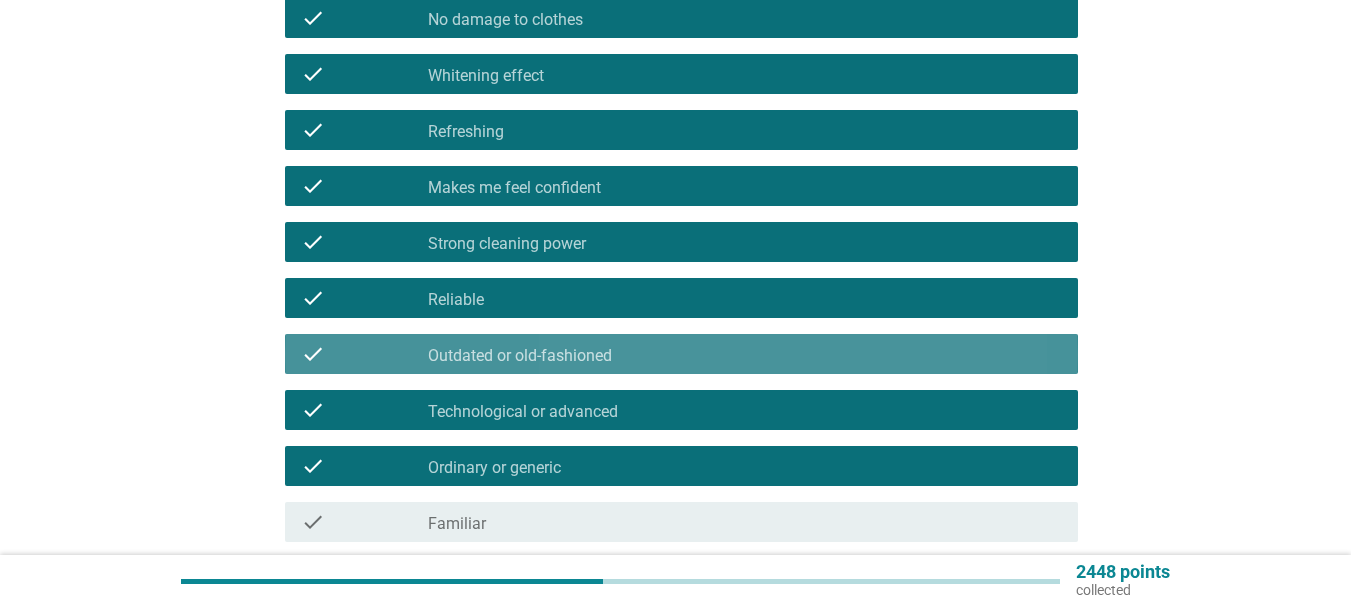 click on "Outdated or old-fashioned" at bounding box center (520, 356) 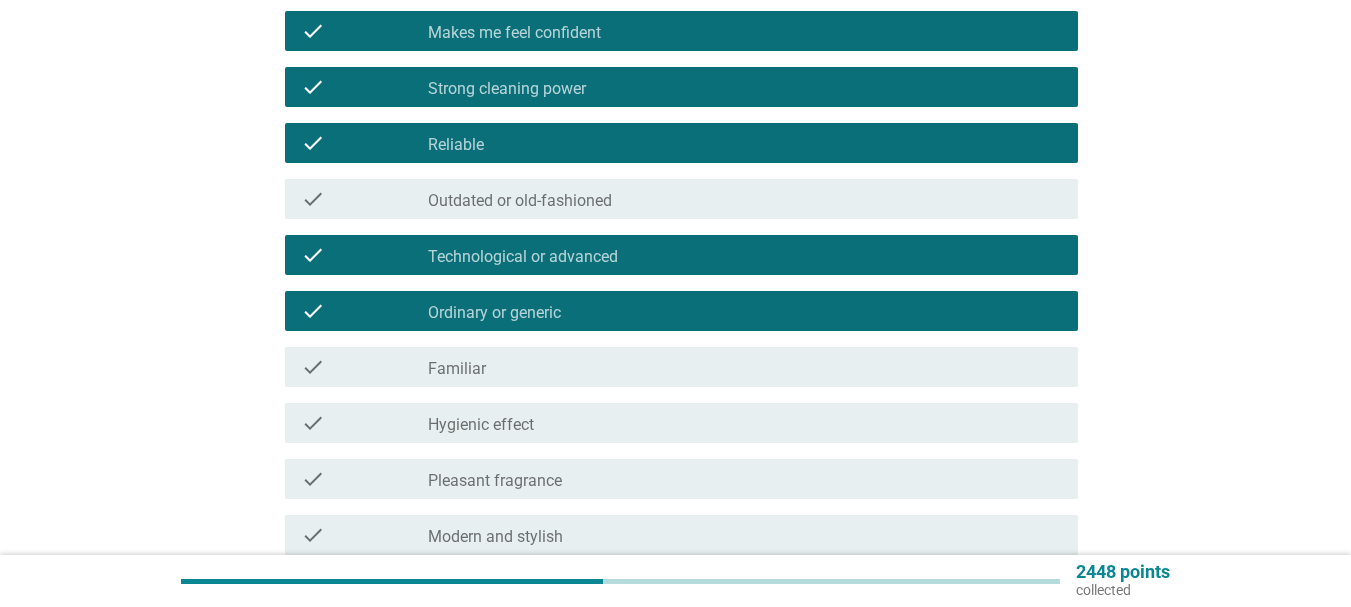 scroll, scrollTop: 1400, scrollLeft: 0, axis: vertical 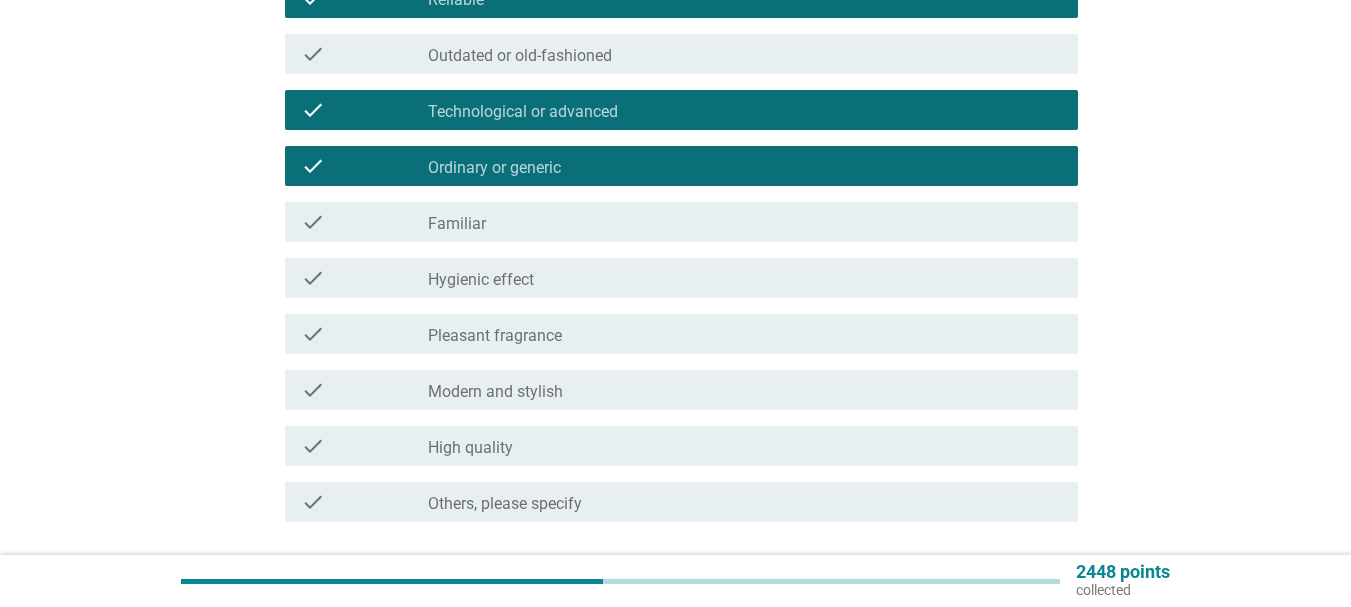 click on "Hygienic effect" at bounding box center (481, 280) 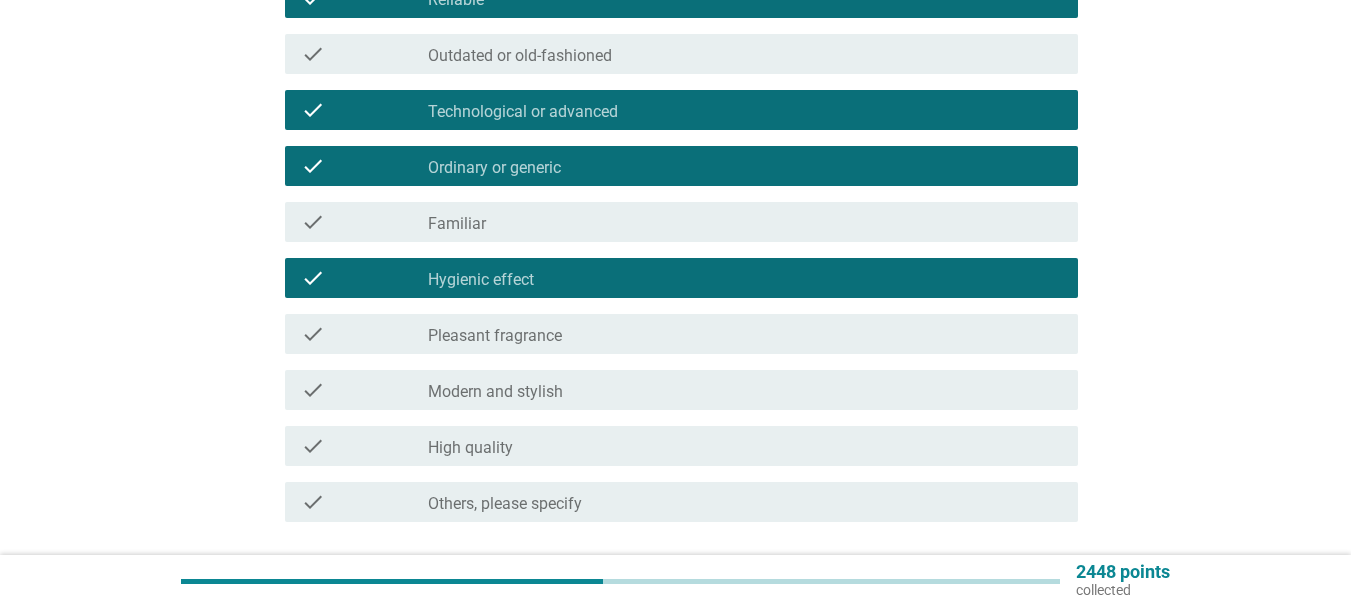 drag, startPoint x: 506, startPoint y: 335, endPoint x: 515, endPoint y: 354, distance: 21.023796 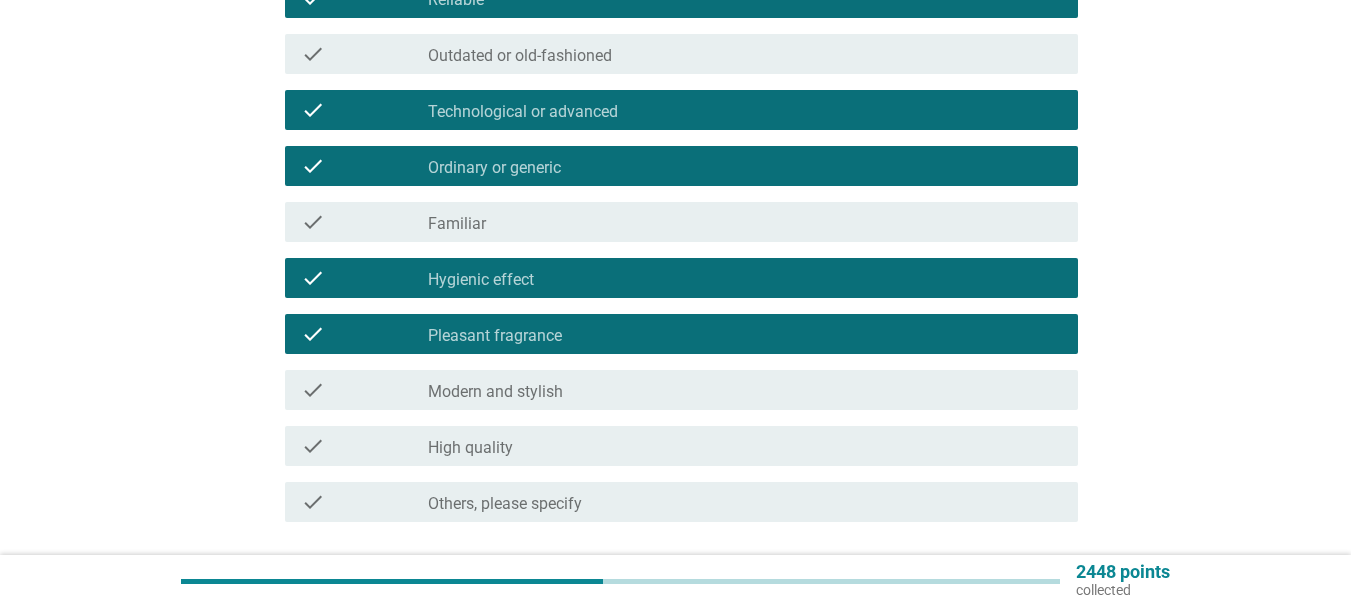 click on "Modern and stylish" at bounding box center (495, 392) 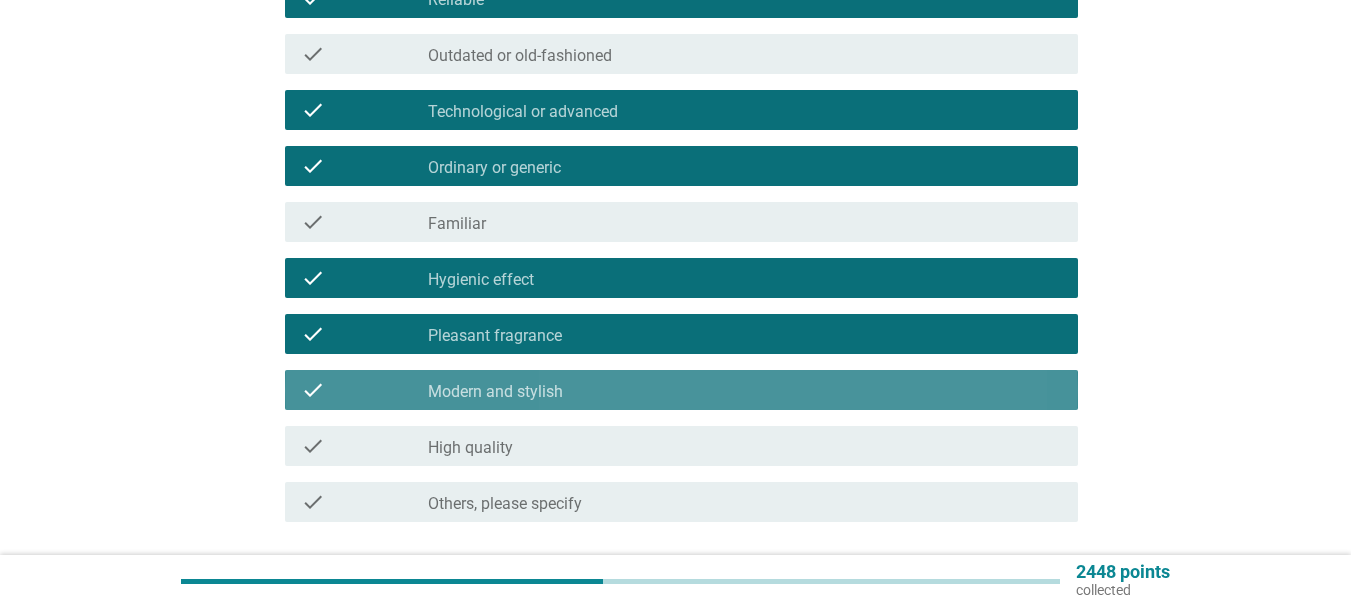 click on "High quality" at bounding box center (470, 448) 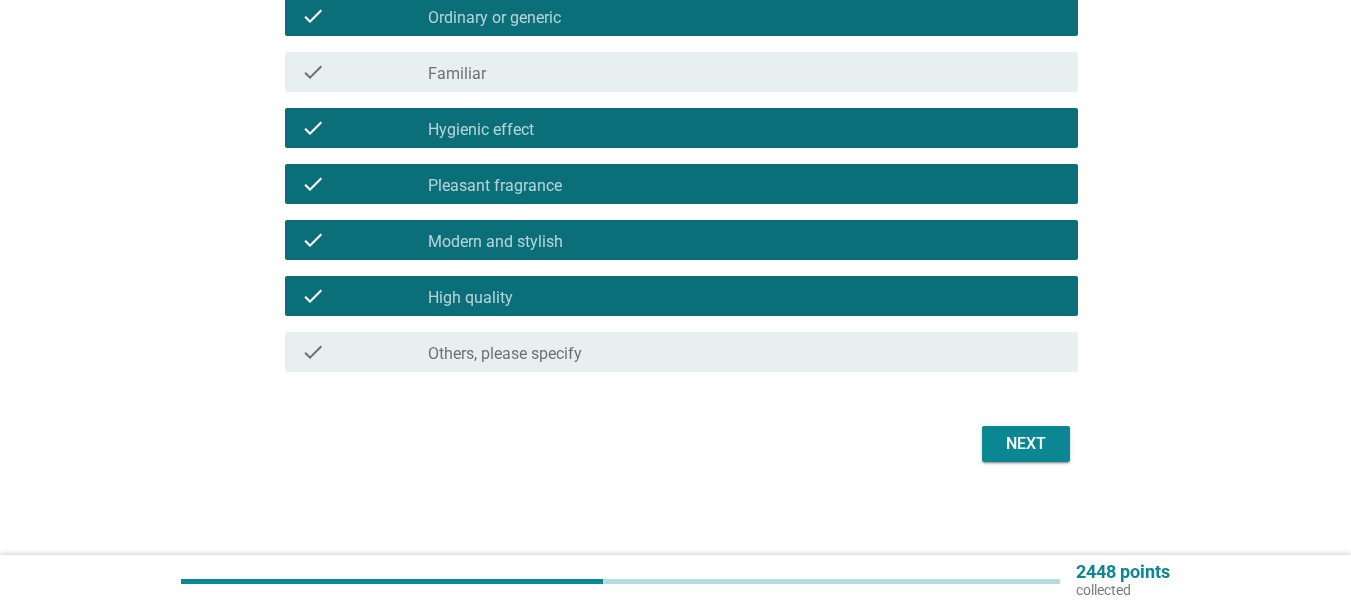 scroll, scrollTop: 1553, scrollLeft: 0, axis: vertical 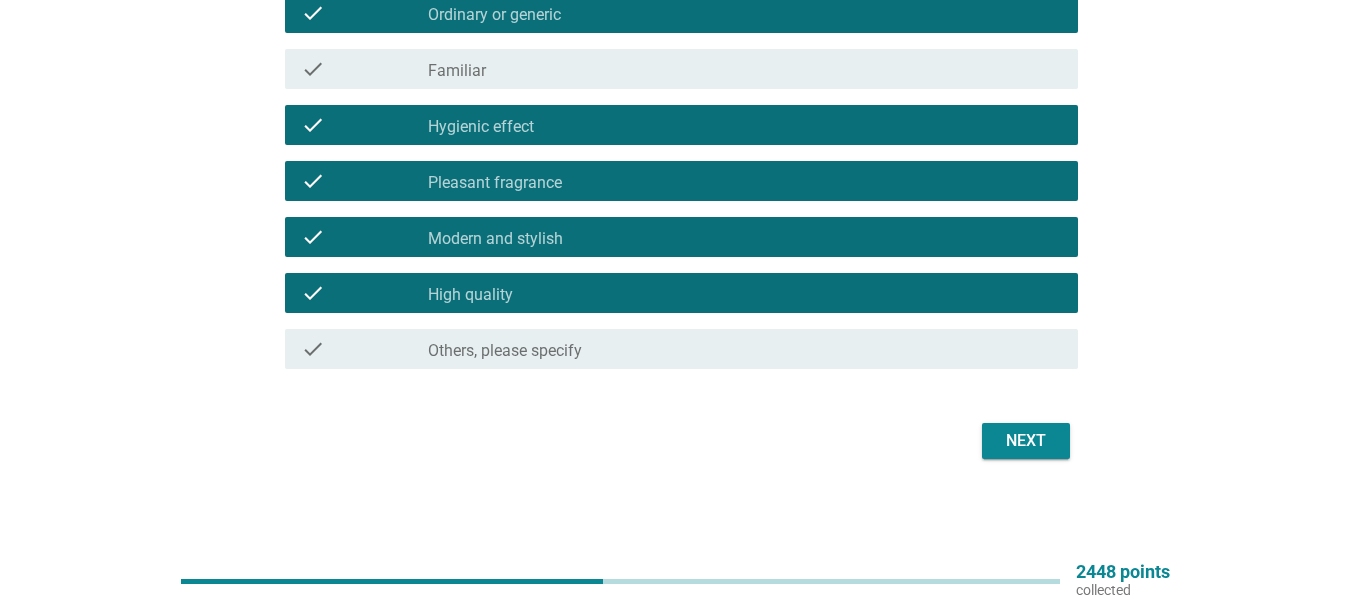 click on "Next" at bounding box center [1026, 441] 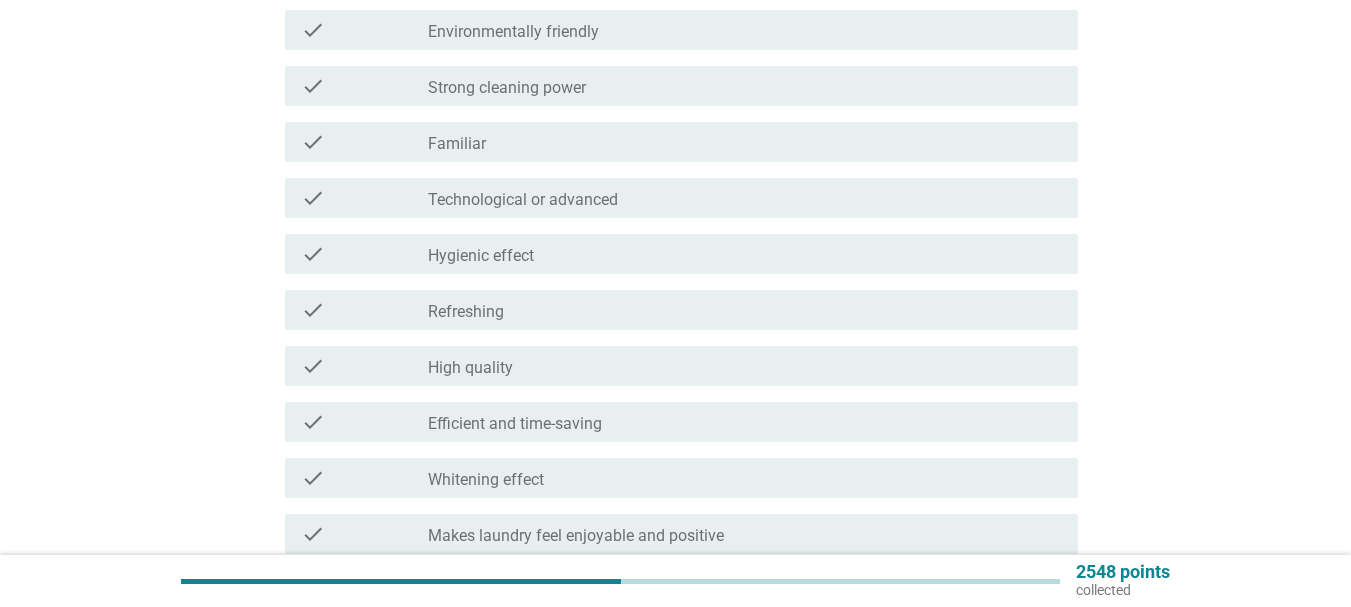 scroll, scrollTop: 700, scrollLeft: 0, axis: vertical 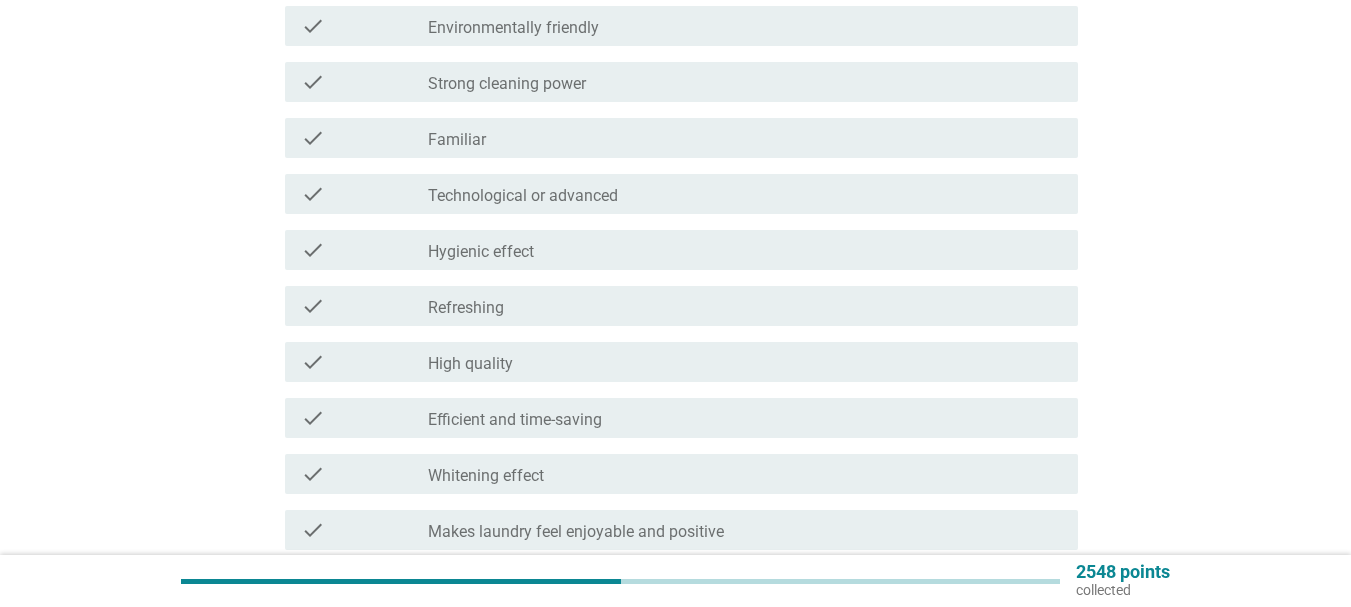 drag, startPoint x: 501, startPoint y: 358, endPoint x: 497, endPoint y: 331, distance: 27.294687 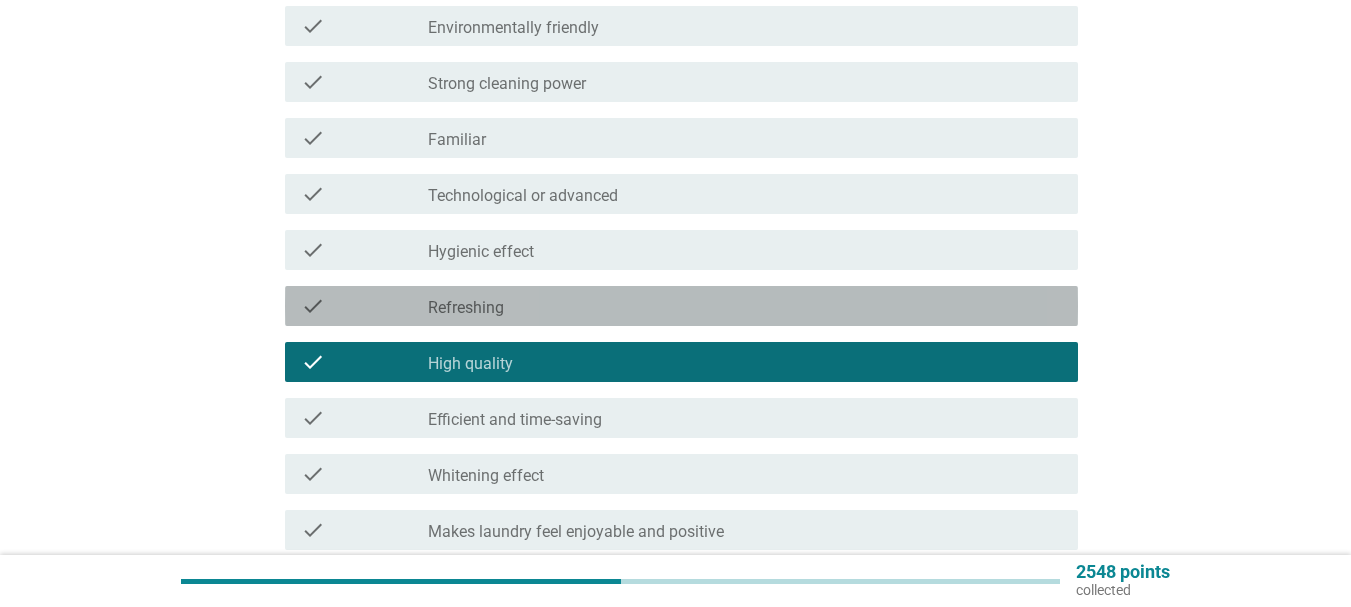drag, startPoint x: 497, startPoint y: 307, endPoint x: 499, endPoint y: 254, distance: 53.037724 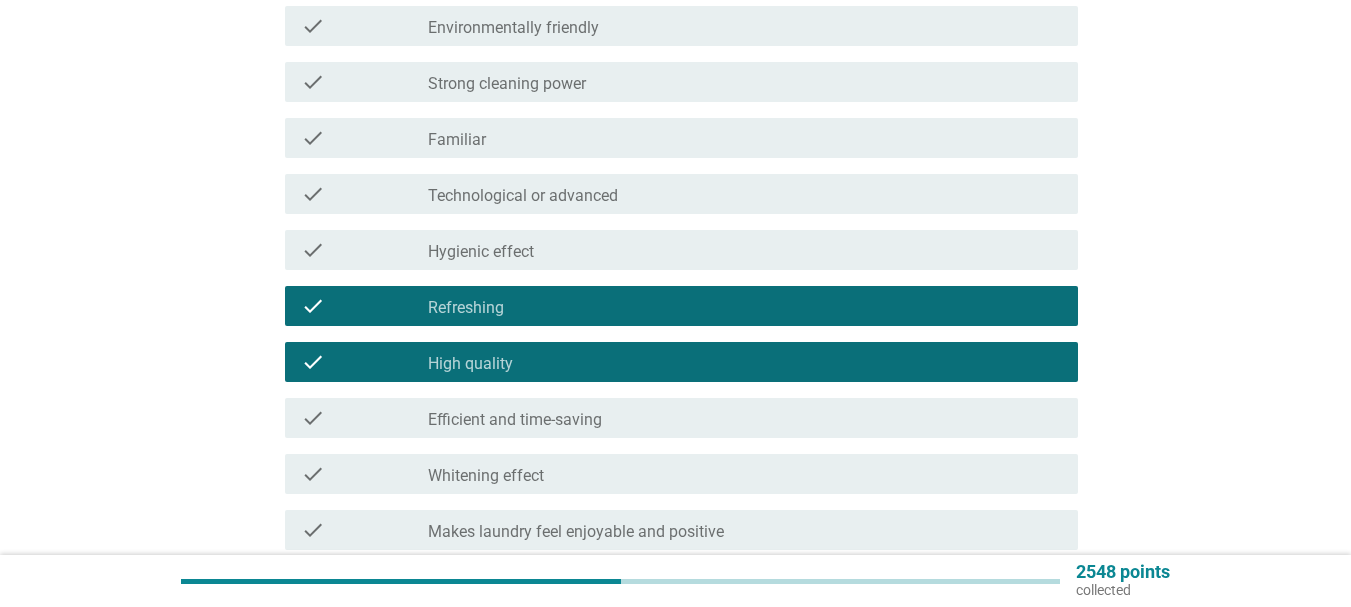 click on "Hygienic effect" at bounding box center [481, 252] 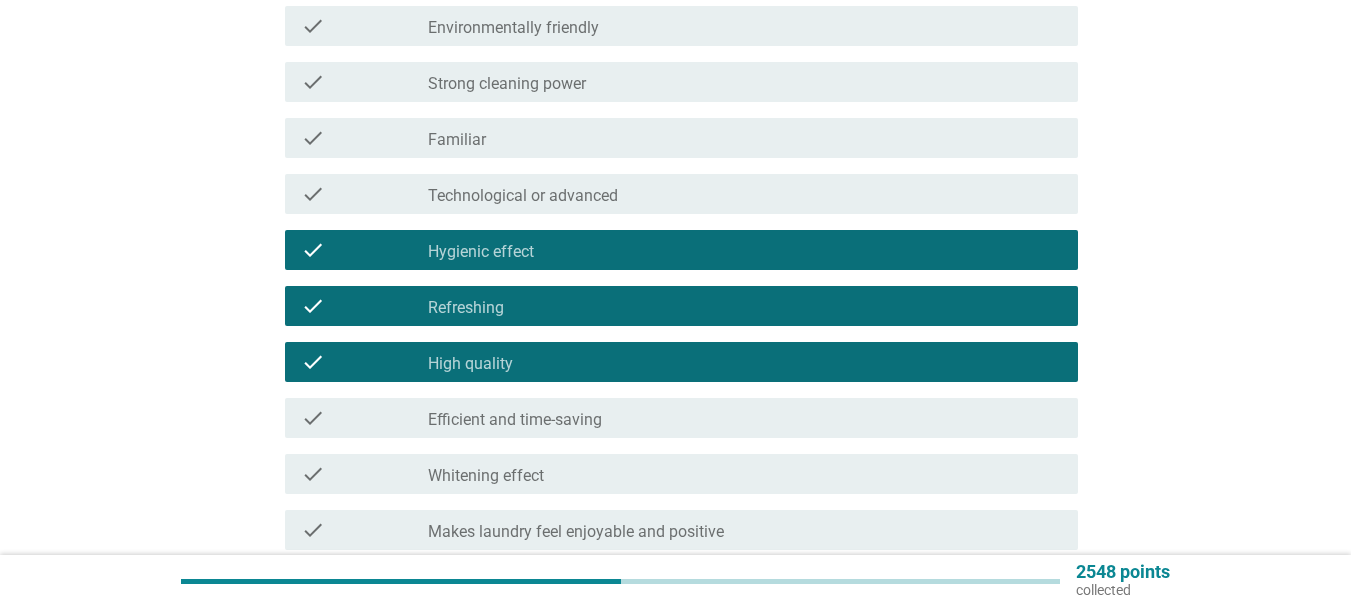 drag, startPoint x: 474, startPoint y: 192, endPoint x: 479, endPoint y: 170, distance: 22.561028 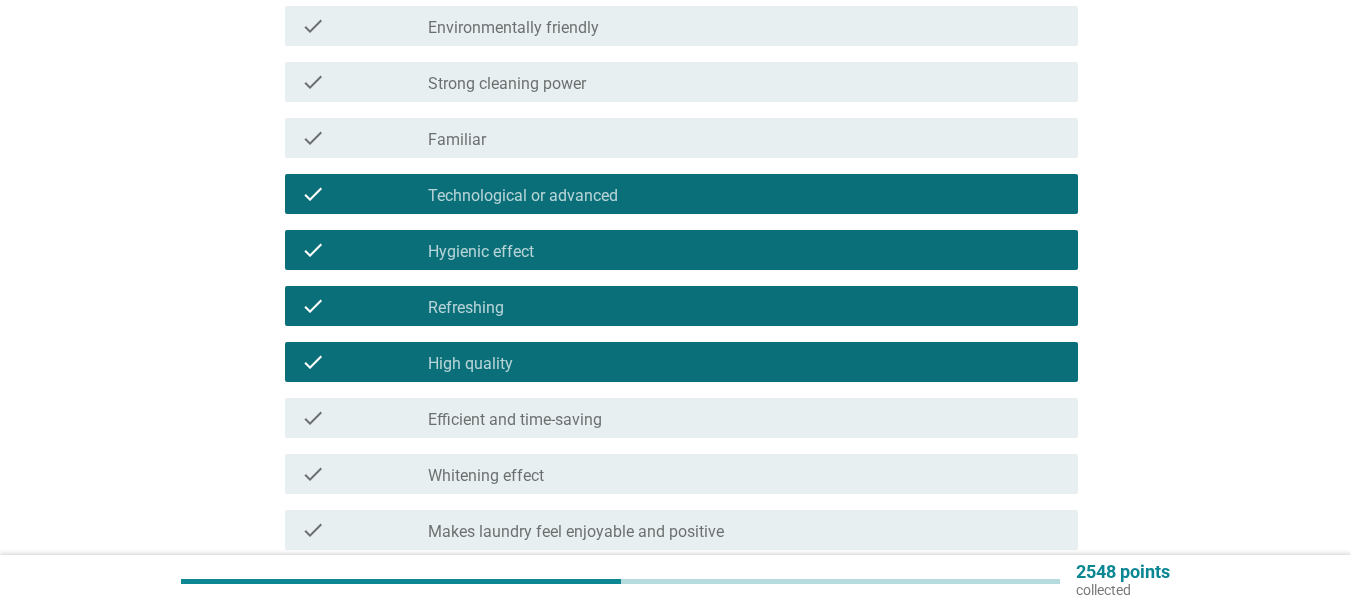 drag, startPoint x: 479, startPoint y: 133, endPoint x: 485, endPoint y: 144, distance: 12.529964 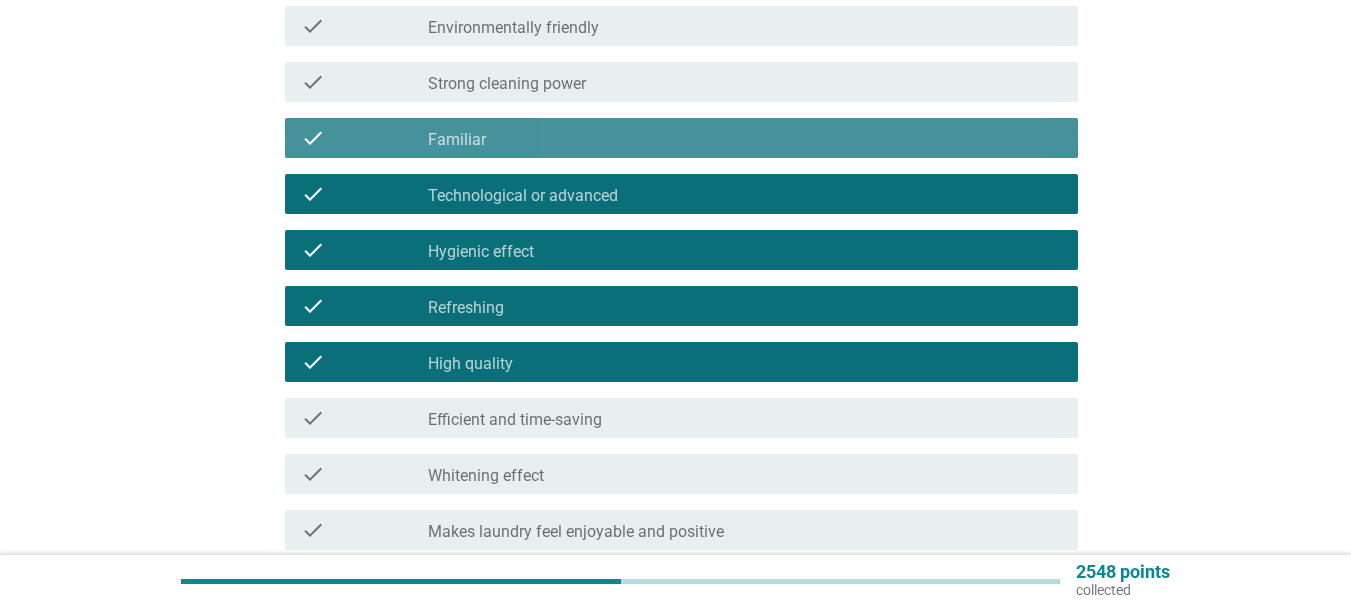 drag, startPoint x: 474, startPoint y: 126, endPoint x: 495, endPoint y: 99, distance: 34.20526 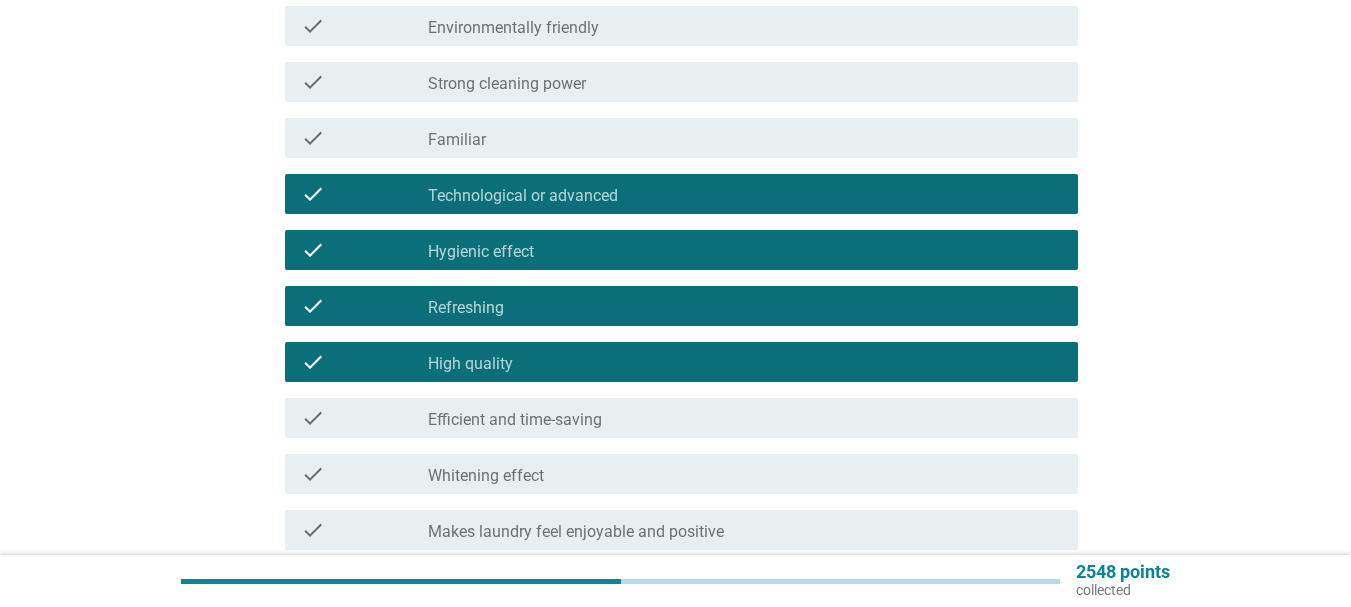 click on "Strong cleaning power" at bounding box center [507, 84] 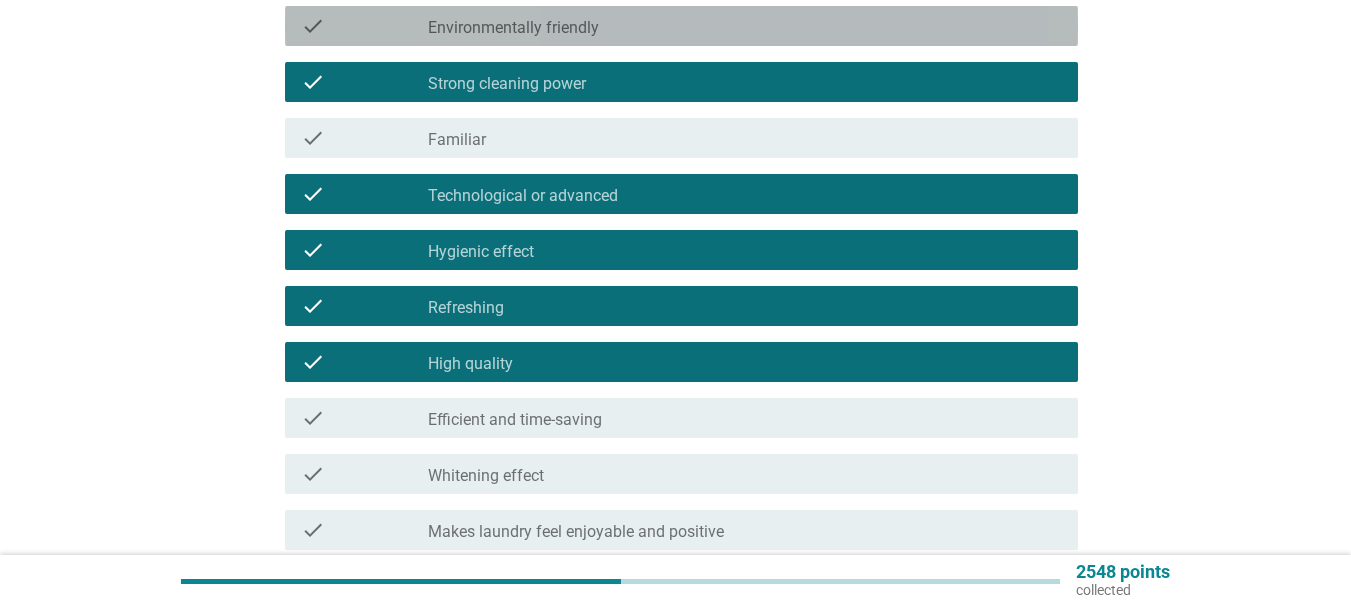 click on "Environmentally friendly" at bounding box center (513, 28) 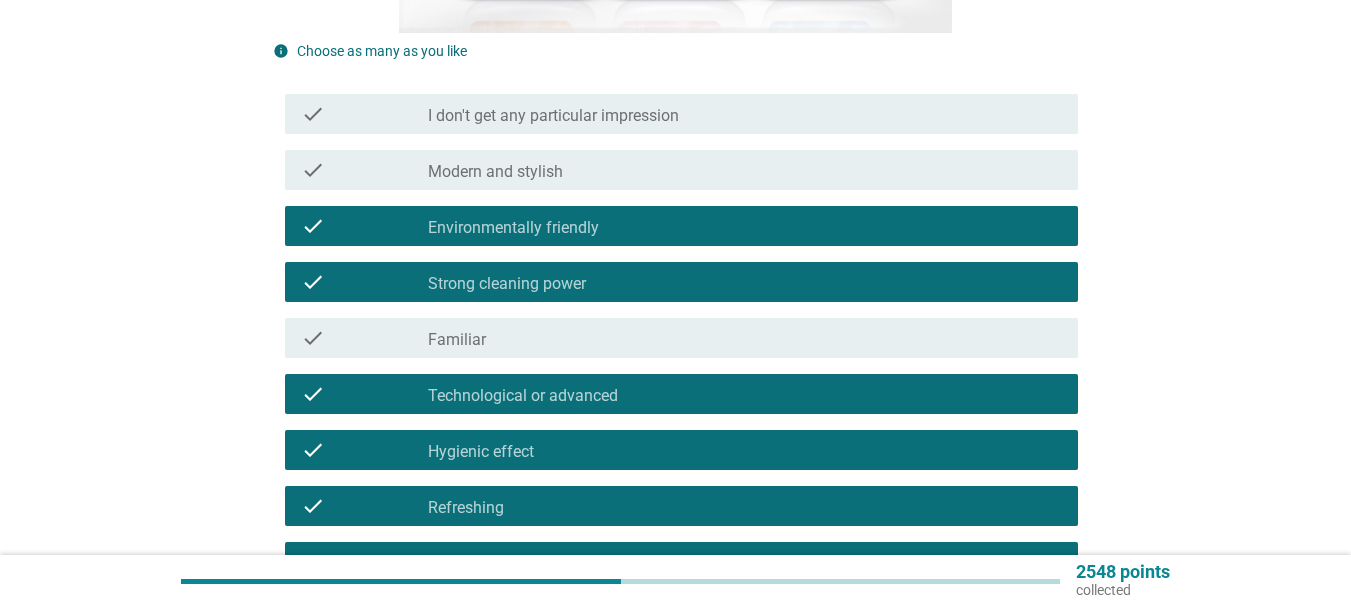 click on "Modern and stylish" at bounding box center [495, 172] 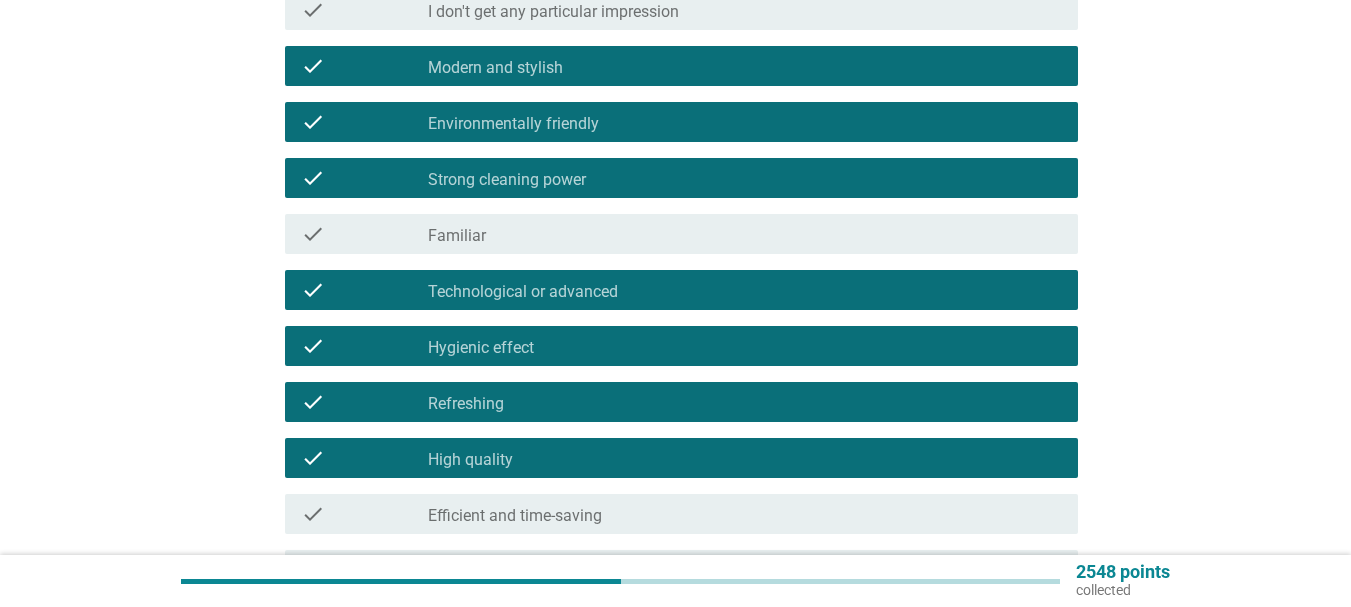 scroll, scrollTop: 900, scrollLeft: 0, axis: vertical 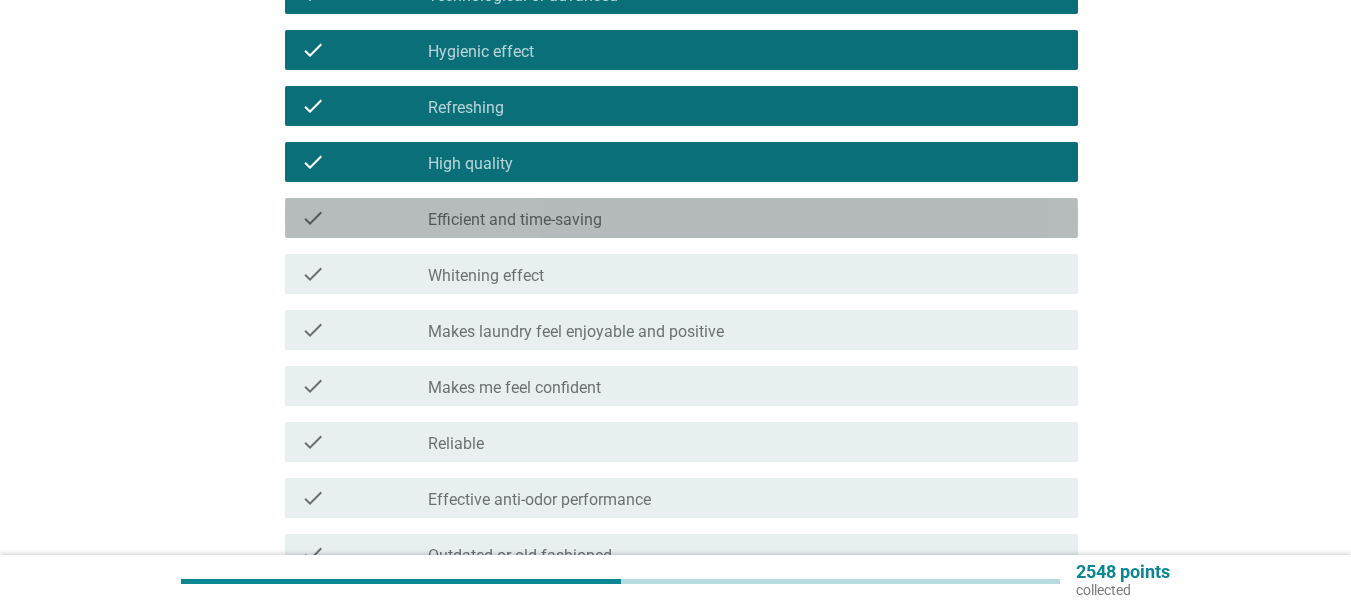 click on "check     check_box_outline_blank Efficient and time-saving" at bounding box center [681, 218] 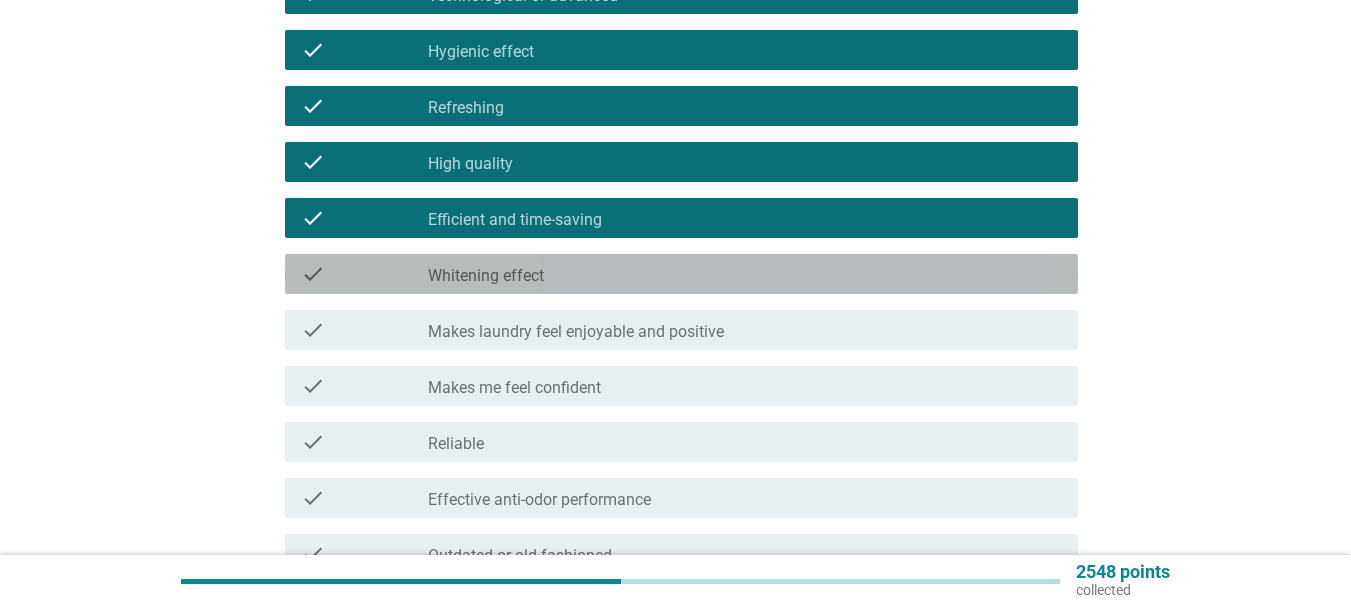 click on "Whitening effect" at bounding box center [486, 276] 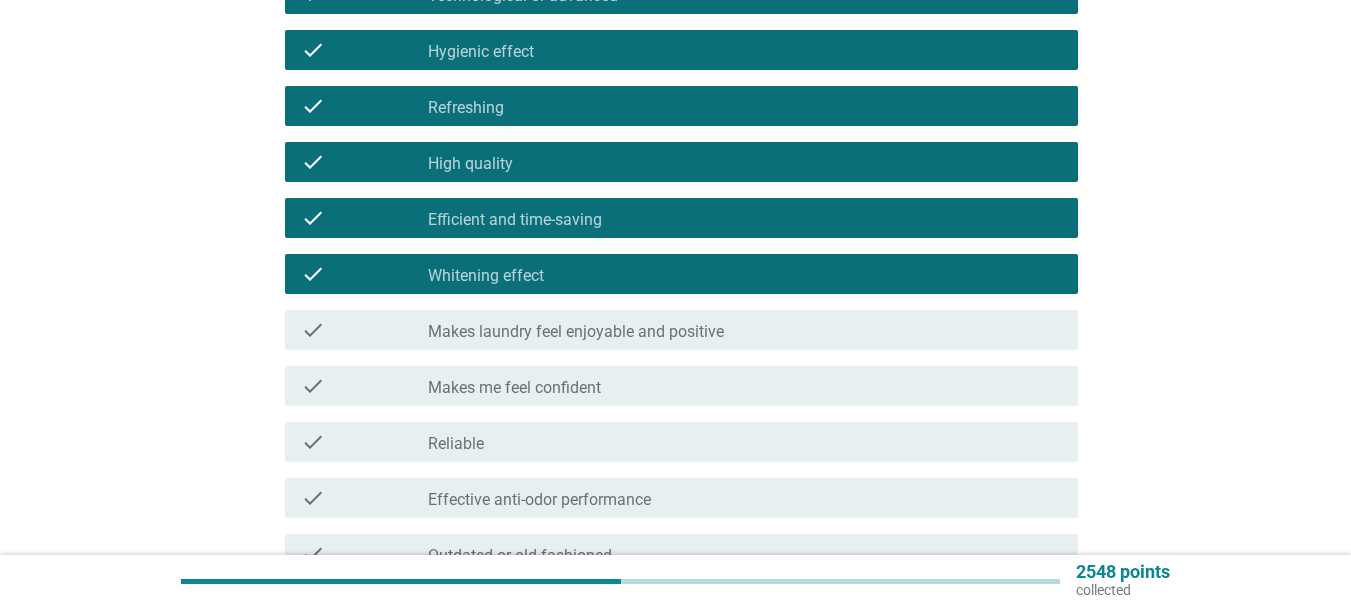 click on "check_box_outline_blank Makes laundry feel enjoyable and positive" at bounding box center (745, 330) 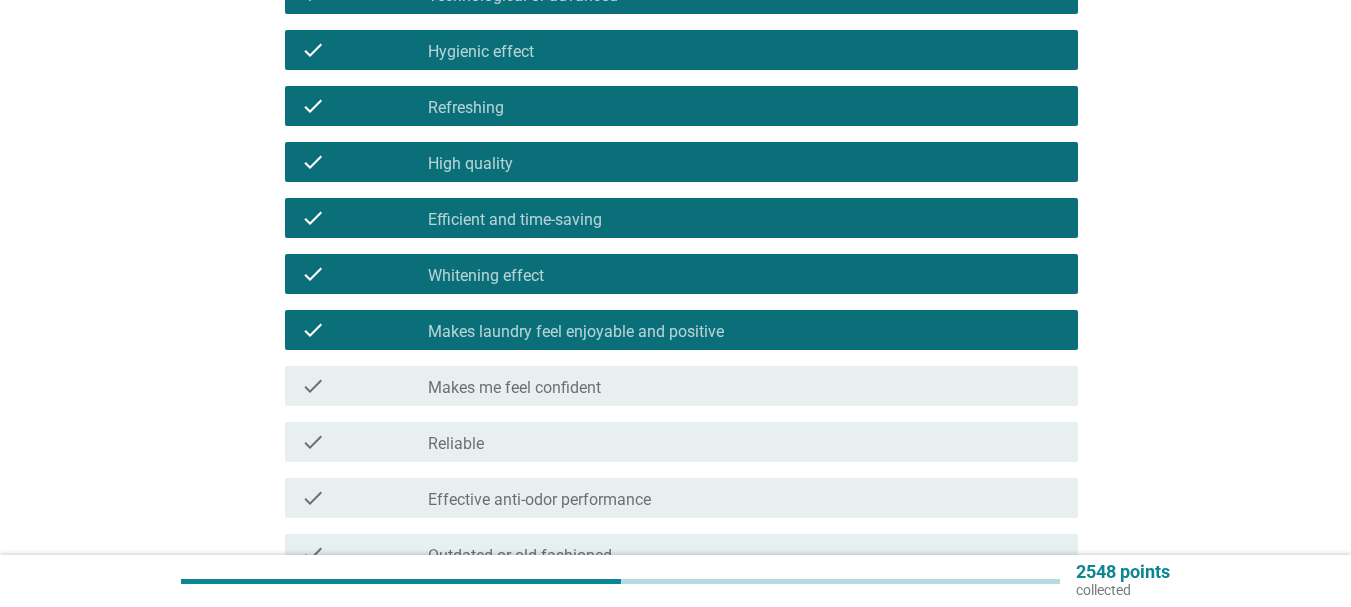 click on "Makes me feel confident" at bounding box center [514, 388] 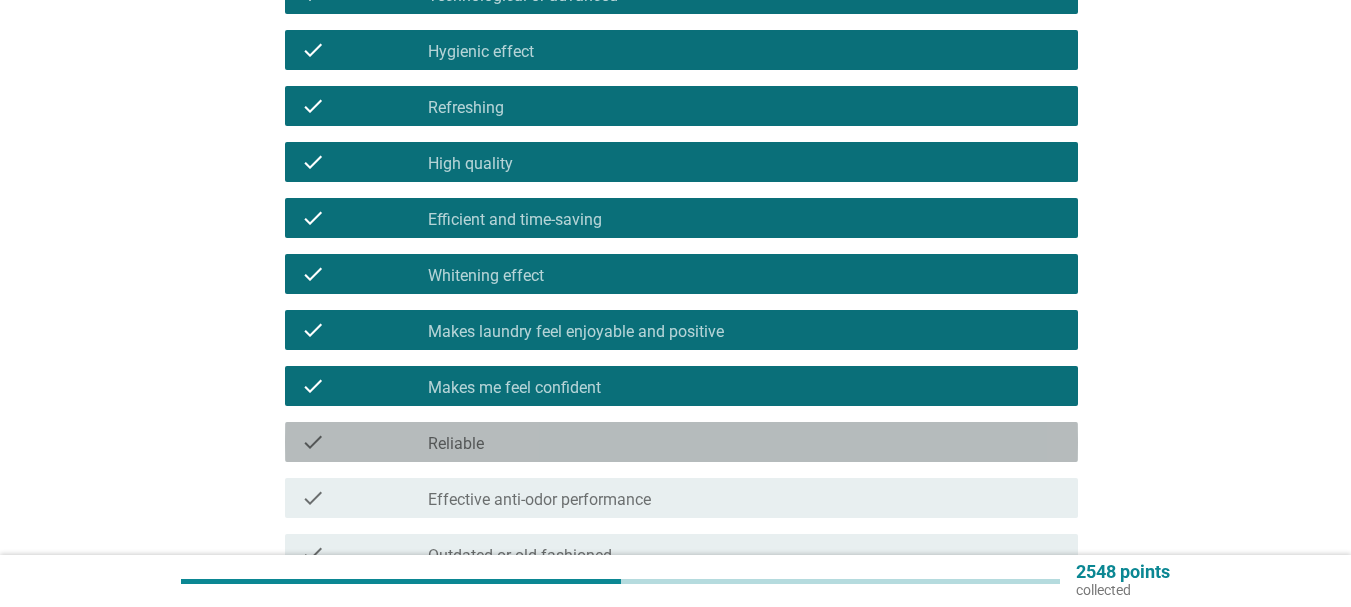 click on "check_box_outline_blank Reliable" at bounding box center [745, 442] 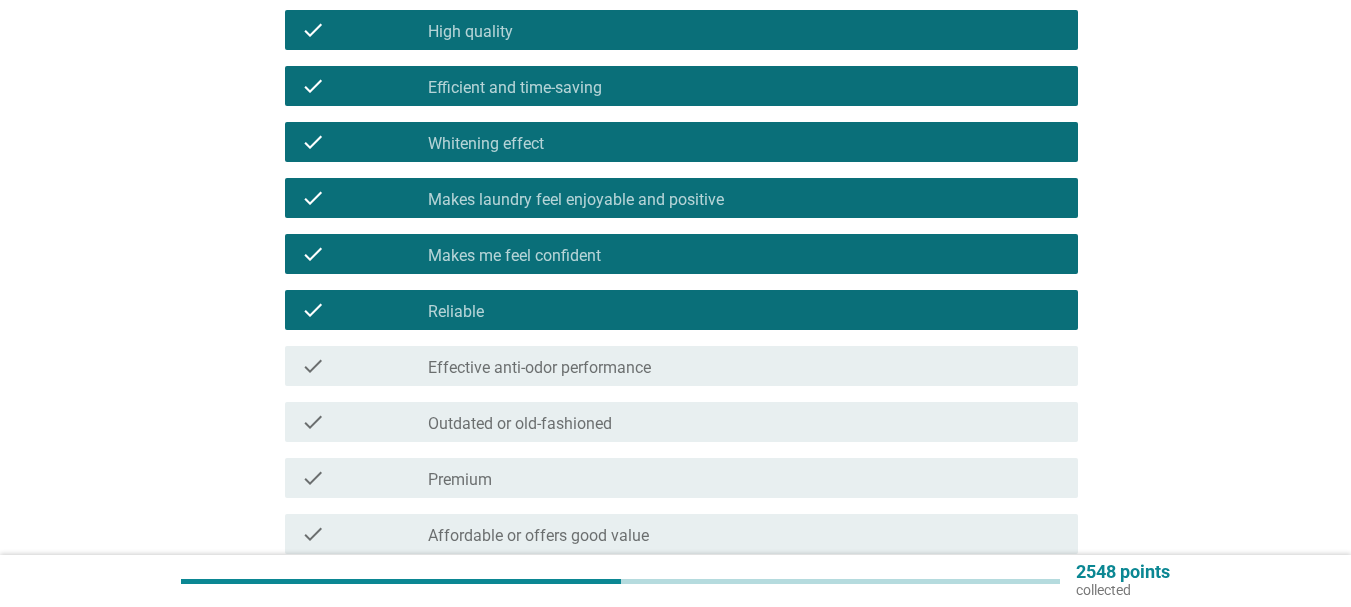 scroll, scrollTop: 1200, scrollLeft: 0, axis: vertical 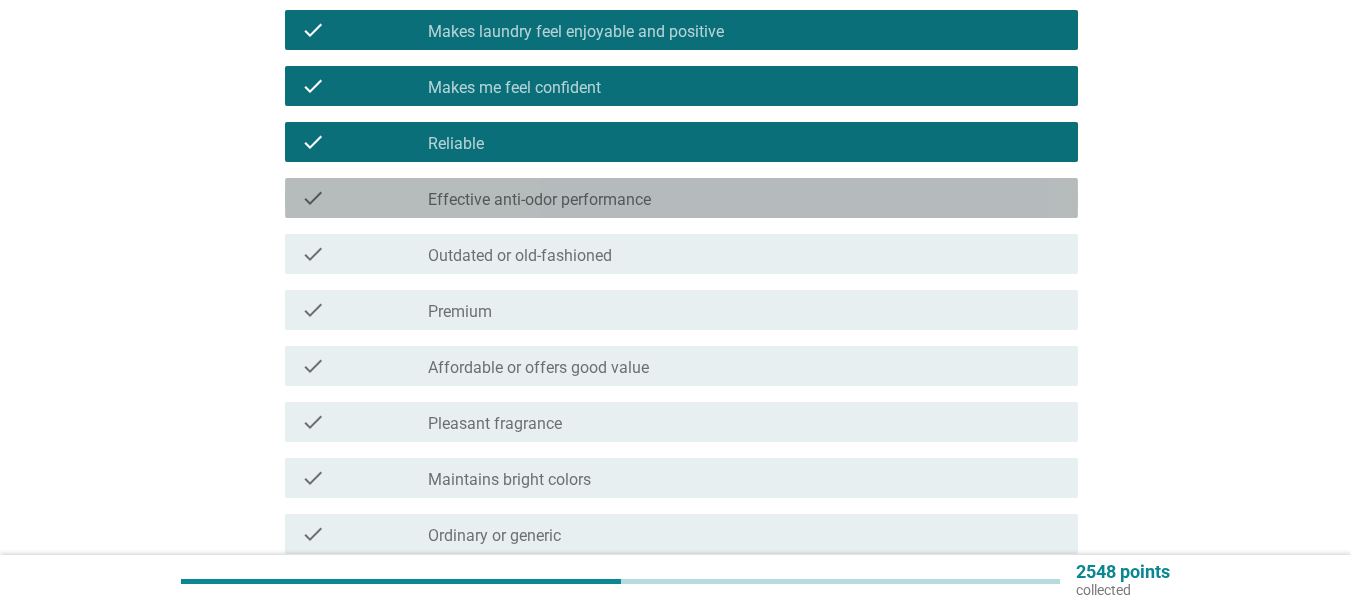 click on "Effective anti-odor performance" at bounding box center (539, 200) 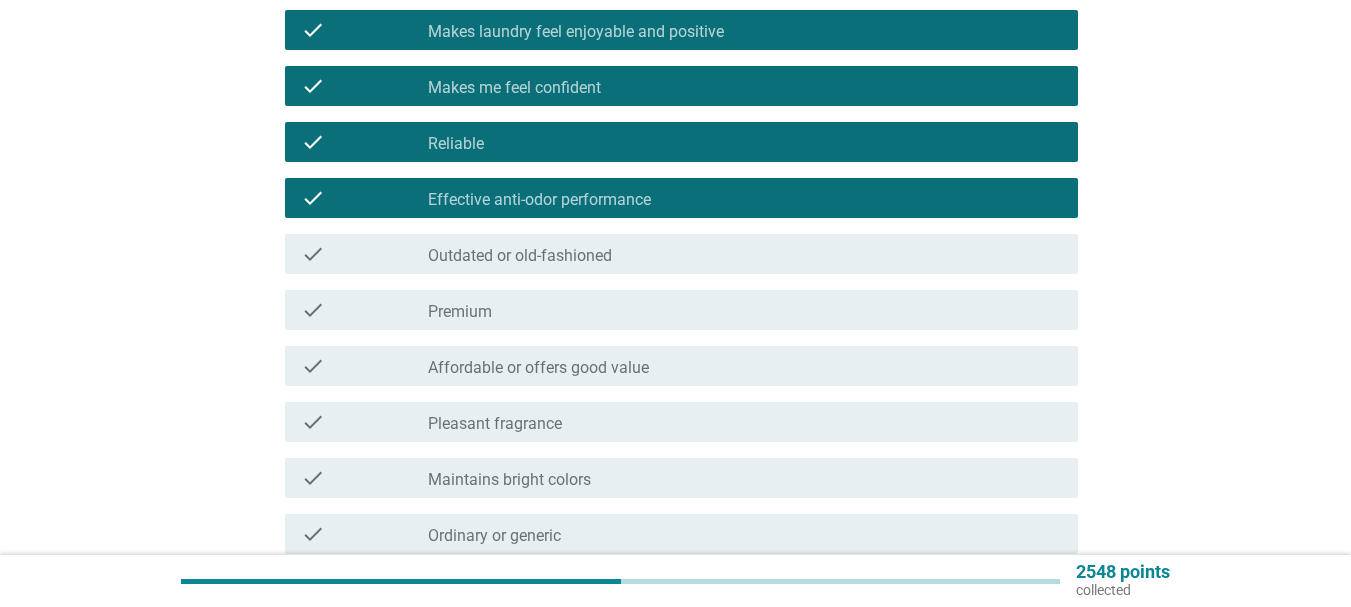 click on "check_box_outline_blank Premium" at bounding box center [745, 310] 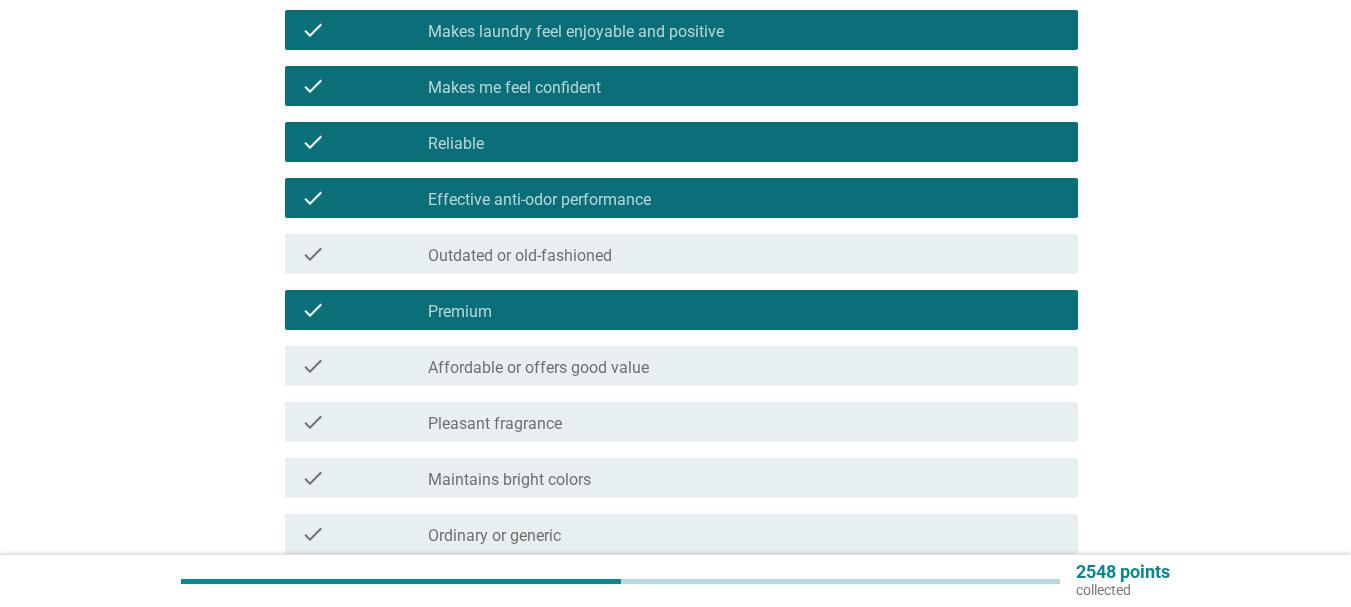 click on "Affordable or offers good value" at bounding box center (538, 368) 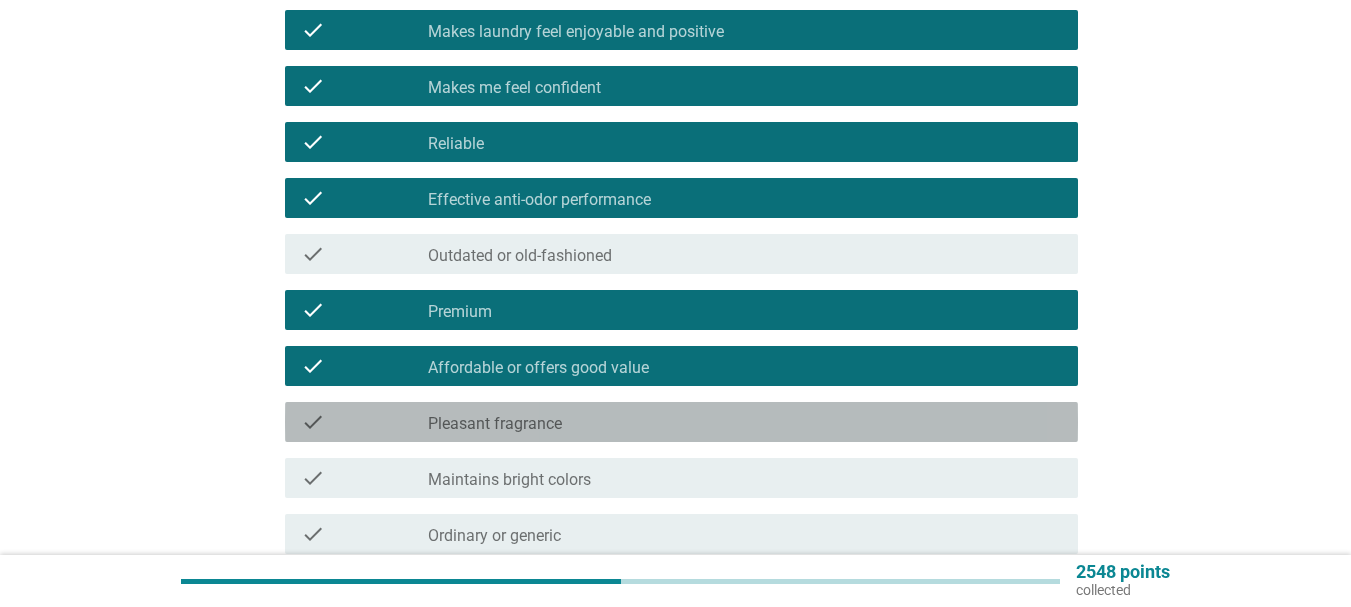 click on "check_box_outline_blank Pleasant fragrance" at bounding box center [745, 422] 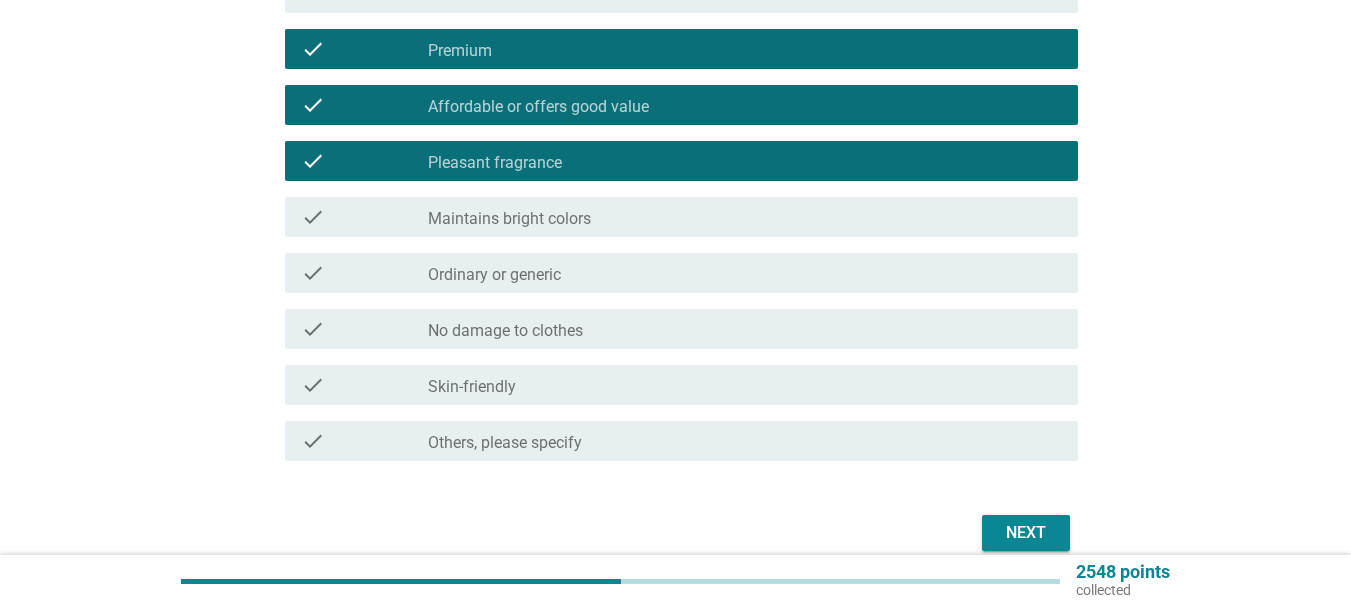 scroll, scrollTop: 1500, scrollLeft: 0, axis: vertical 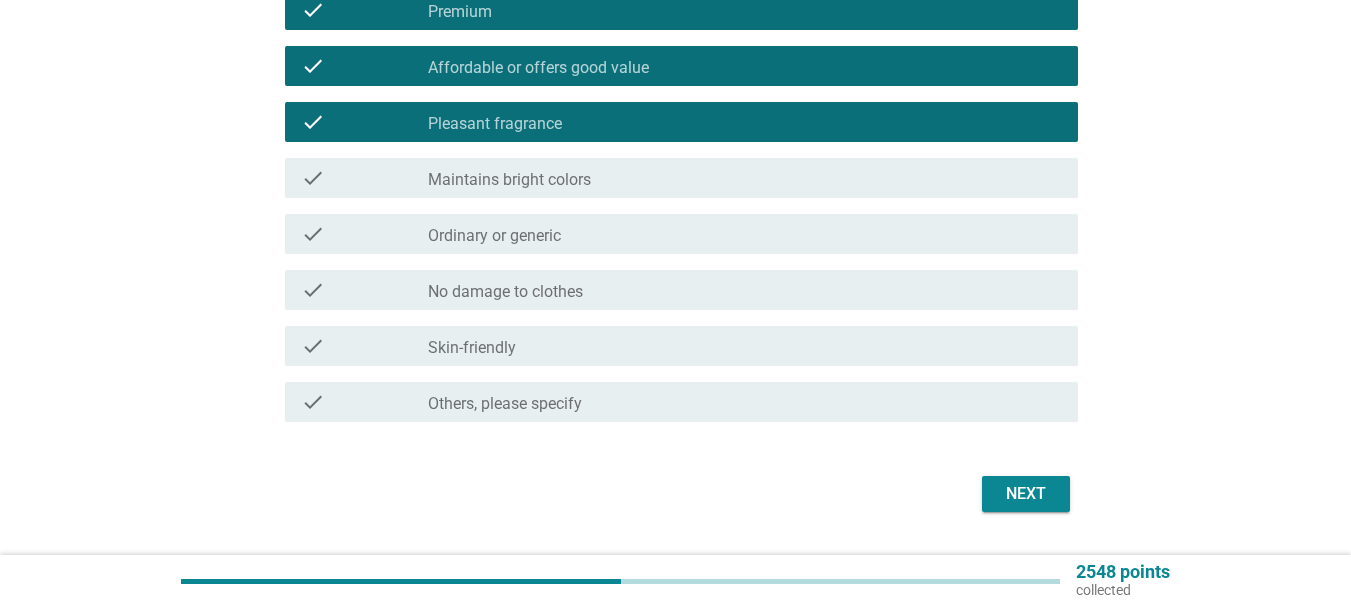 click on "Maintains bright colors" at bounding box center [509, 180] 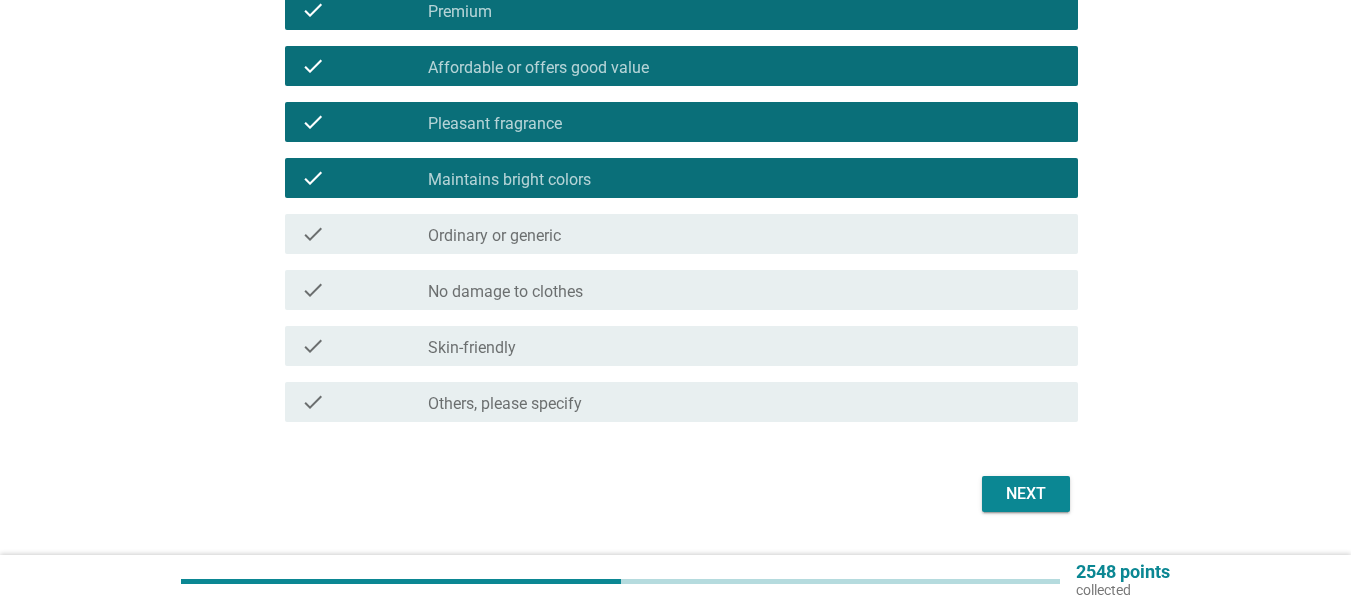 click on "Ordinary or generic" at bounding box center [494, 236] 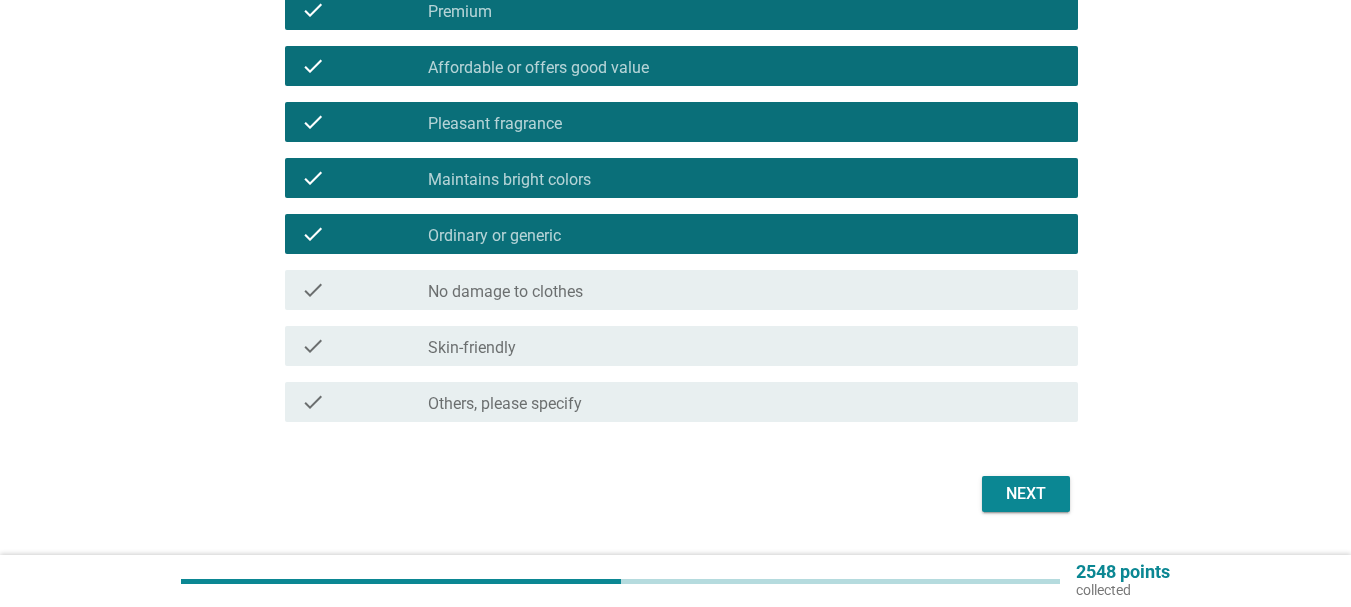 click on "No damage to clothes" at bounding box center (505, 292) 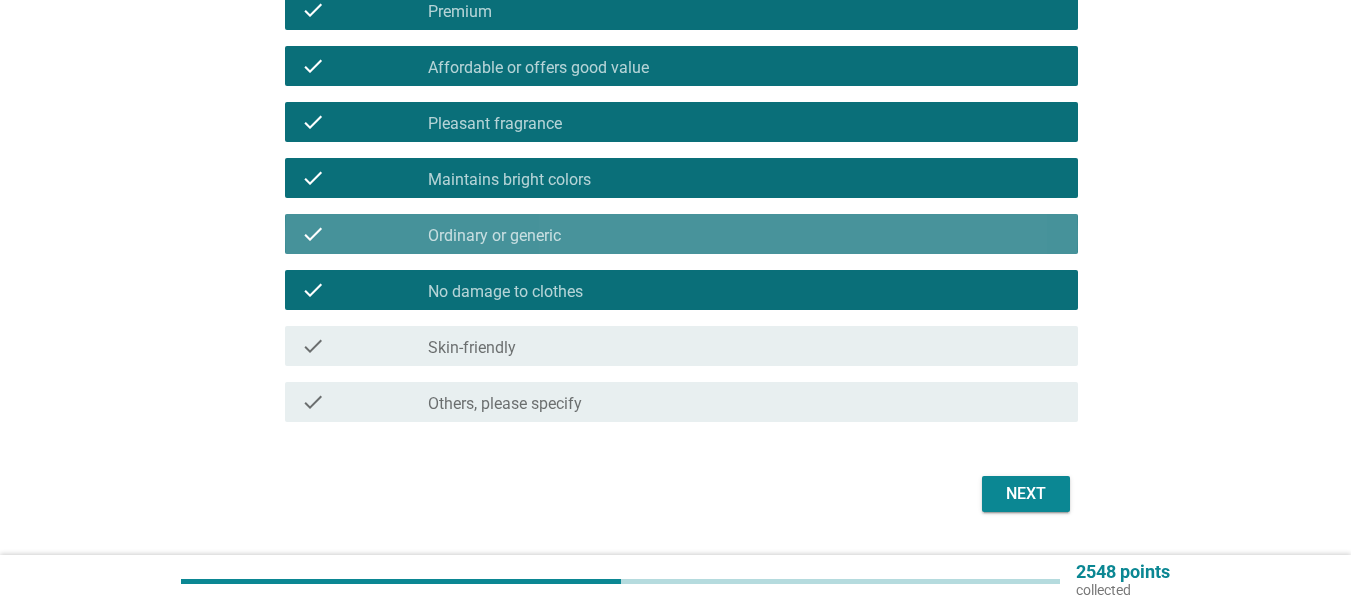 click on "check_box Ordinary or generic" at bounding box center [745, 234] 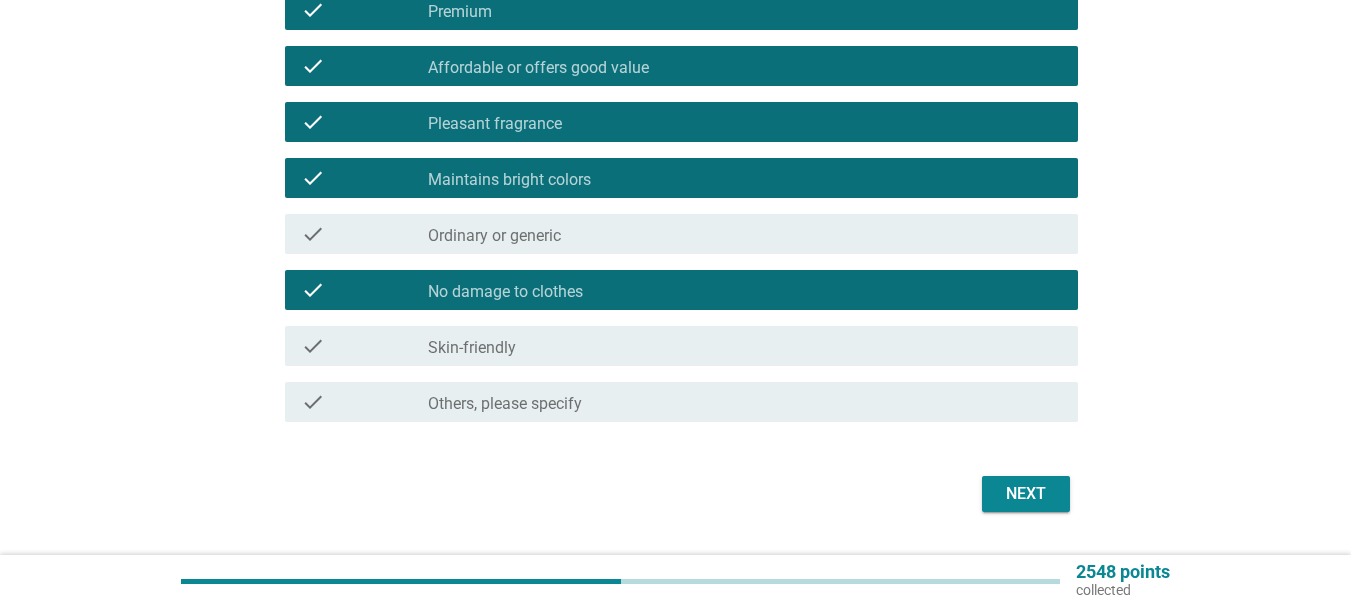 drag, startPoint x: 512, startPoint y: 343, endPoint x: 663, endPoint y: 384, distance: 156.46725 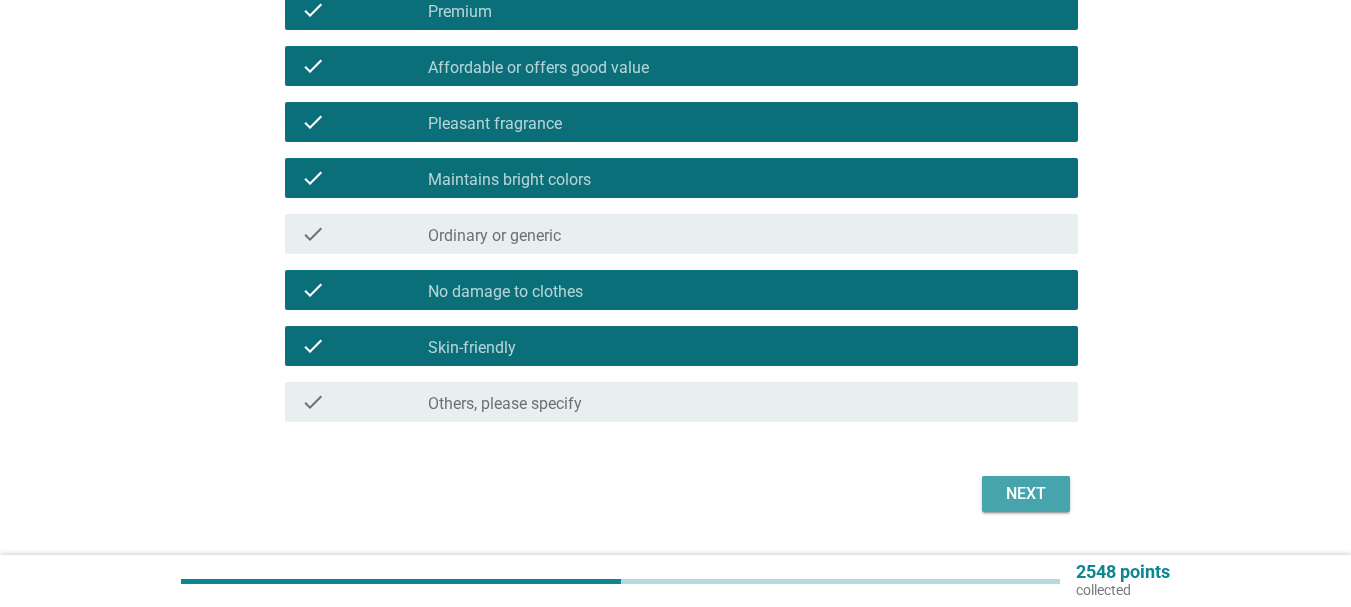 click on "Next" at bounding box center [1026, 494] 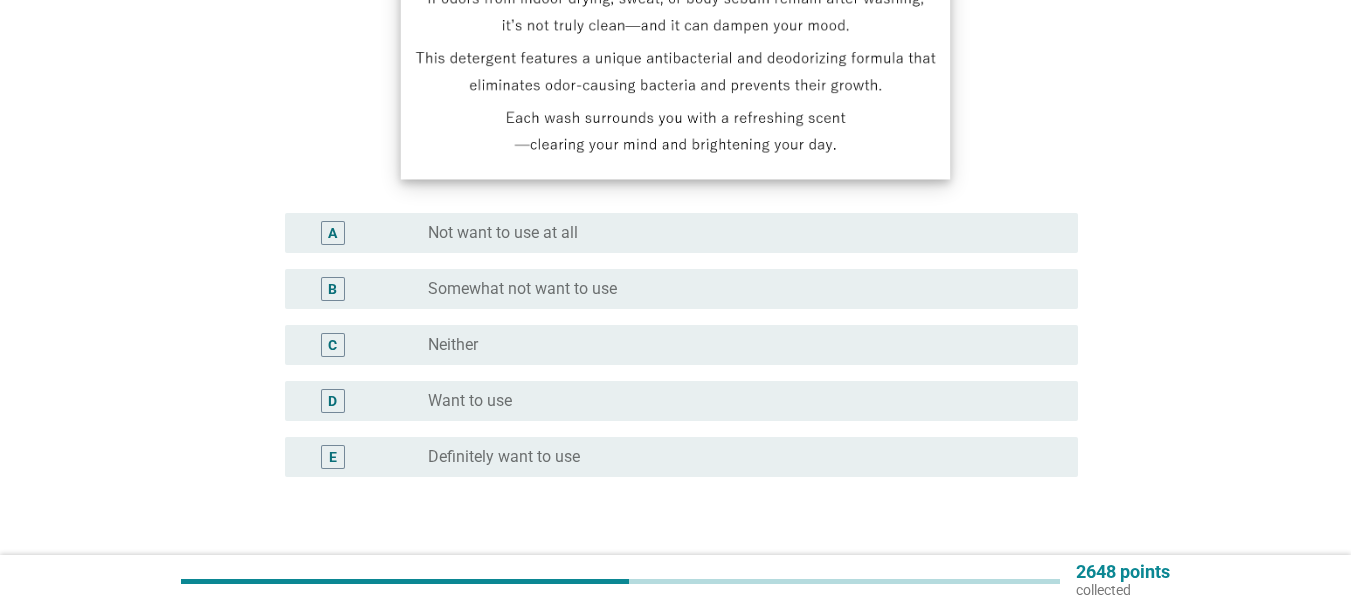 scroll, scrollTop: 400, scrollLeft: 0, axis: vertical 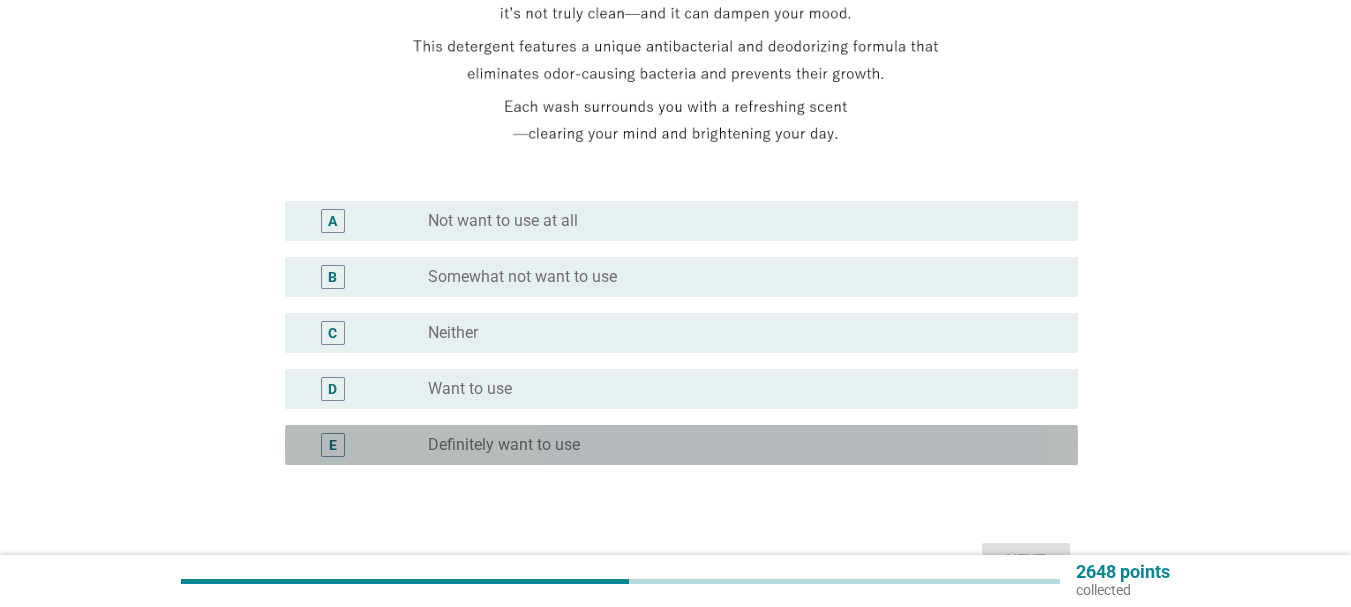 click on "E     radio_button_unchecked Definitely want to use" at bounding box center (681, 445) 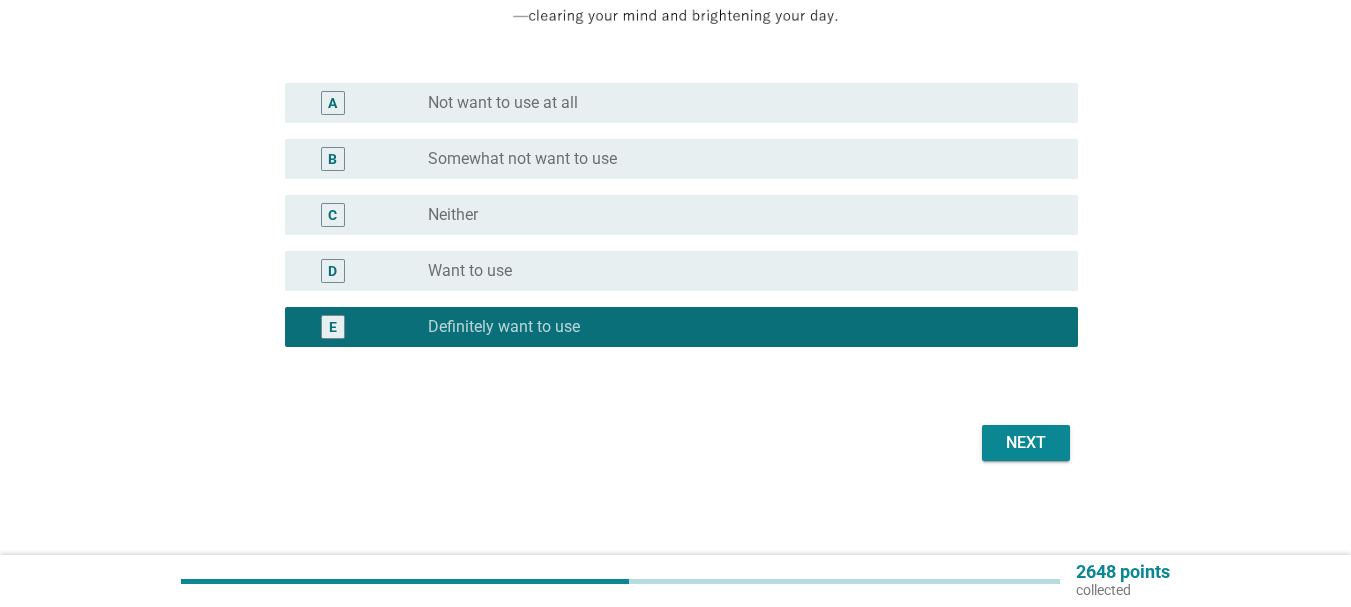 scroll, scrollTop: 520, scrollLeft: 0, axis: vertical 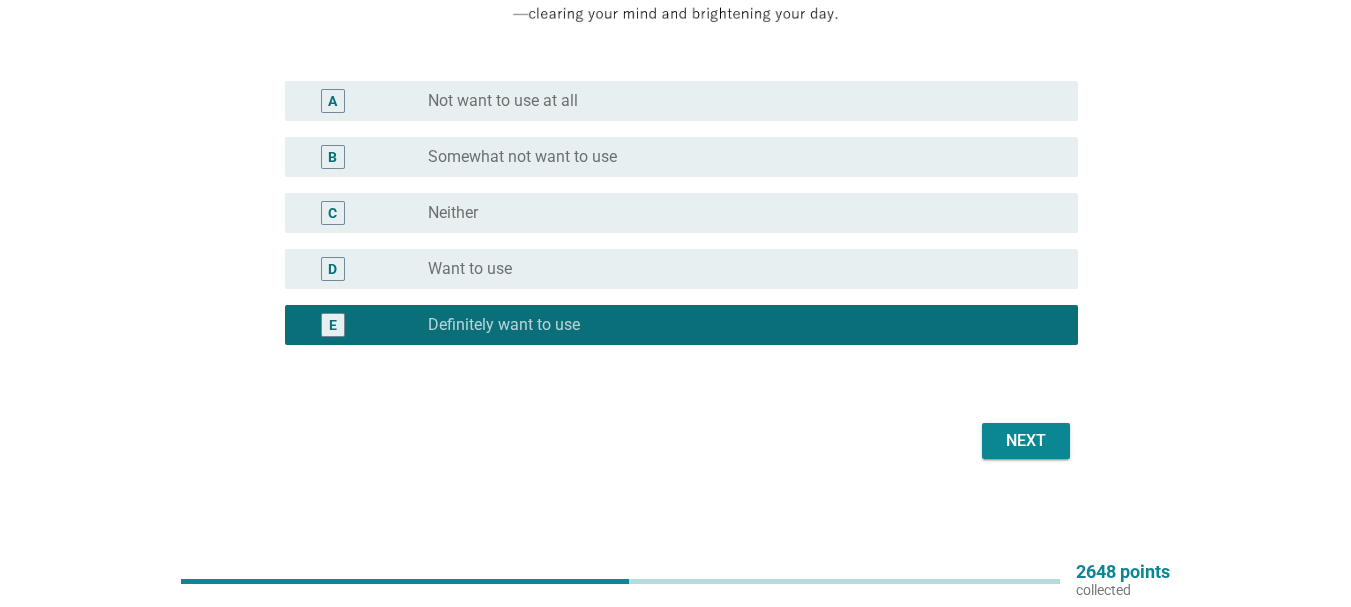 click on "Next" at bounding box center (1026, 441) 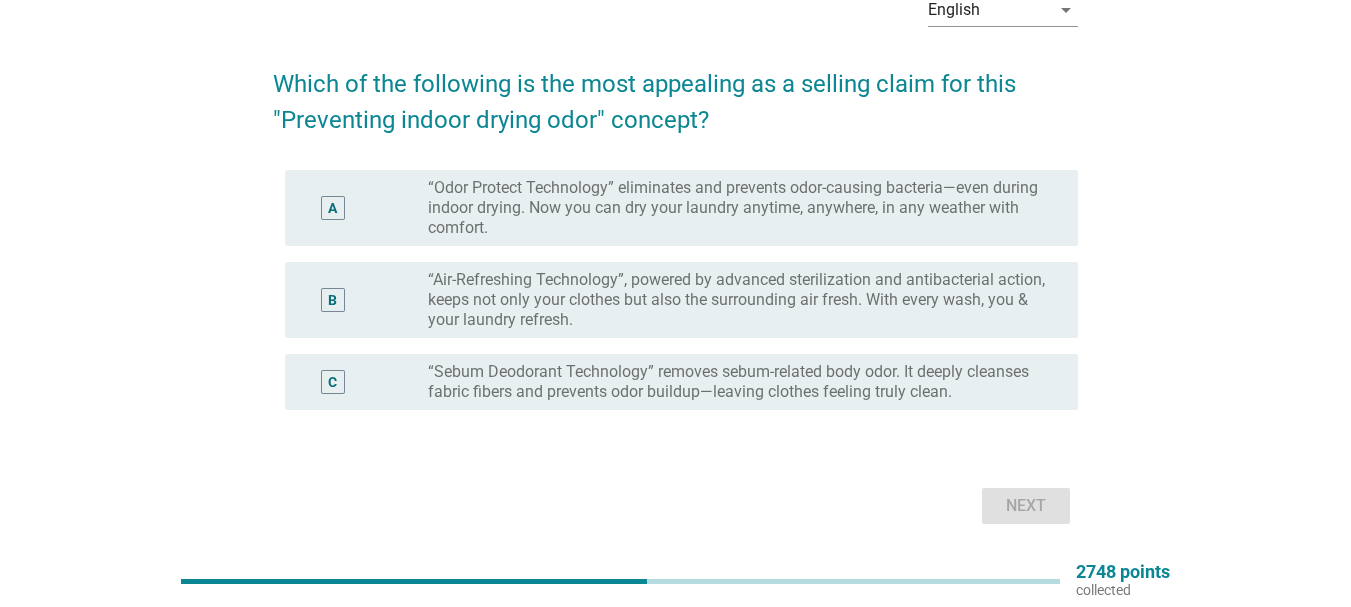 scroll, scrollTop: 77, scrollLeft: 0, axis: vertical 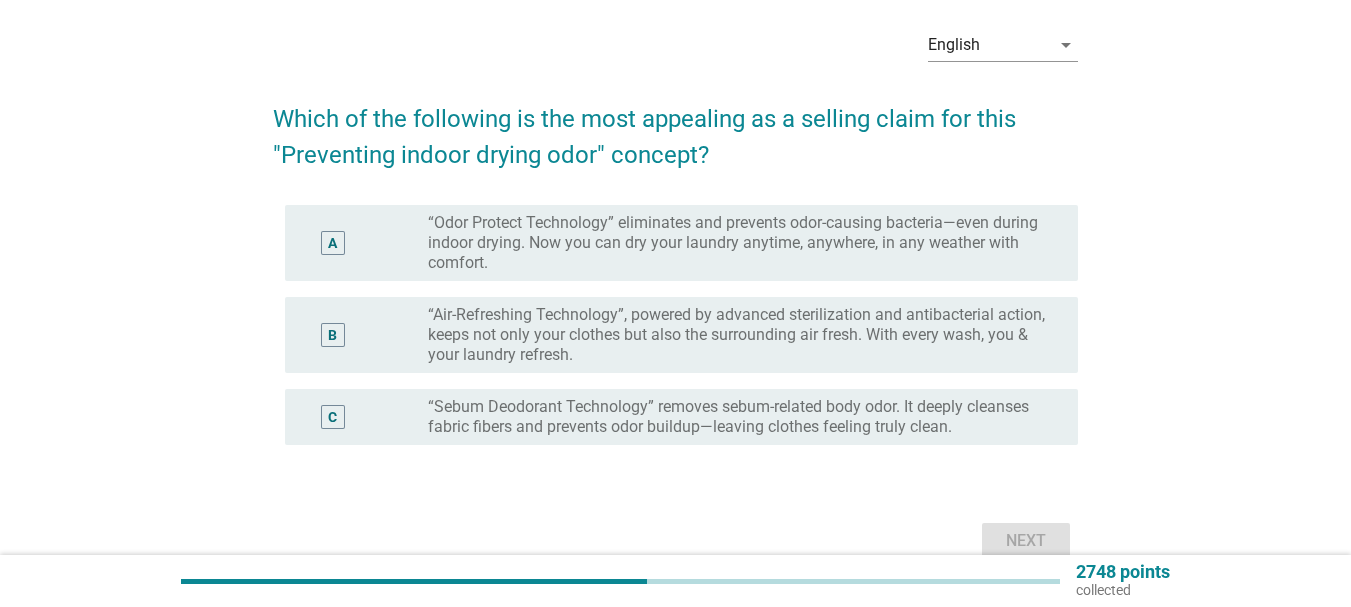click on "A     radio_button_unchecked “Odor Protect Technology” eliminates and prevents odor-causing bacteria—even during indoor drying. Now you can dry your laundry anytime, anywhere, in any weather with comfort." at bounding box center (675, 243) 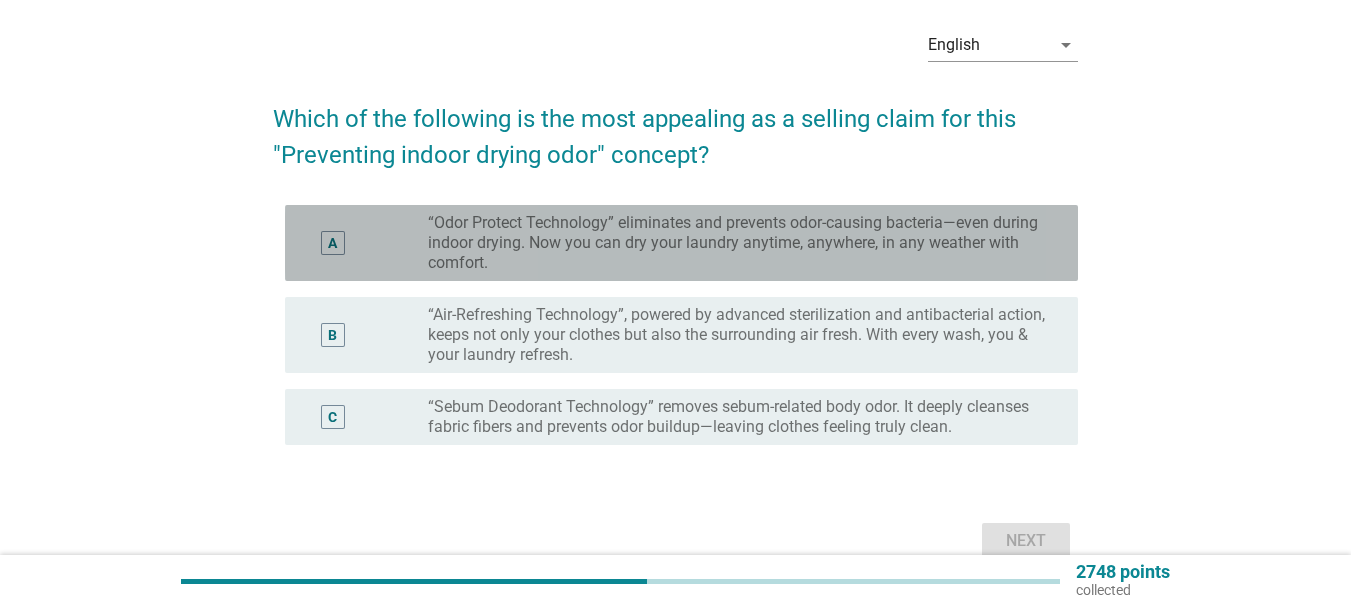 click on "“Odor Protect Technology” eliminates and prevents odor-causing bacteria—even during indoor drying. Now you can dry your laundry anytime, anywhere, in any weather with comfort." at bounding box center (737, 243) 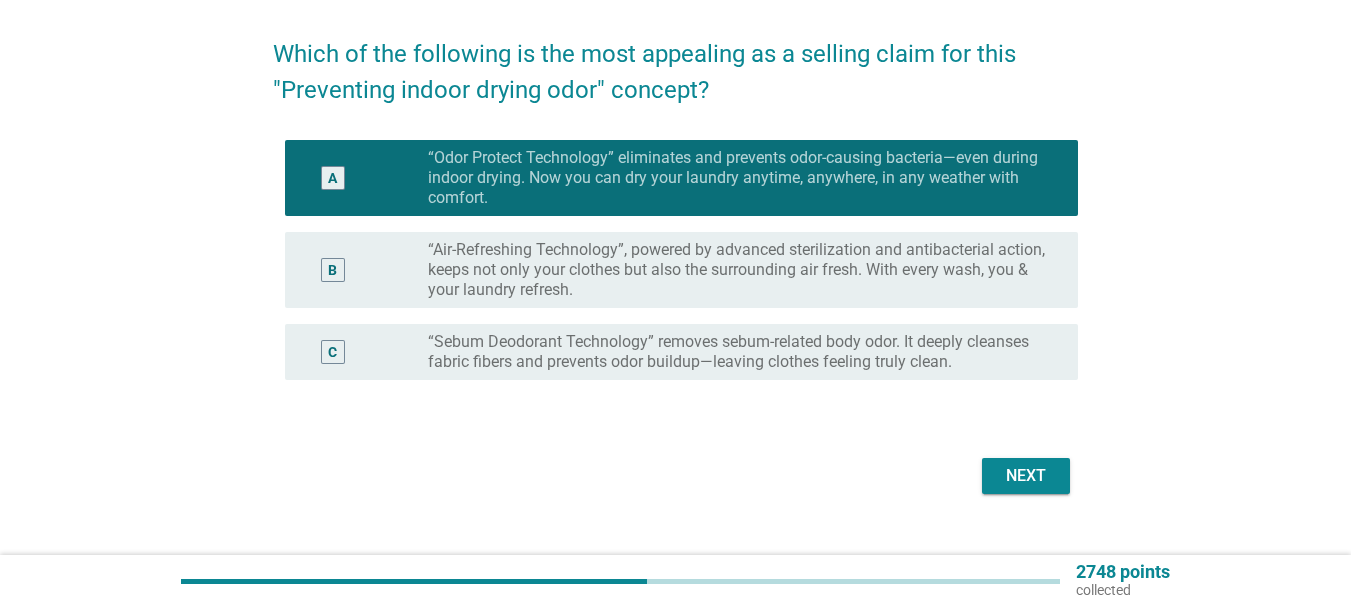 scroll, scrollTop: 177, scrollLeft: 0, axis: vertical 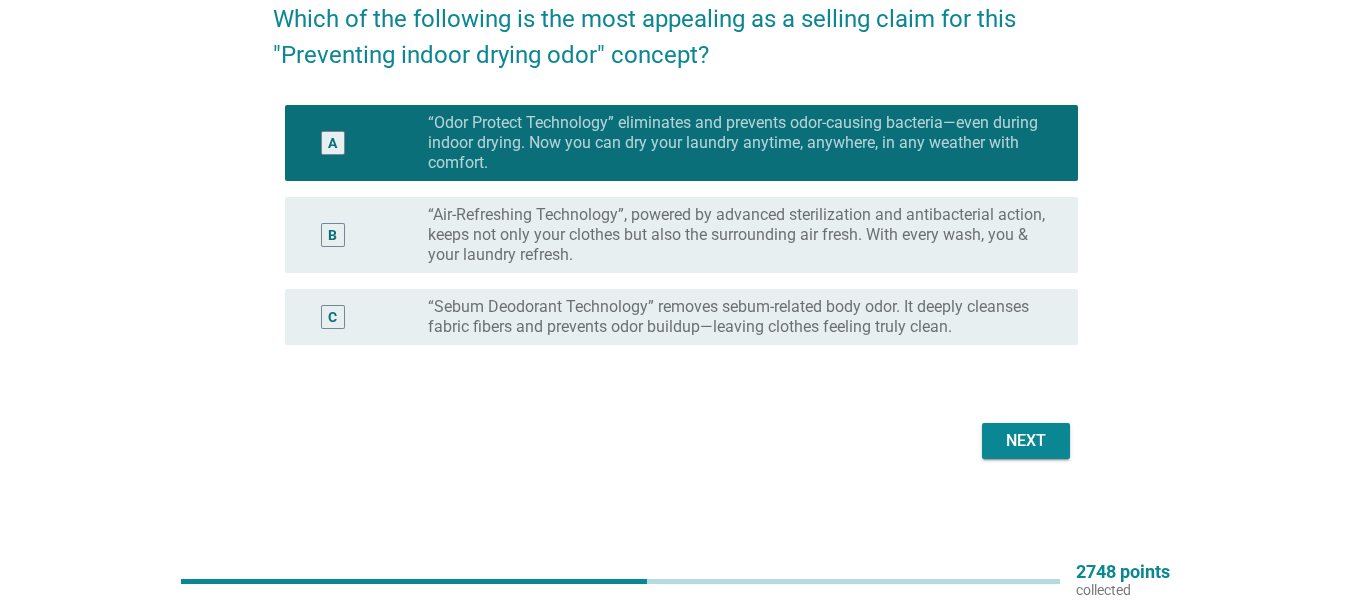 click on "Next" at bounding box center (1026, 441) 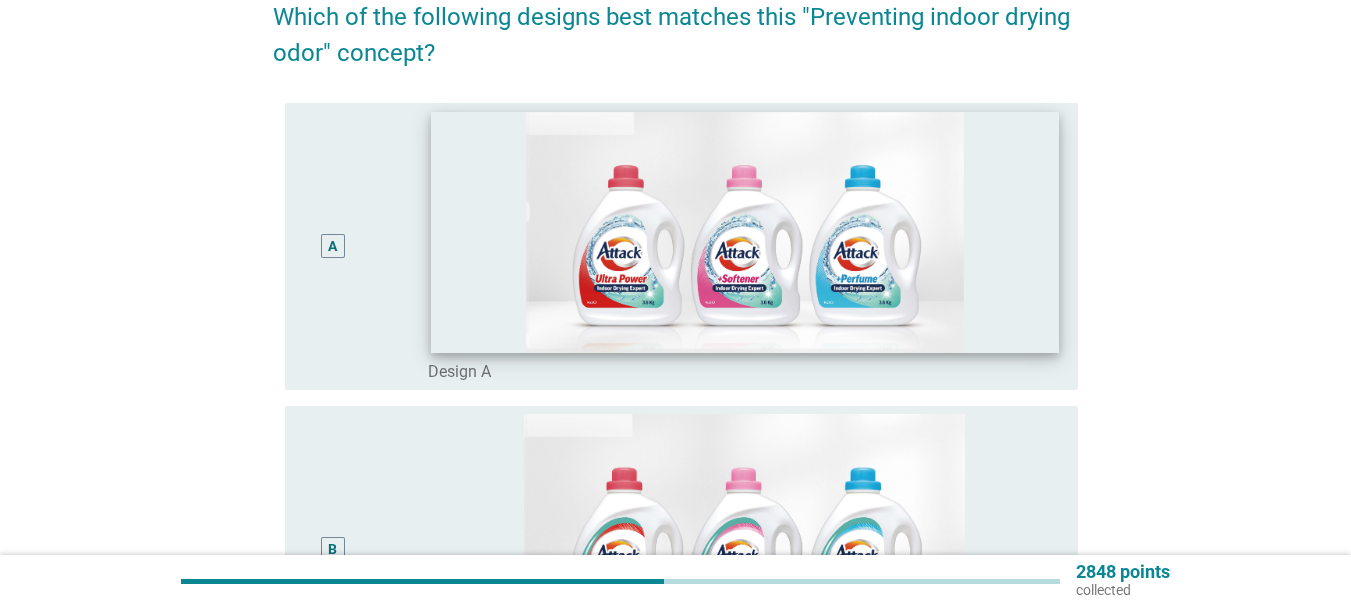 scroll, scrollTop: 200, scrollLeft: 0, axis: vertical 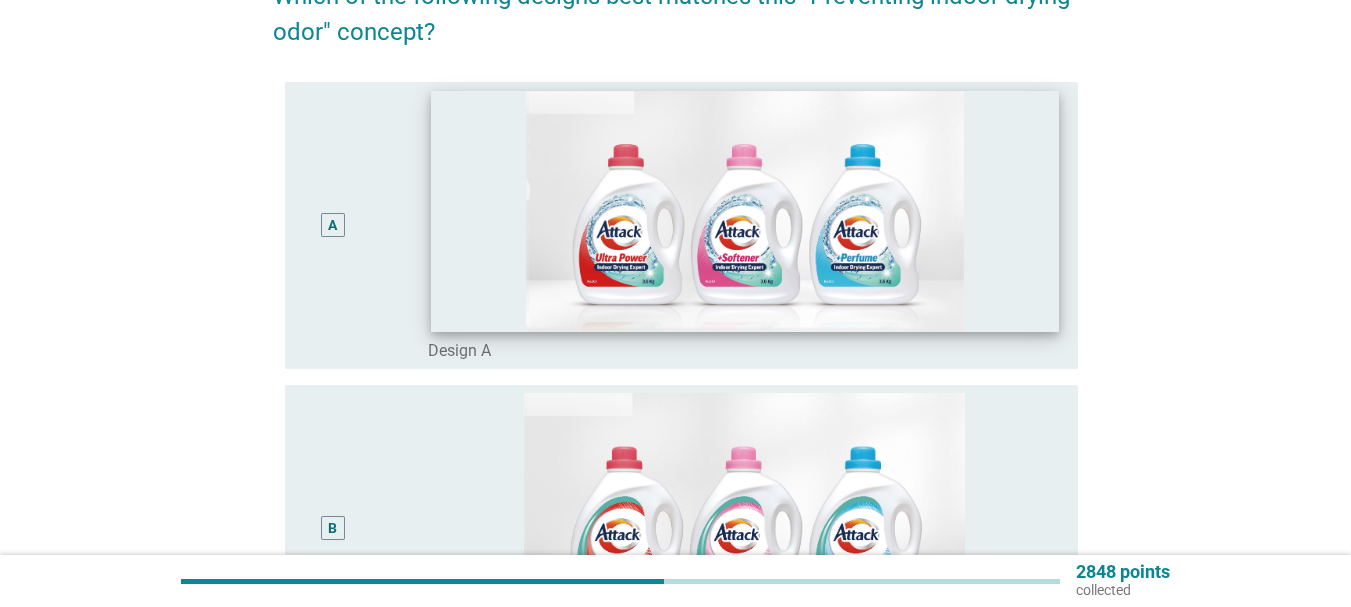 click at bounding box center [745, 211] 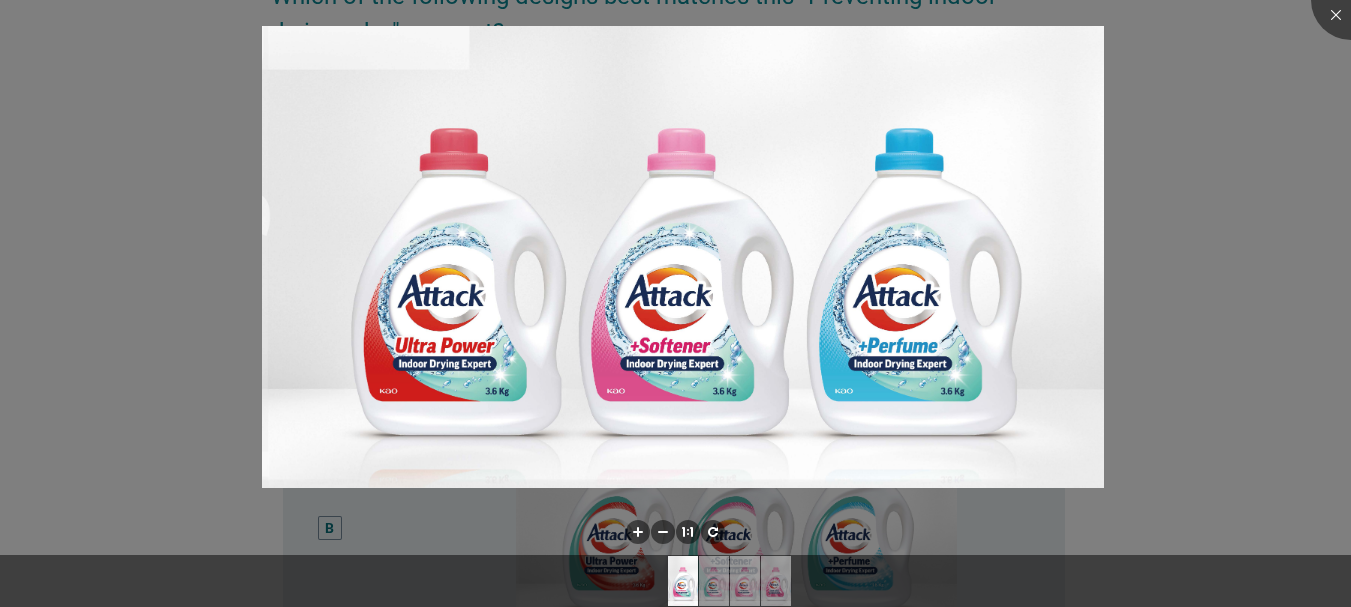 click at bounding box center (675, 303) 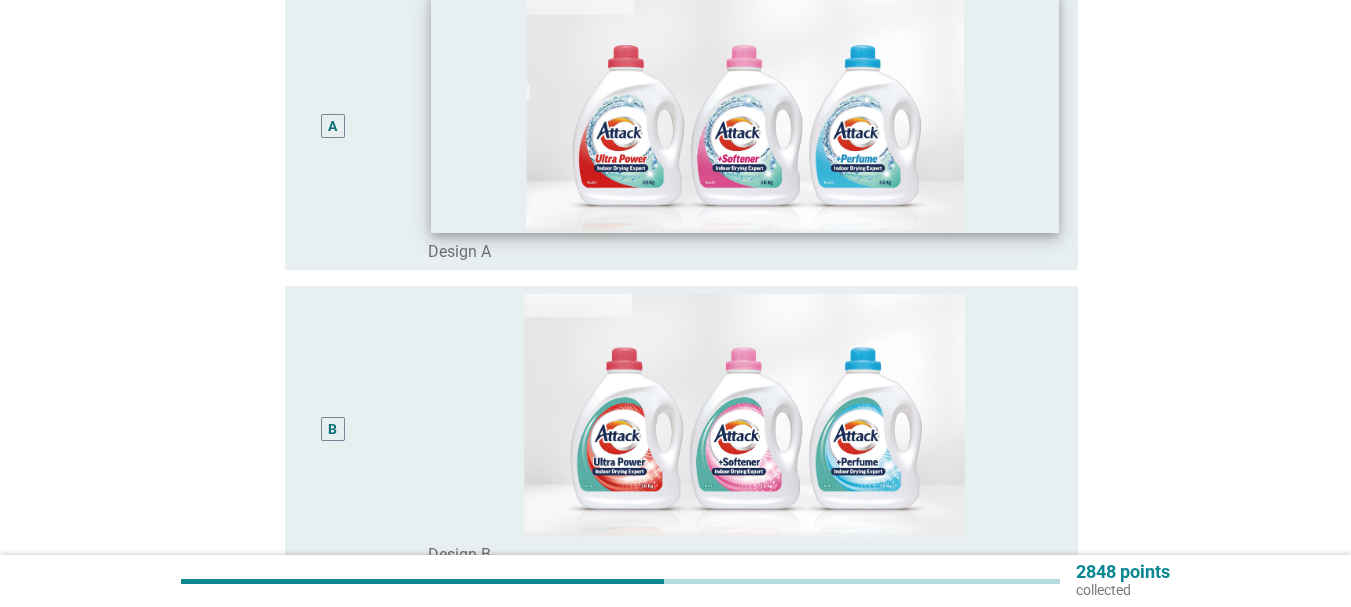 scroll, scrollTop: 300, scrollLeft: 0, axis: vertical 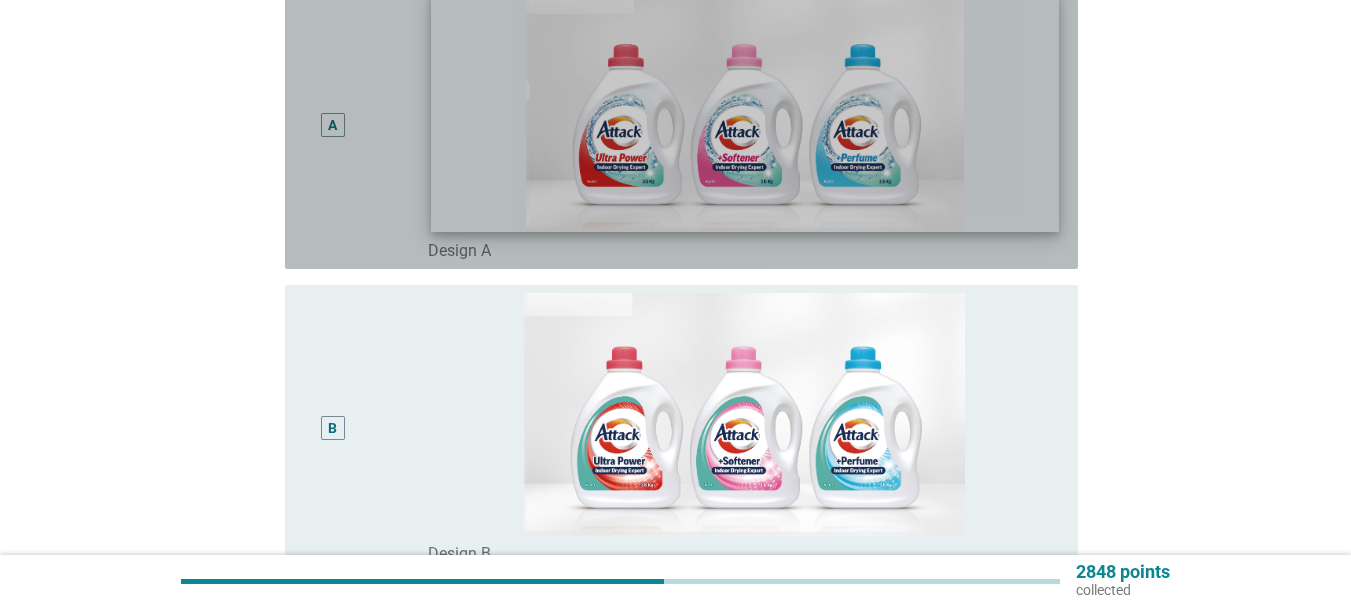 click at bounding box center (745, 111) 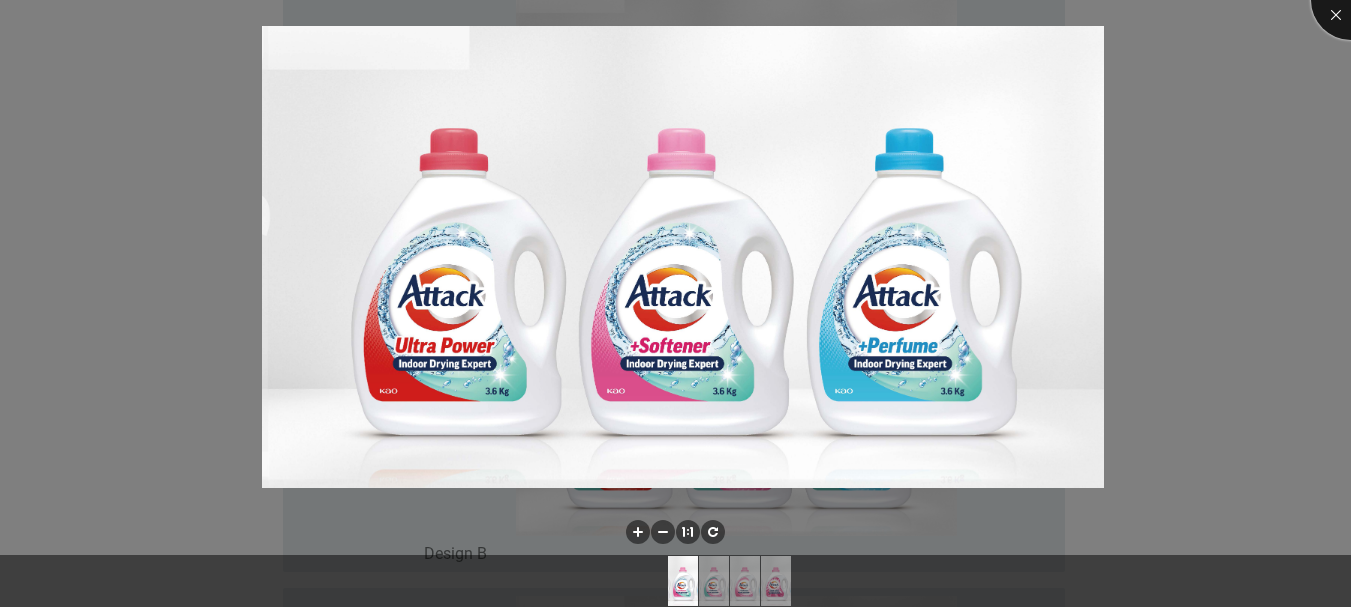 click at bounding box center [1351, 0] 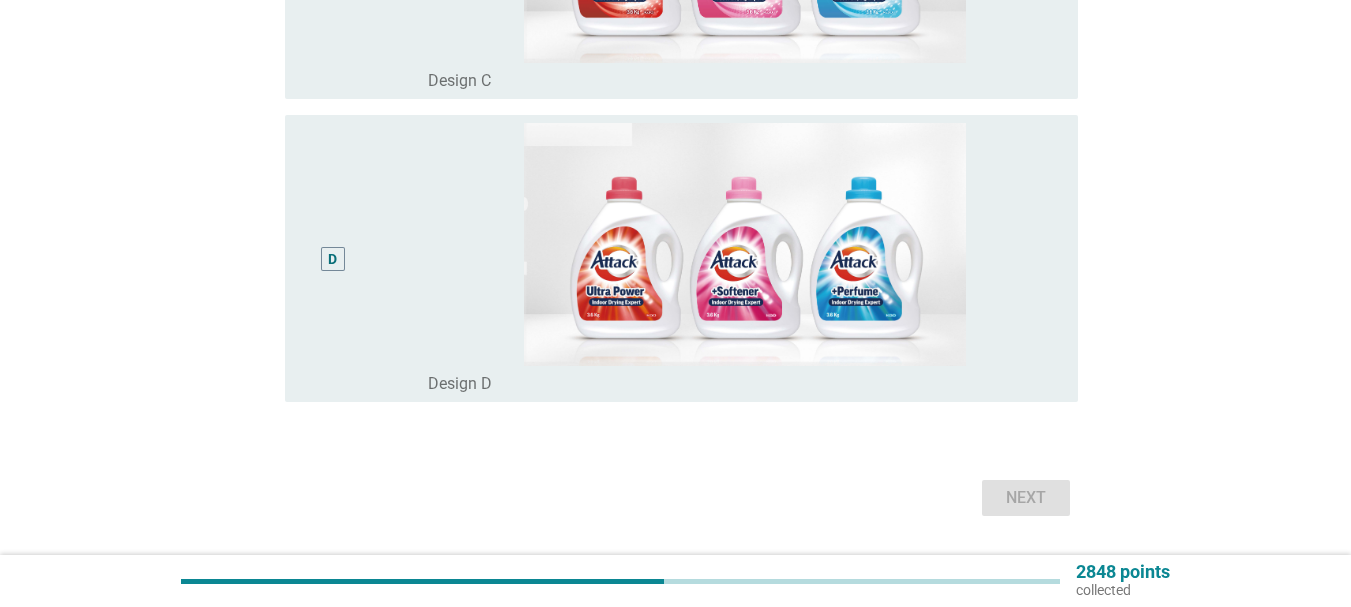 scroll, scrollTop: 1132, scrollLeft: 0, axis: vertical 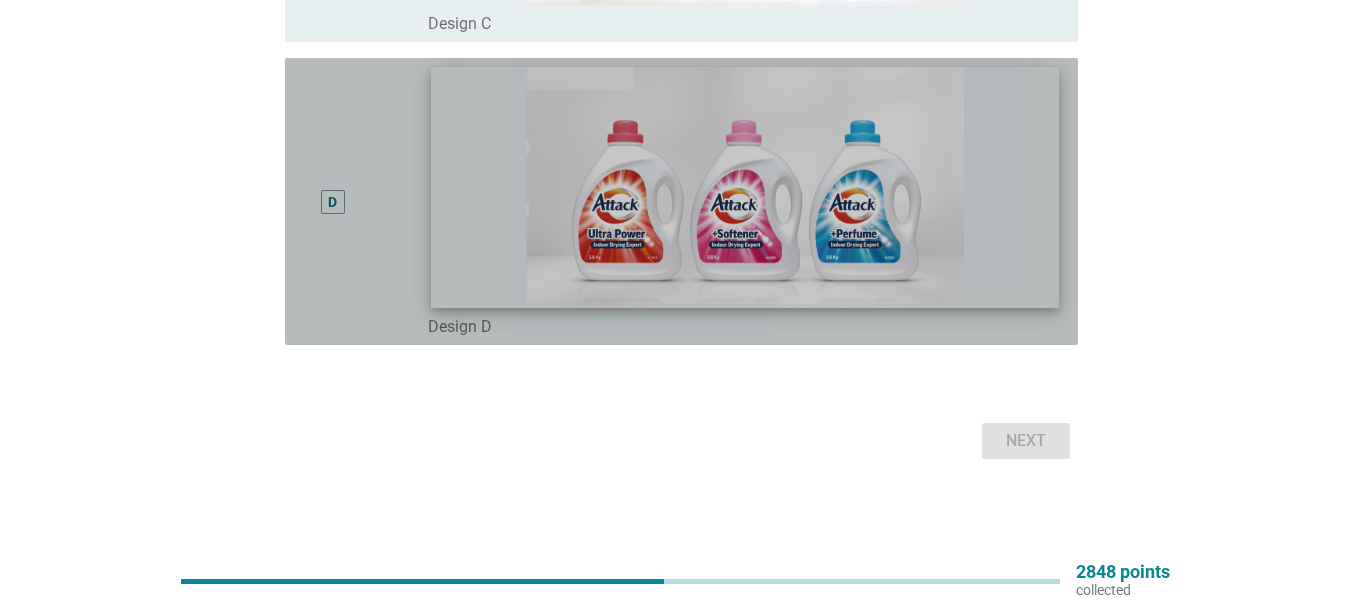 click at bounding box center (745, 188) 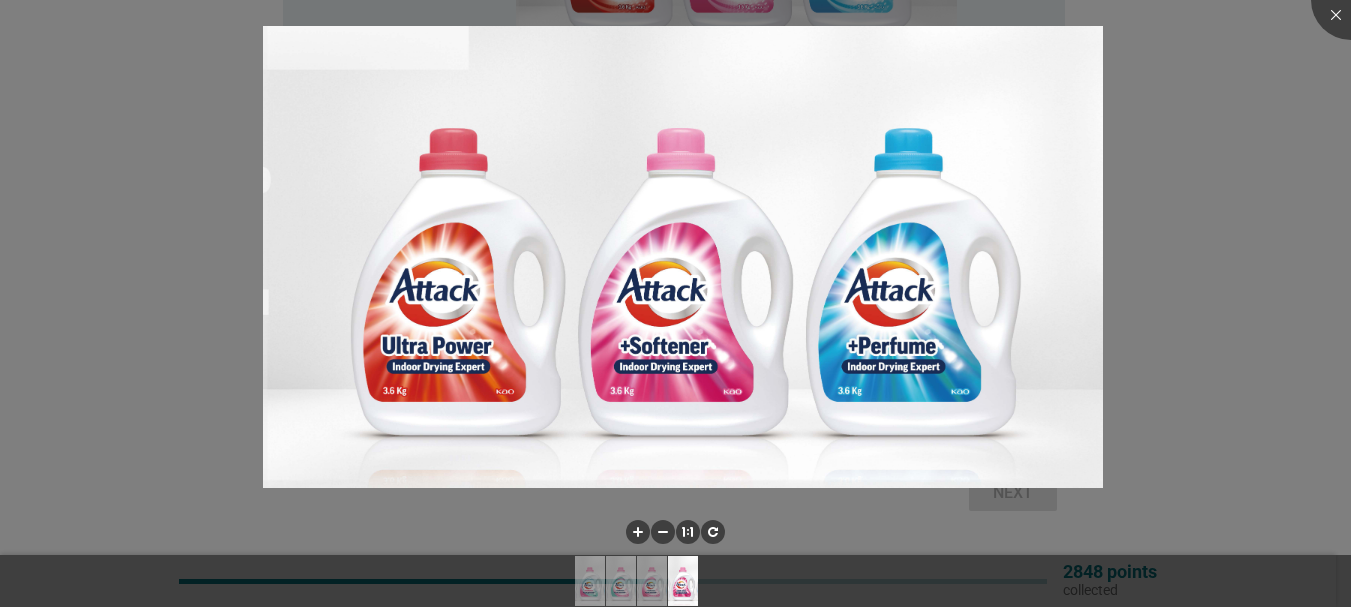 click at bounding box center [675, 303] 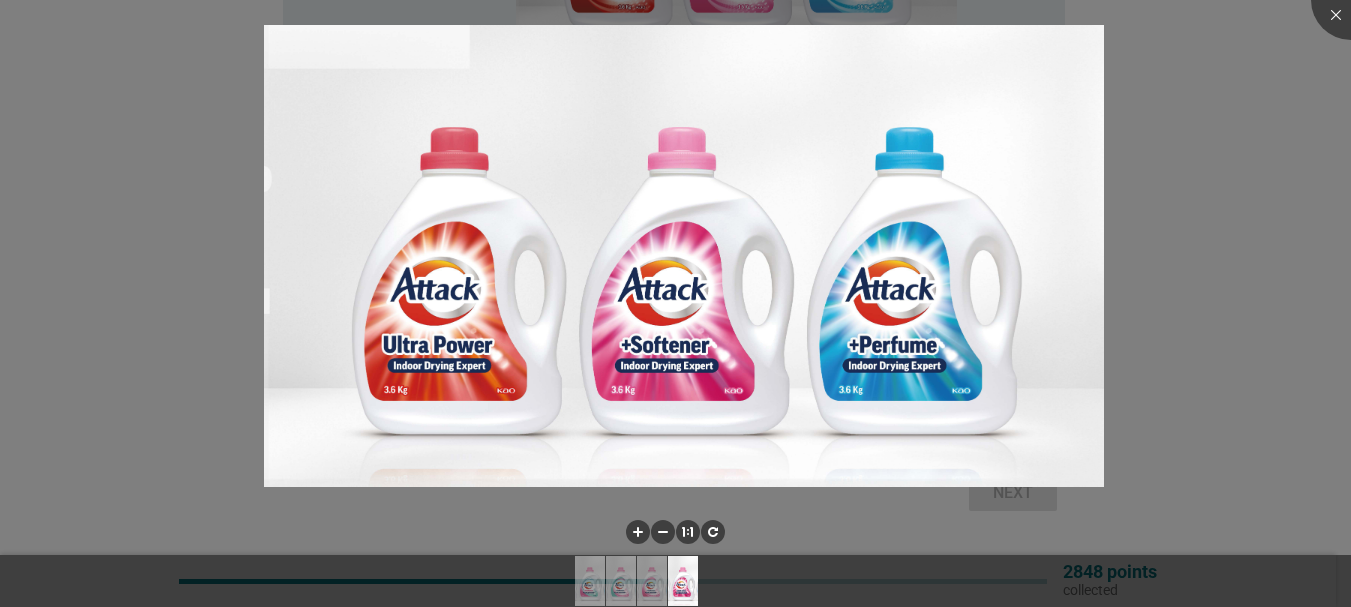 click at bounding box center (675, 303) 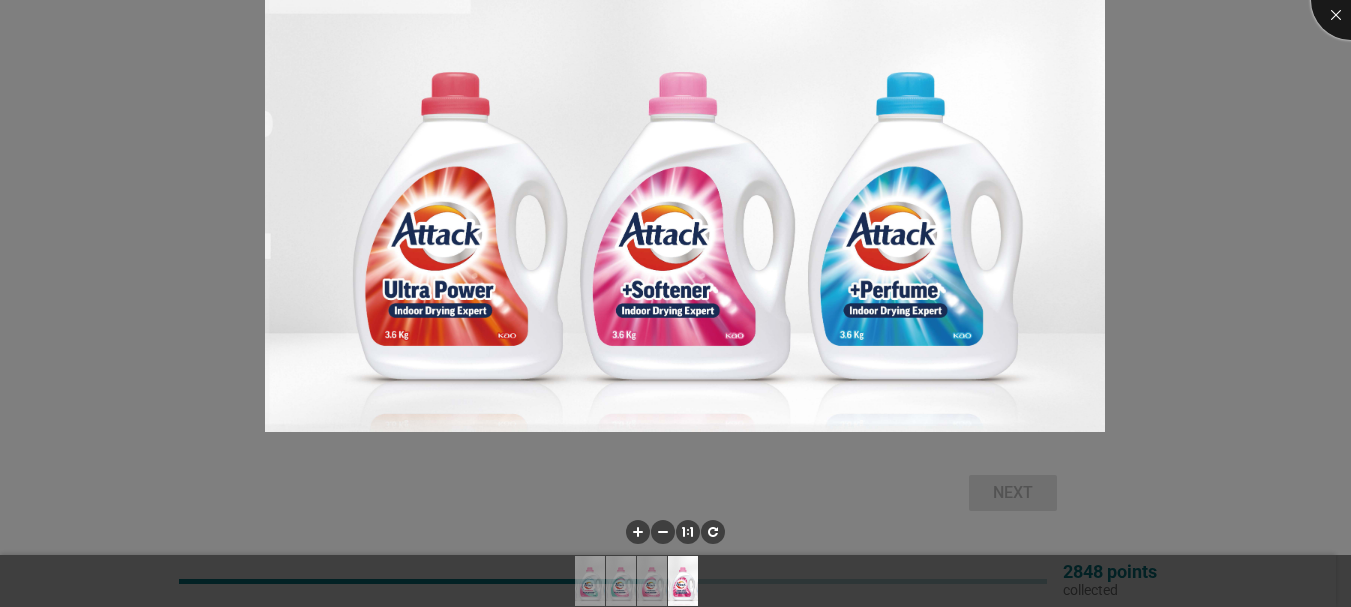 click at bounding box center (1351, 0) 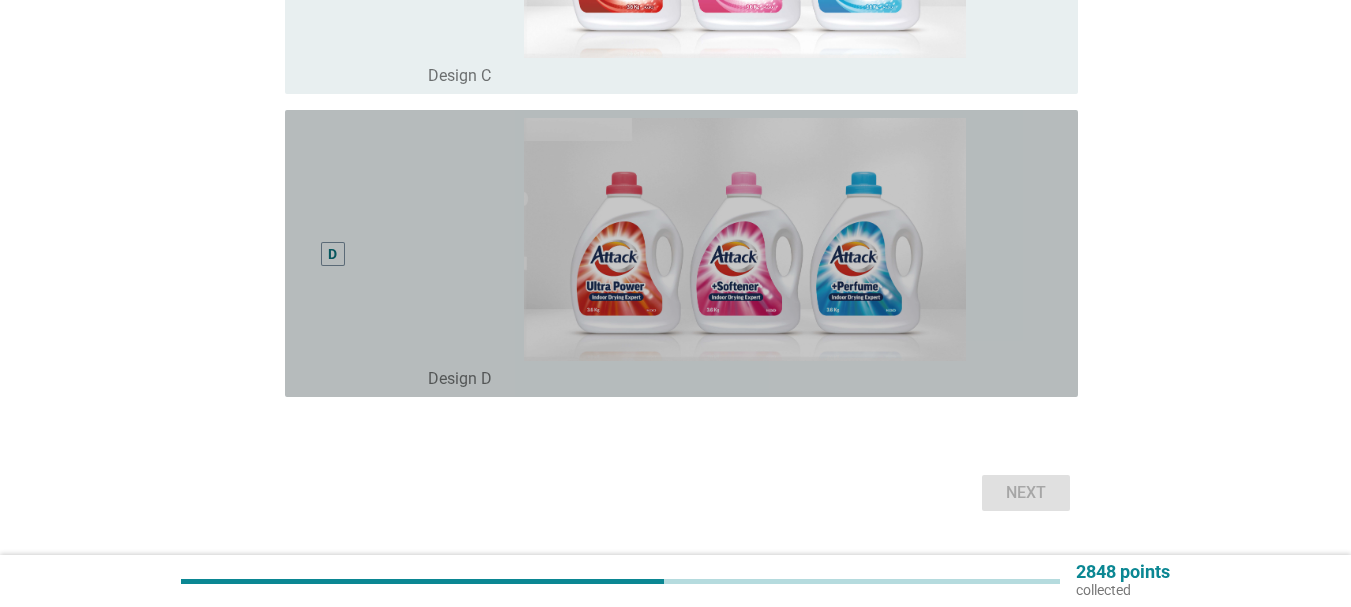 click on "D" at bounding box center [332, 253] 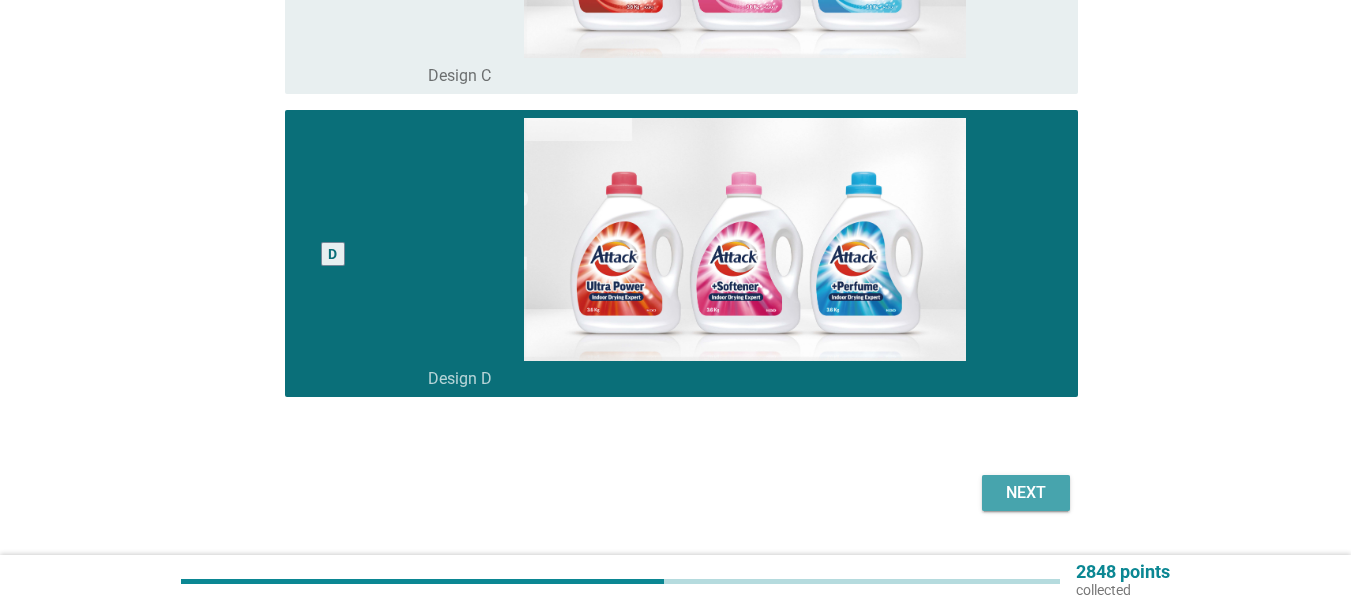 click on "Next" at bounding box center (1026, 493) 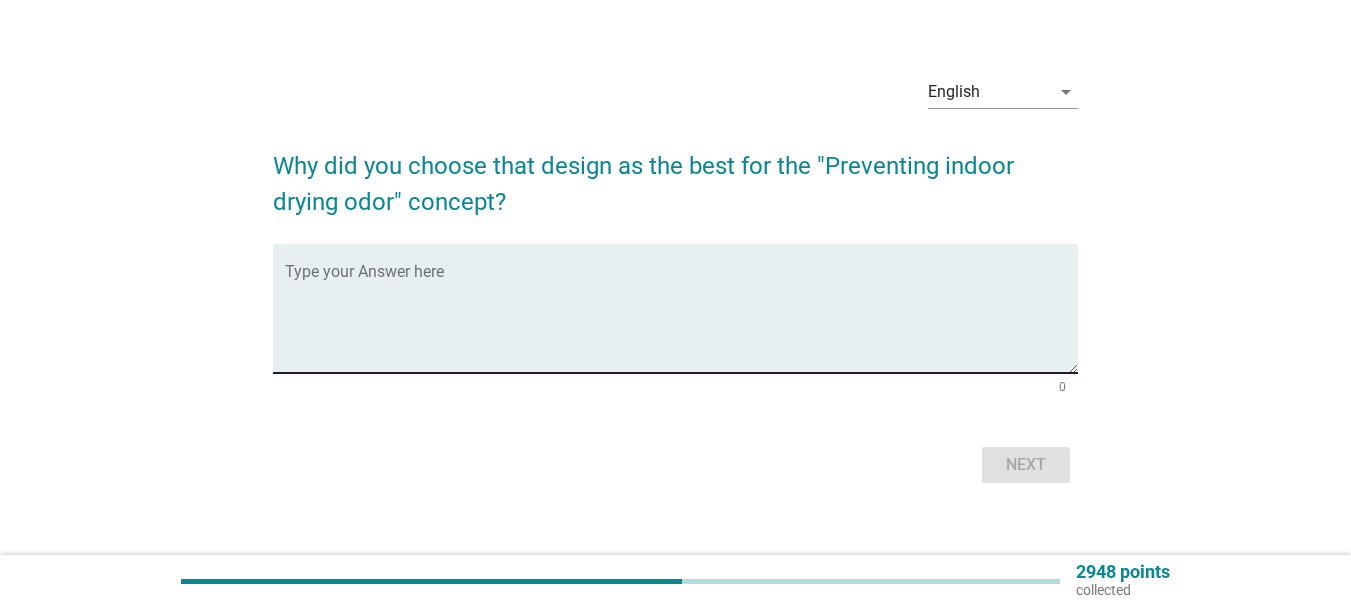 scroll, scrollTop: 54, scrollLeft: 0, axis: vertical 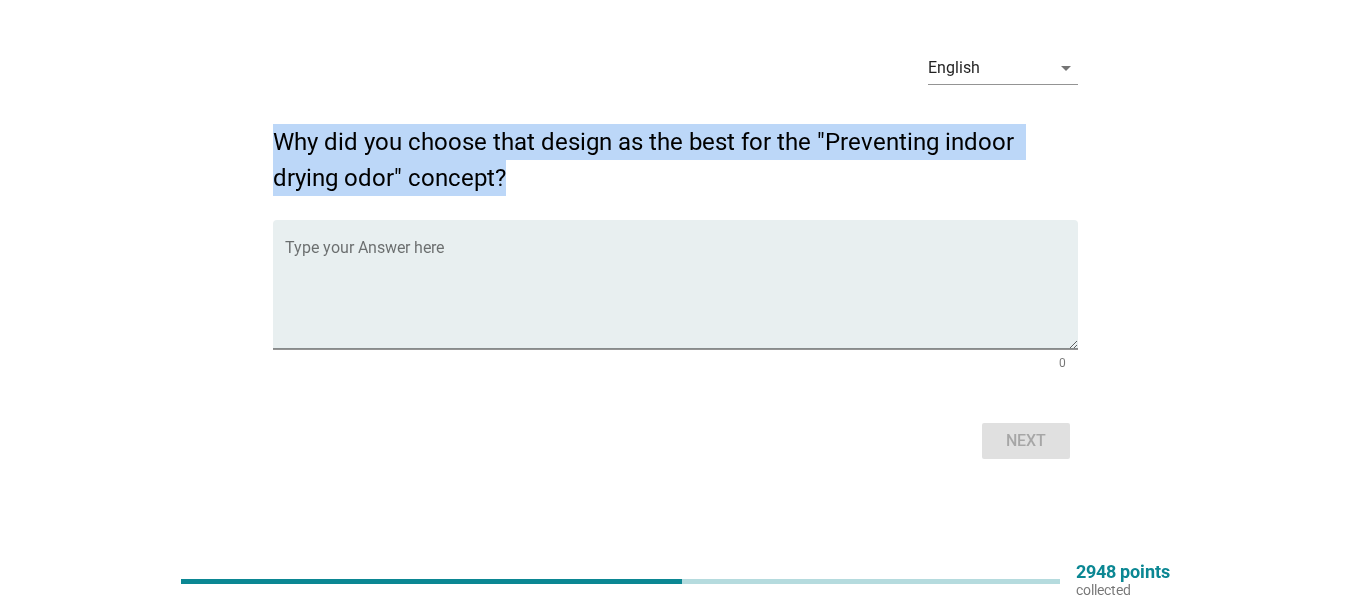 drag, startPoint x: 277, startPoint y: 146, endPoint x: 527, endPoint y: 170, distance: 251.14935 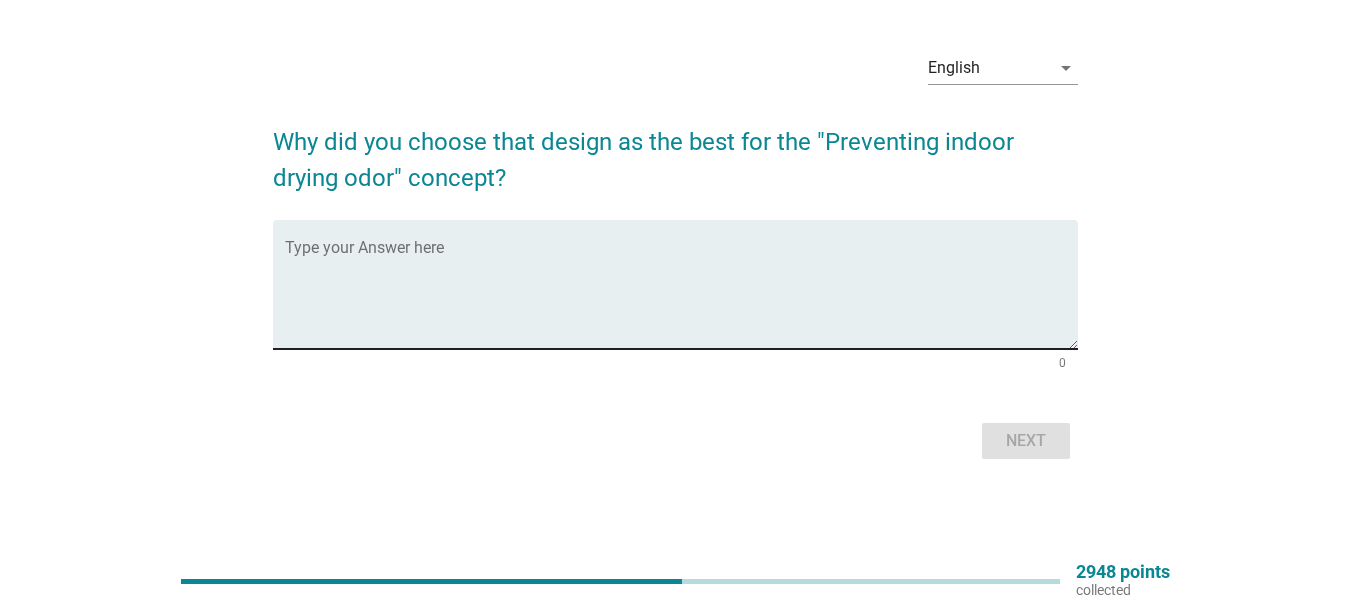 click at bounding box center (681, 296) 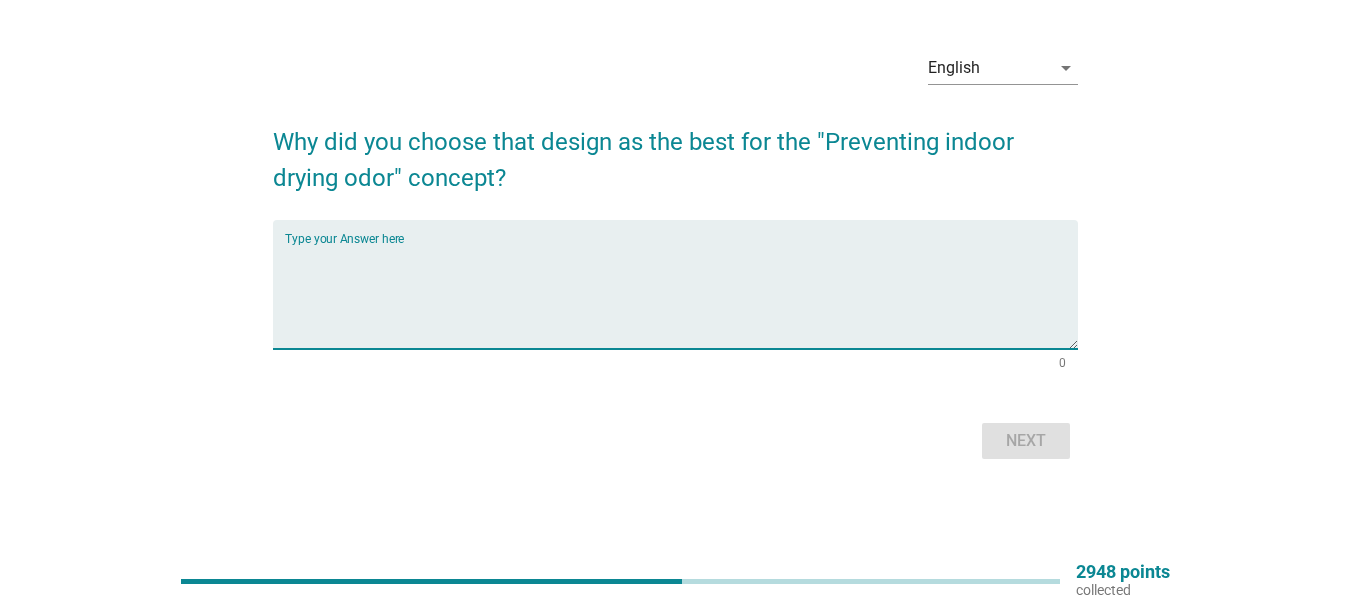 paste on "focuses on maximizing airflow and minimizing moisture" 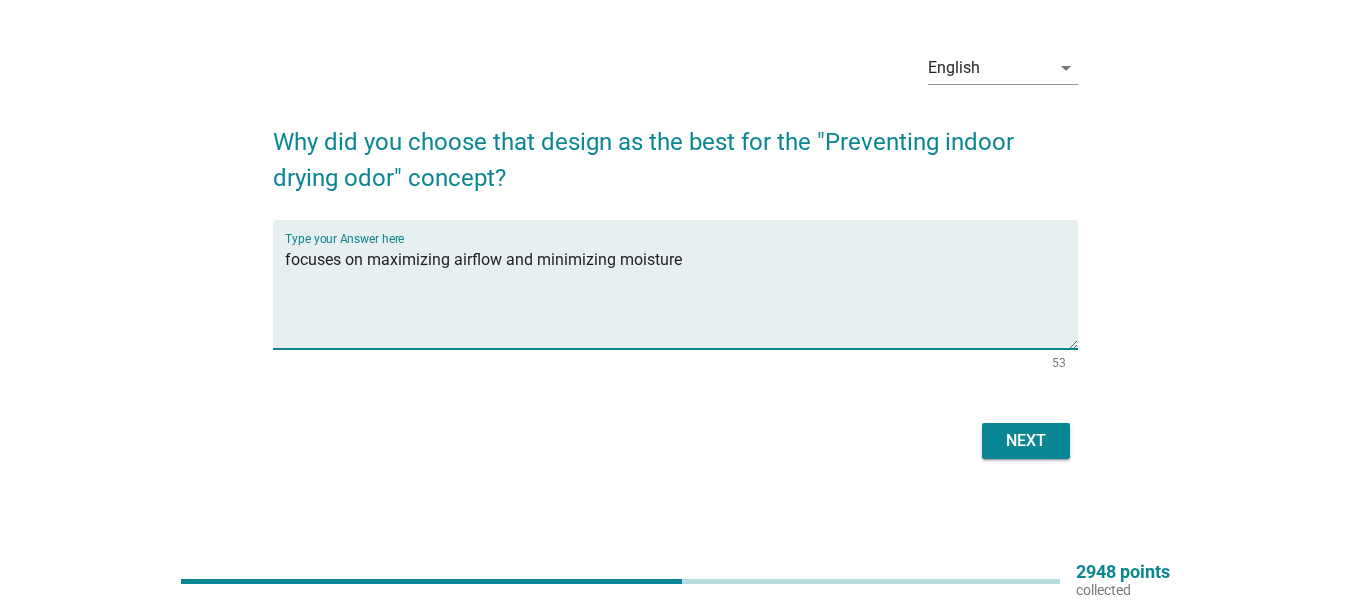 type on "focuses on maximizing airflow and minimizing moisture" 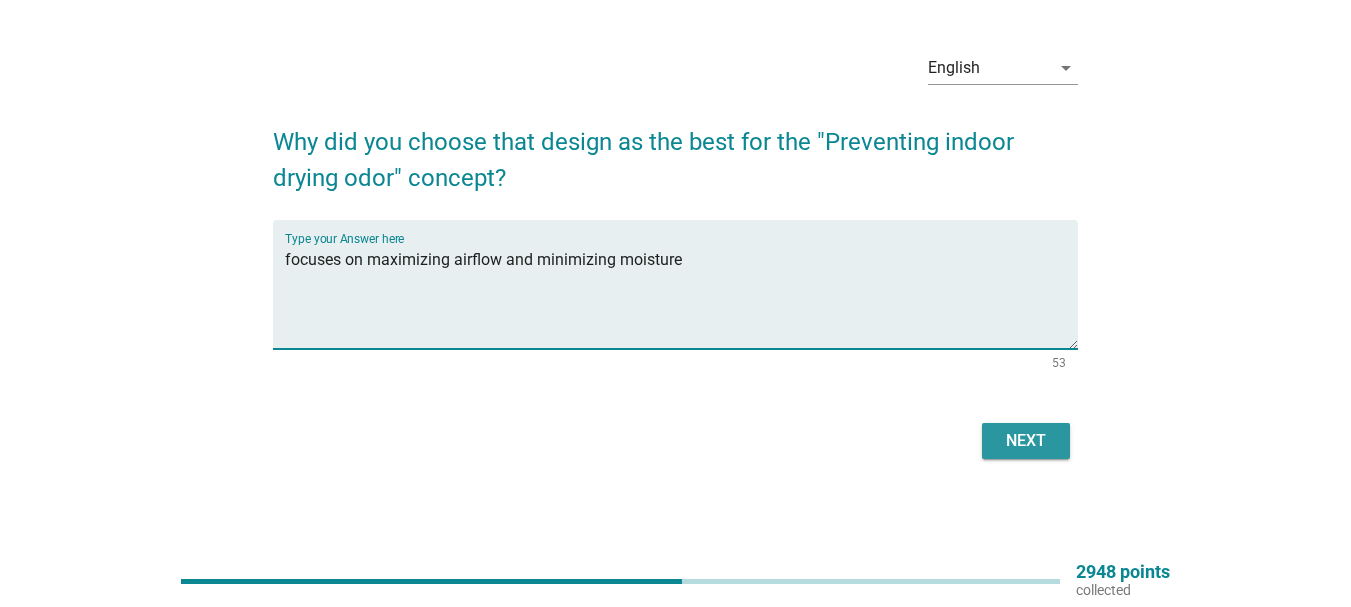 click on "Next" at bounding box center (1026, 441) 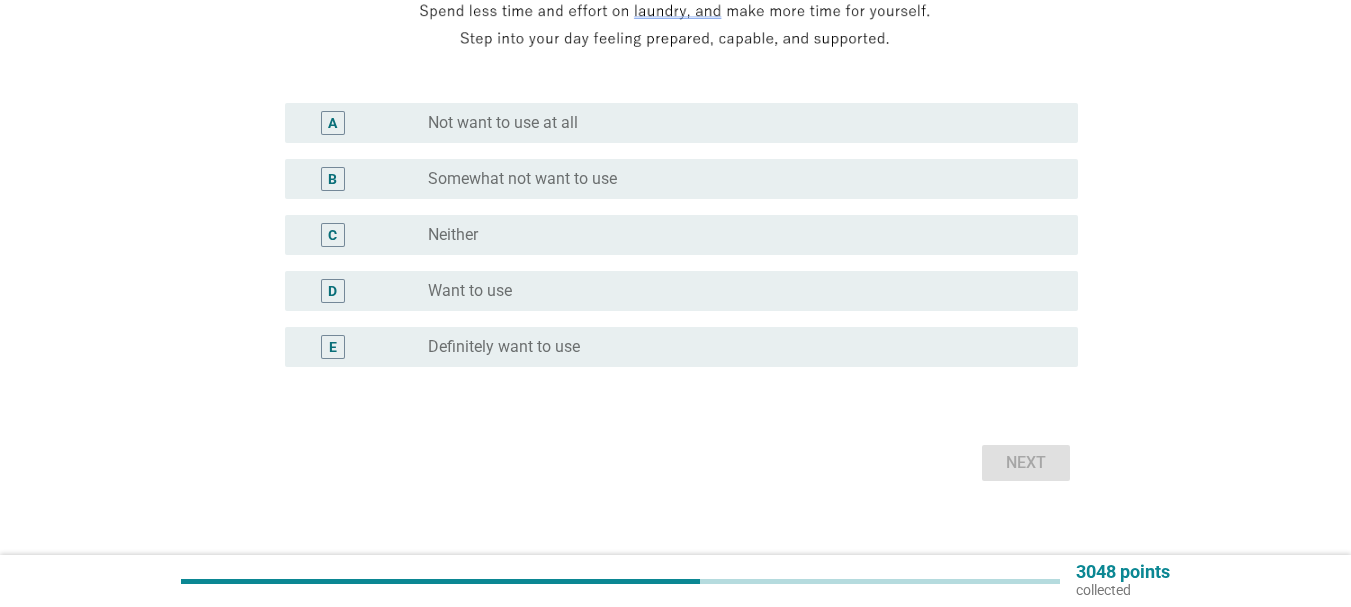 scroll, scrollTop: 500, scrollLeft: 0, axis: vertical 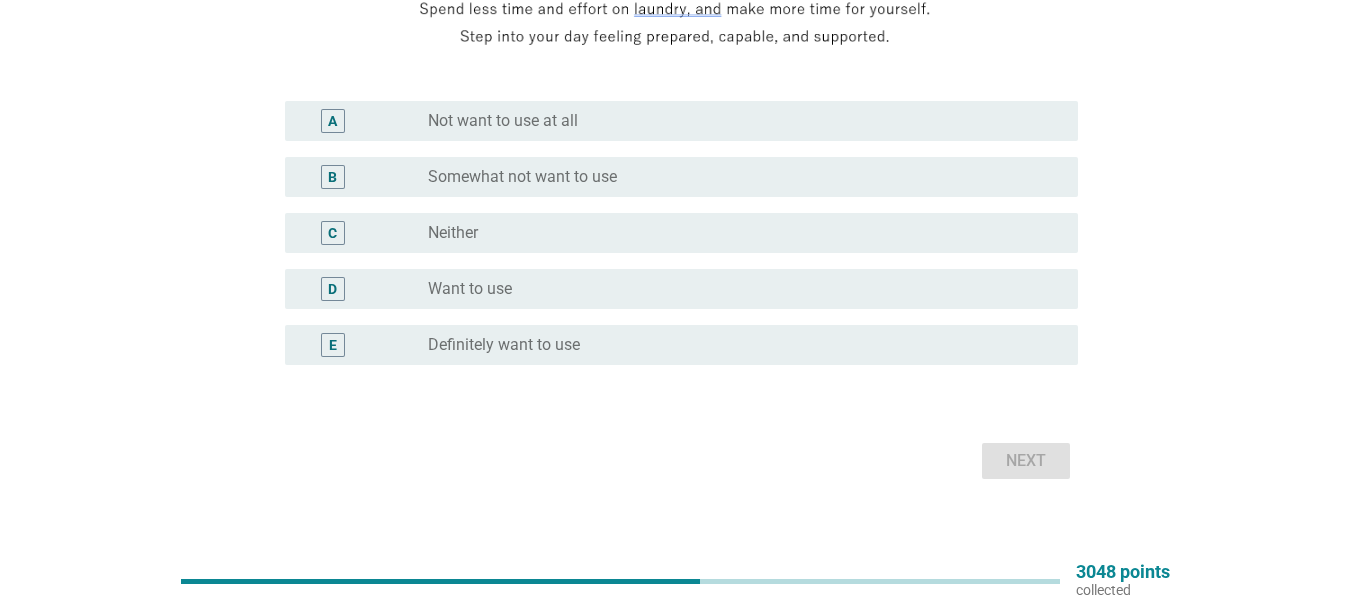 drag, startPoint x: 544, startPoint y: 359, endPoint x: 589, endPoint y: 374, distance: 47.434166 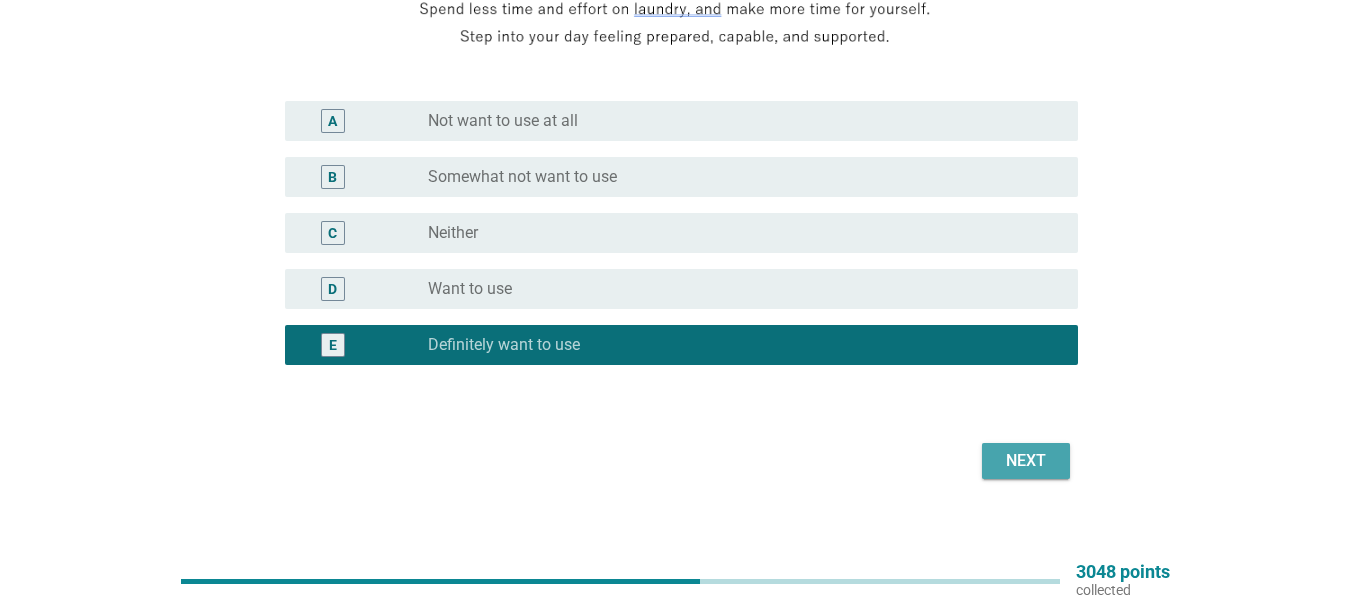 click on "Next" at bounding box center [1026, 461] 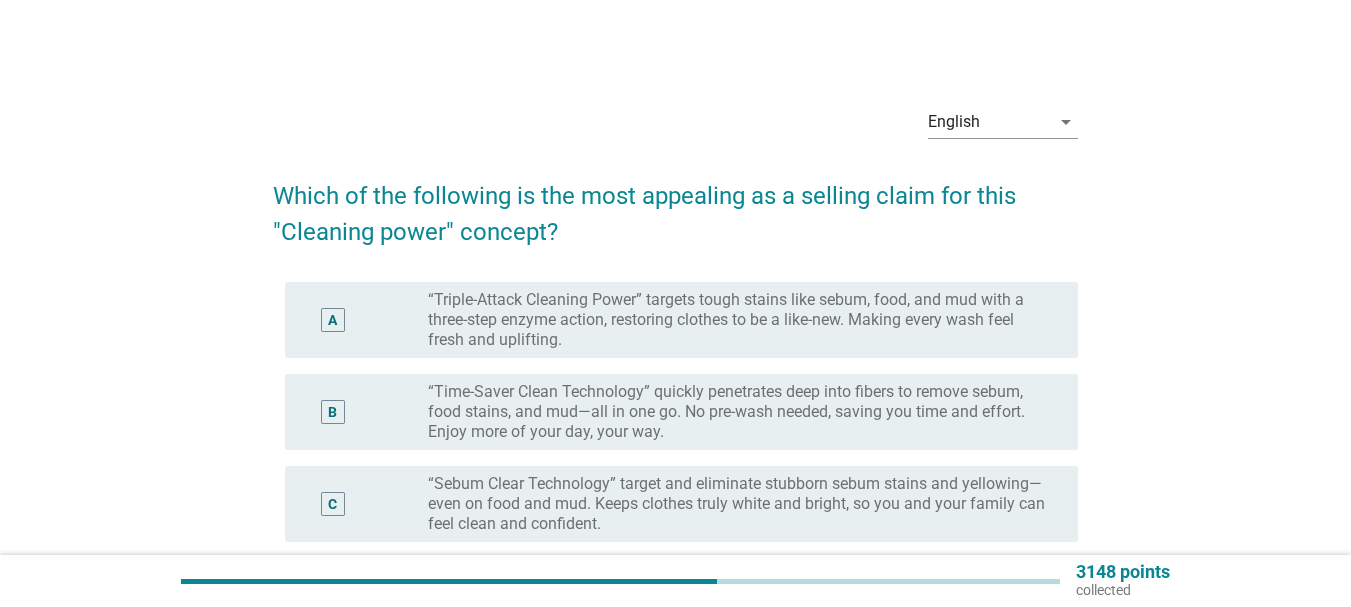 scroll, scrollTop: 100, scrollLeft: 0, axis: vertical 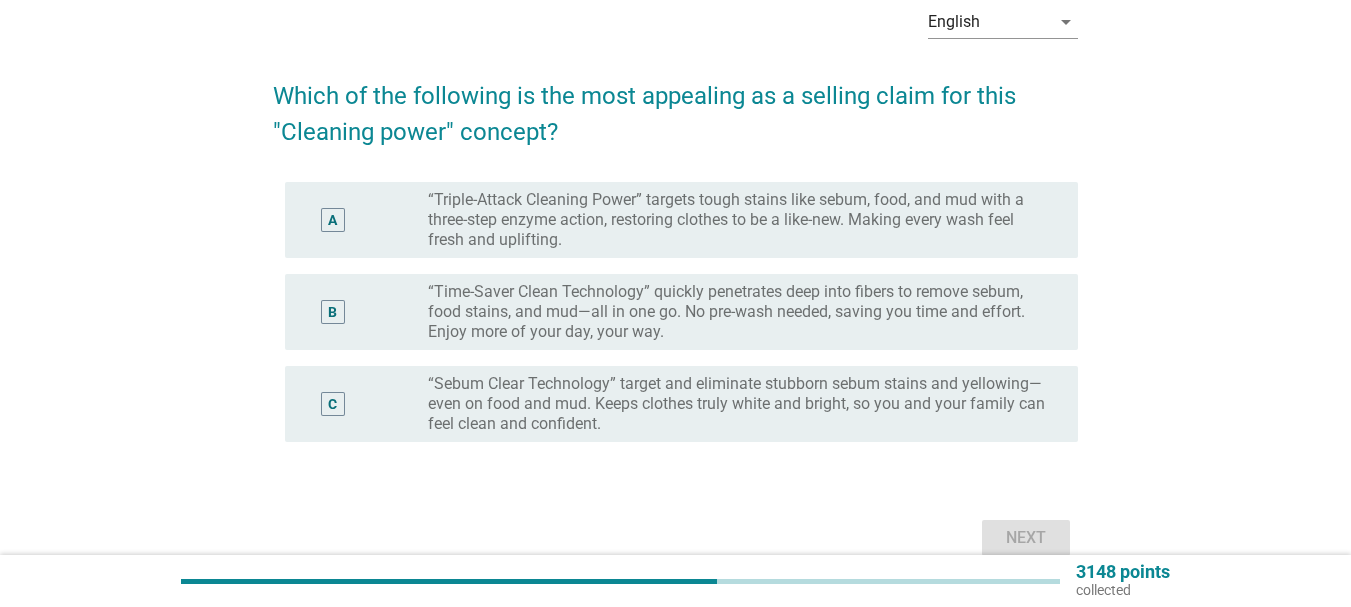 click on "“Triple-Attack Cleaning Power” targets tough stains like sebum, food, and mud with a three-step enzyme action, restoring clothes to be a like-new. Making every wash feel fresh and uplifting." at bounding box center [737, 220] 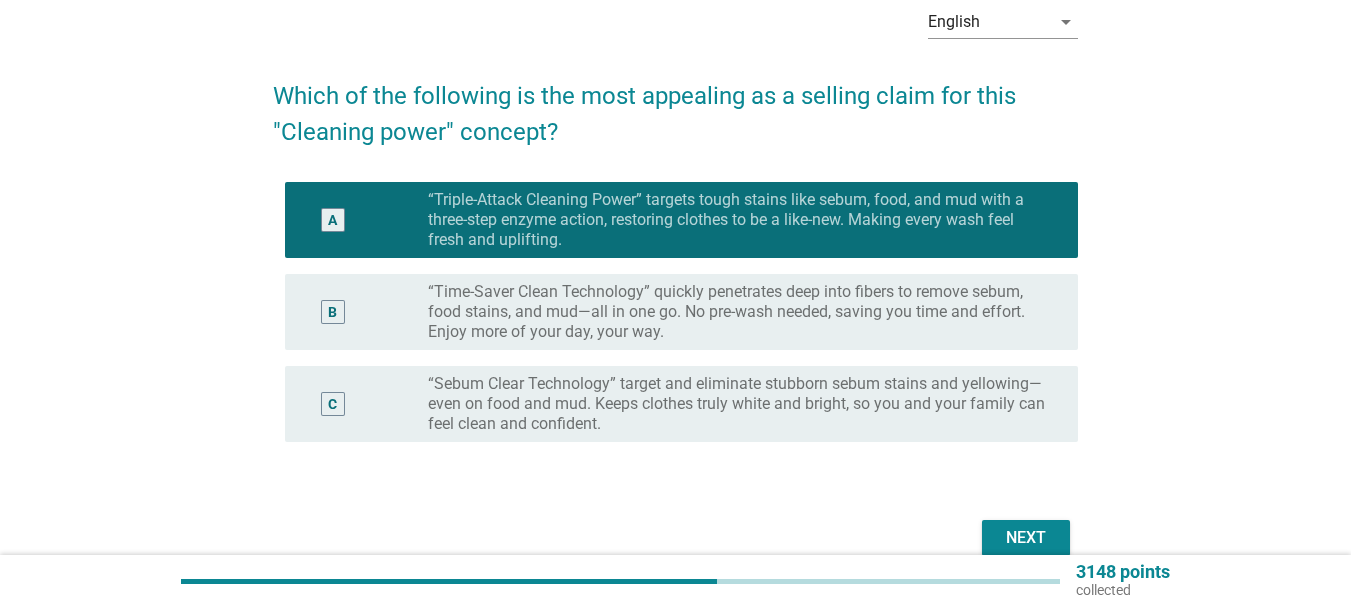 click on "Next" at bounding box center (1026, 538) 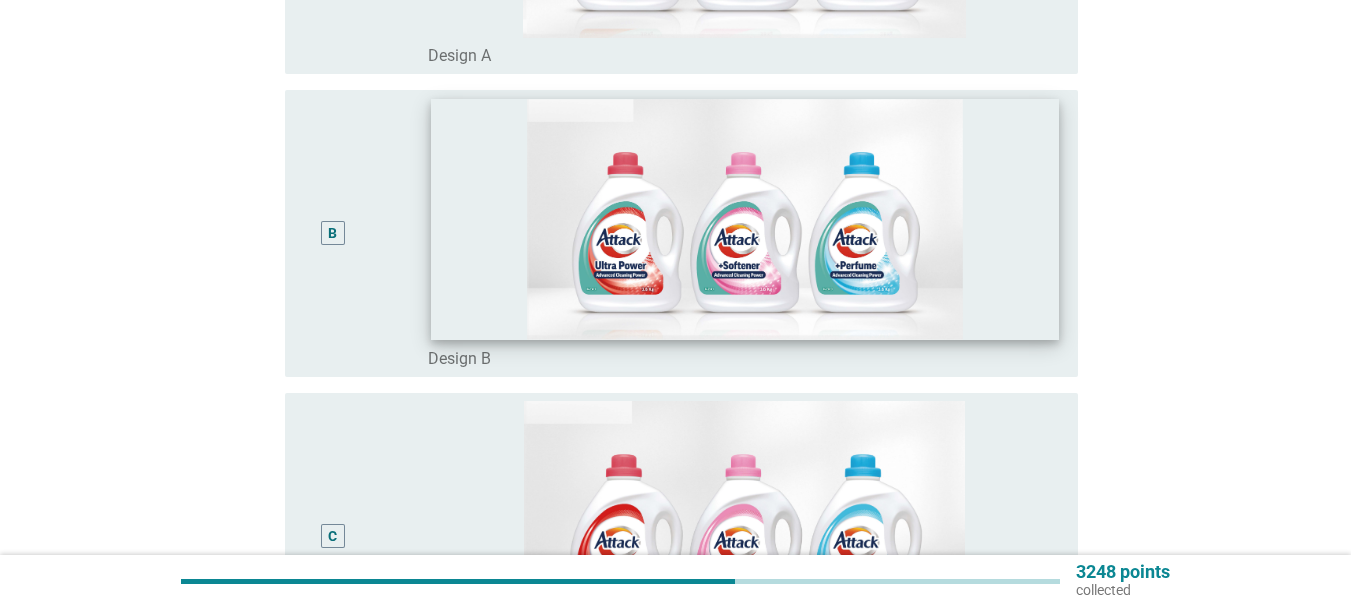 scroll, scrollTop: 500, scrollLeft: 0, axis: vertical 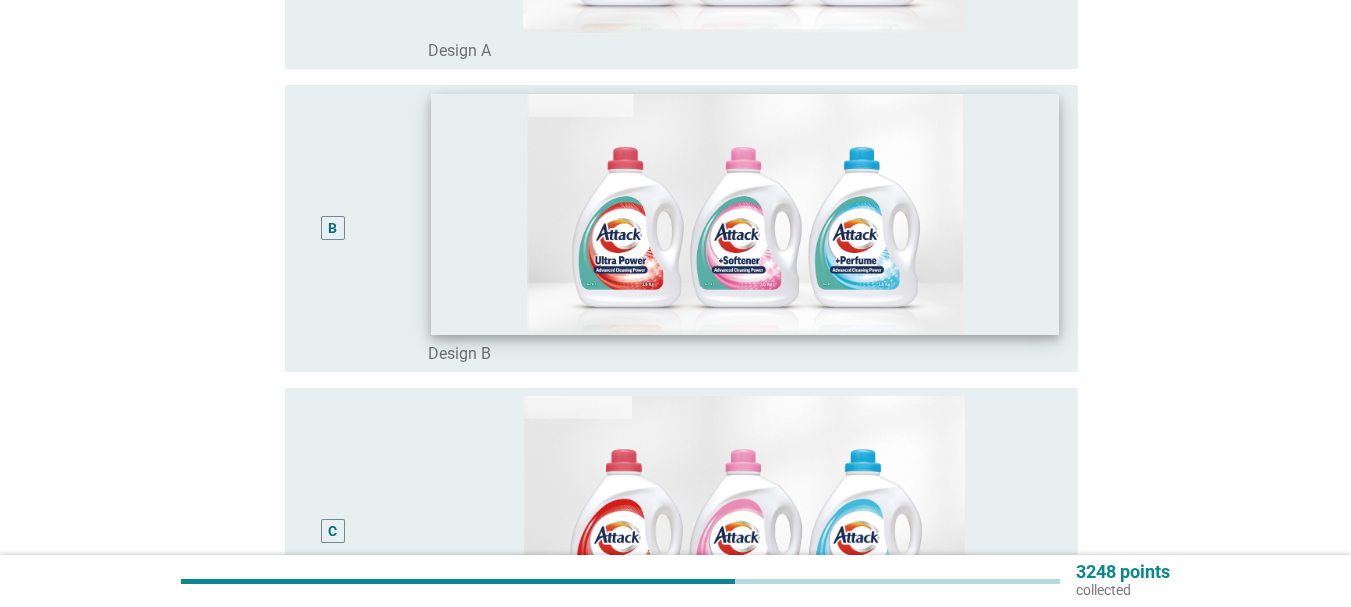 click at bounding box center [745, 214] 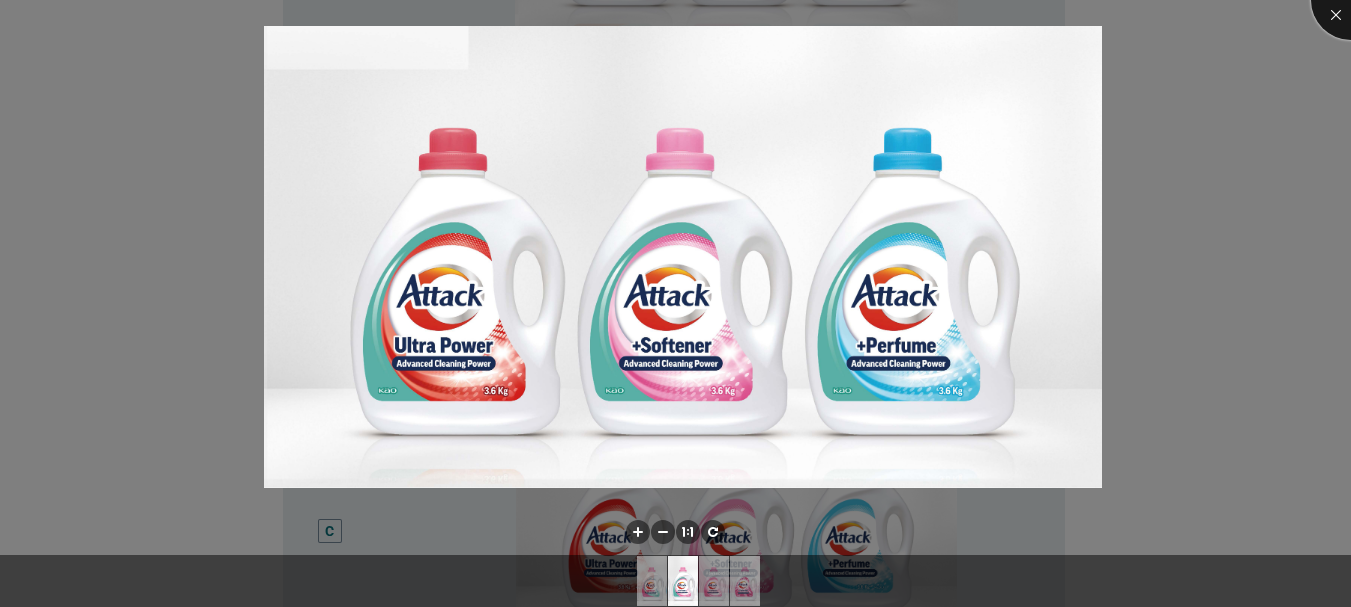 click at bounding box center (1351, 0) 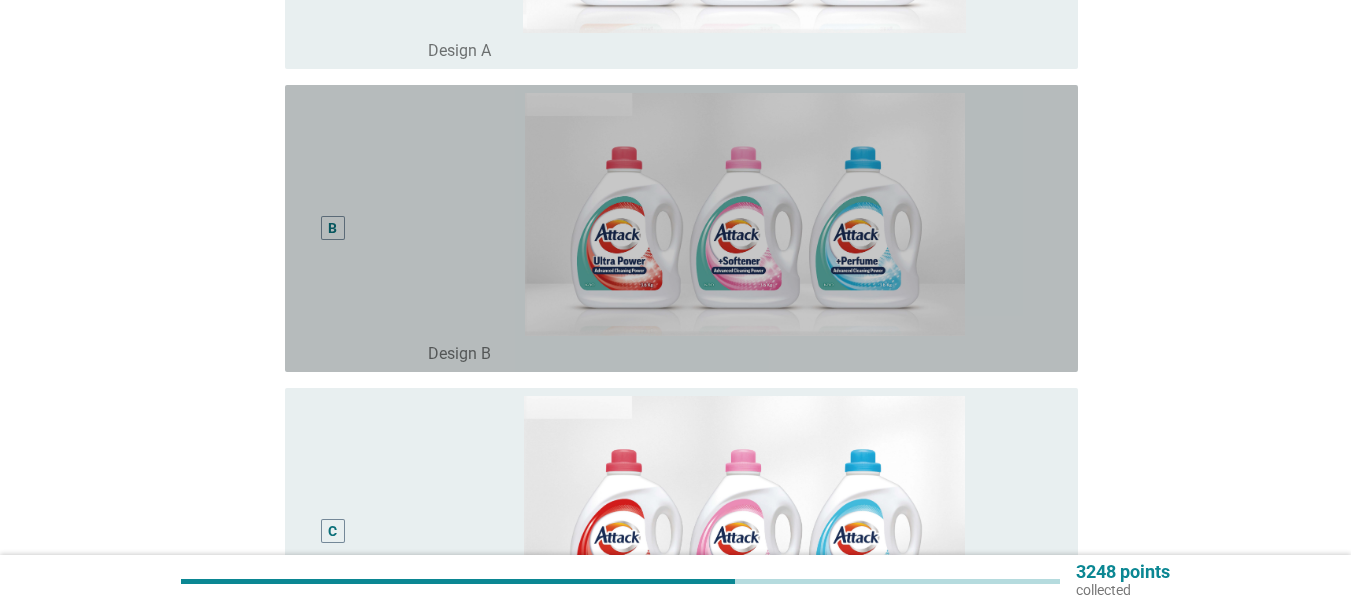 click on "B" at bounding box center (332, 228) 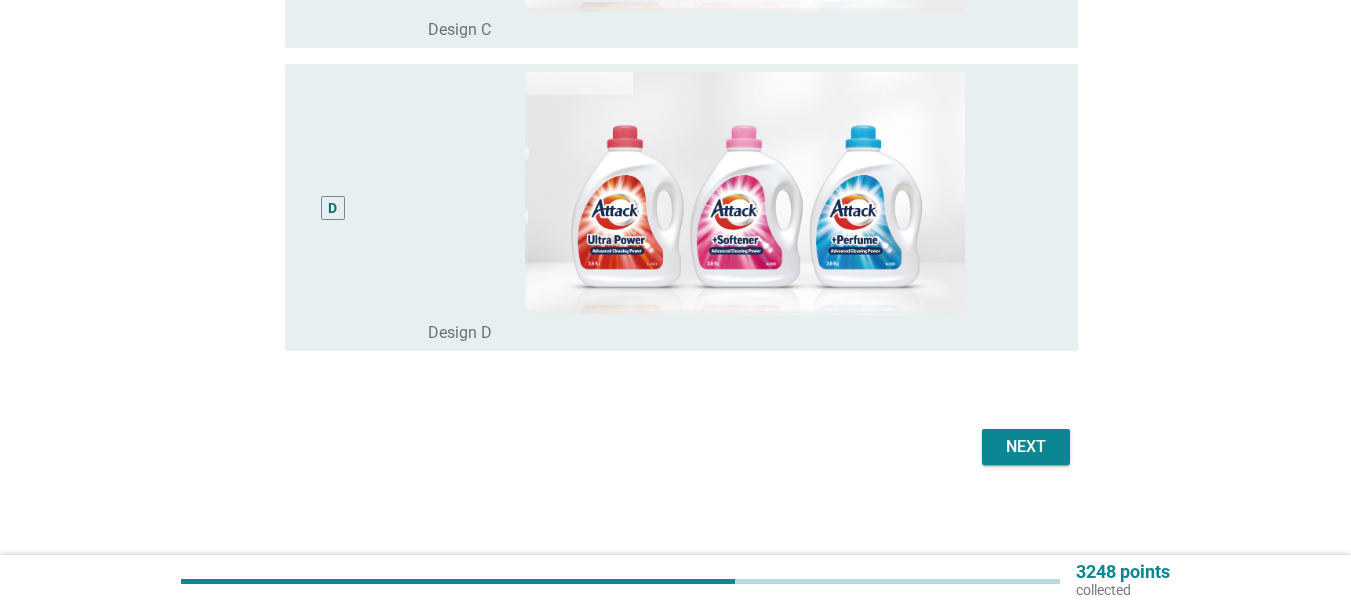 scroll, scrollTop: 1132, scrollLeft: 0, axis: vertical 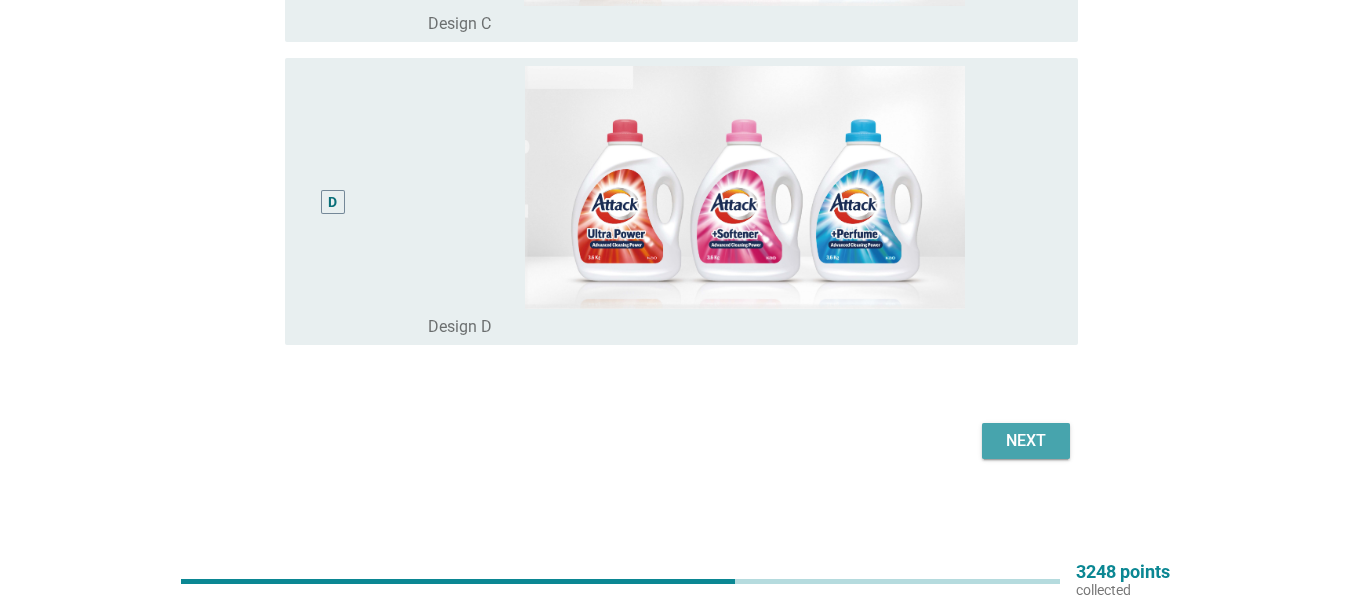 click on "Next" at bounding box center (1026, 441) 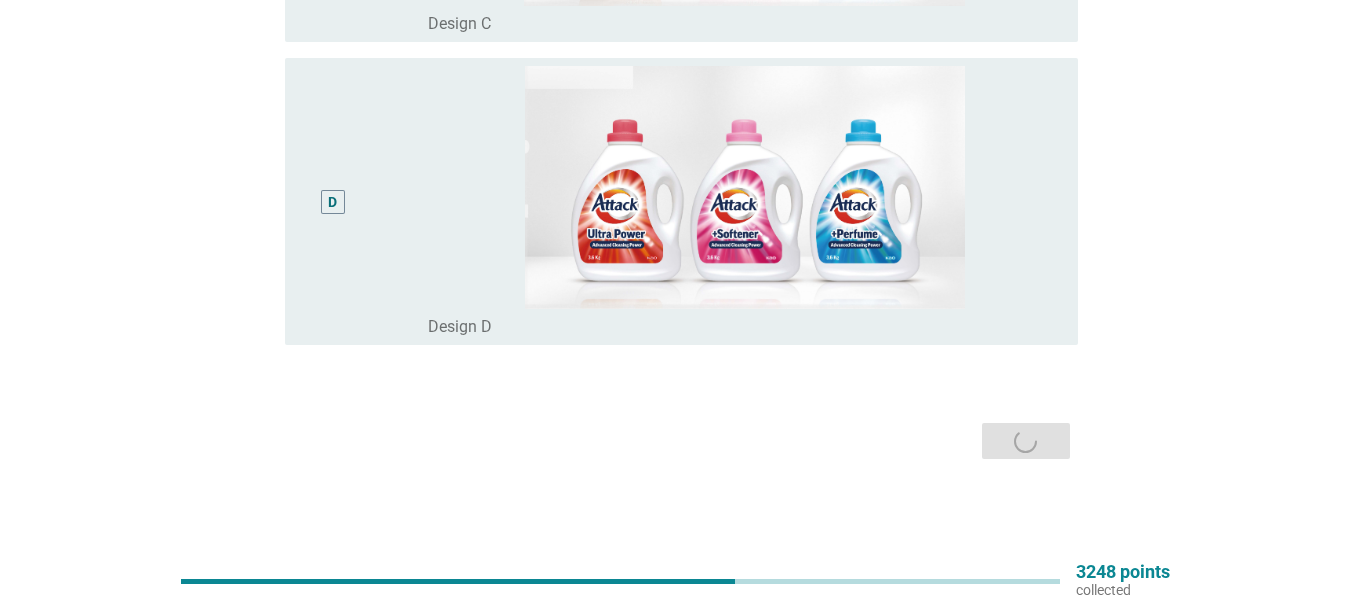 scroll, scrollTop: 0, scrollLeft: 0, axis: both 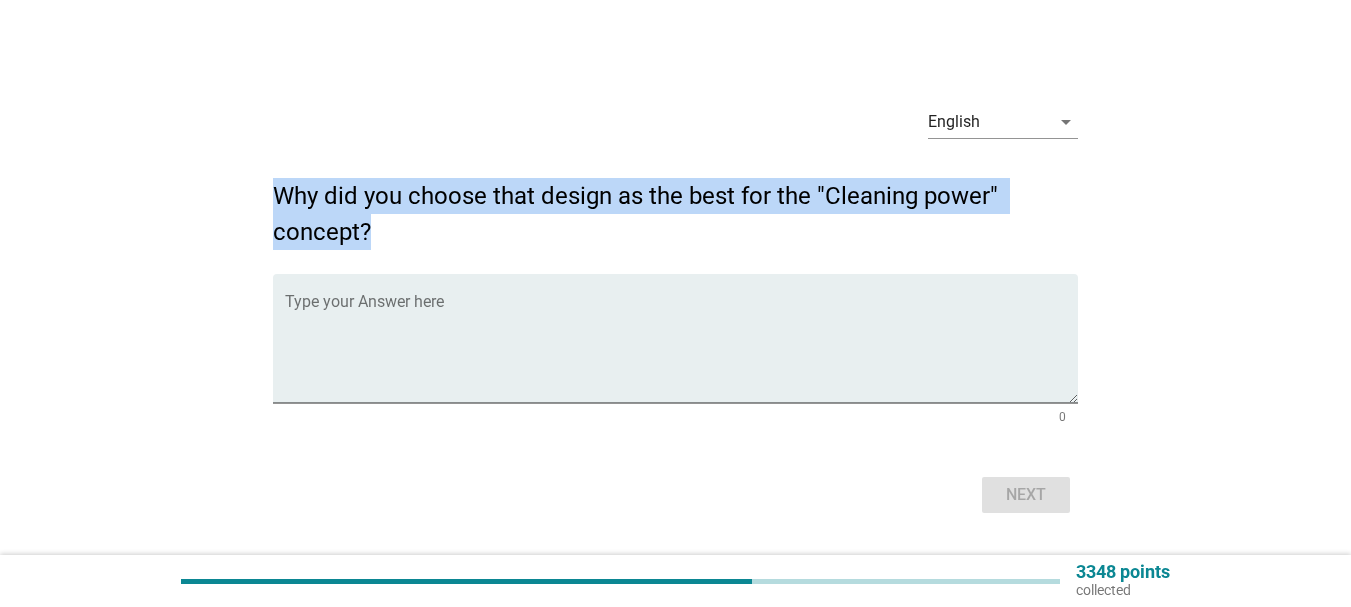 drag, startPoint x: 273, startPoint y: 186, endPoint x: 376, endPoint y: 221, distance: 108.78419 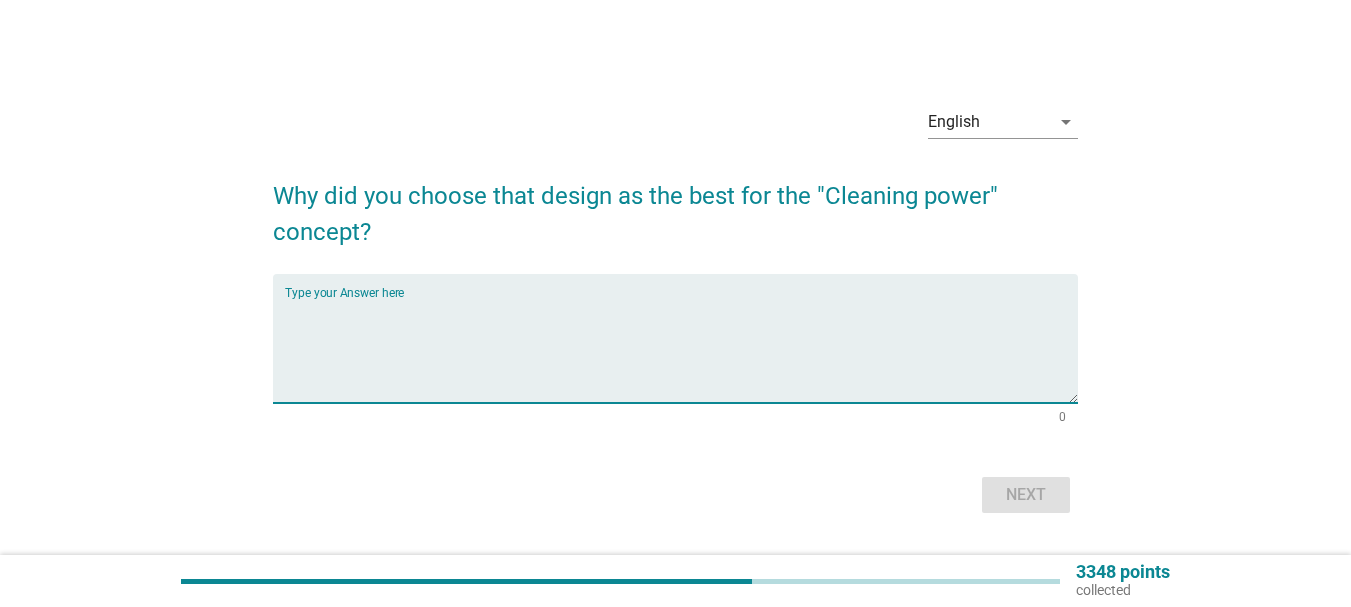 click at bounding box center [681, 350] 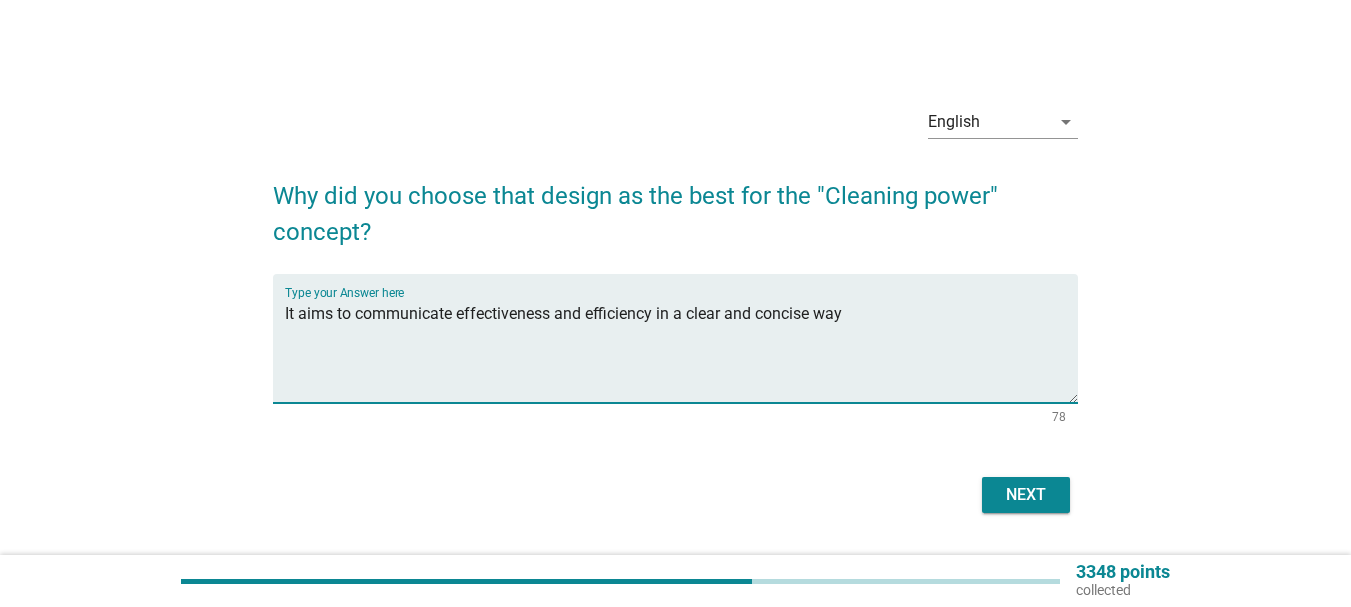 type on "It aims to communicate effectiveness and efficiency in a clear and concise way" 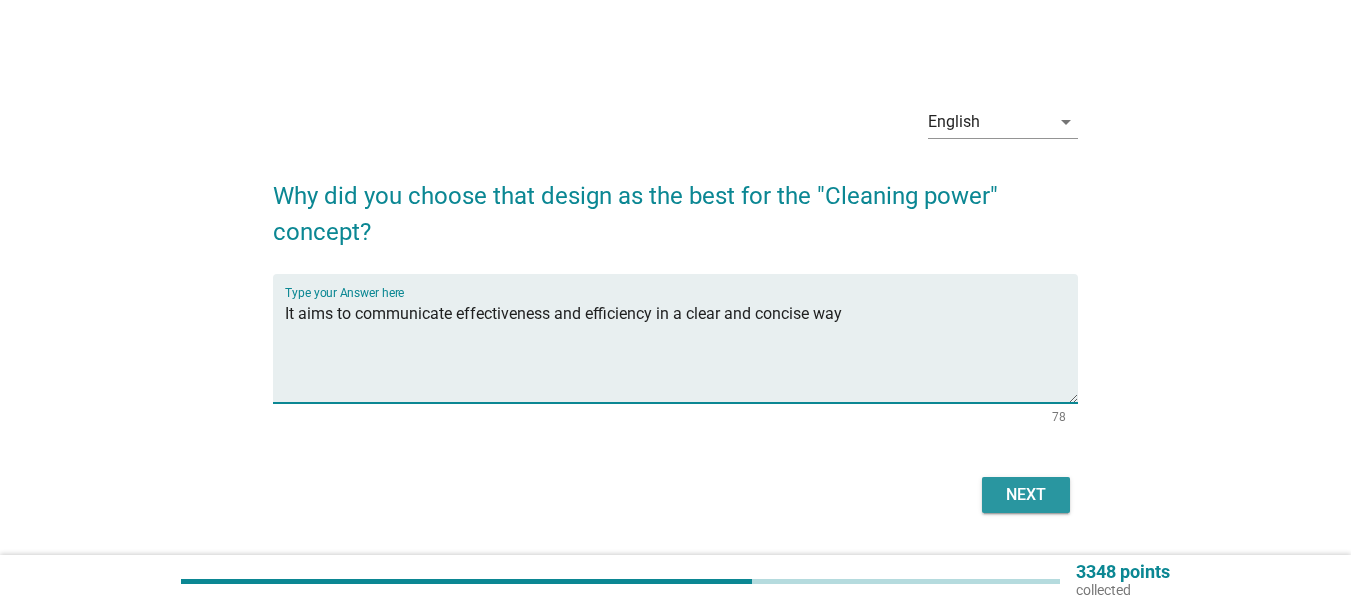 click on "Next" at bounding box center [1026, 495] 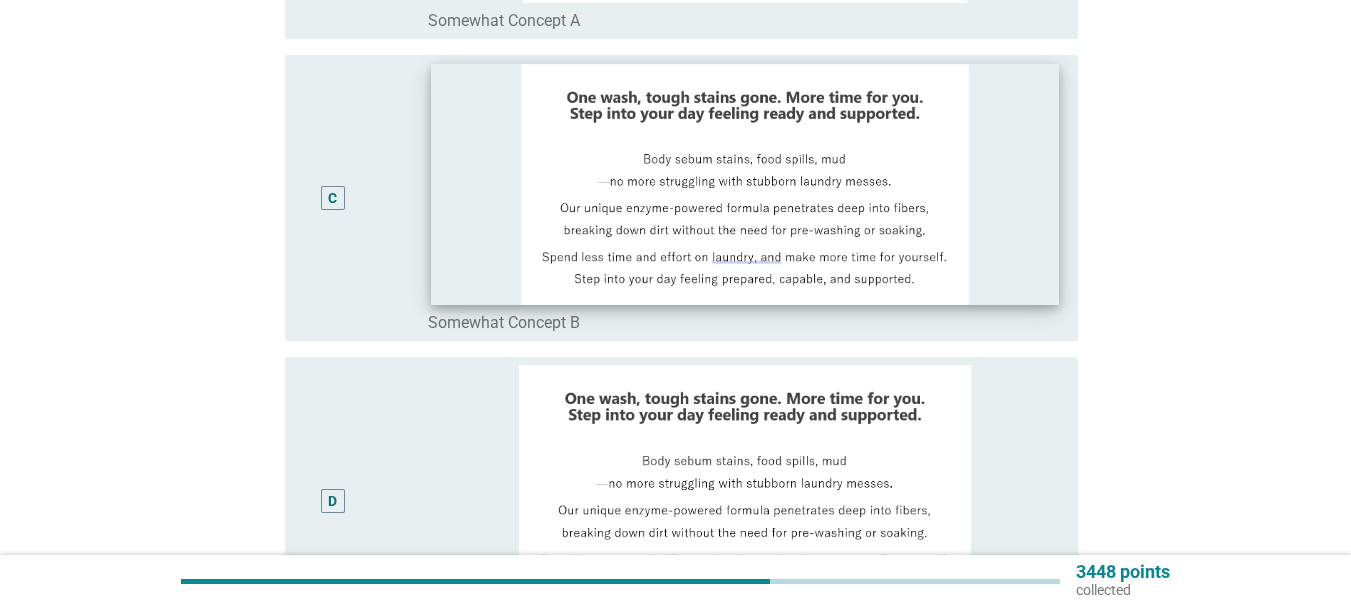 scroll, scrollTop: 1000, scrollLeft: 0, axis: vertical 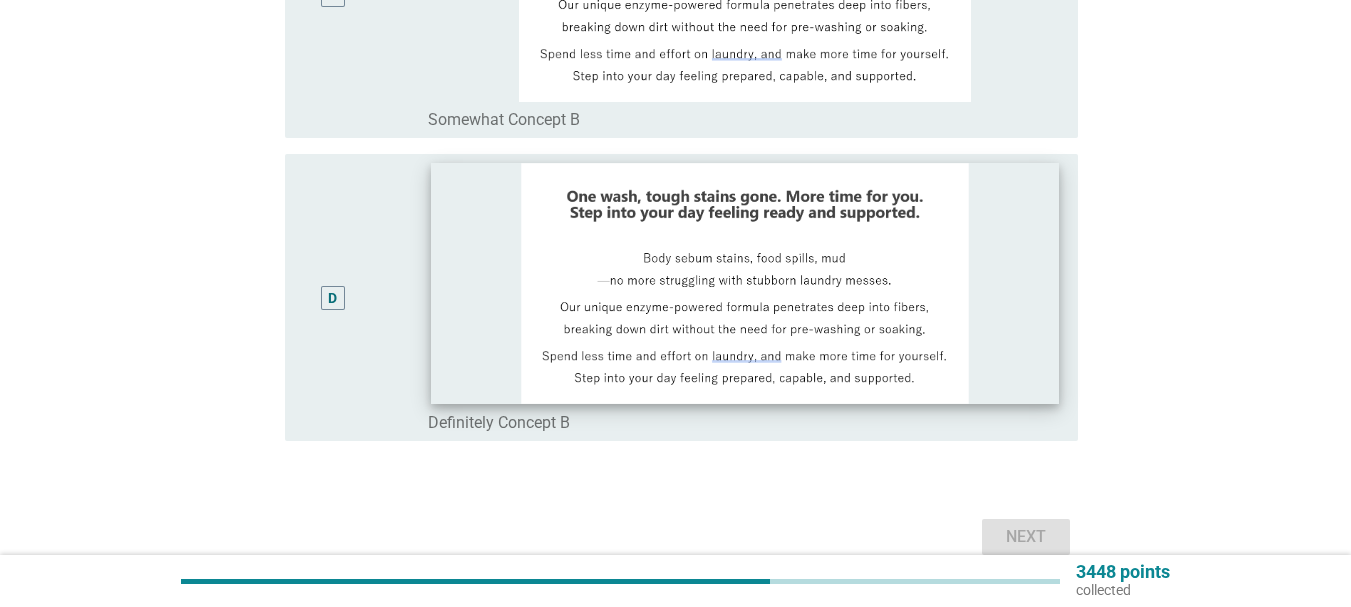 click at bounding box center (745, 284) 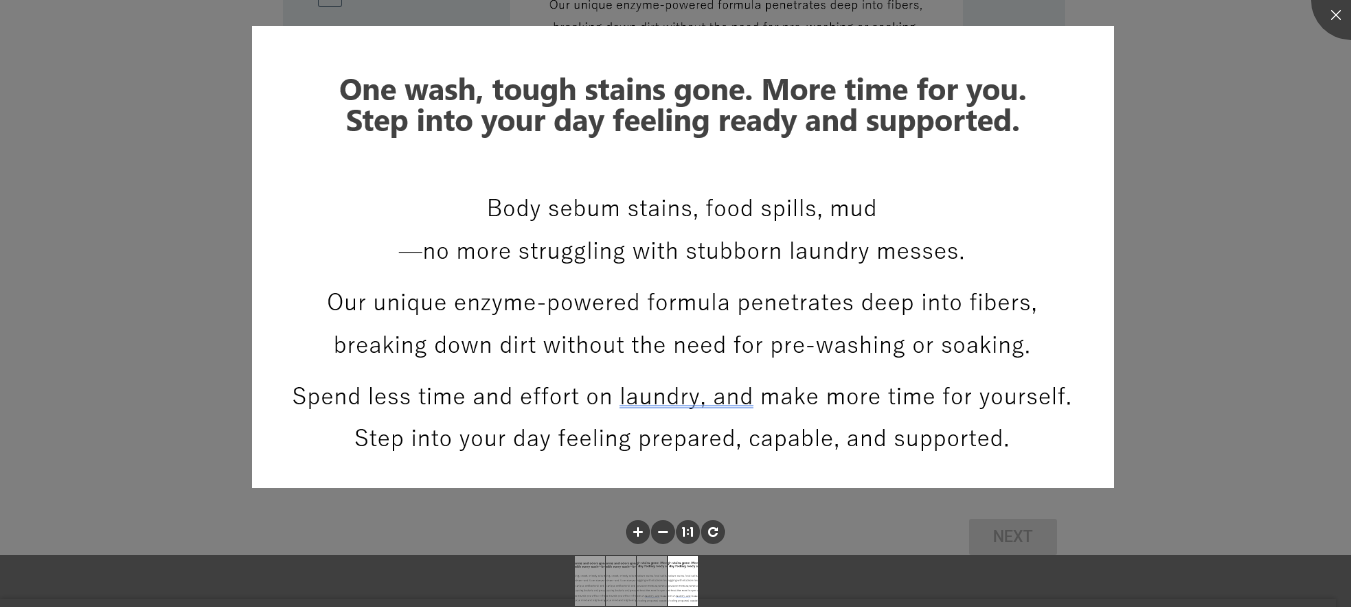 click at bounding box center (675, 303) 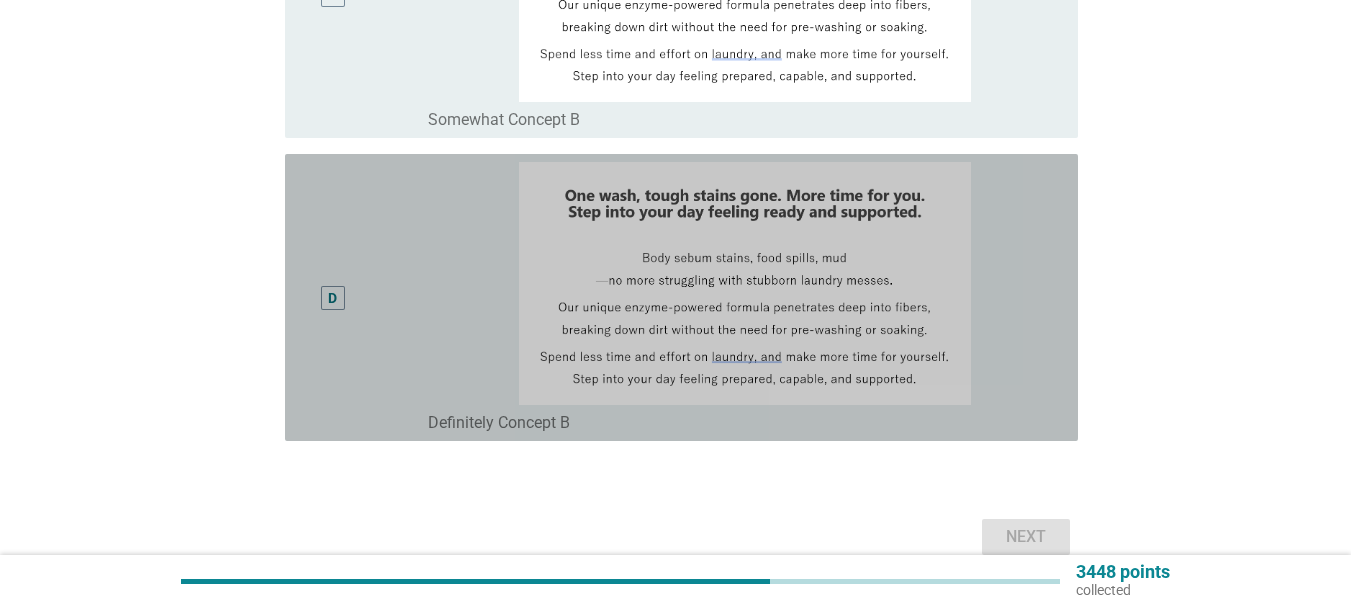 click on "D" at bounding box center [333, 298] 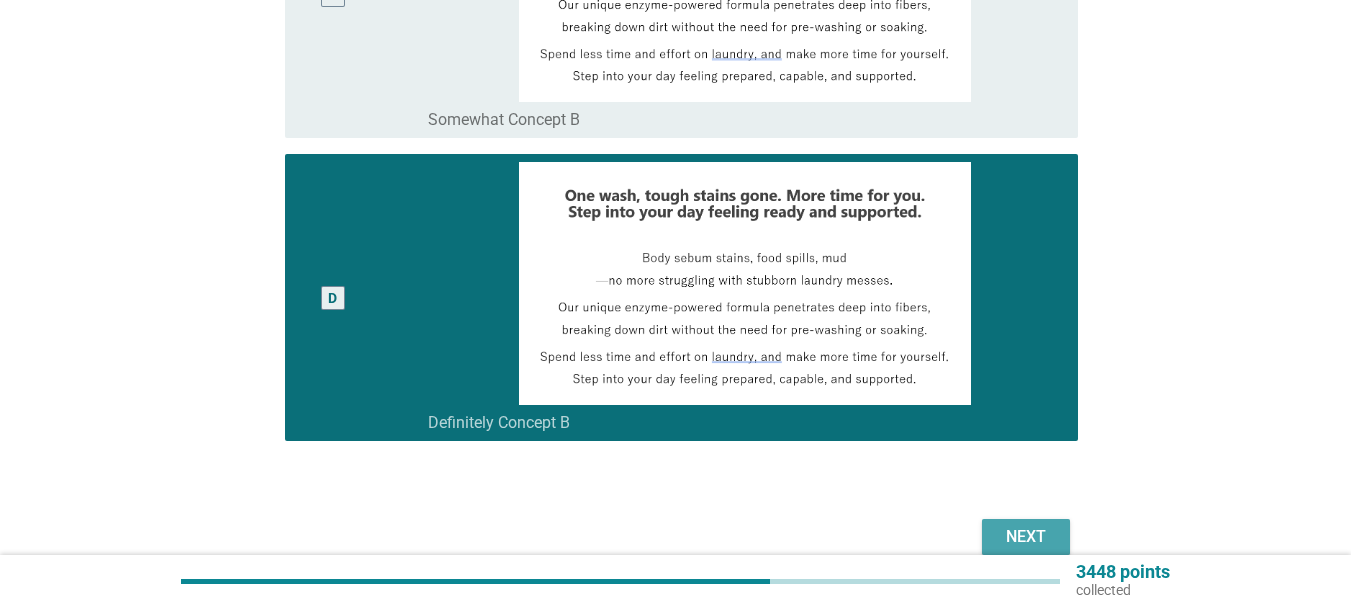 click on "Next" at bounding box center (1026, 537) 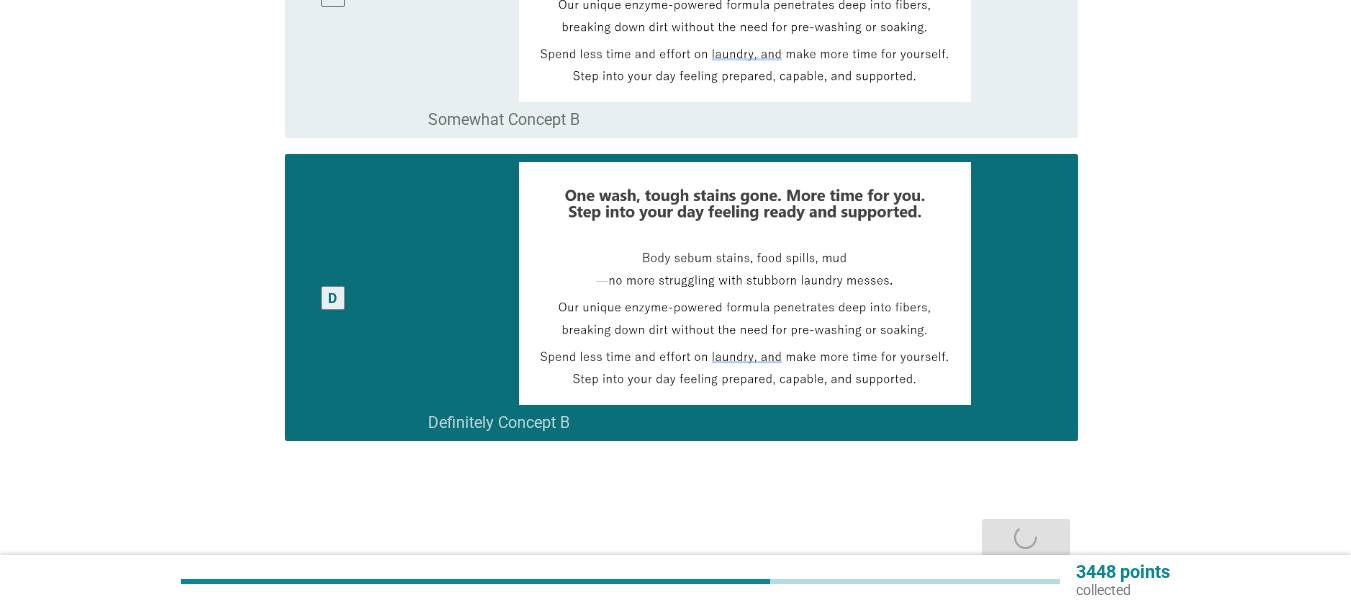 scroll, scrollTop: 0, scrollLeft: 0, axis: both 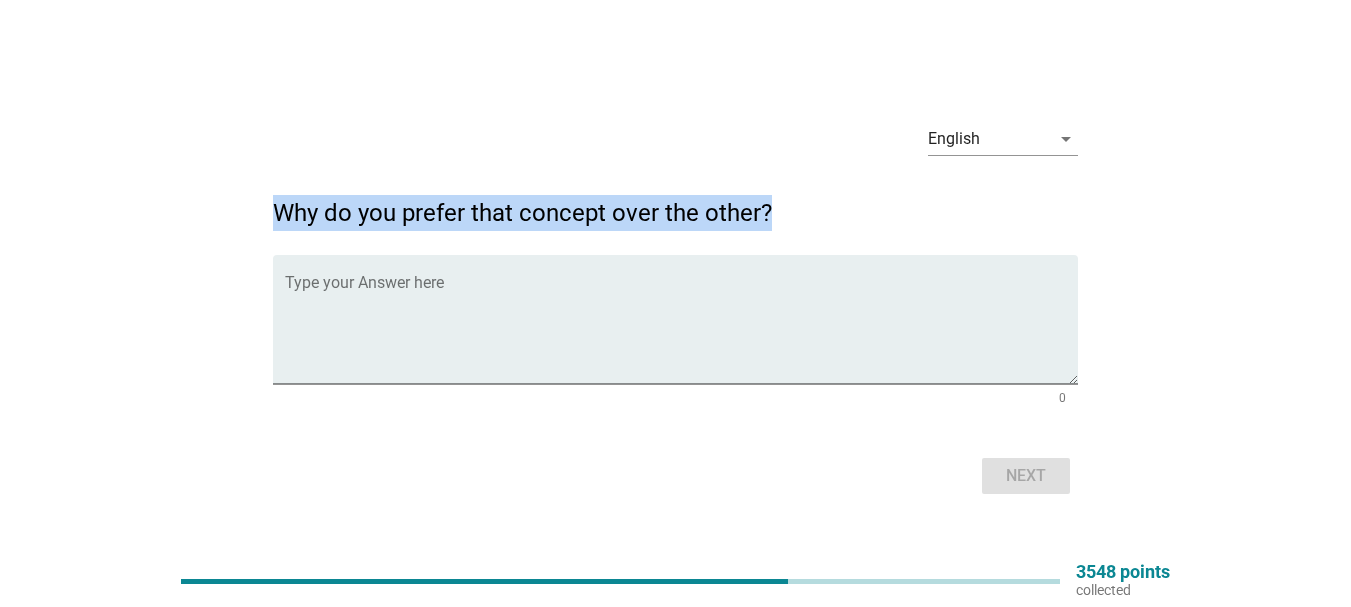 drag, startPoint x: 274, startPoint y: 214, endPoint x: 822, endPoint y: 209, distance: 548.0228 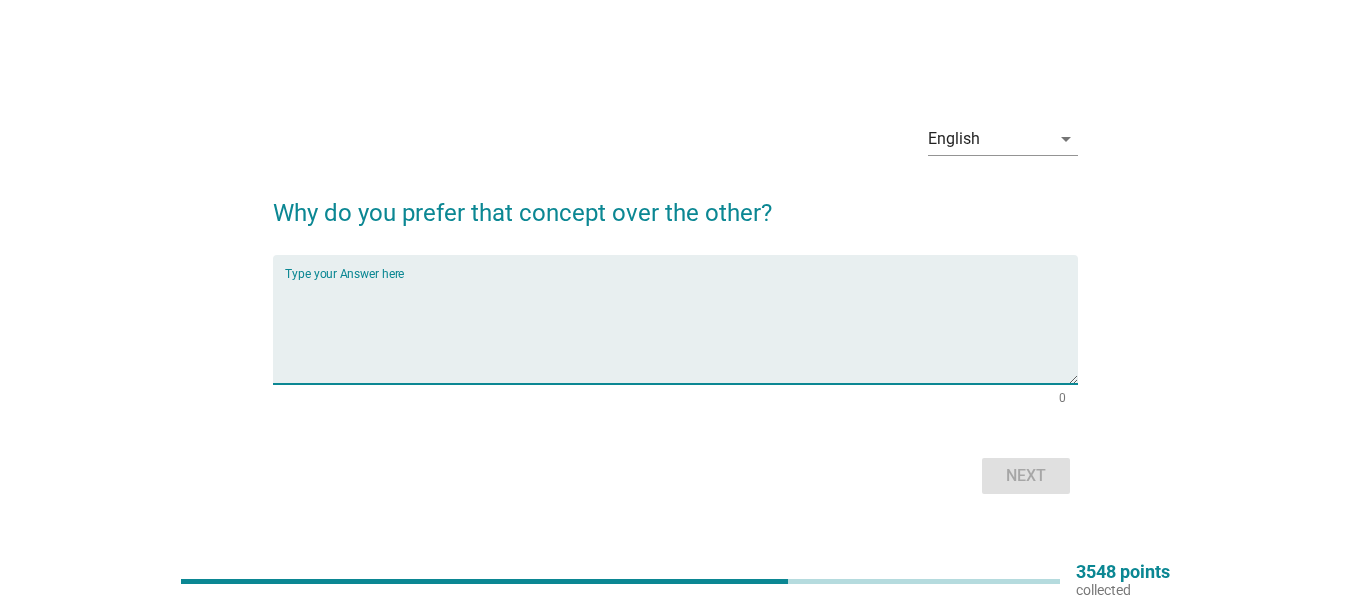 click at bounding box center [681, 331] 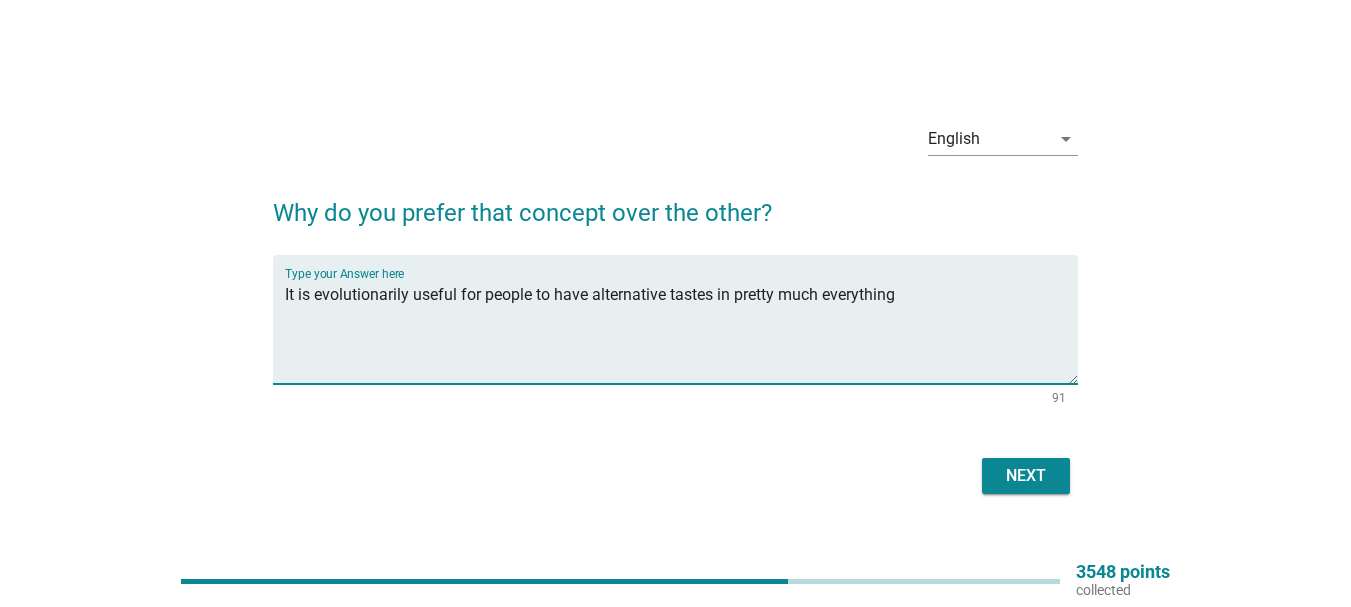 type on "It is evolutionarily useful for people to have alternative tastes in pretty much everything" 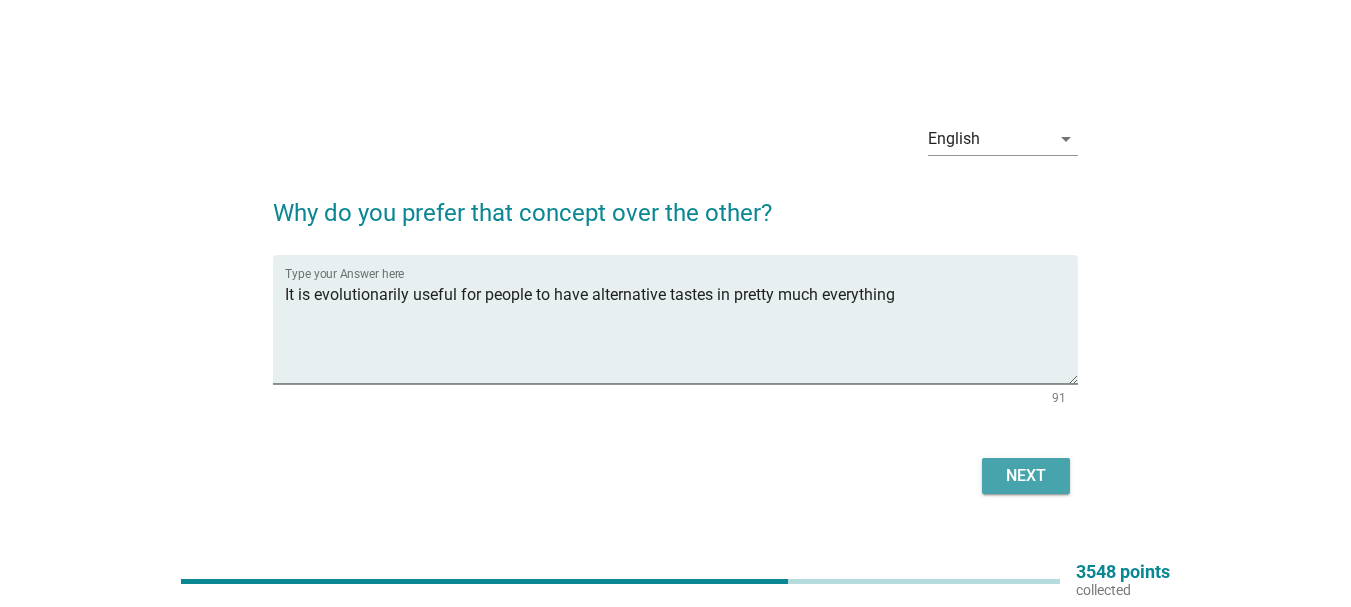 click on "Next" at bounding box center (1026, 476) 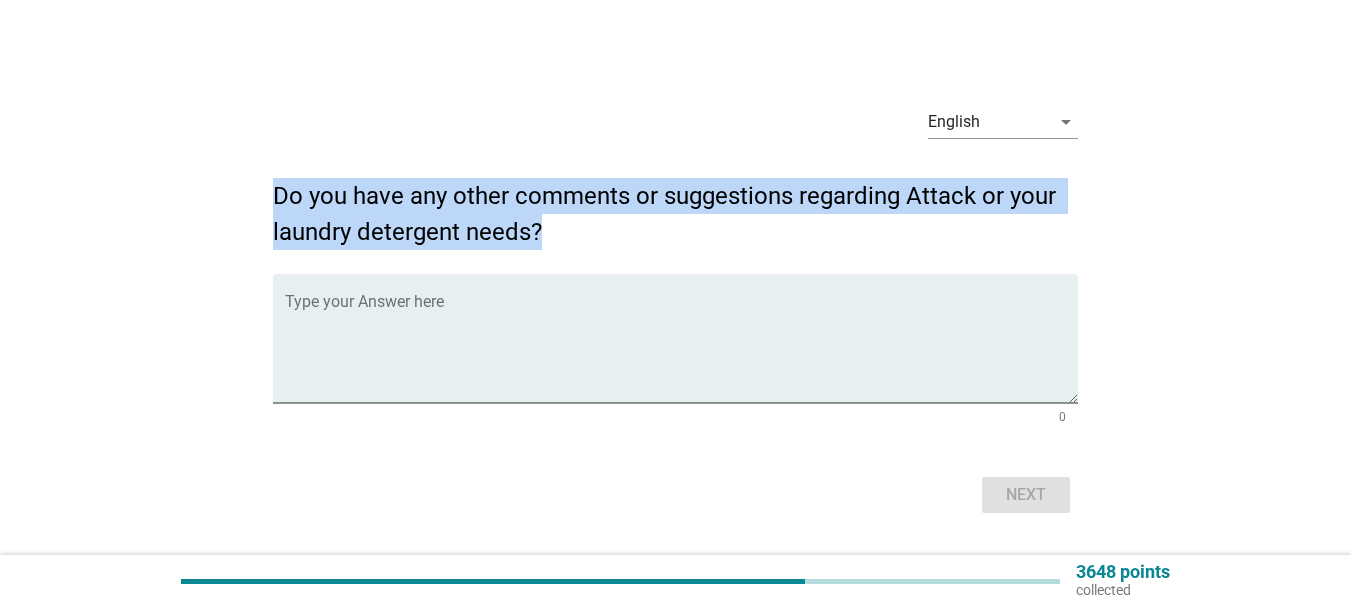 drag, startPoint x: 270, startPoint y: 191, endPoint x: 560, endPoint y: 232, distance: 292.88394 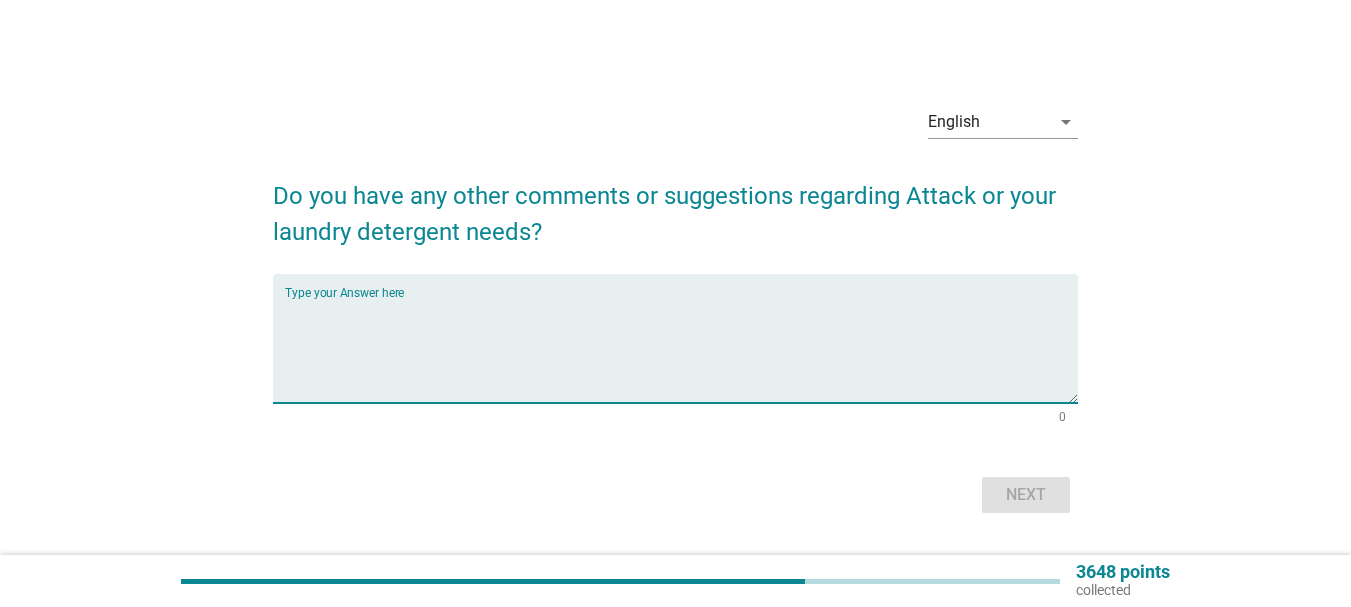 click at bounding box center [681, 350] 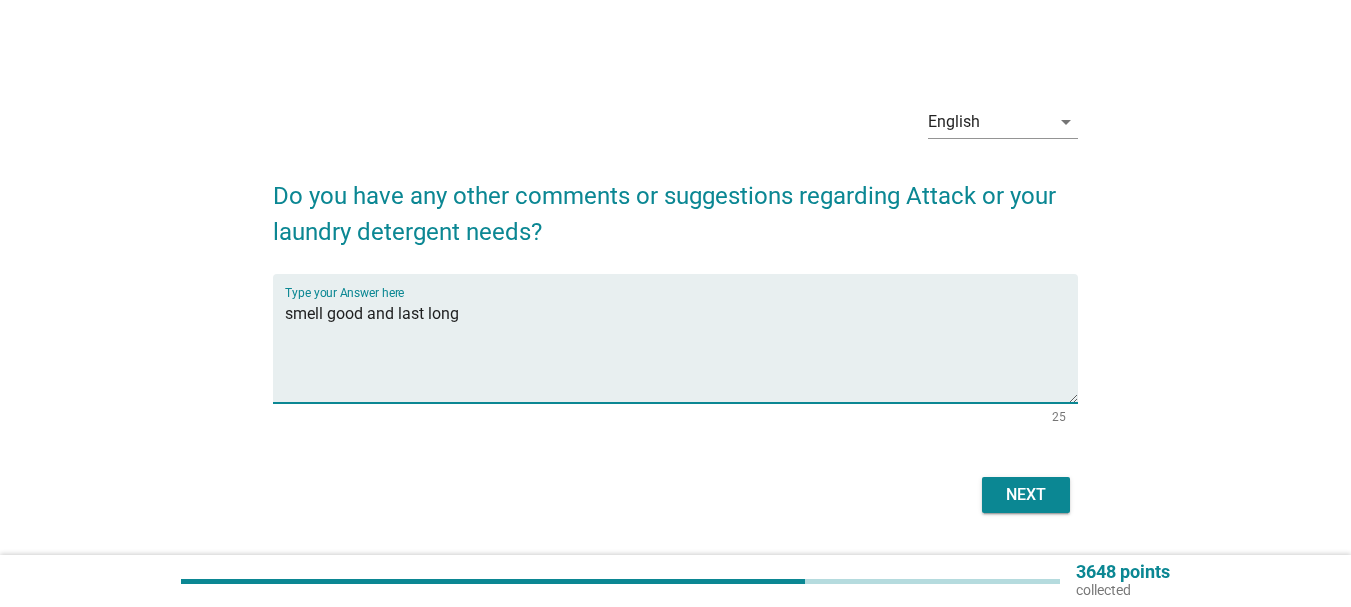 type on "smell good and last long" 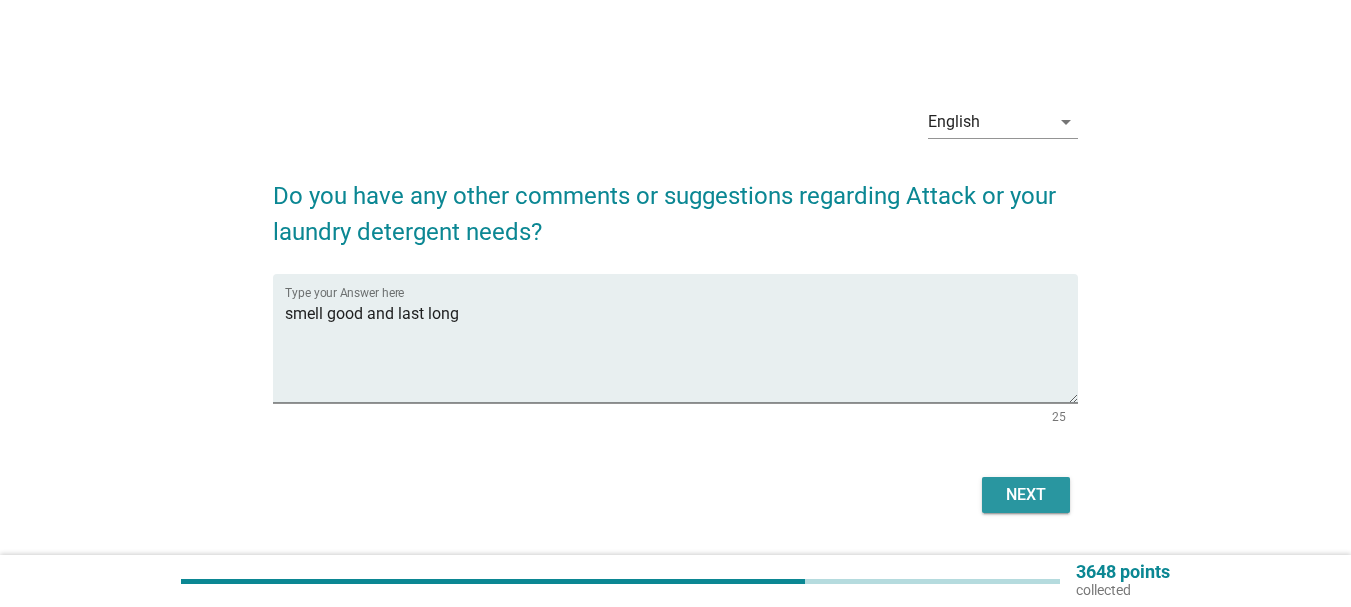 click on "Next" at bounding box center [1026, 495] 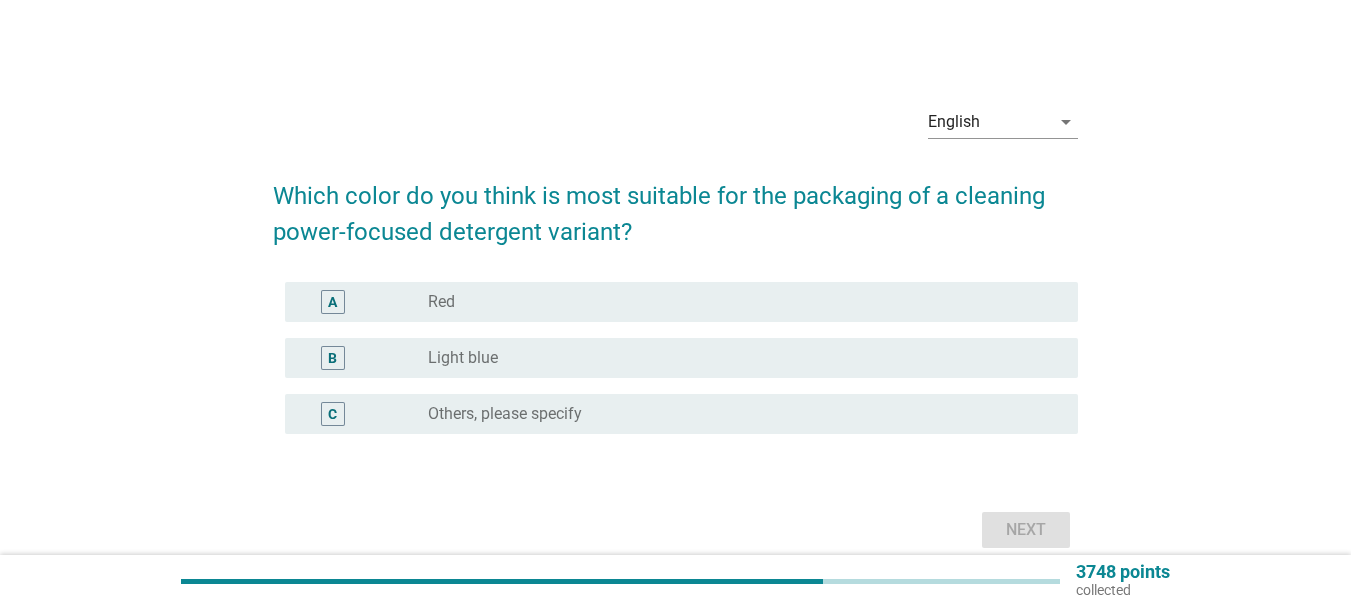 click on "Red" at bounding box center (441, 302) 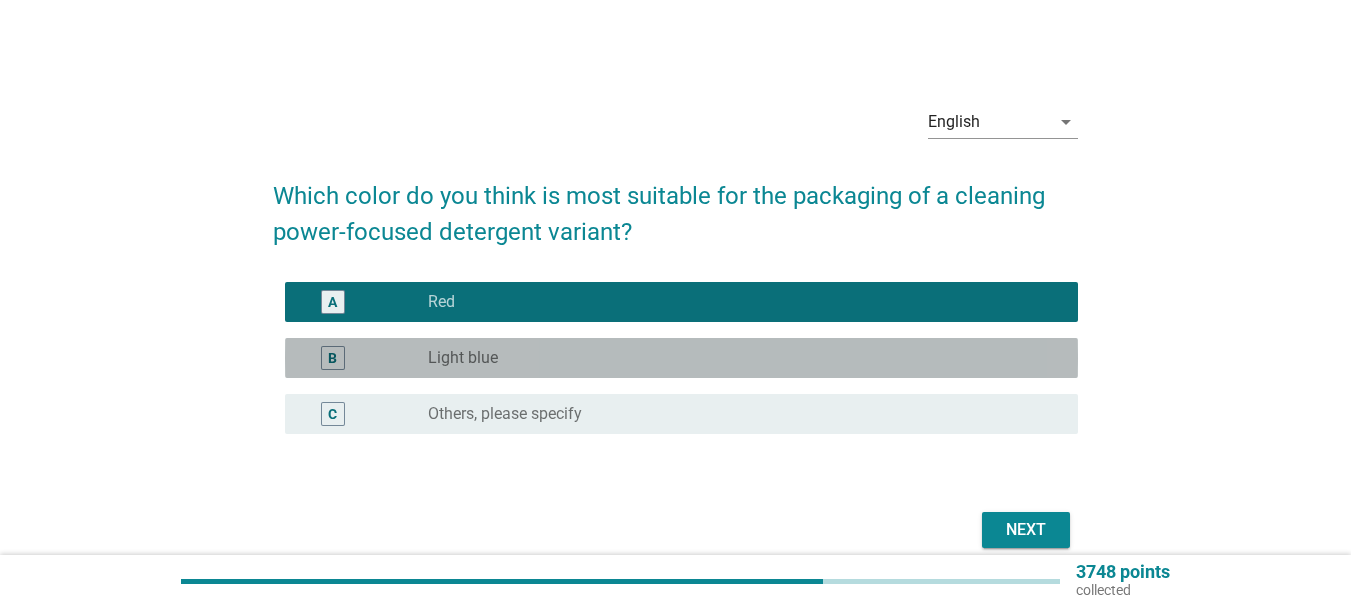 click on "B     radio_button_unchecked Light blue" at bounding box center (681, 358) 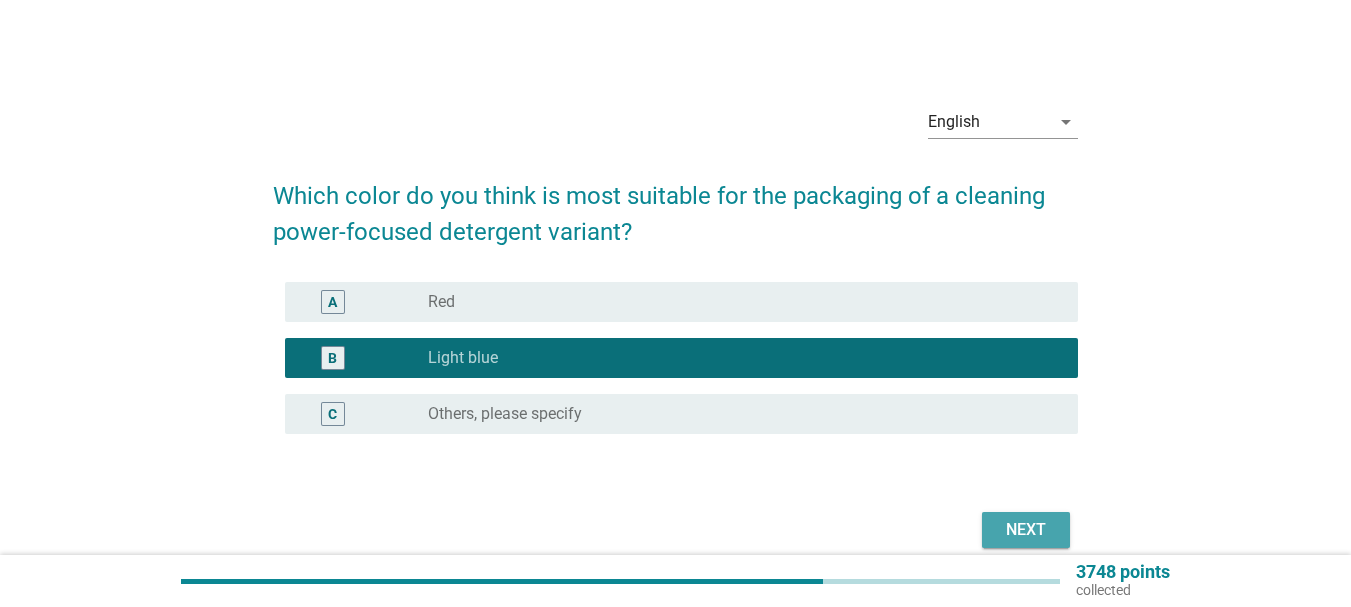 click on "Next" at bounding box center (1026, 530) 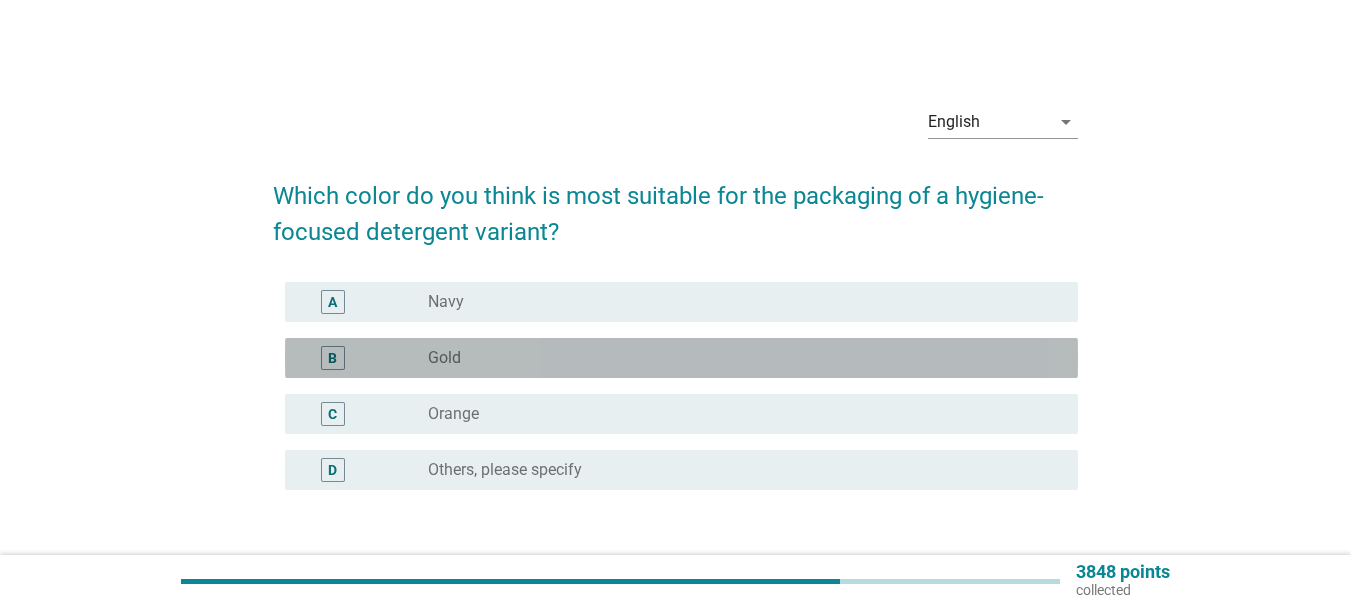 drag, startPoint x: 444, startPoint y: 364, endPoint x: 767, endPoint y: 462, distance: 337.53964 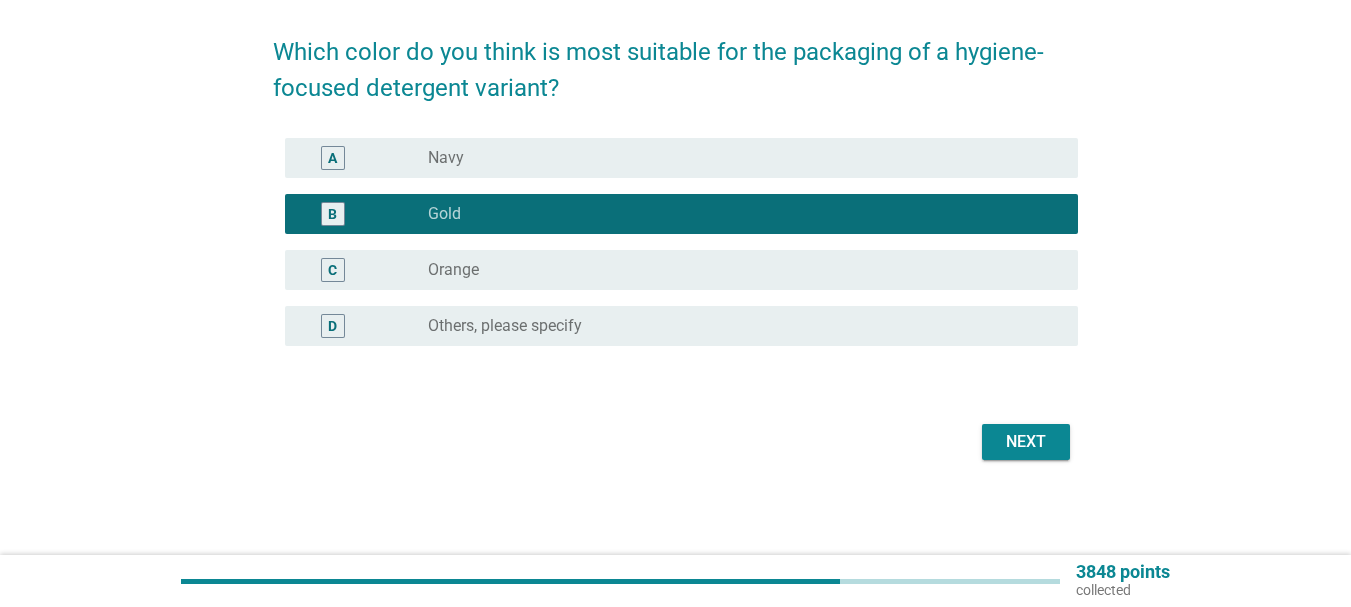 scroll, scrollTop: 145, scrollLeft: 0, axis: vertical 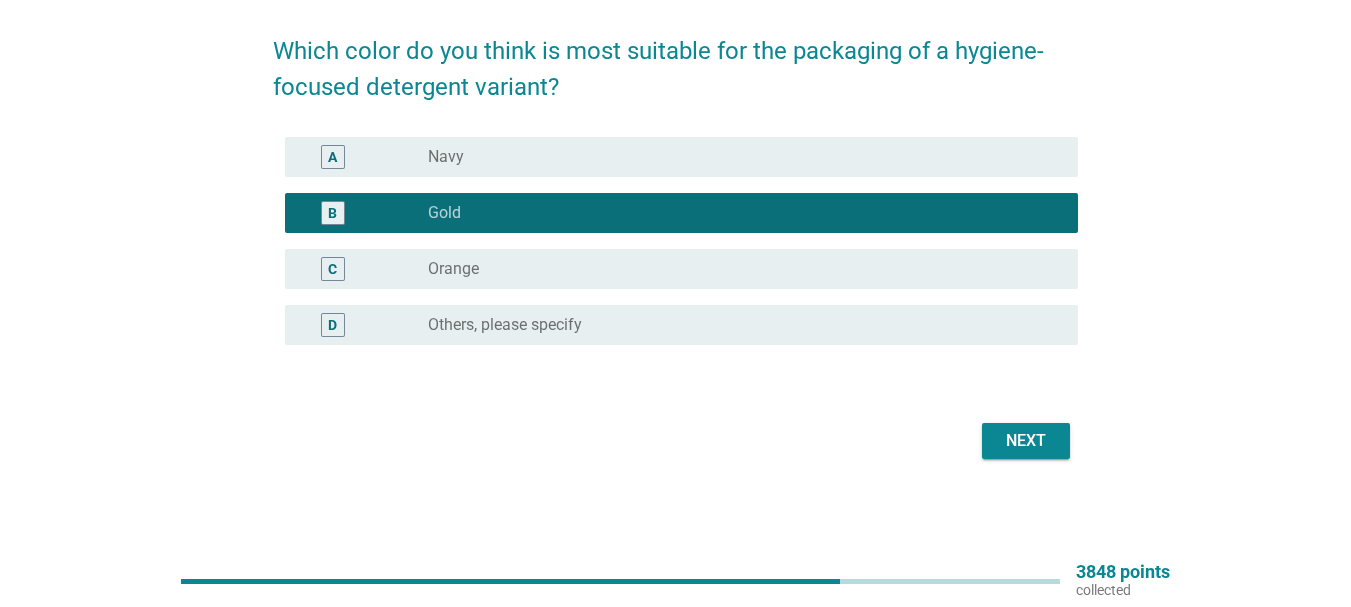 click on "Next" at bounding box center [1026, 441] 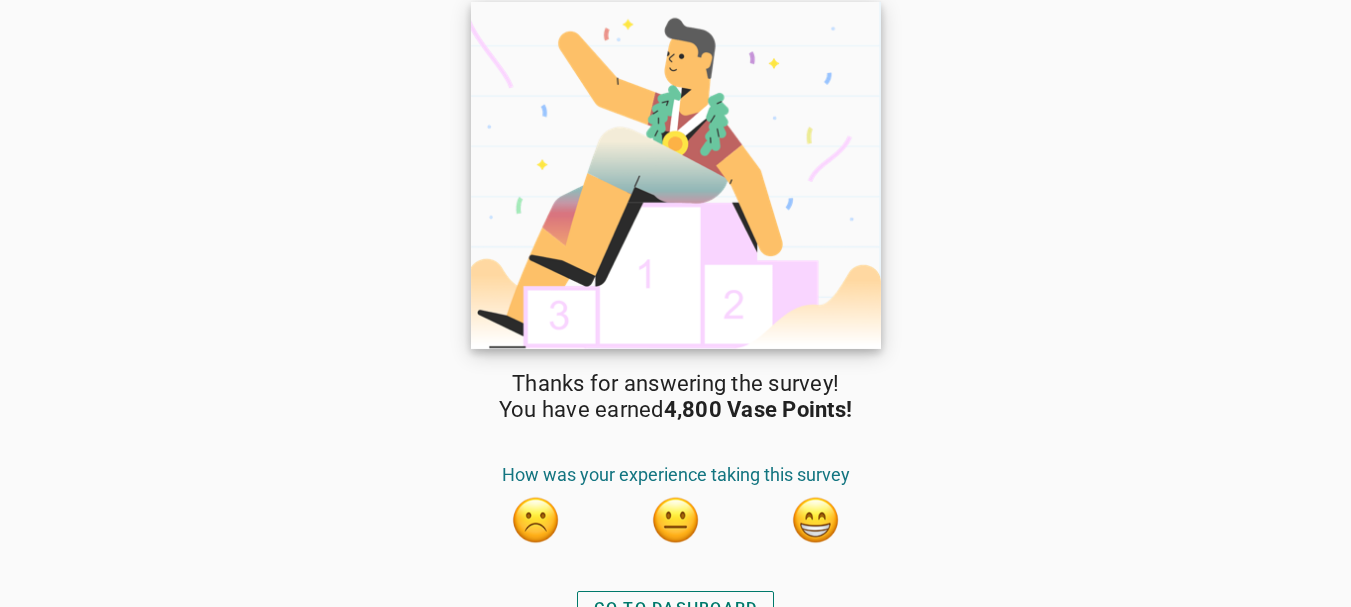 scroll, scrollTop: 26, scrollLeft: 0, axis: vertical 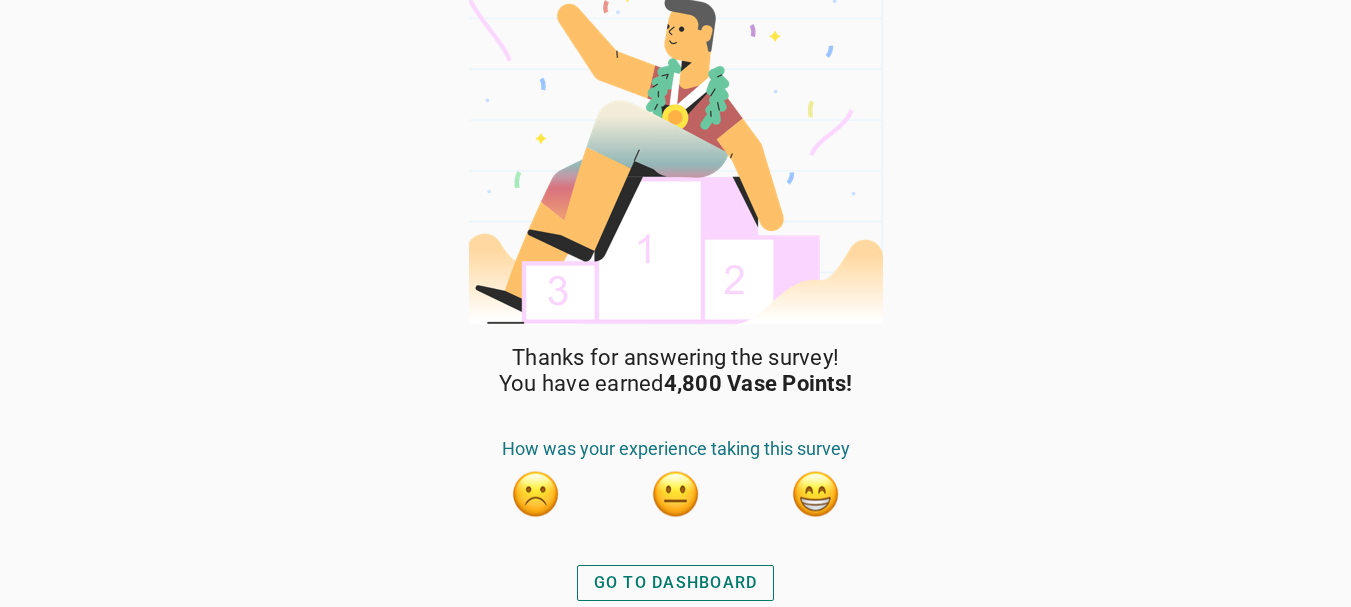 click at bounding box center [816, 494] 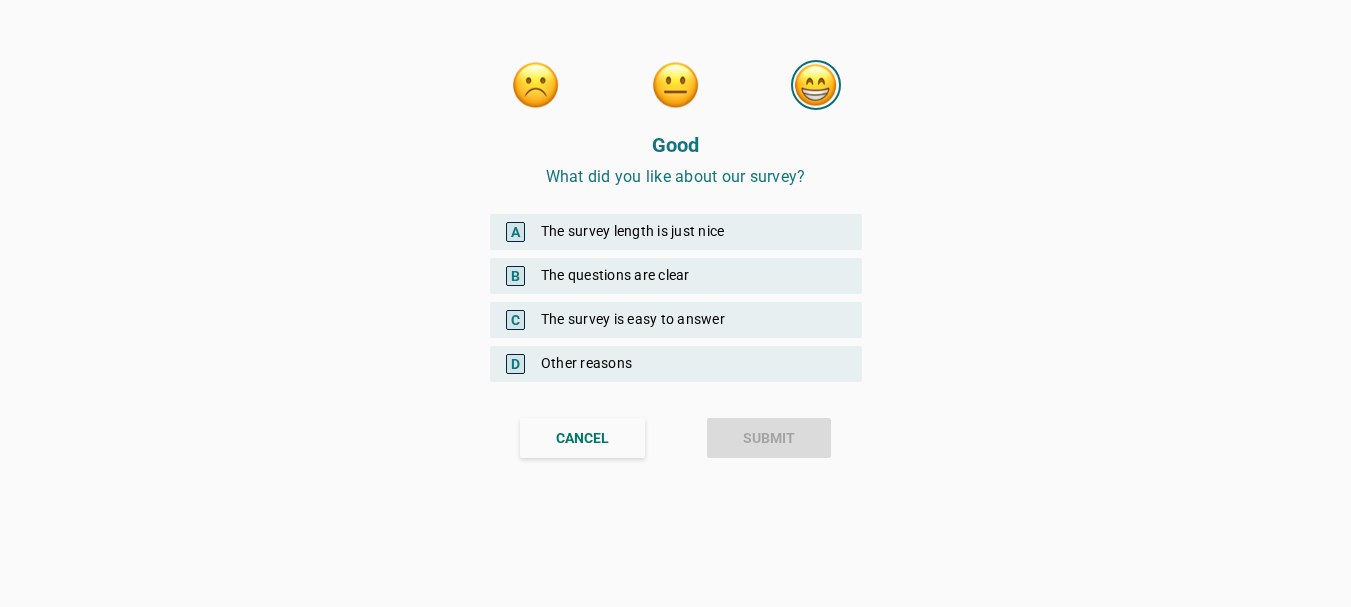 click on "A
The survey length is just nice" at bounding box center [676, 232] 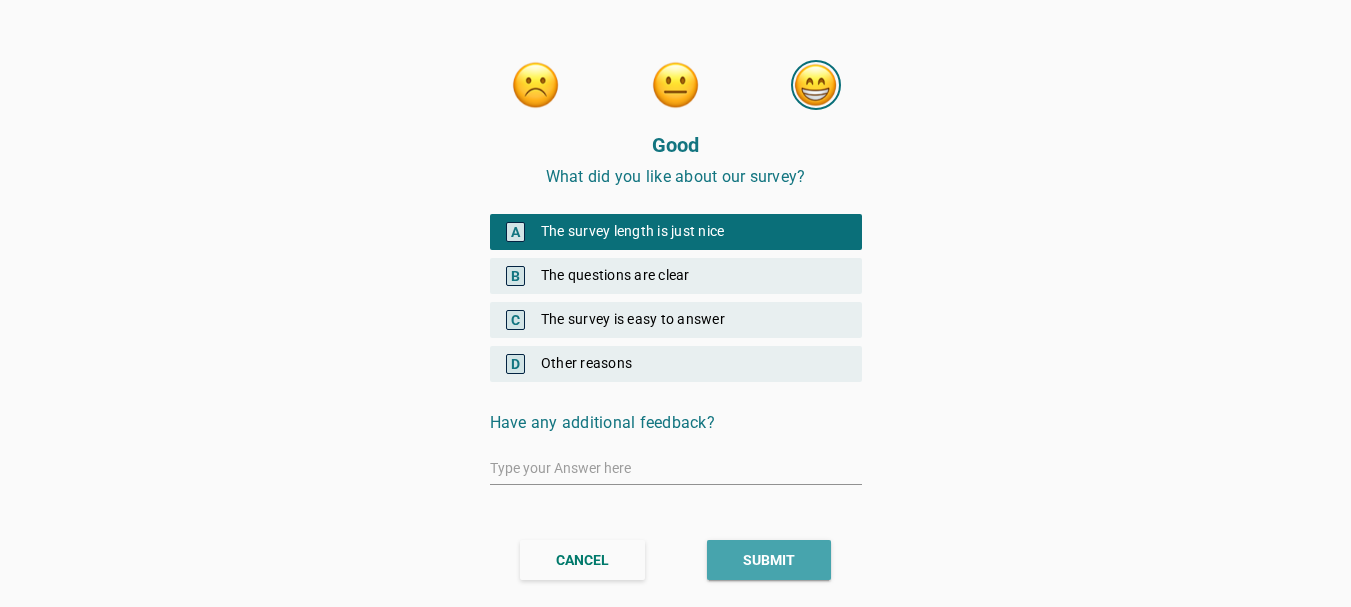 click on "SUBMIT" at bounding box center (769, 560) 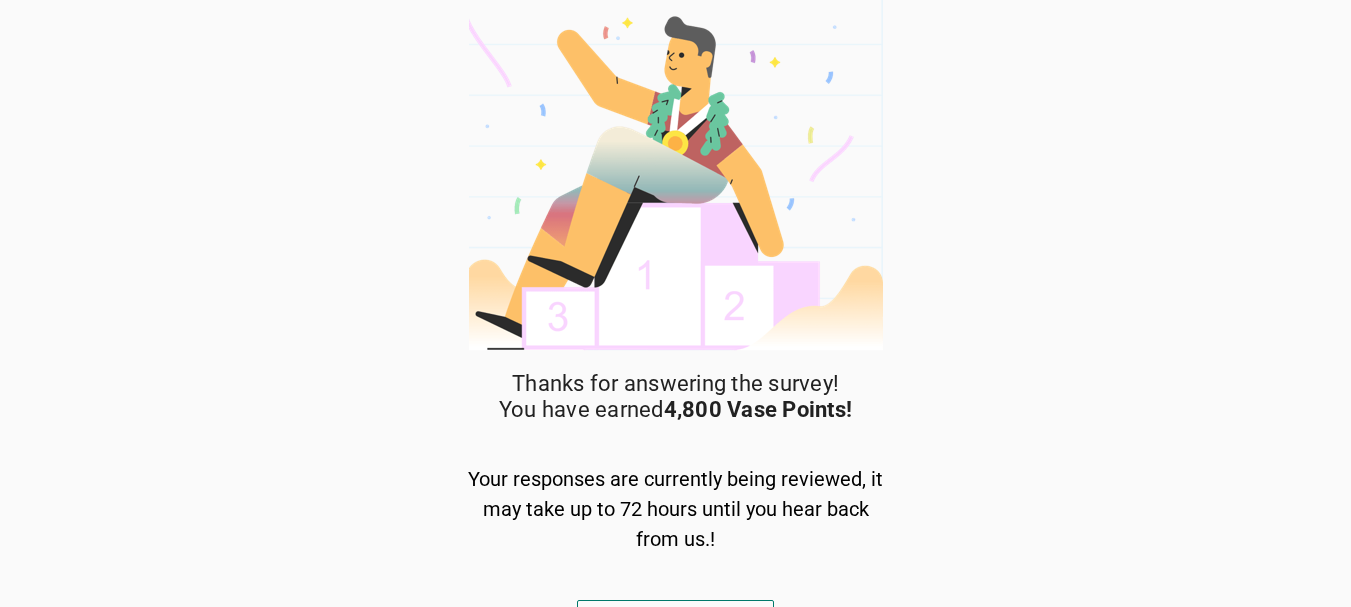 scroll, scrollTop: 35, scrollLeft: 0, axis: vertical 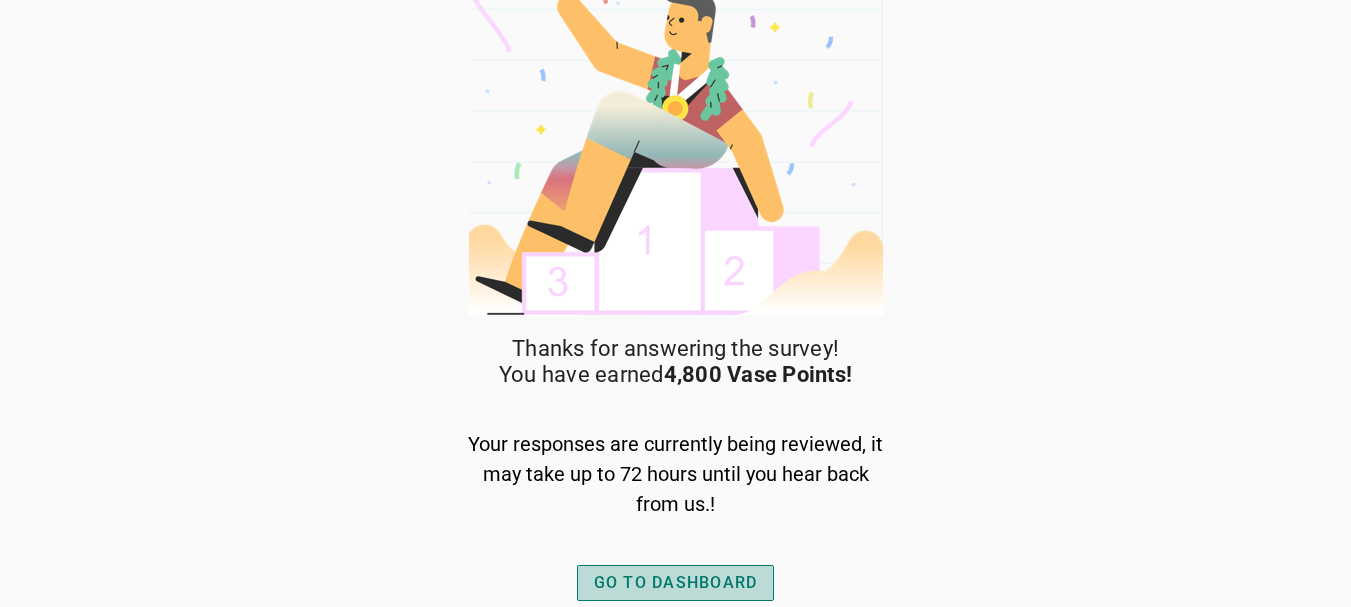 click on "GO TO DASHBOARD" at bounding box center (676, 583) 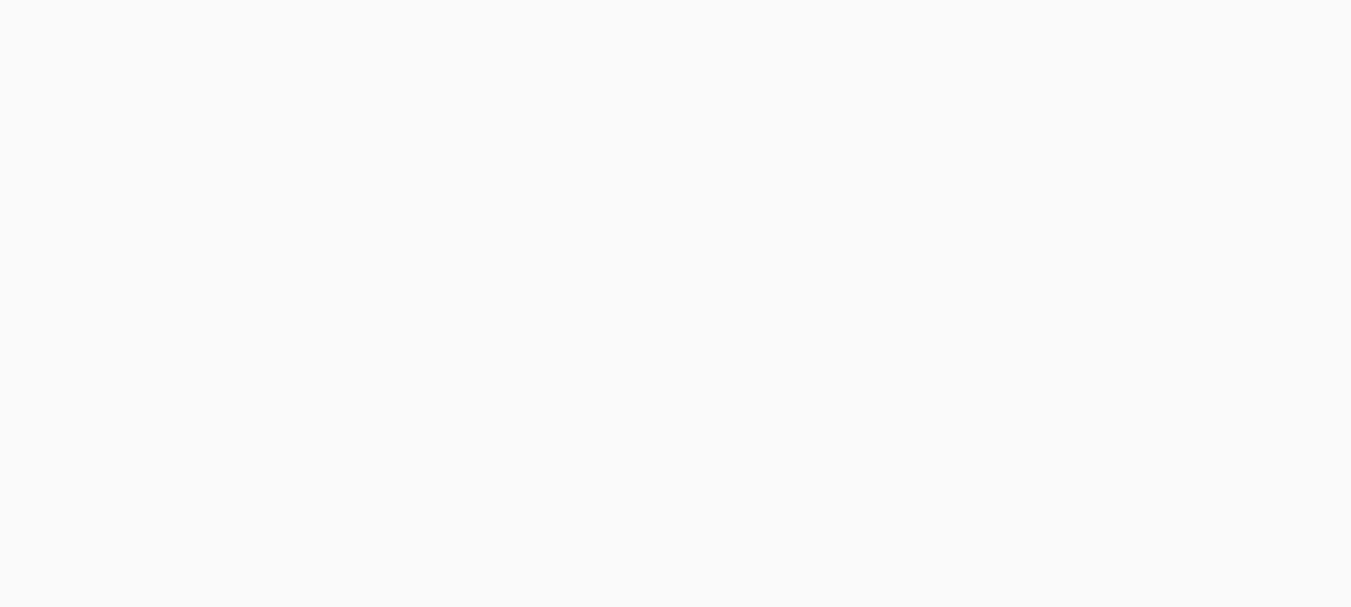 scroll, scrollTop: 0, scrollLeft: 0, axis: both 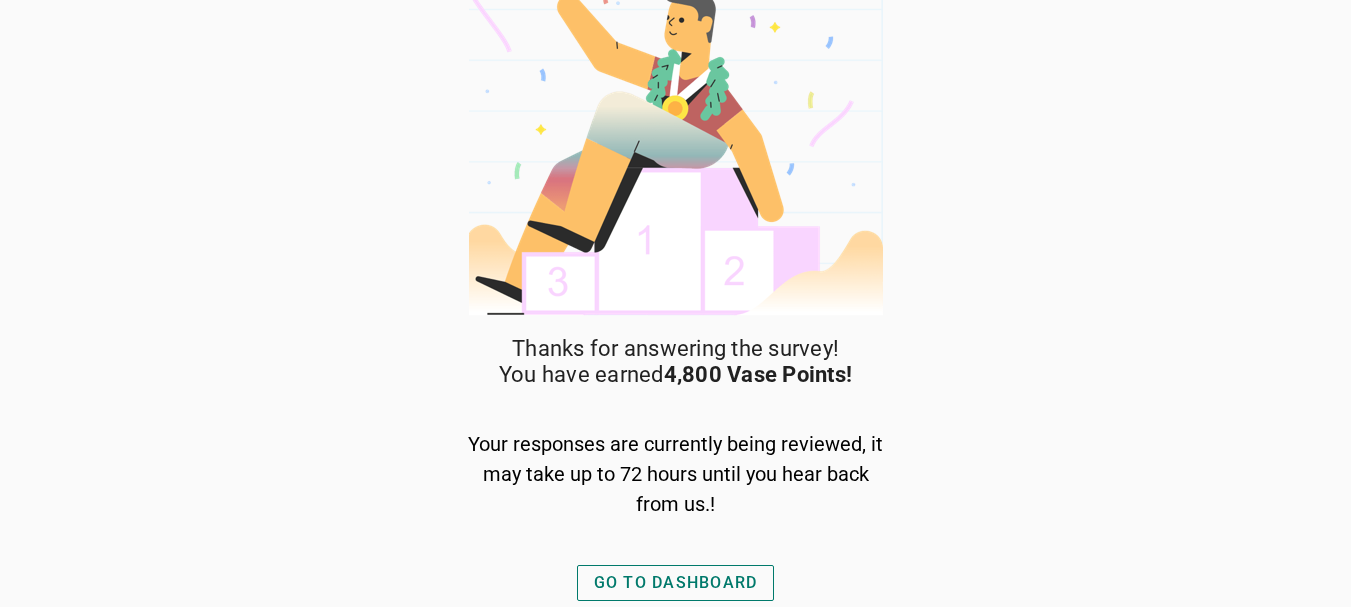 click on "GO TO DASHBOARD" at bounding box center (676, 583) 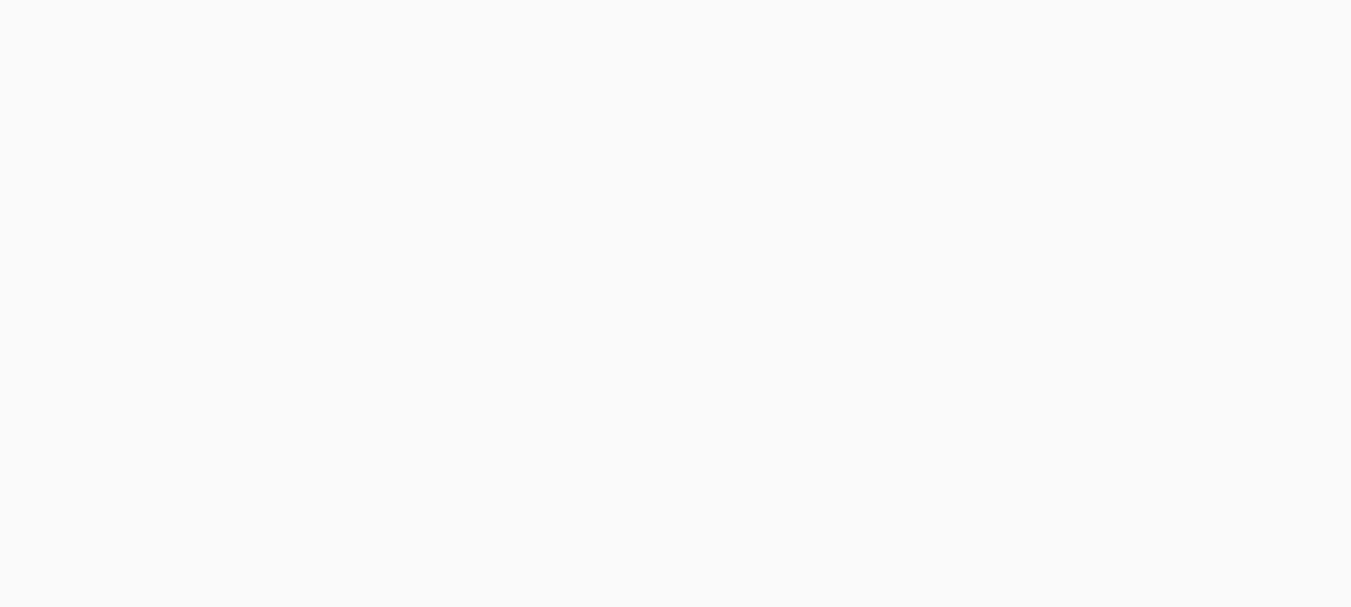 scroll, scrollTop: 0, scrollLeft: 0, axis: both 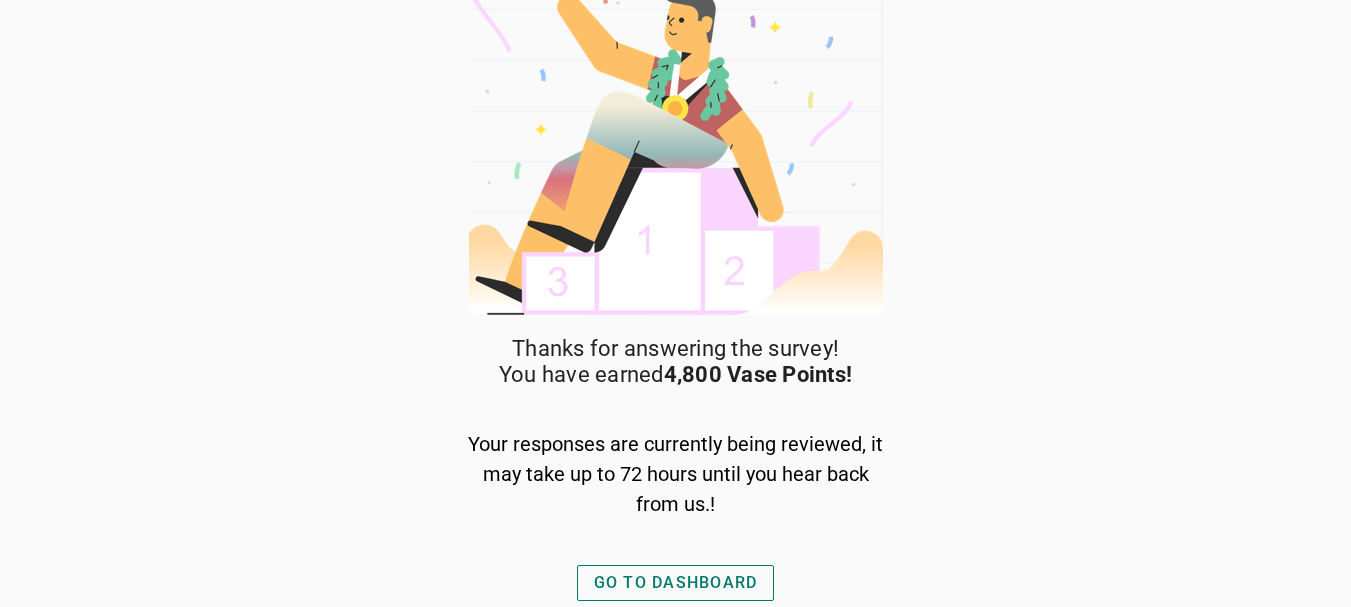 click on "GO TO DASHBOARD" at bounding box center [676, 583] 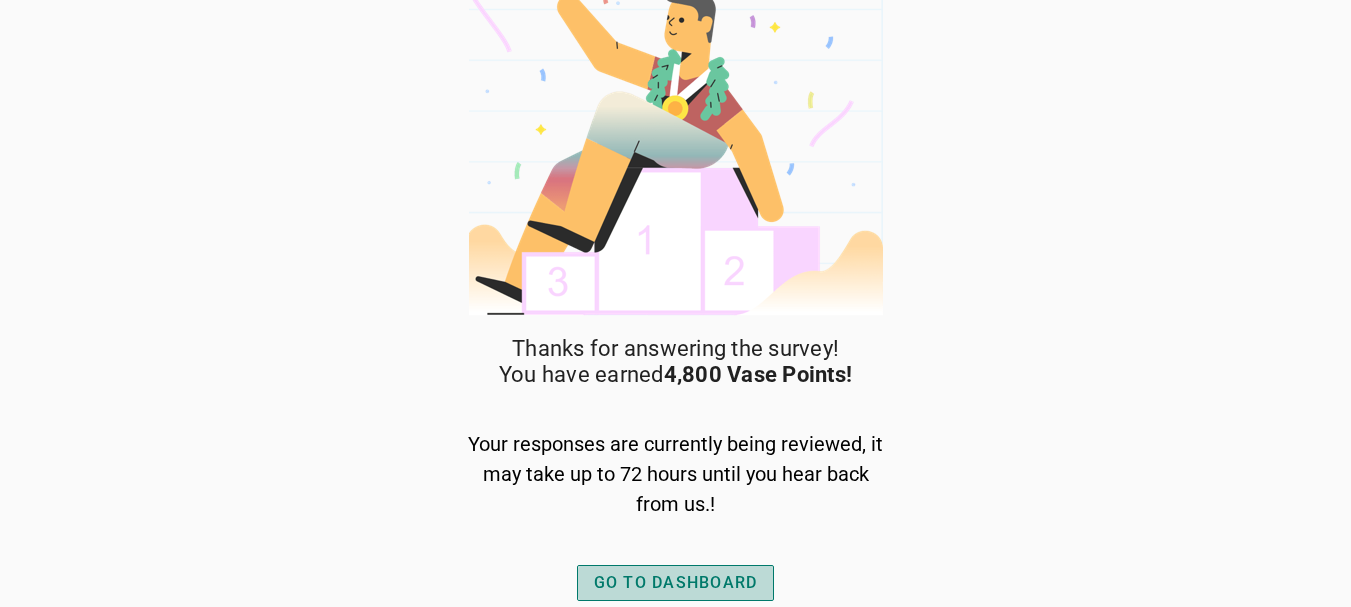 scroll, scrollTop: 0, scrollLeft: 0, axis: both 